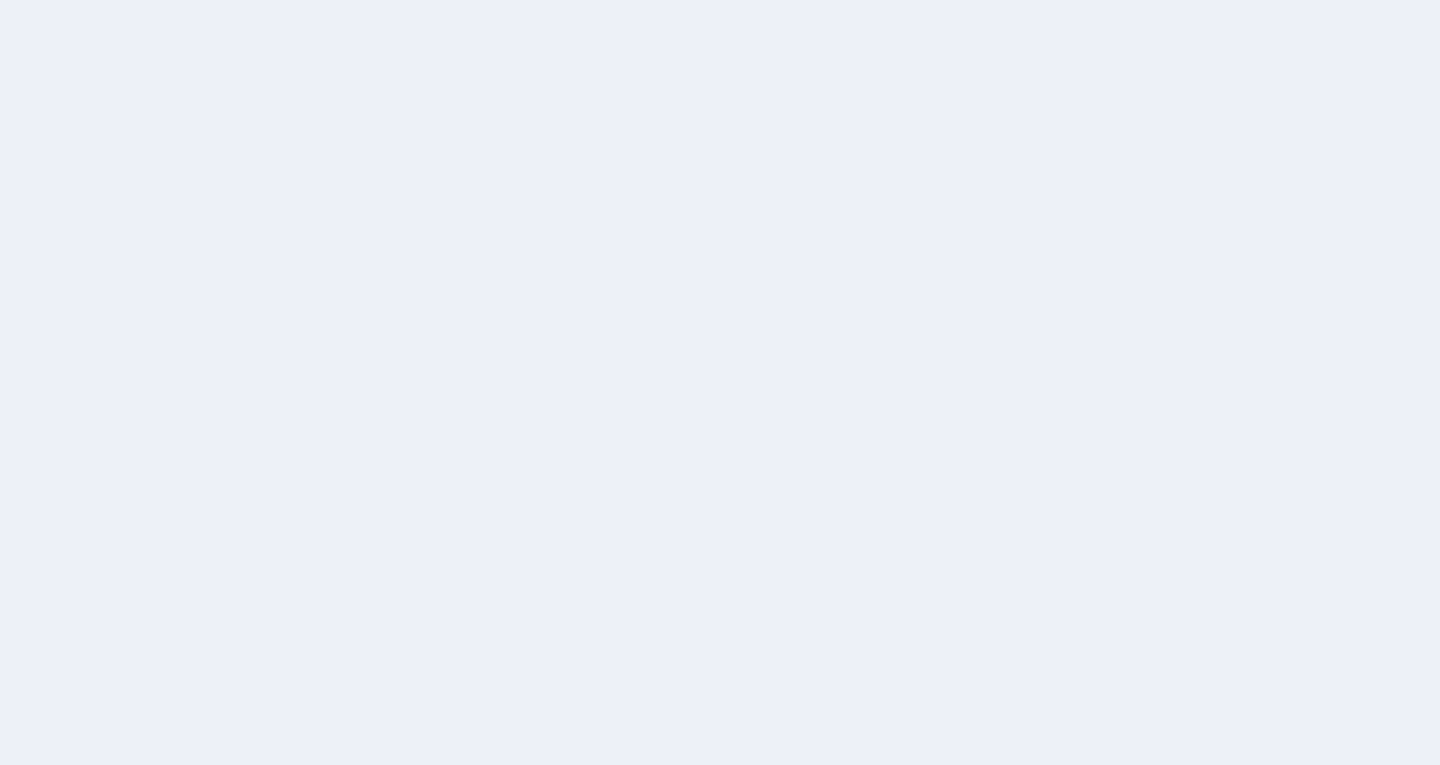 scroll, scrollTop: 0, scrollLeft: 0, axis: both 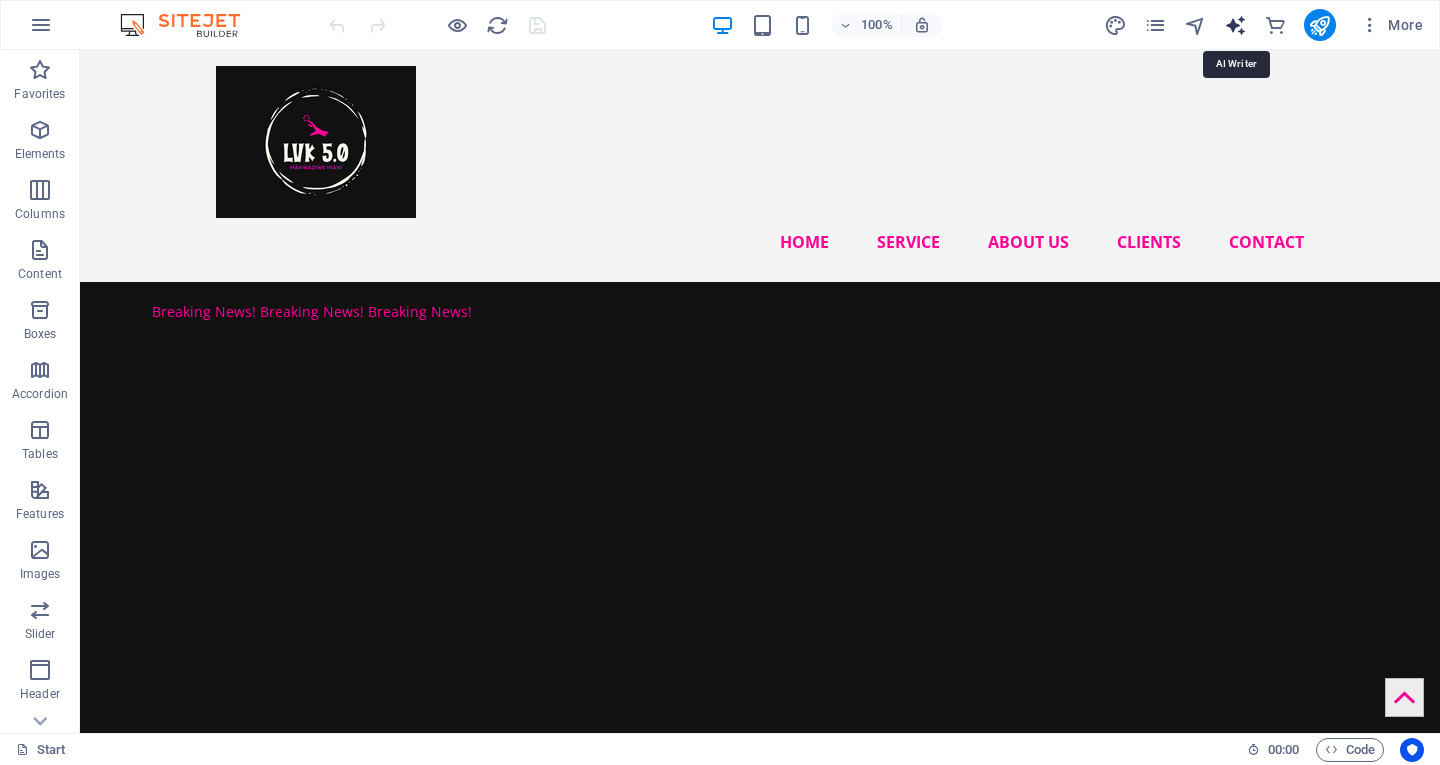 click at bounding box center [1235, 25] 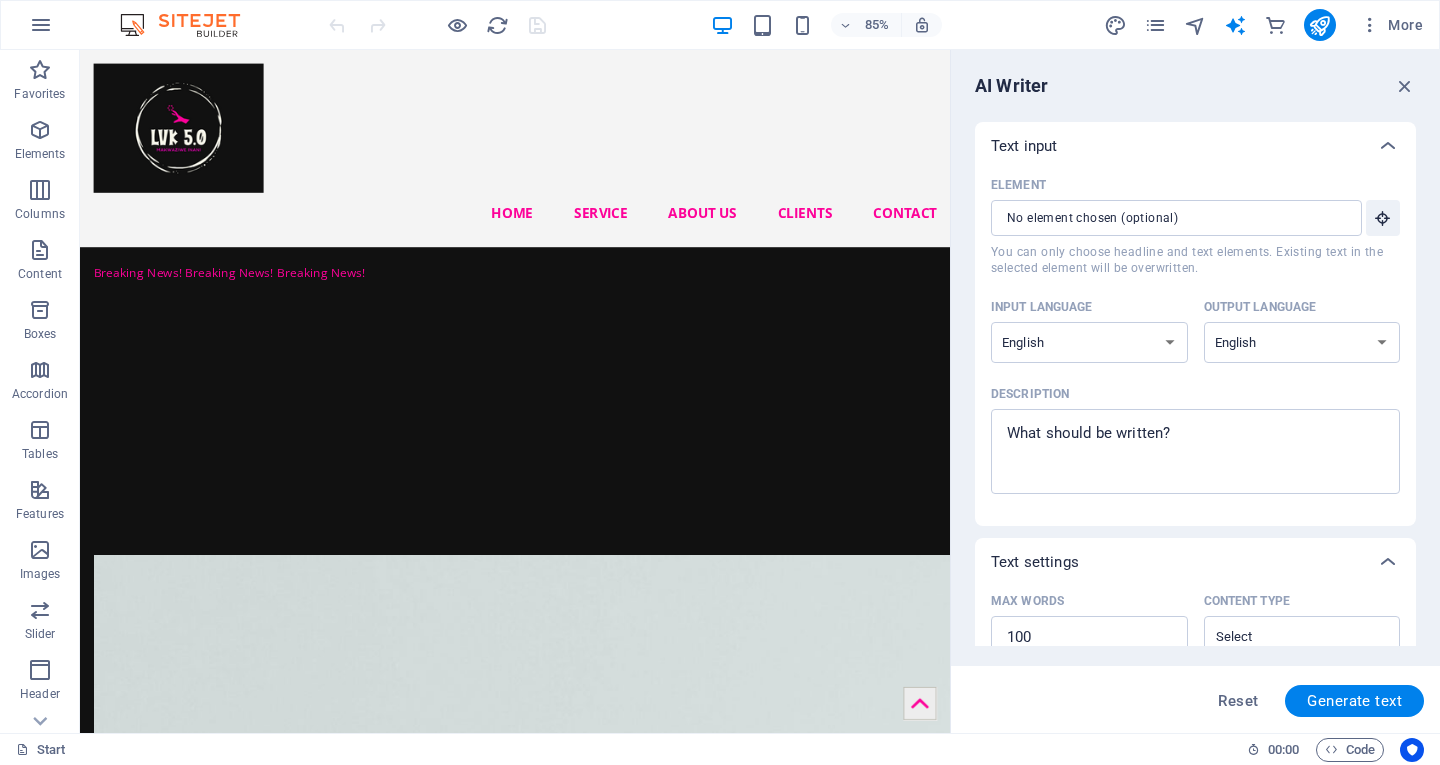 drag, startPoint x: 1416, startPoint y: 320, endPoint x: 1416, endPoint y: 520, distance: 200 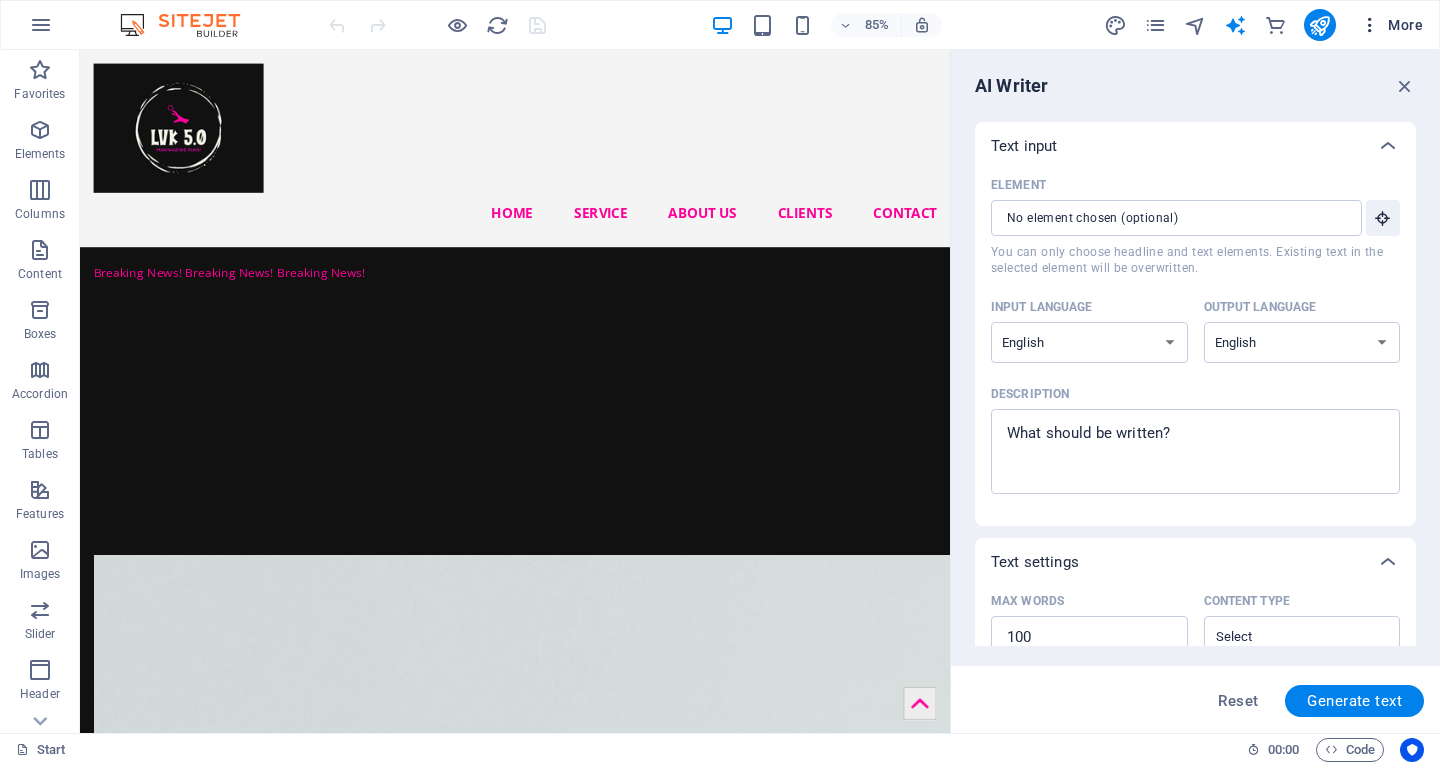 click on "More" at bounding box center [1391, 25] 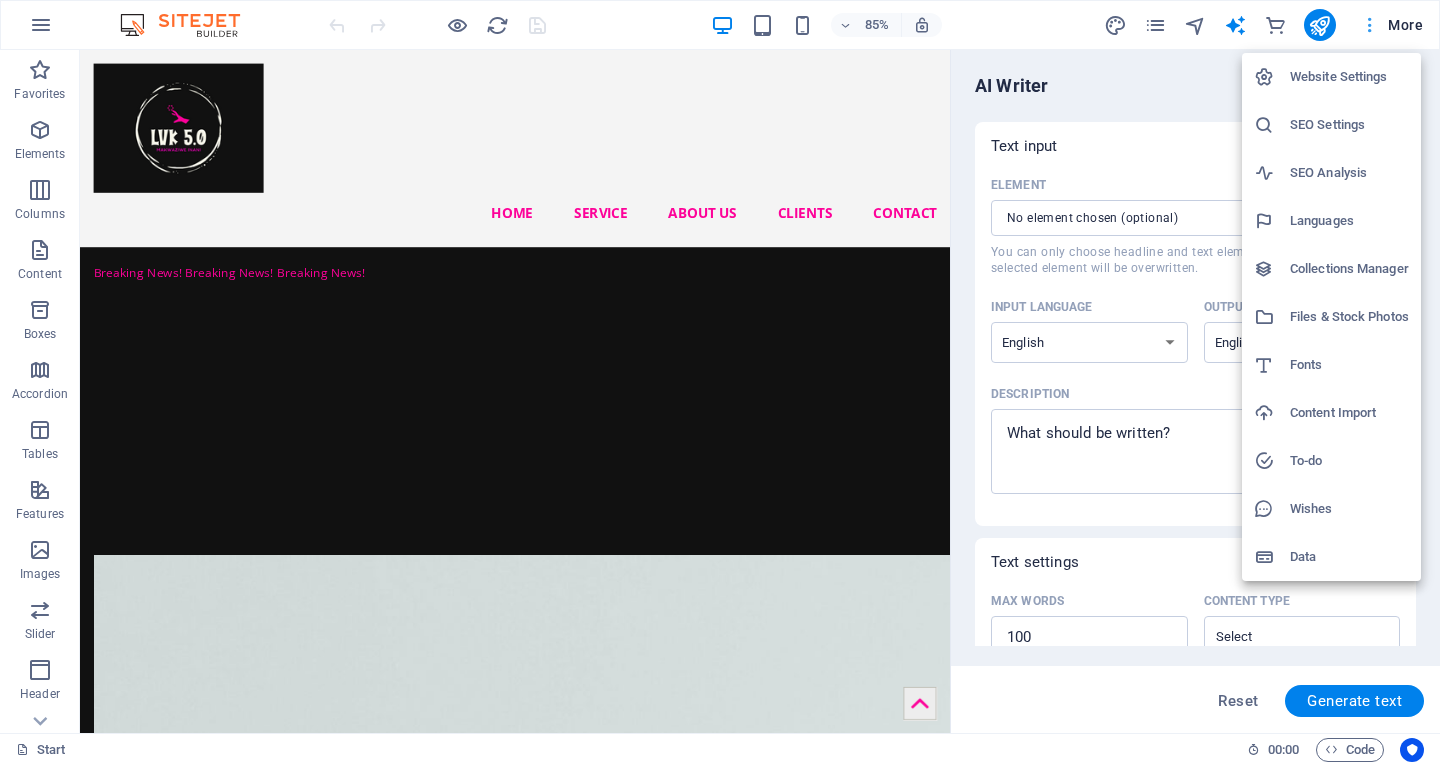 click at bounding box center (720, 382) 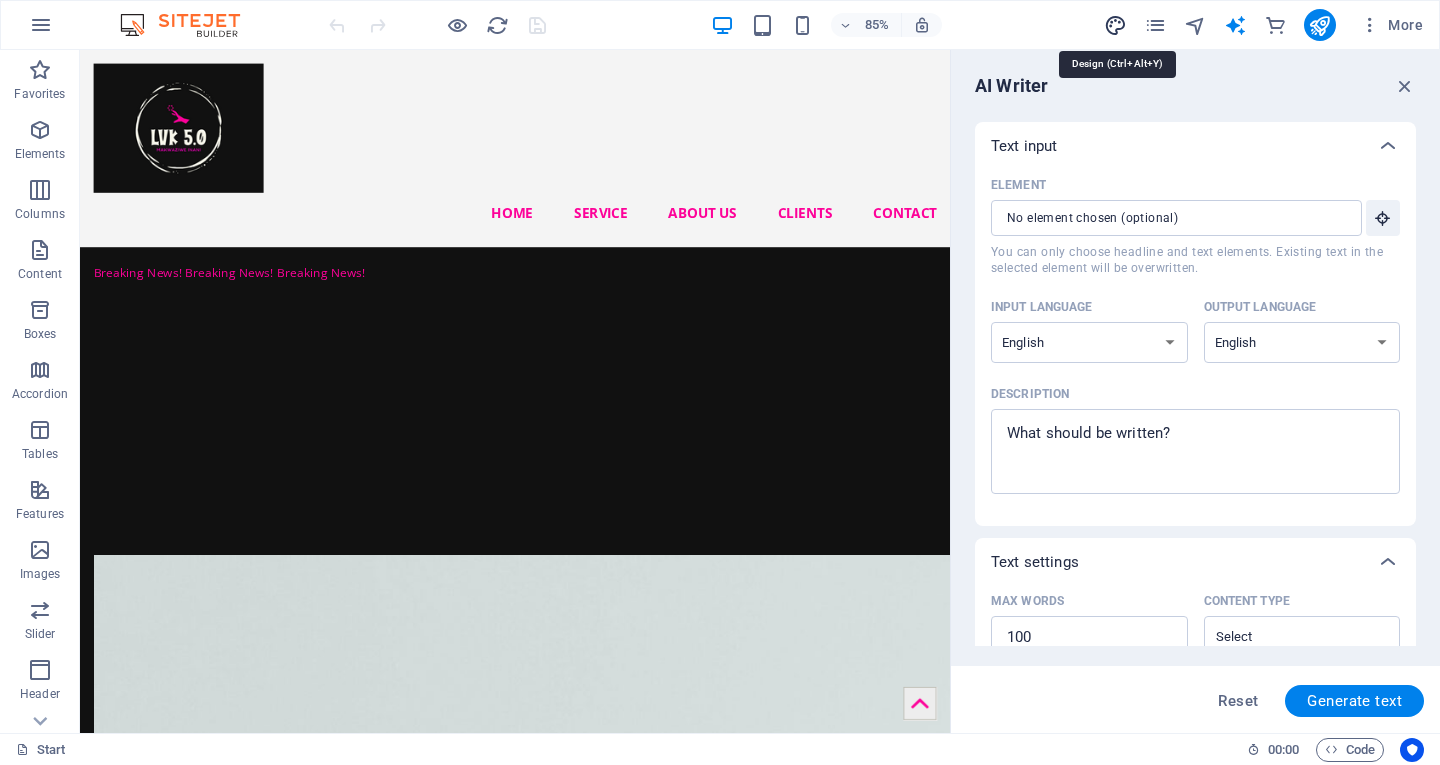 click at bounding box center [1115, 25] 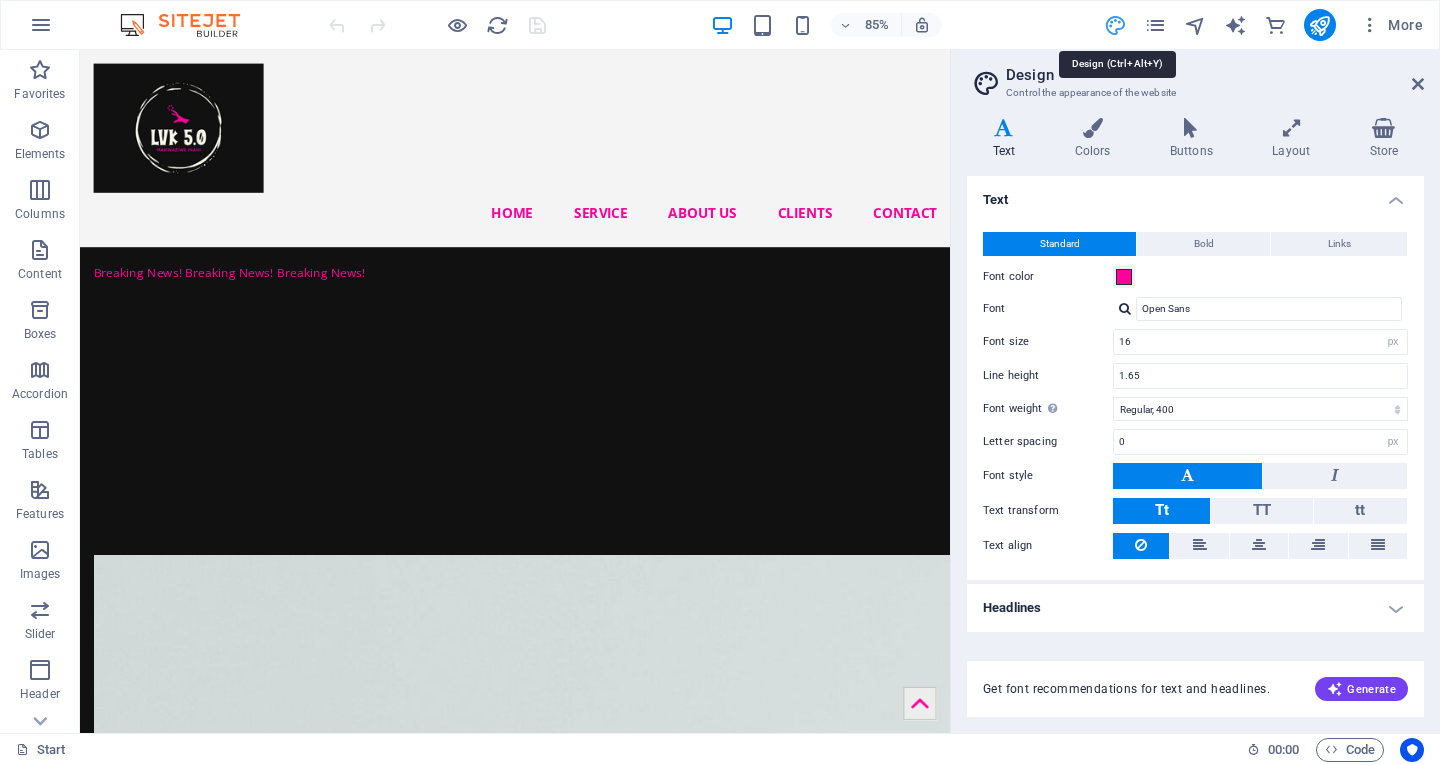 click at bounding box center (1115, 25) 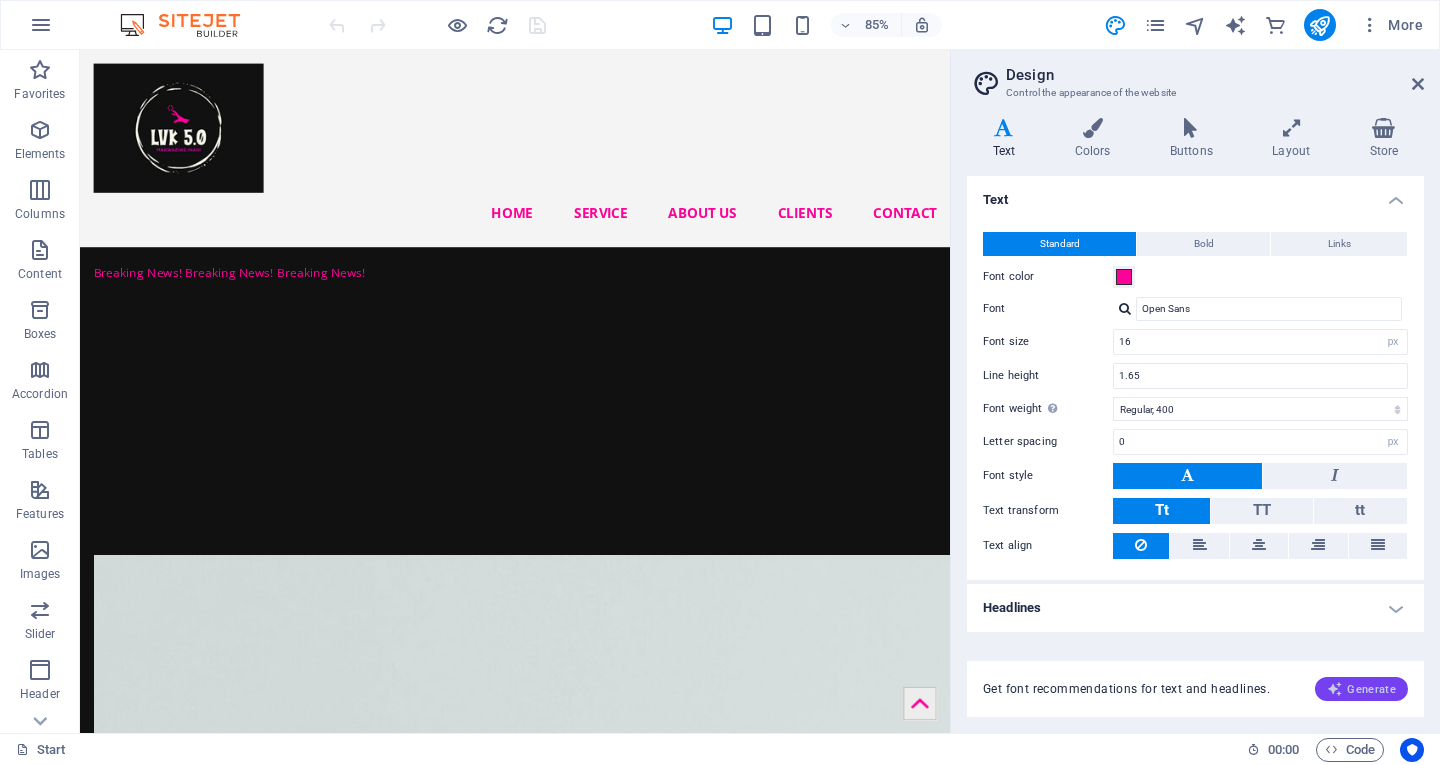 click on "Generate" at bounding box center (1361, 689) 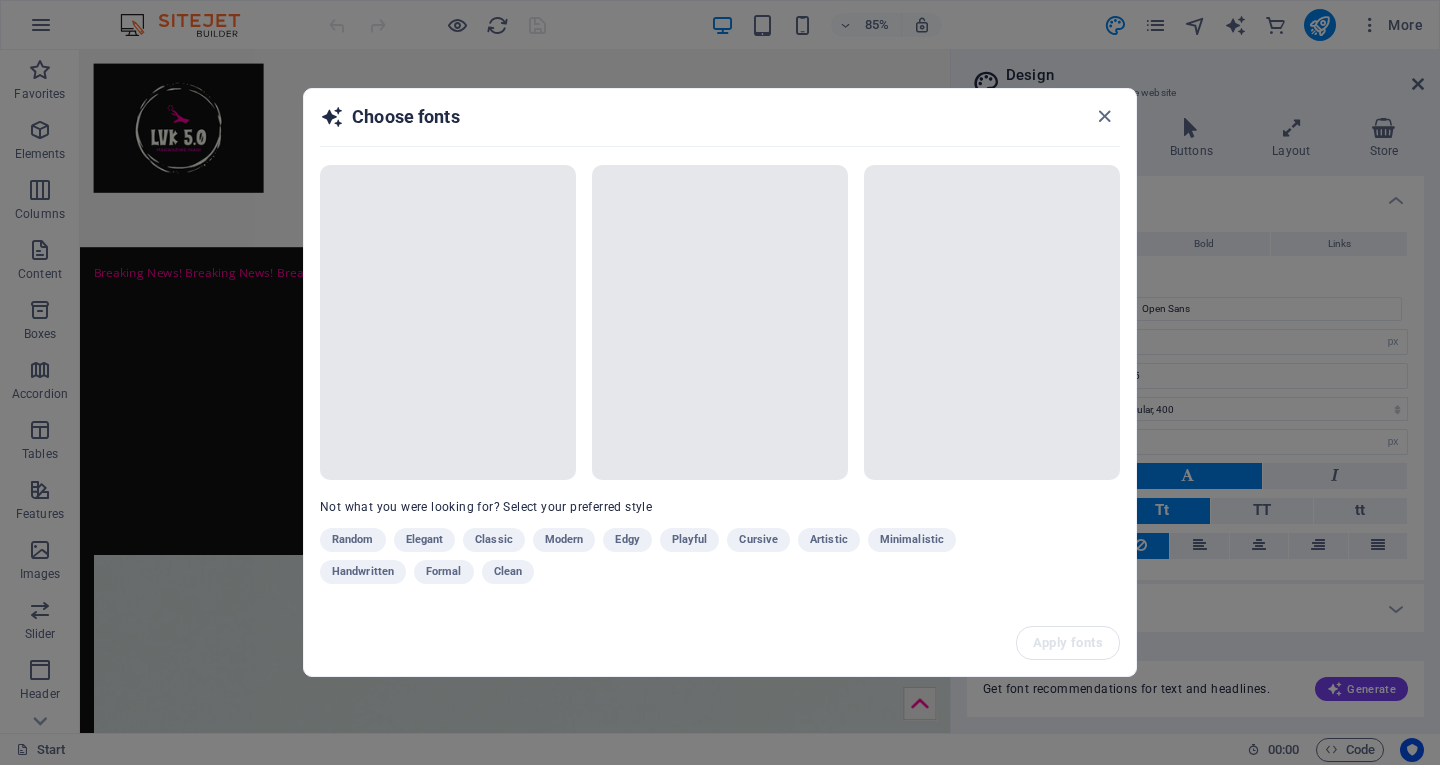 click on "Random Elegant Classic Modern Edgy Playful Cursive Artistic Minimalistic Handwritten Formal Clean" at bounding box center [670, 560] 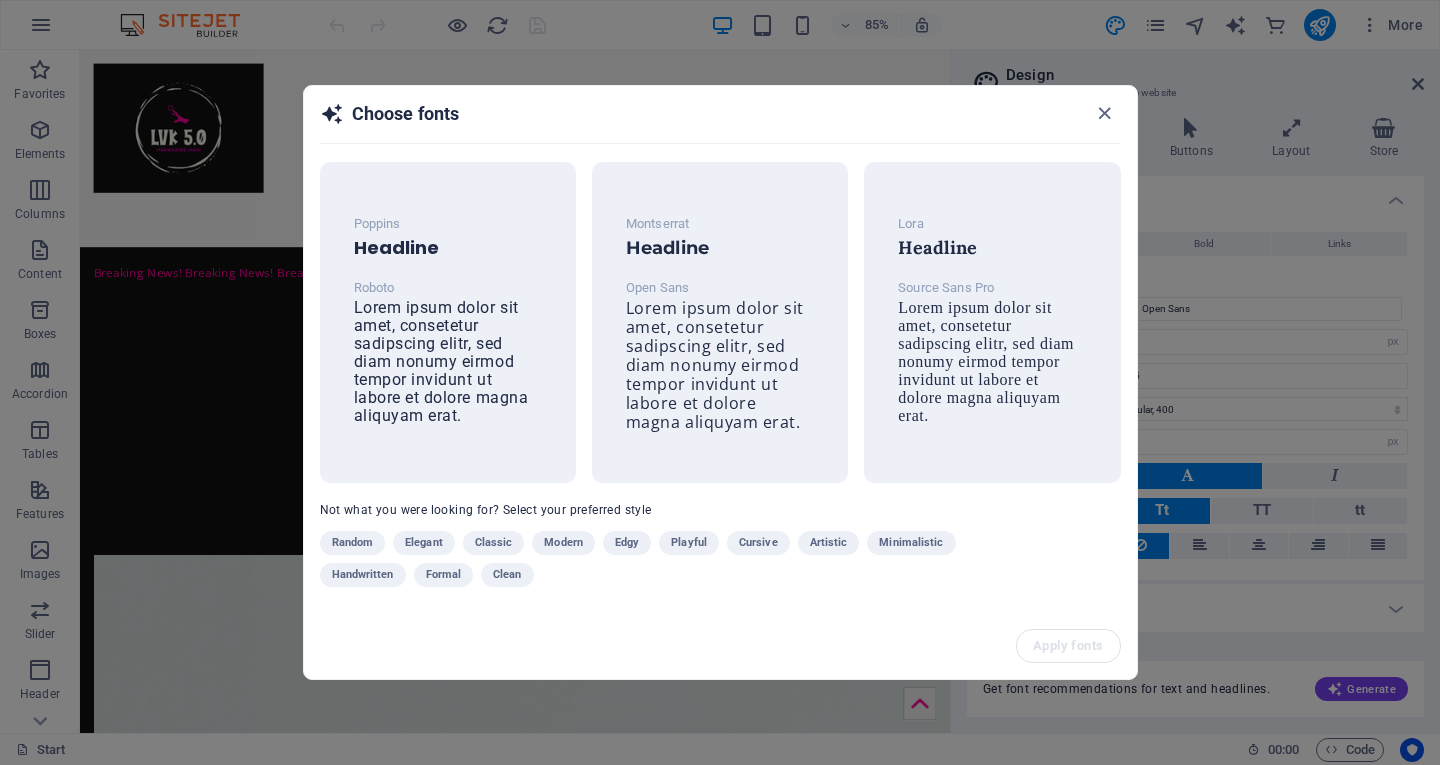 click on "Classic" at bounding box center [494, 543] 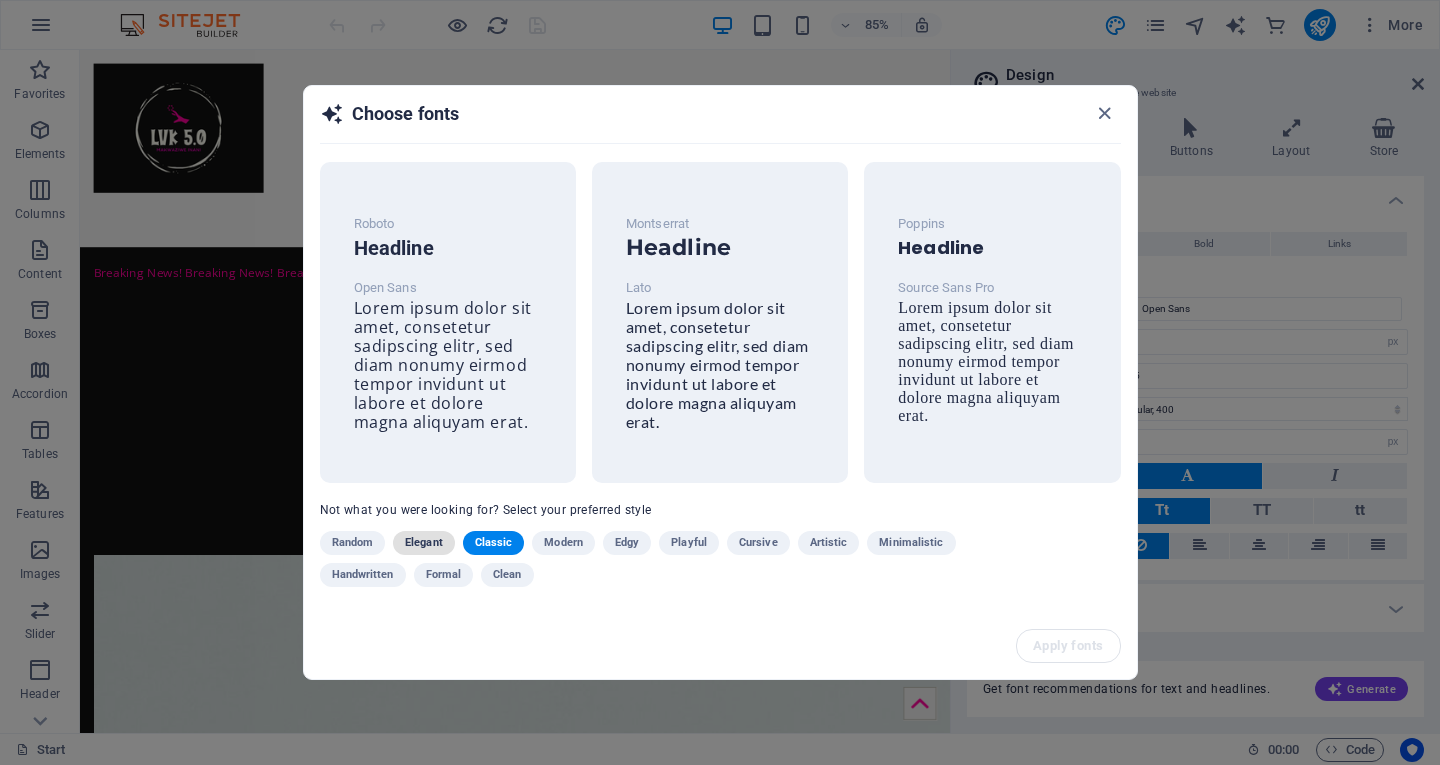 click on "Elegant" at bounding box center [424, 543] 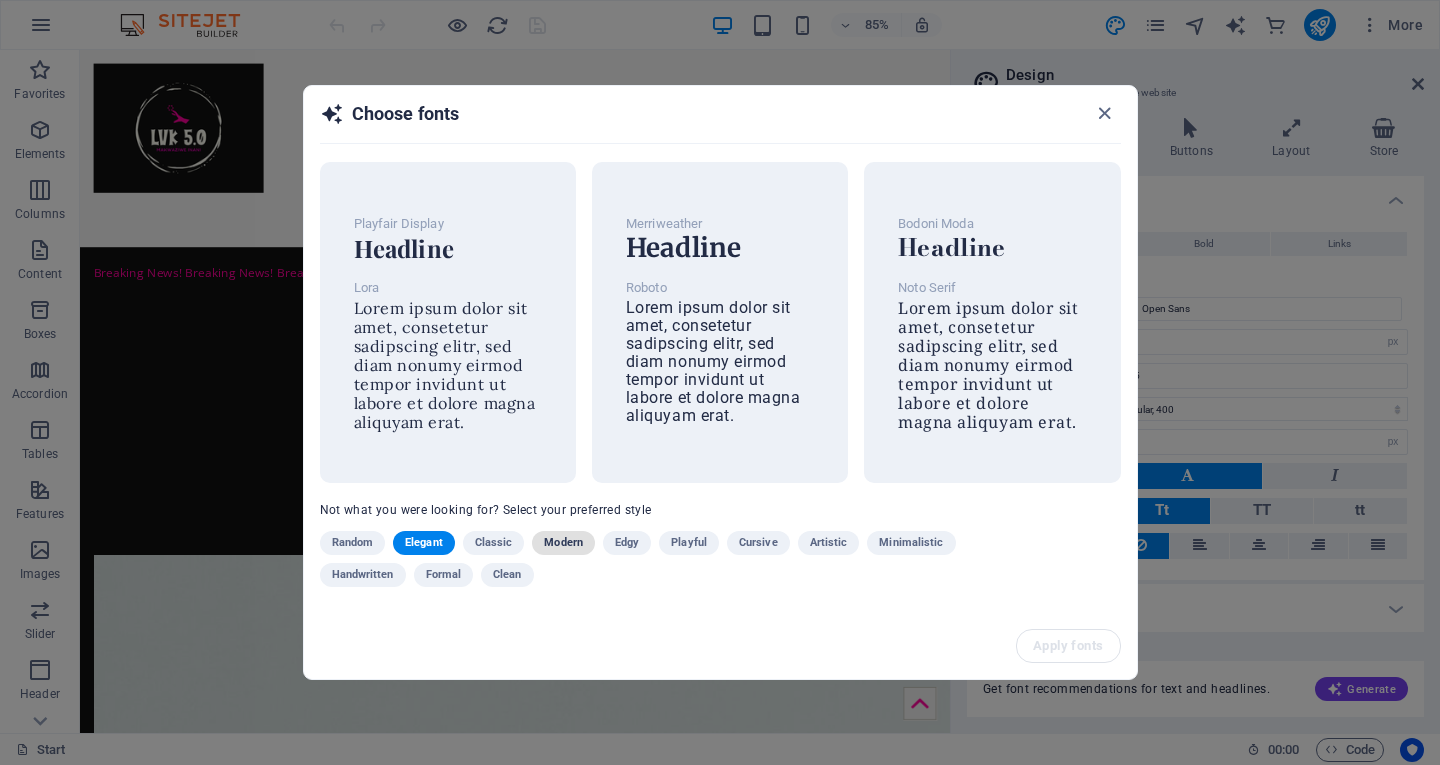 click on "Modern" at bounding box center (563, 543) 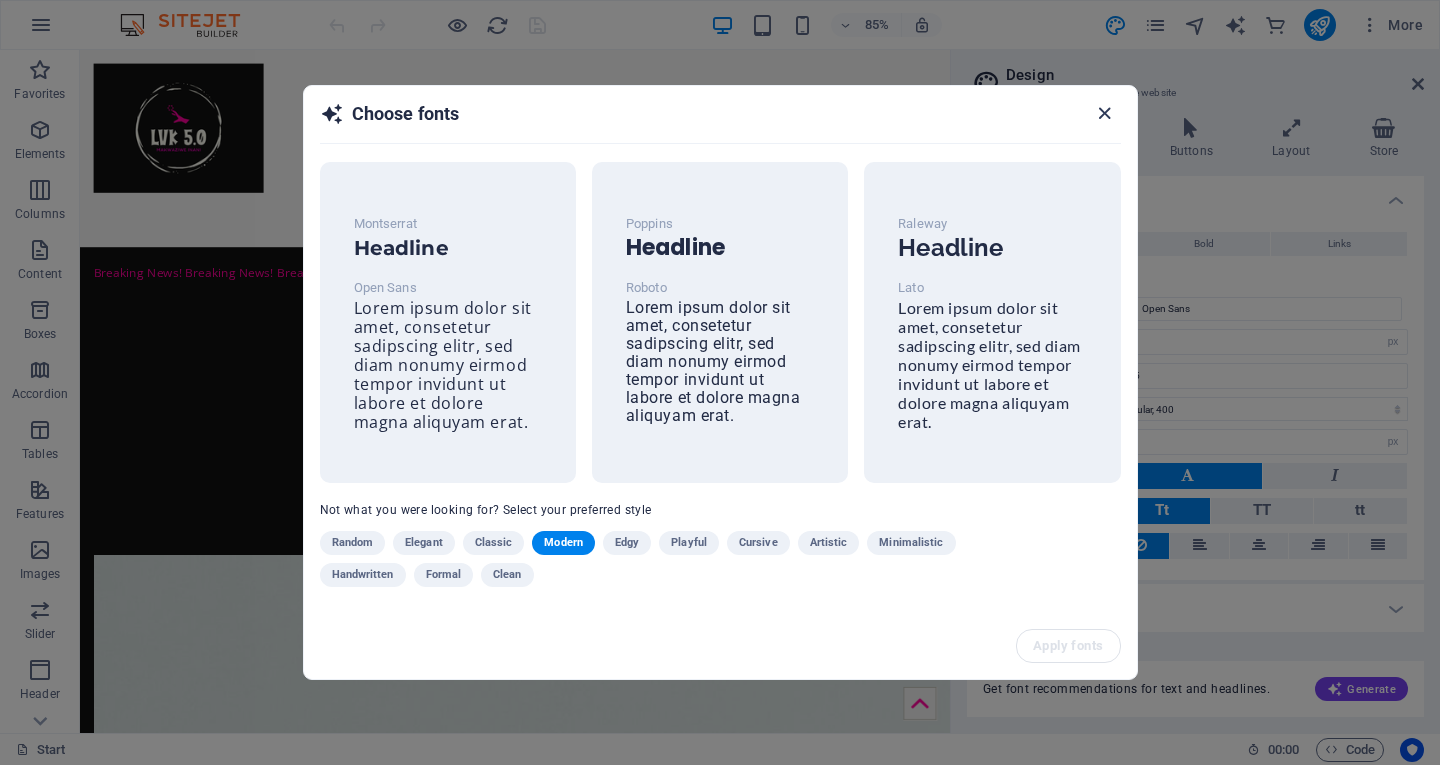 click at bounding box center (1104, 113) 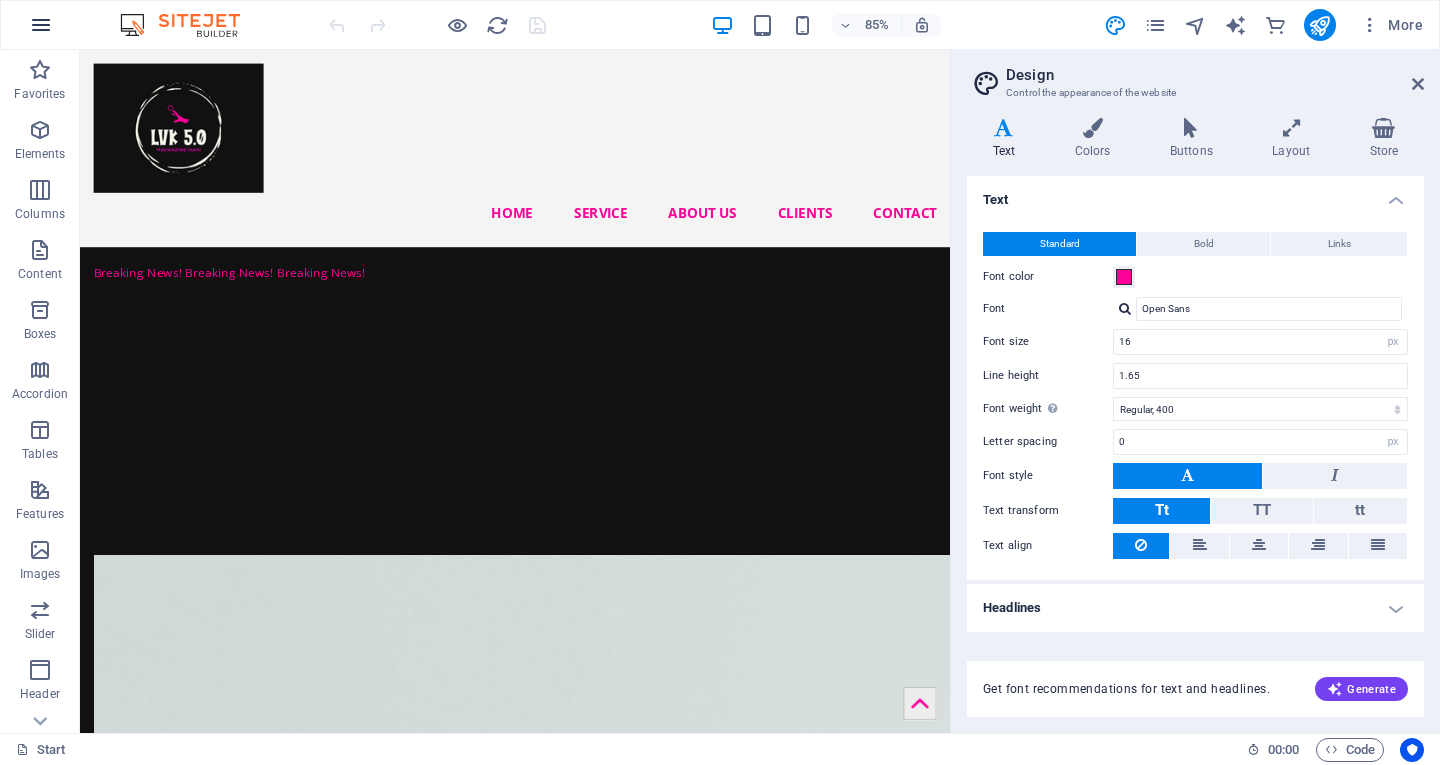 click at bounding box center [41, 25] 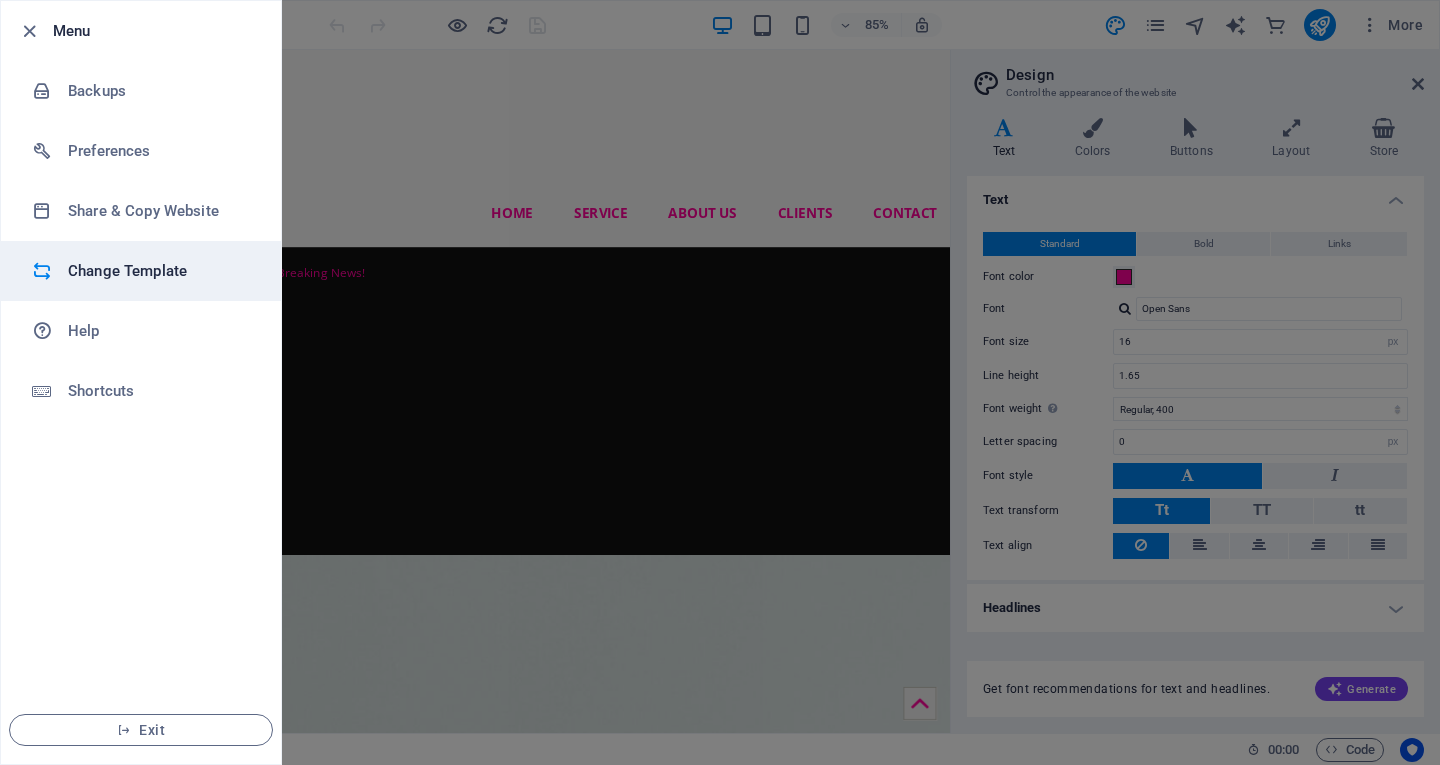 click on "Change Template" at bounding box center (160, 271) 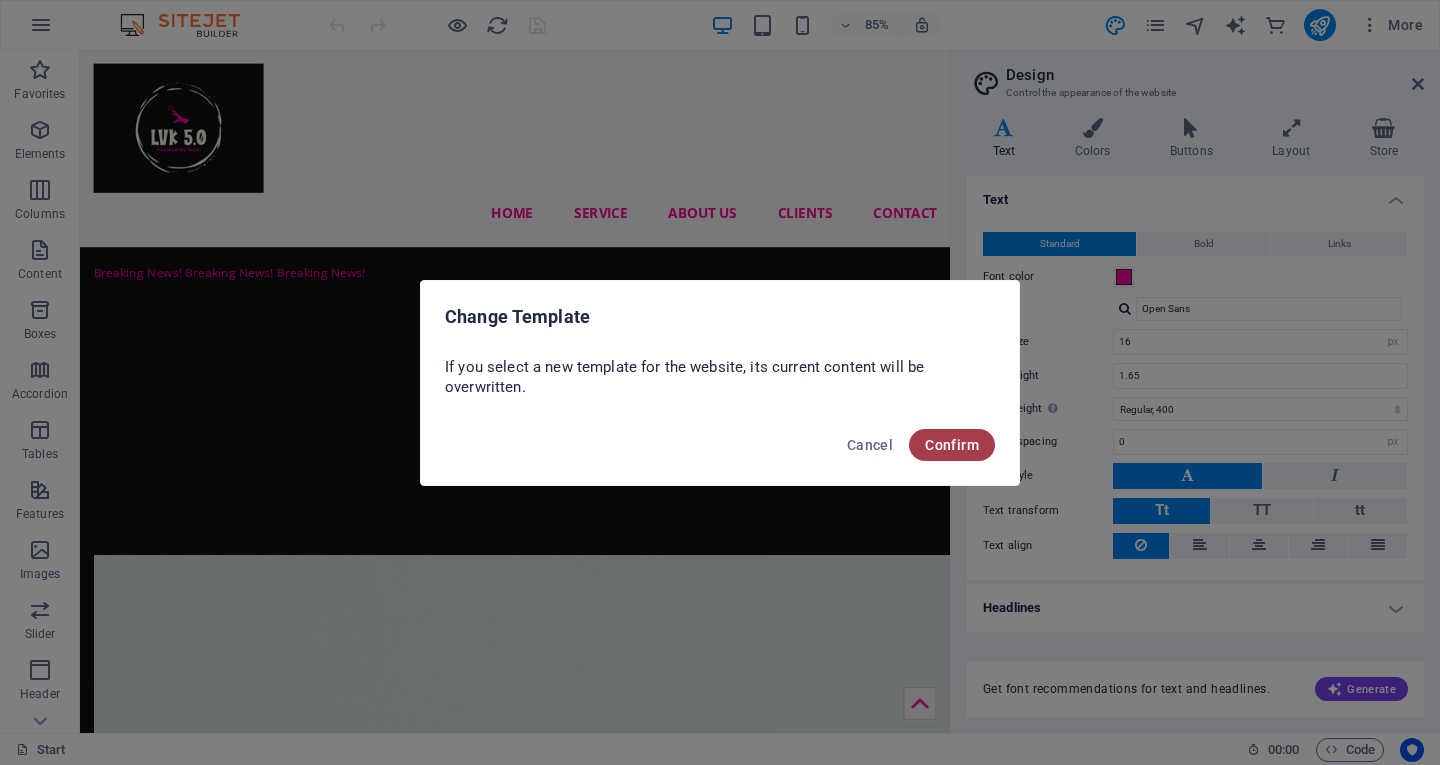 click on "Confirm" at bounding box center [952, 445] 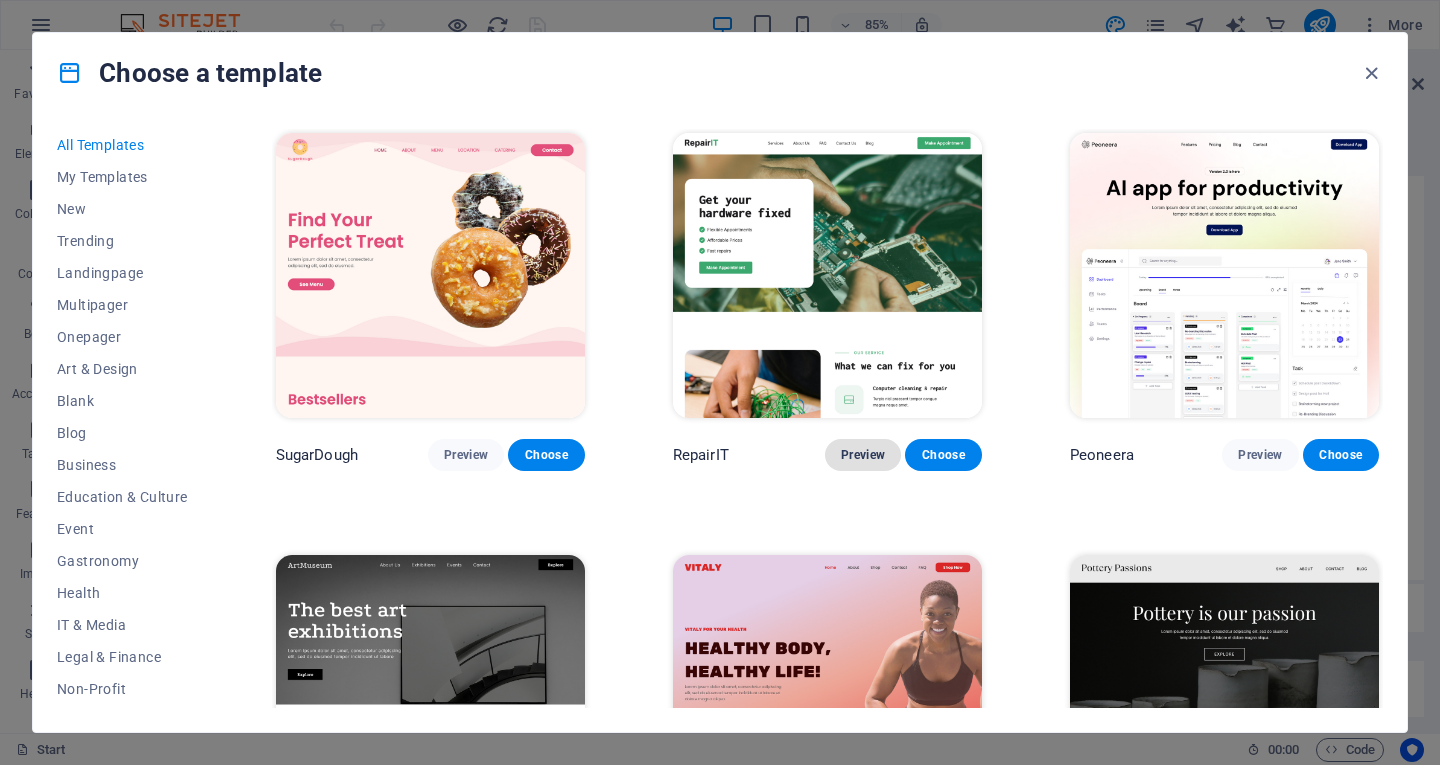 click on "Preview" at bounding box center (863, 455) 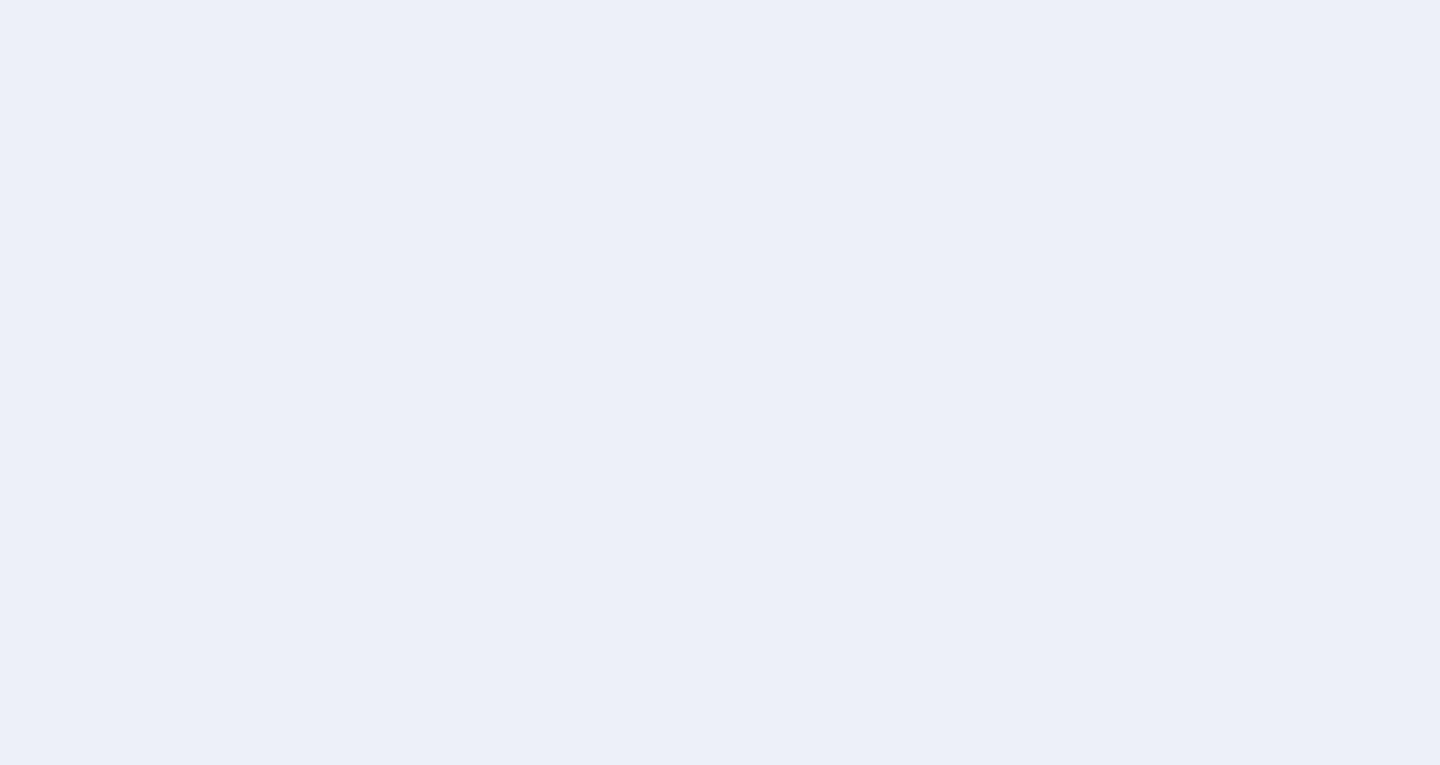 scroll, scrollTop: 0, scrollLeft: 0, axis: both 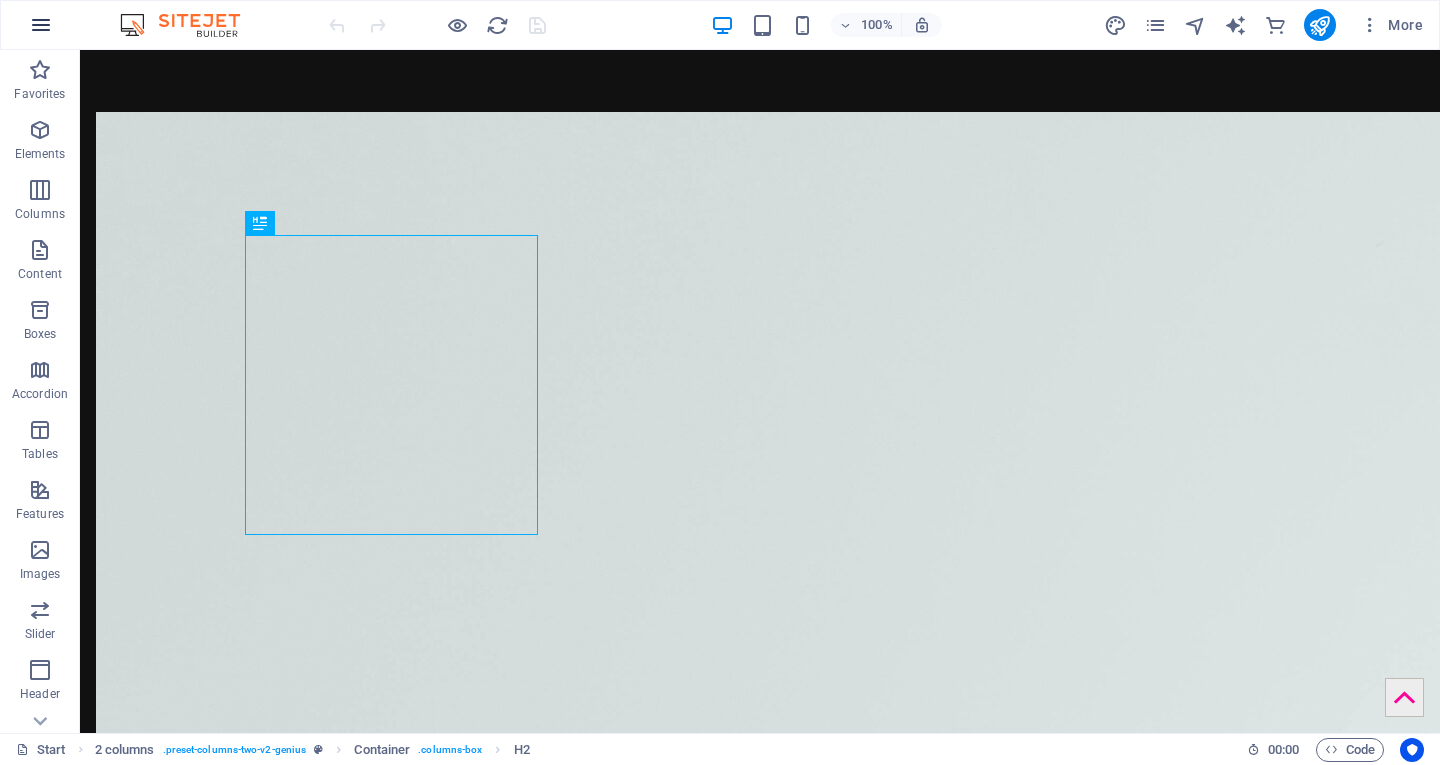 click at bounding box center (41, 25) 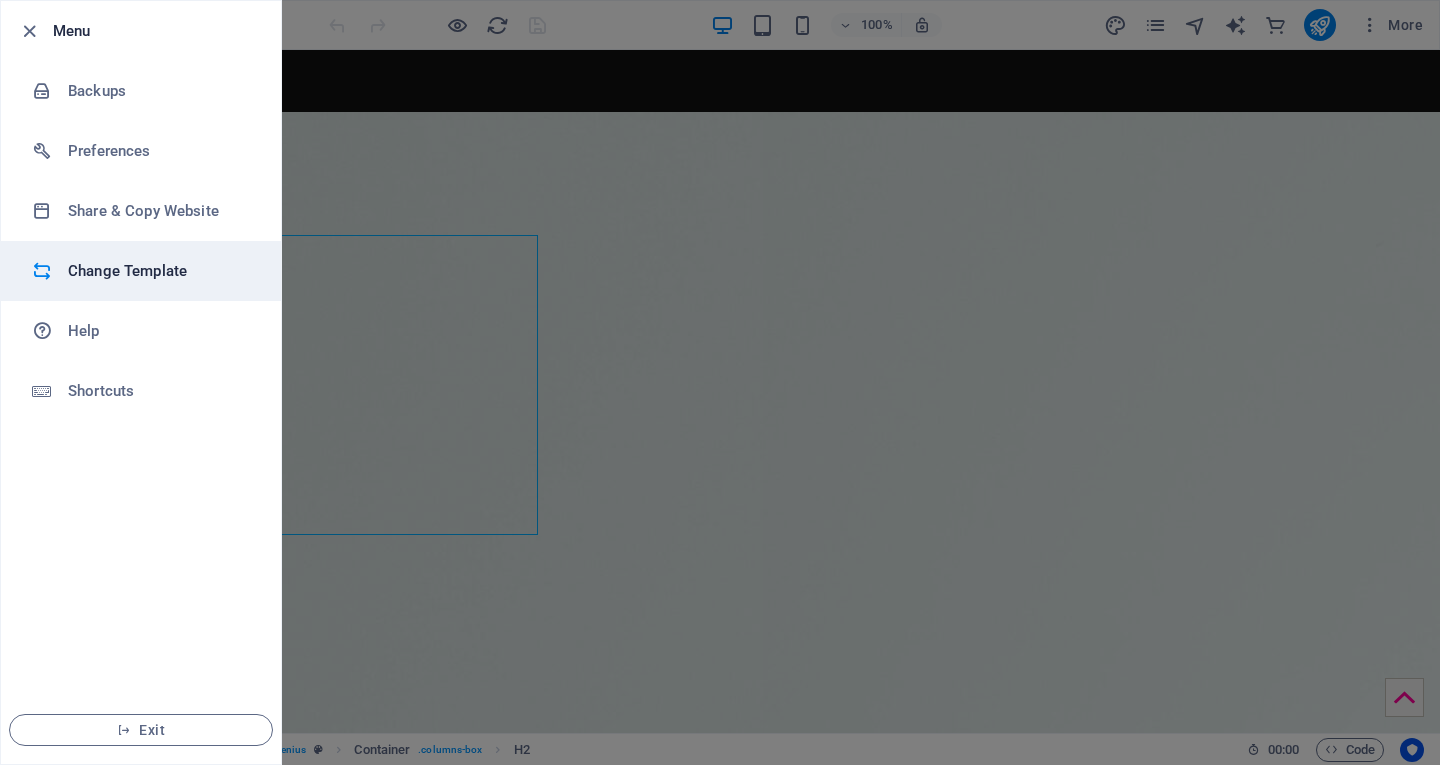 click on "Change Template" at bounding box center [160, 271] 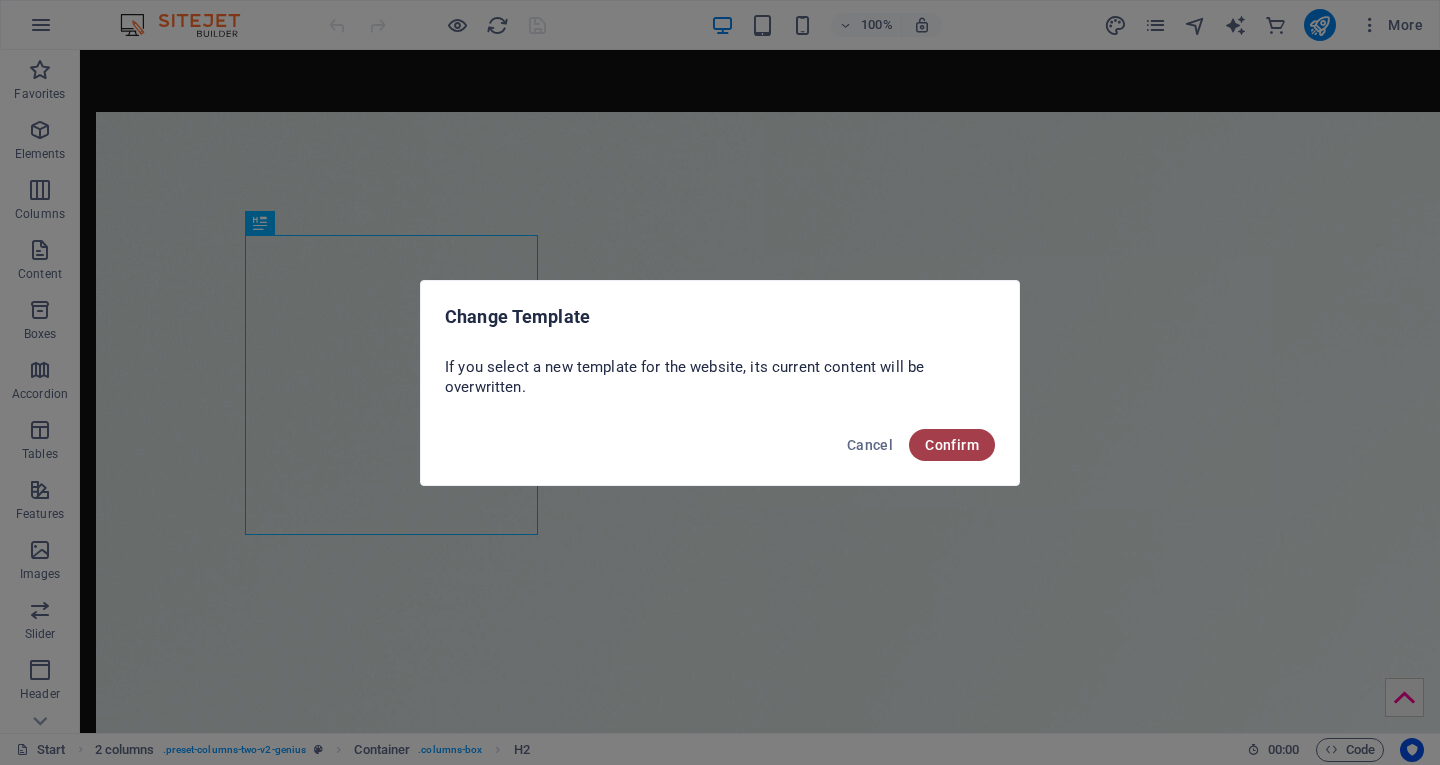 click on "Confirm" at bounding box center (952, 445) 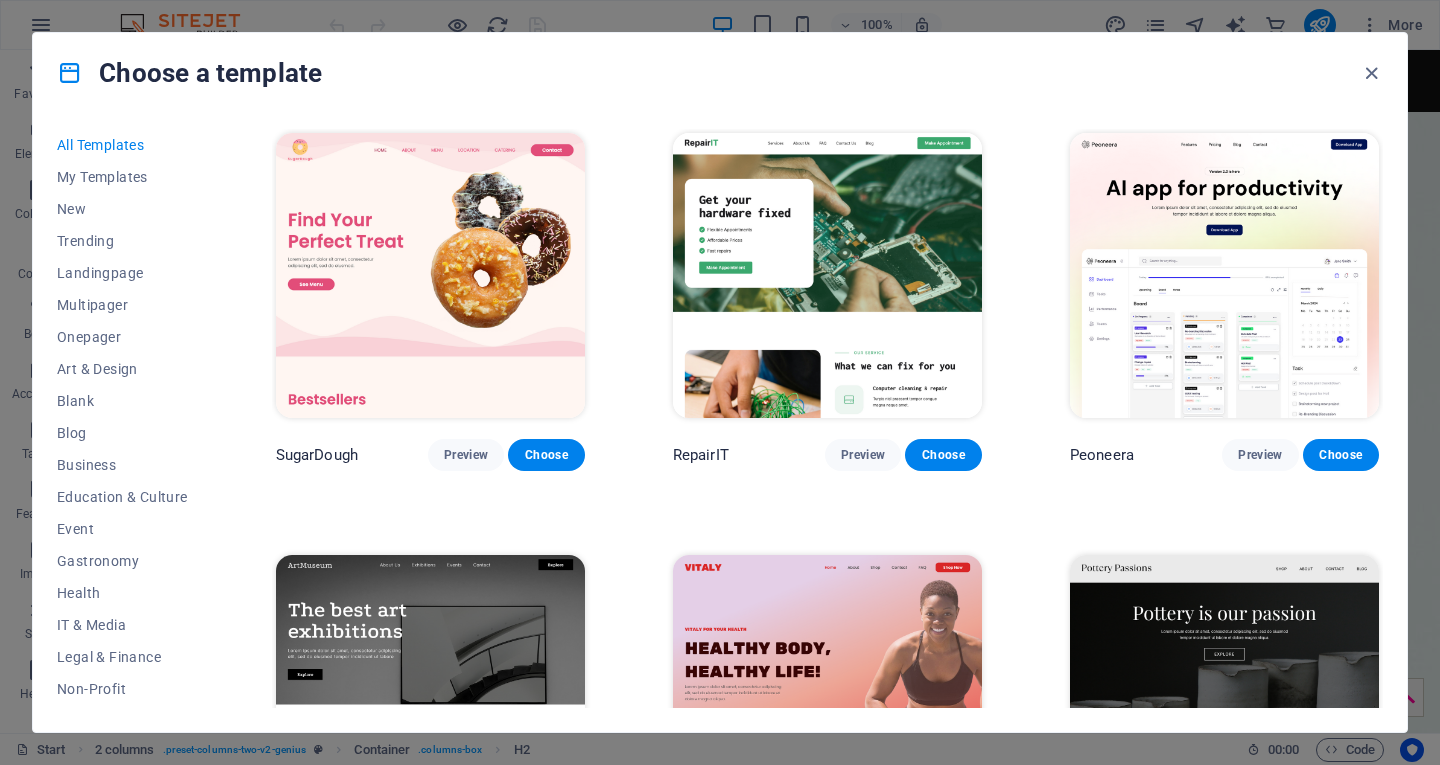 click on "Choose a template All Templates My Templates New Trending Landingpage Multipager Onepager Art & Design Blank Blog Business Education & Culture Event Gastronomy Health IT & Media Legal & Finance Non-Profit Performance Portfolio Services Shop Sports & Beauty Trades Travel Wireframe SugarDough Preview Choose RepairIT Preview Choose Peoneera Preview Choose Art Museum Preview Choose Vitaly Preview Choose Pottery Passions Preview Choose Home Decor Preview Choose Toyland Preview Choose Pet Shop Preview Choose Wonder Planner Preview Choose Transportable Preview Choose S&L Preview Choose WePaint Preview Choose Eco-Con Preview Choose MeetUp Preview Choose Help & Care Preview Choose Podcaster Preview Choose Academix Preview Choose BIG Barber Shop Preview Choose Health & Food Preview Choose UrbanNest Interiors Preview Choose Green Change Preview Choose The Beauty Temple Preview Choose WeTrain Preview Choose Cleaner Preview Choose Johanna James Preview Choose Delicioso Preview Choose Dream Garden Preview Choose LumeDeAqua" at bounding box center [720, 382] 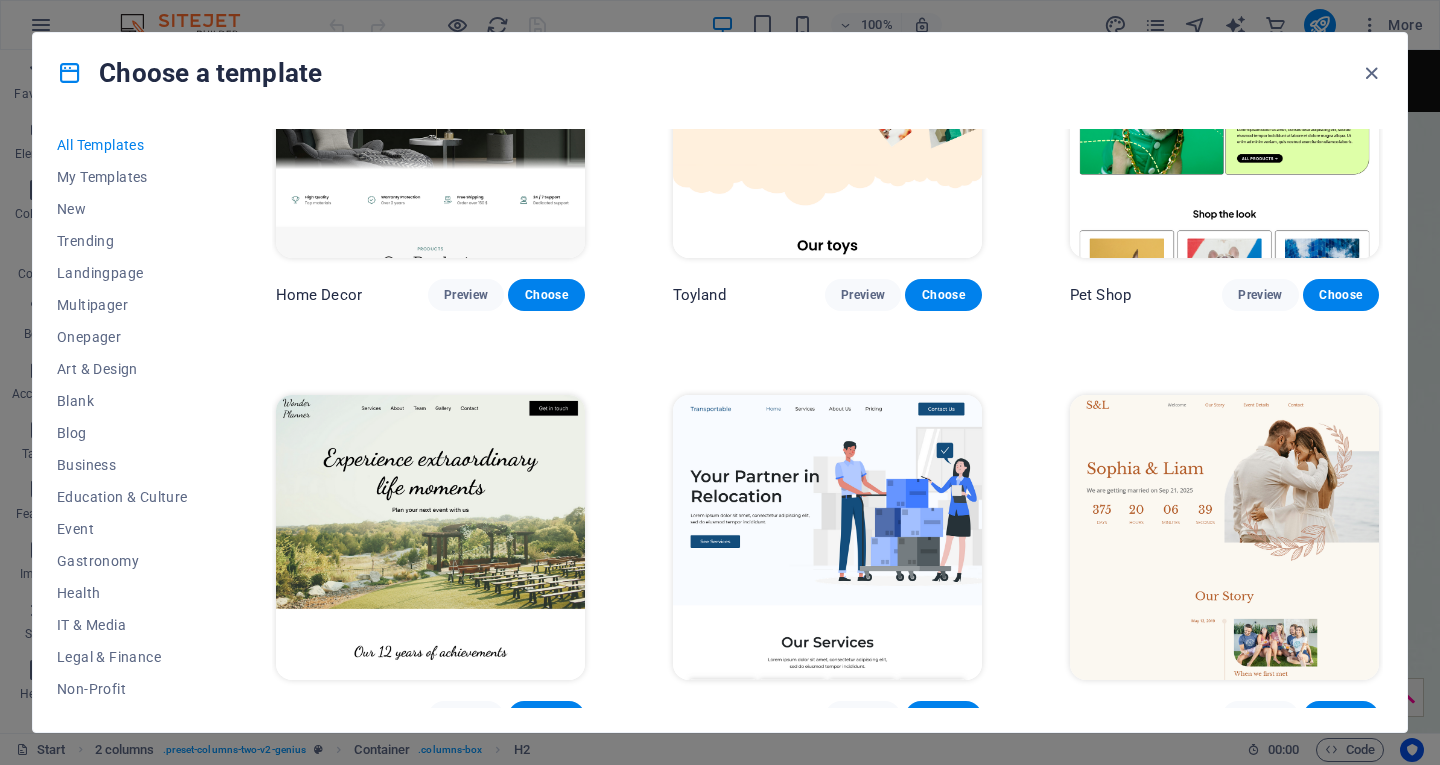 scroll, scrollTop: 1045, scrollLeft: 0, axis: vertical 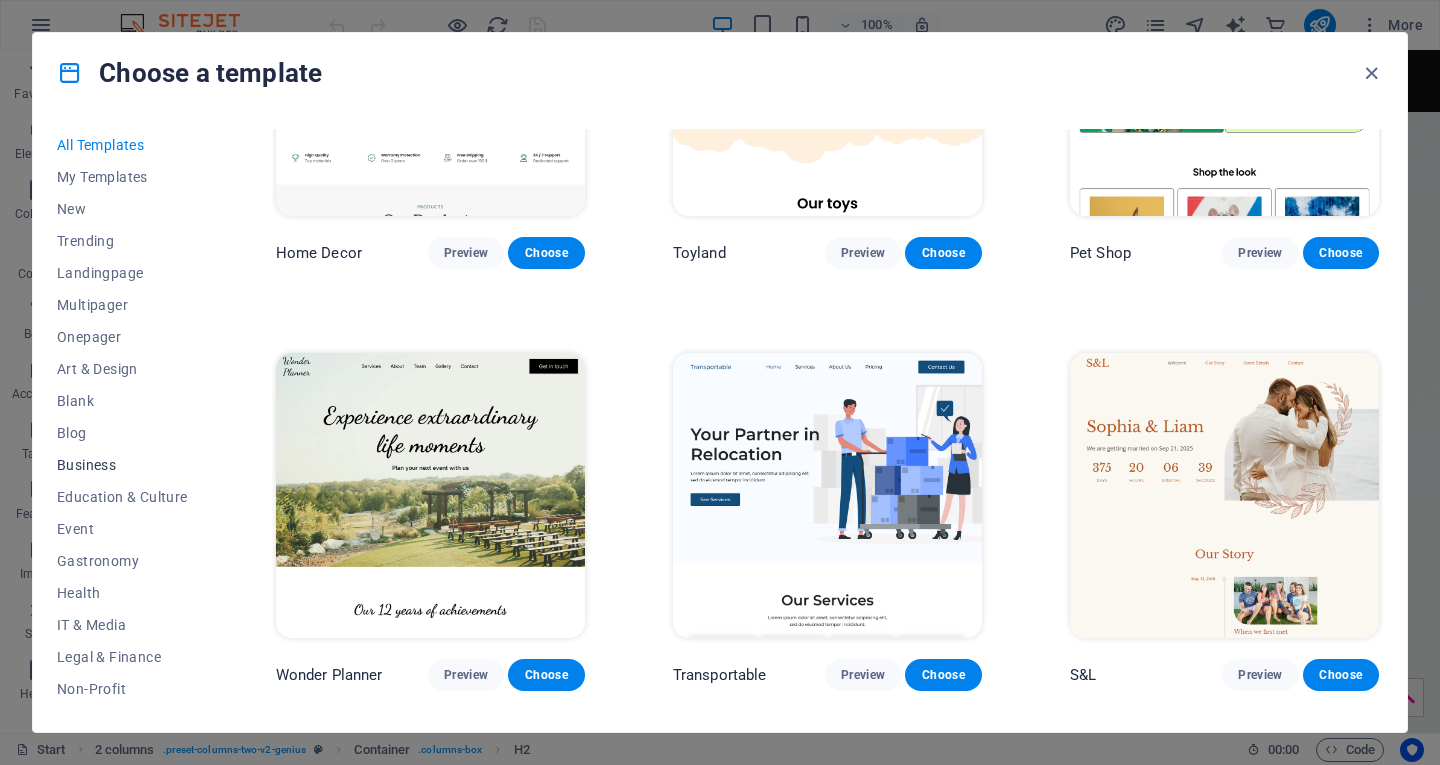 click on "Business" at bounding box center (122, 465) 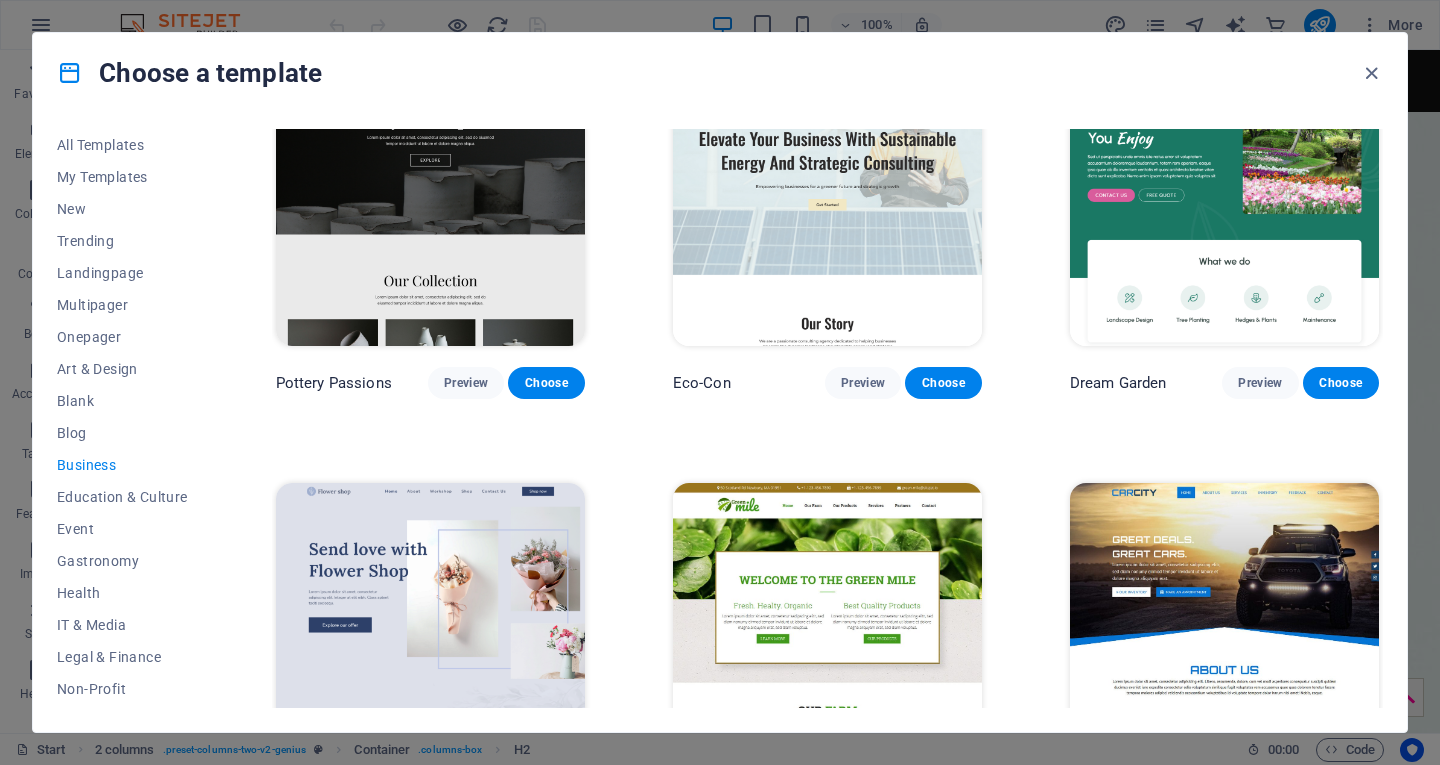 scroll, scrollTop: 173, scrollLeft: 0, axis: vertical 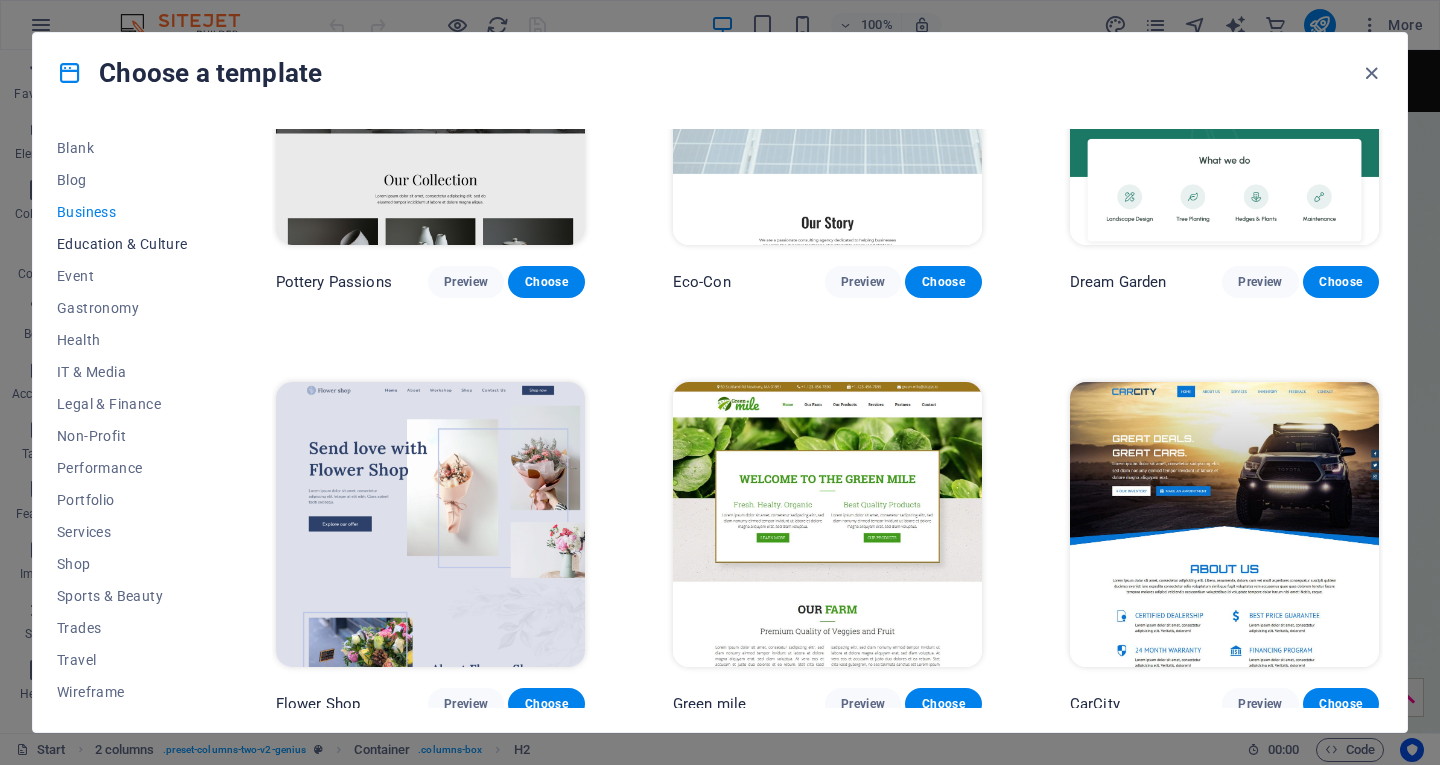 click on "Education & Culture" at bounding box center (122, 244) 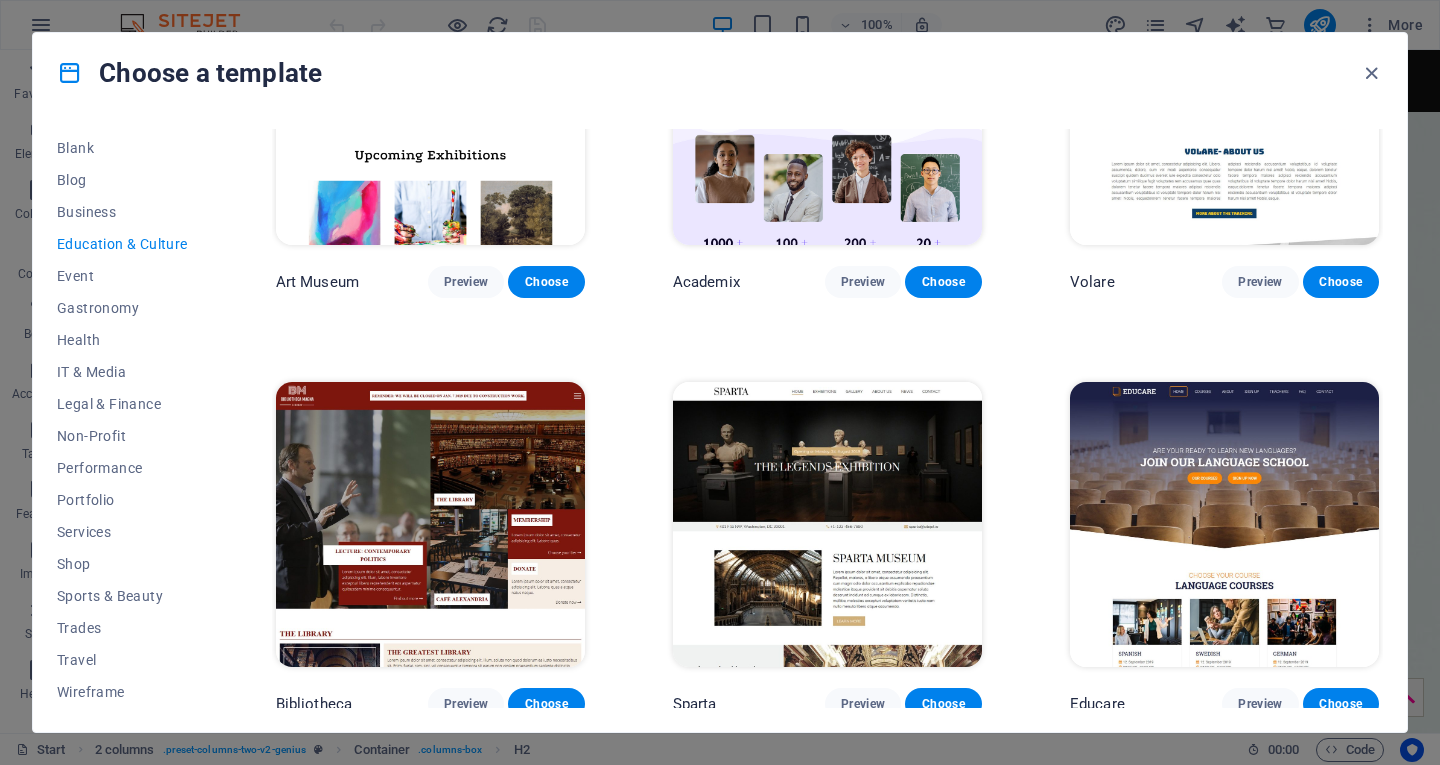 scroll, scrollTop: 0, scrollLeft: 0, axis: both 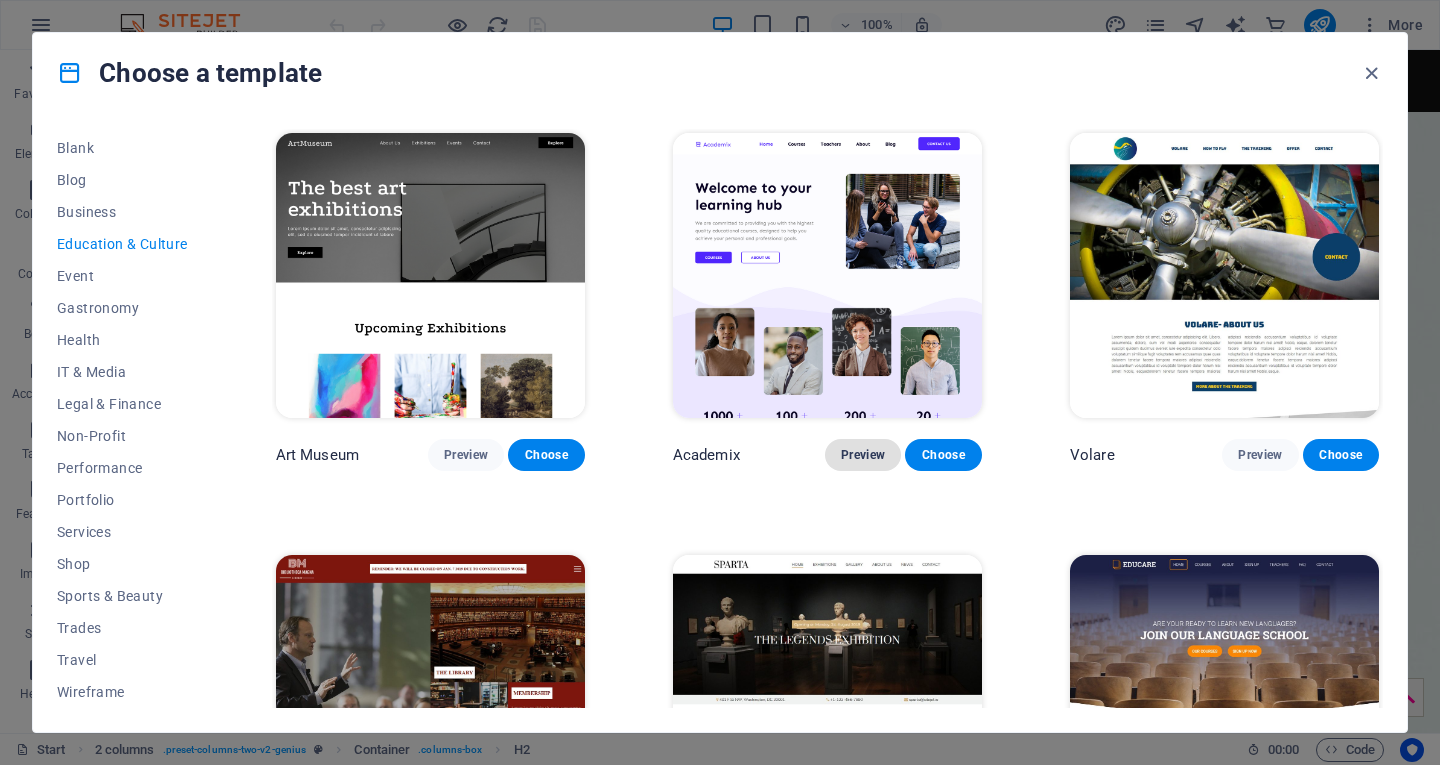 click on "Preview" at bounding box center (863, 455) 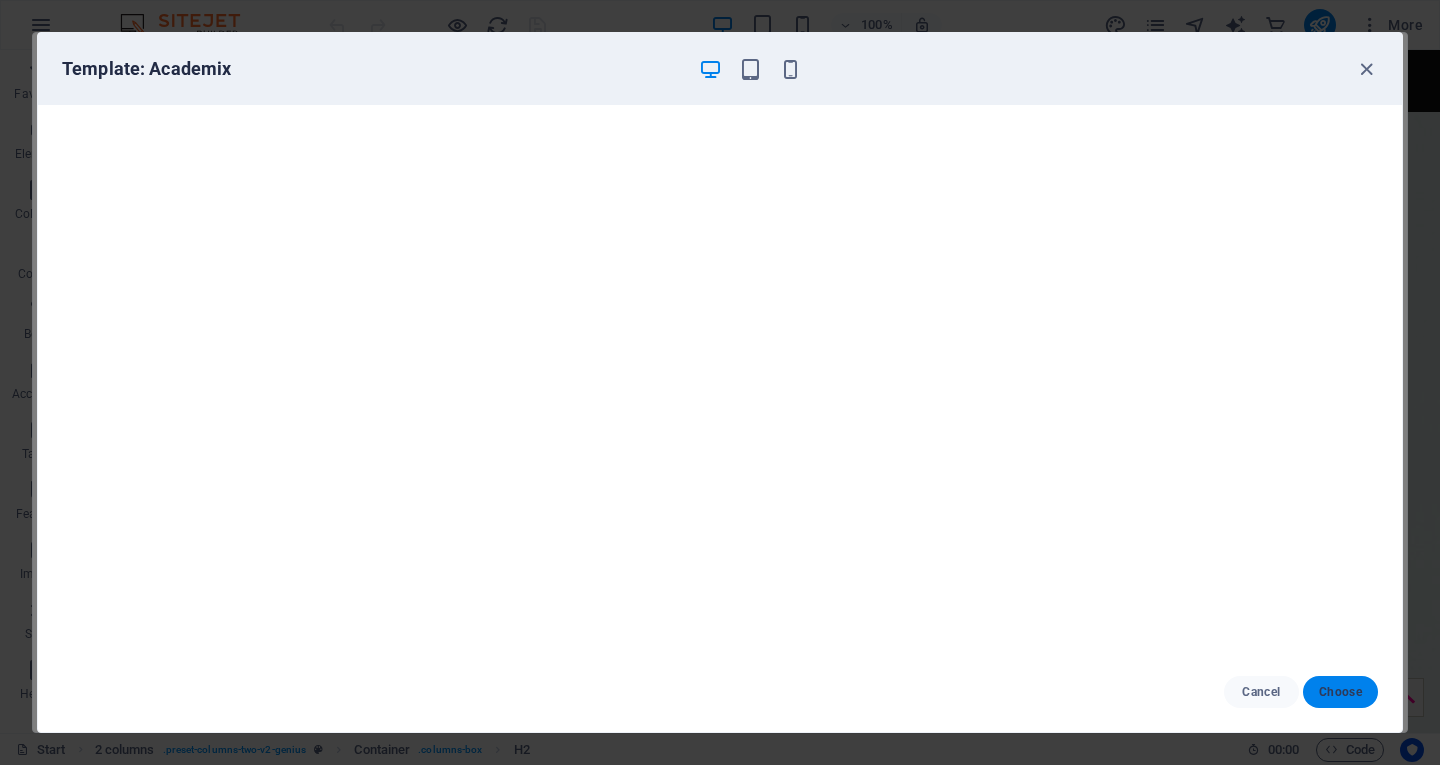 click on "Choose" at bounding box center [1340, 692] 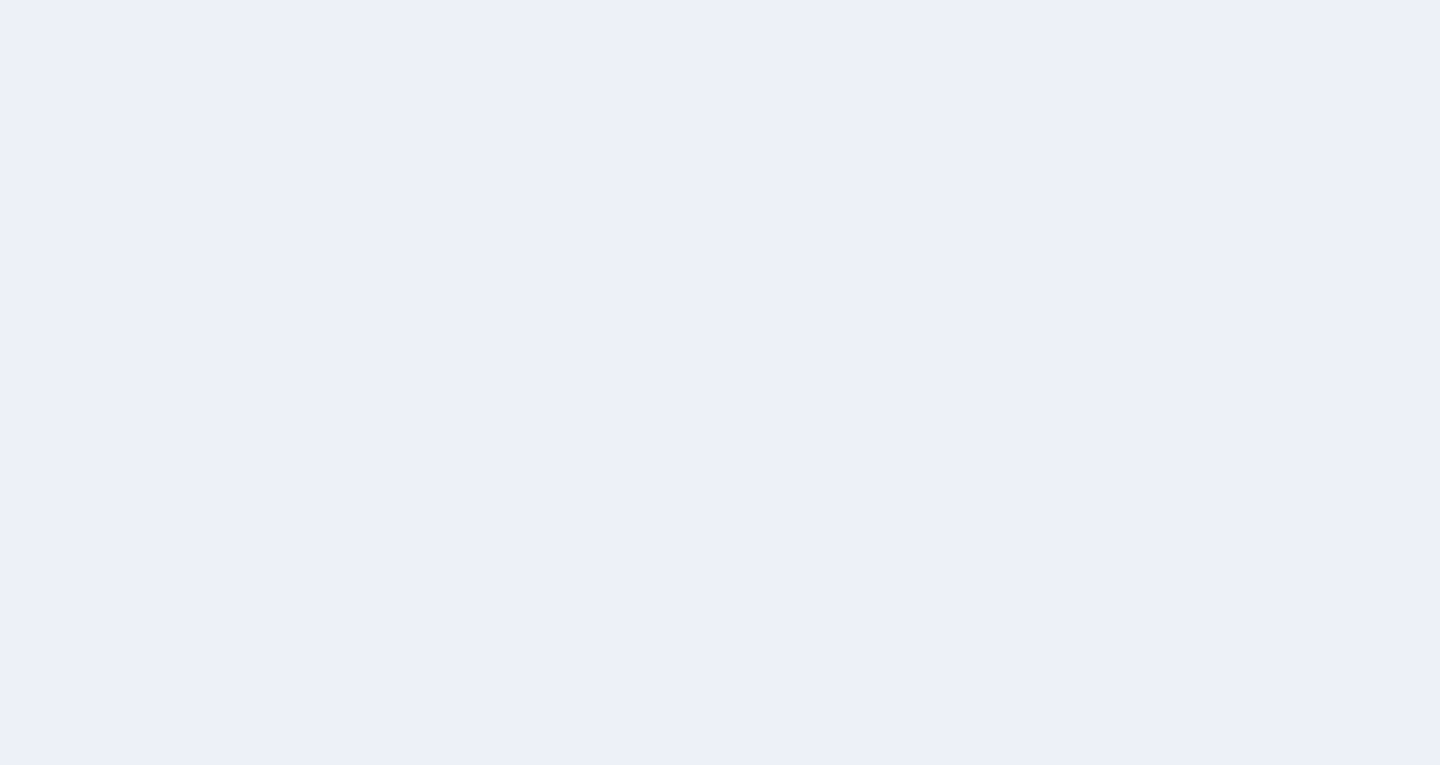 scroll, scrollTop: 0, scrollLeft: 0, axis: both 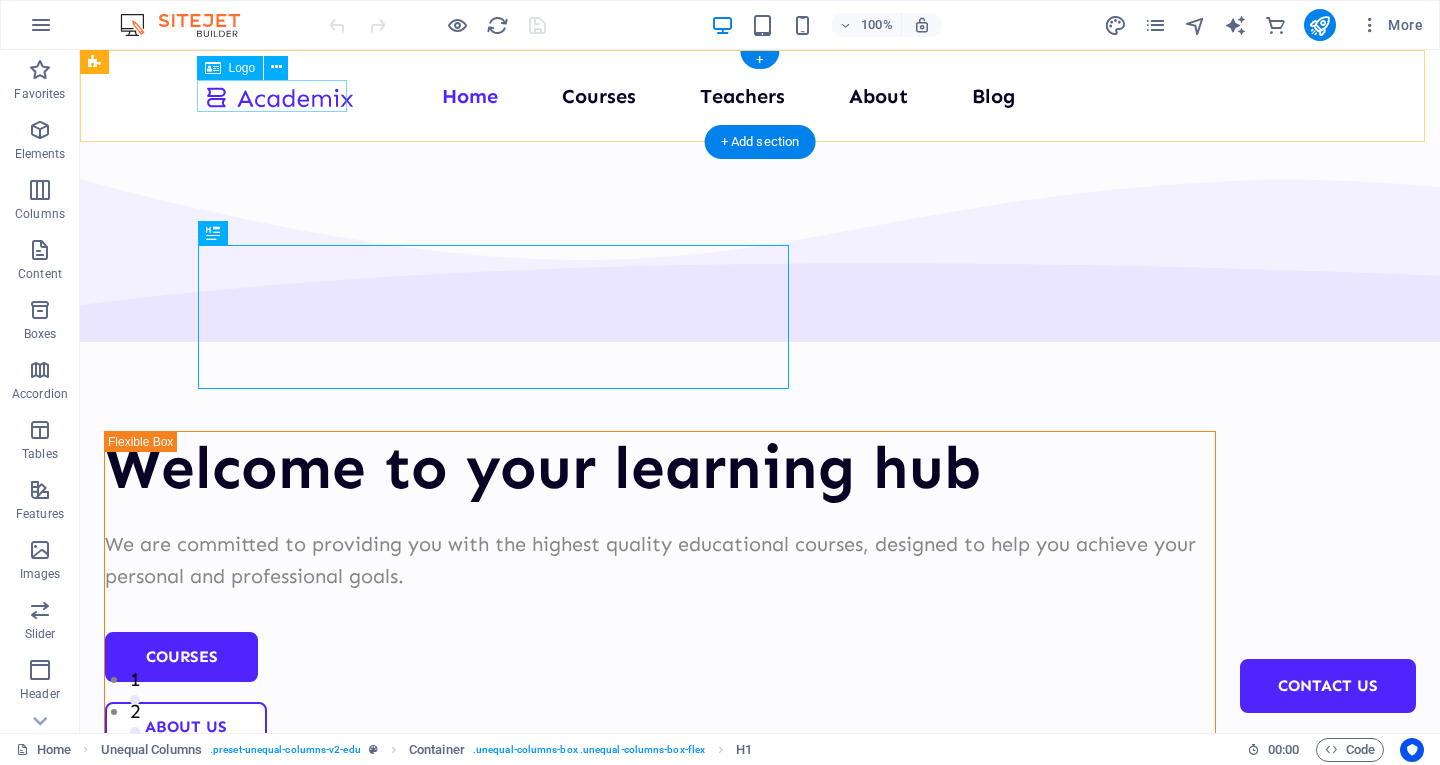 click at bounding box center (279, 96) 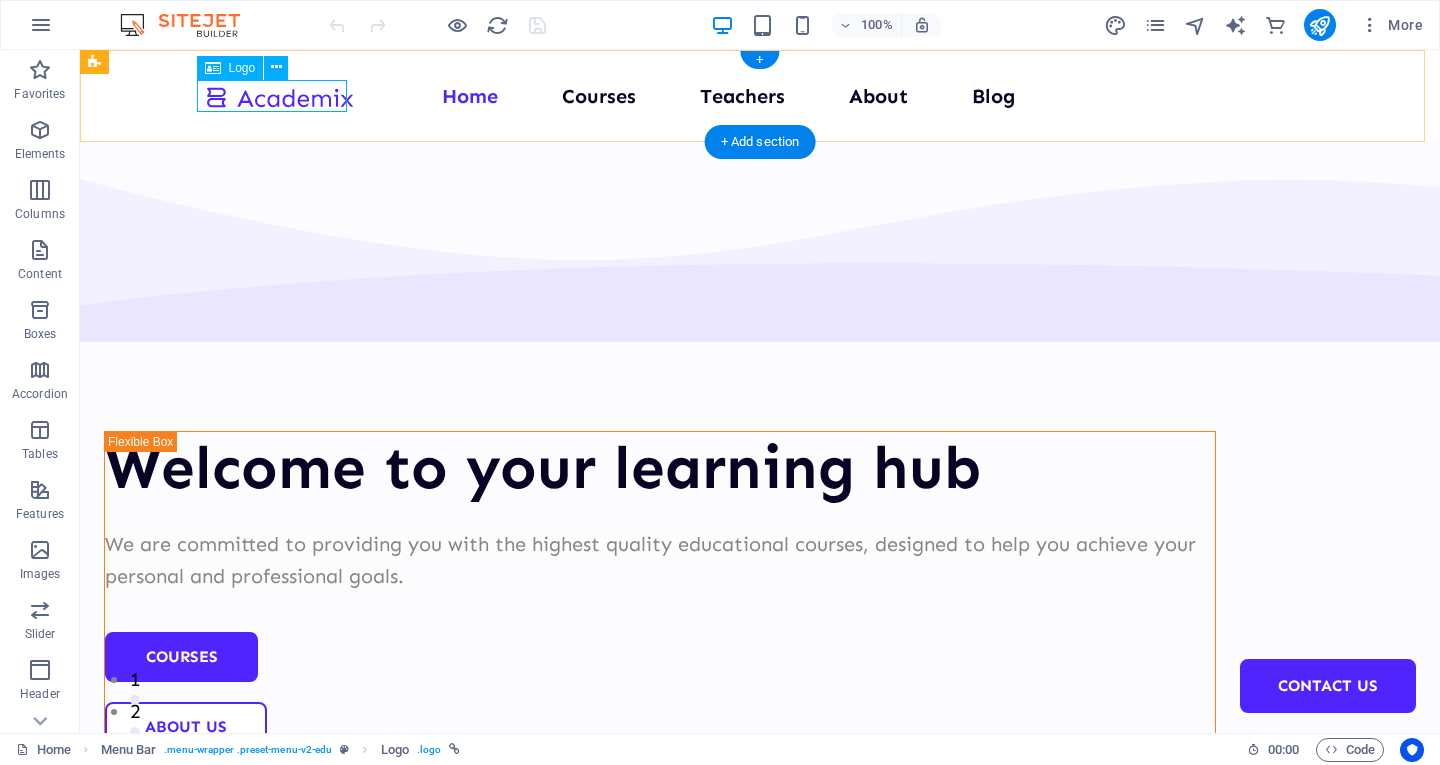 click at bounding box center [279, 96] 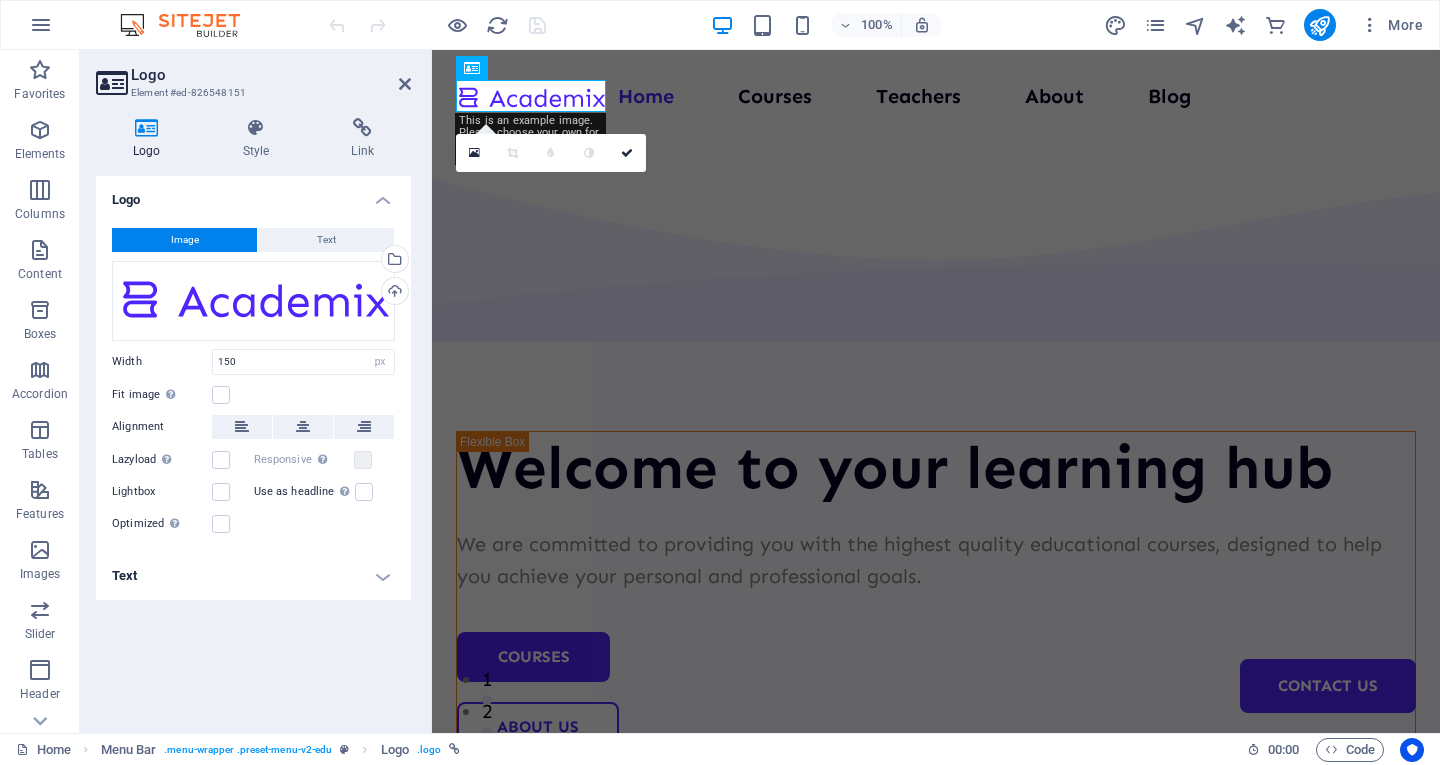click on "Logo" at bounding box center (151, 139) 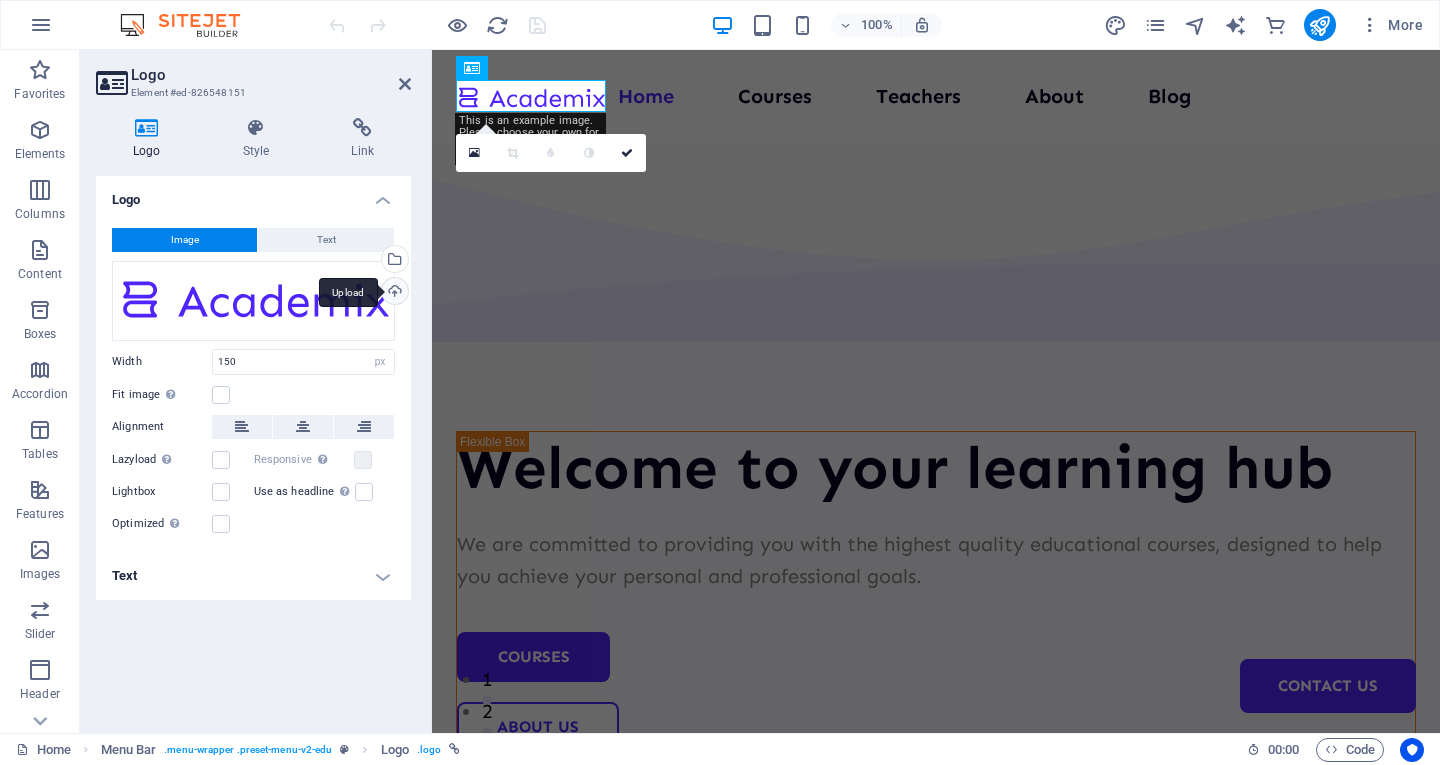 click on "Upload" at bounding box center [393, 293] 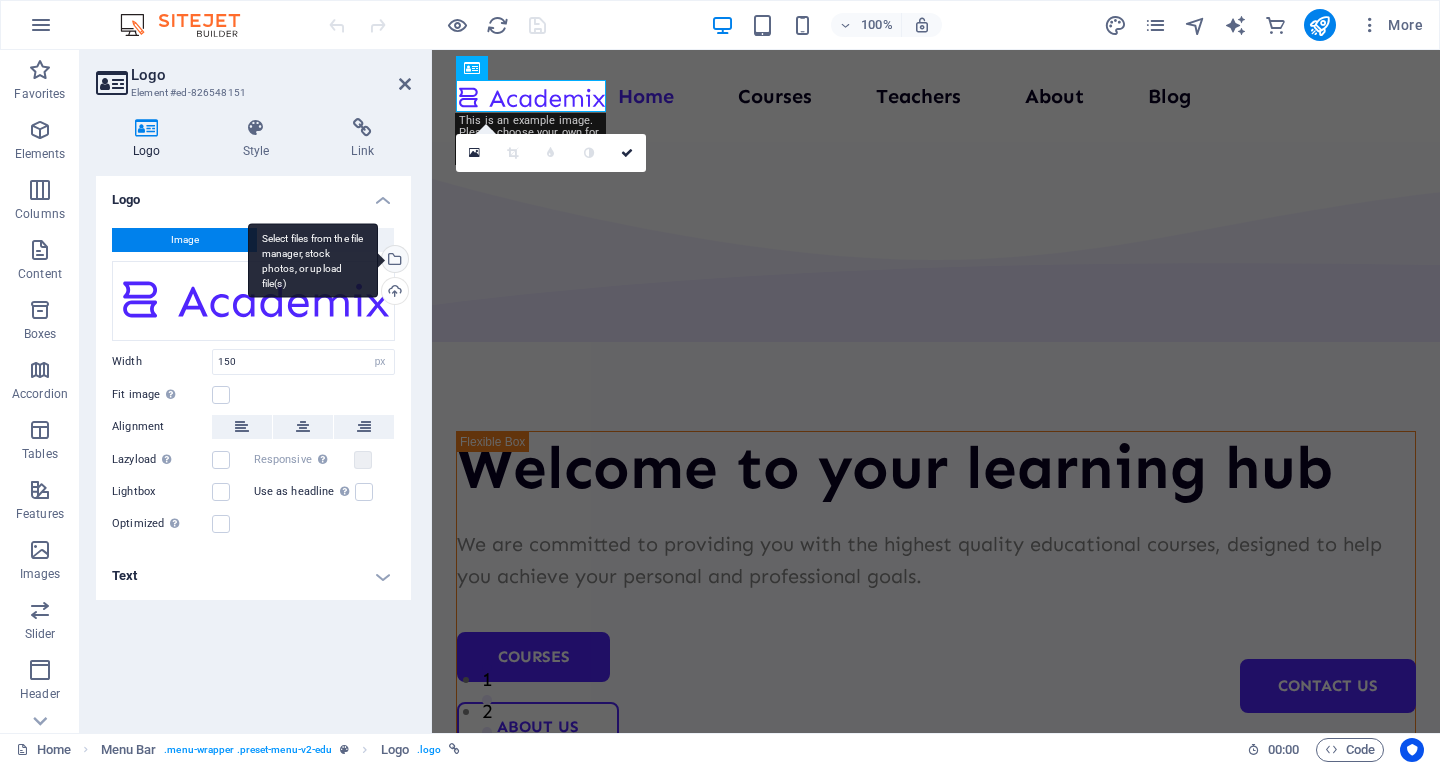 click on "Select files from the file manager, stock photos, or upload file(s)" at bounding box center (393, 261) 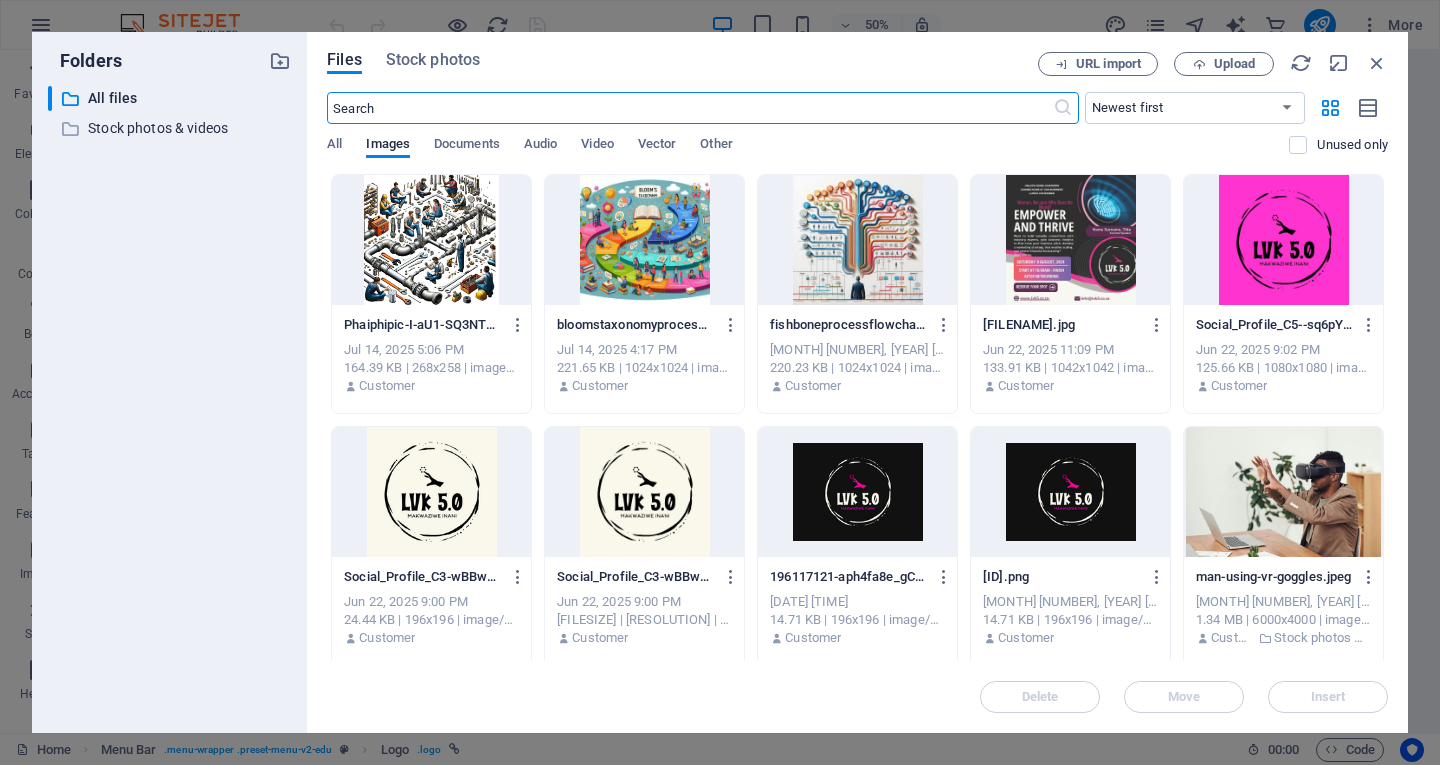 click at bounding box center (857, 492) 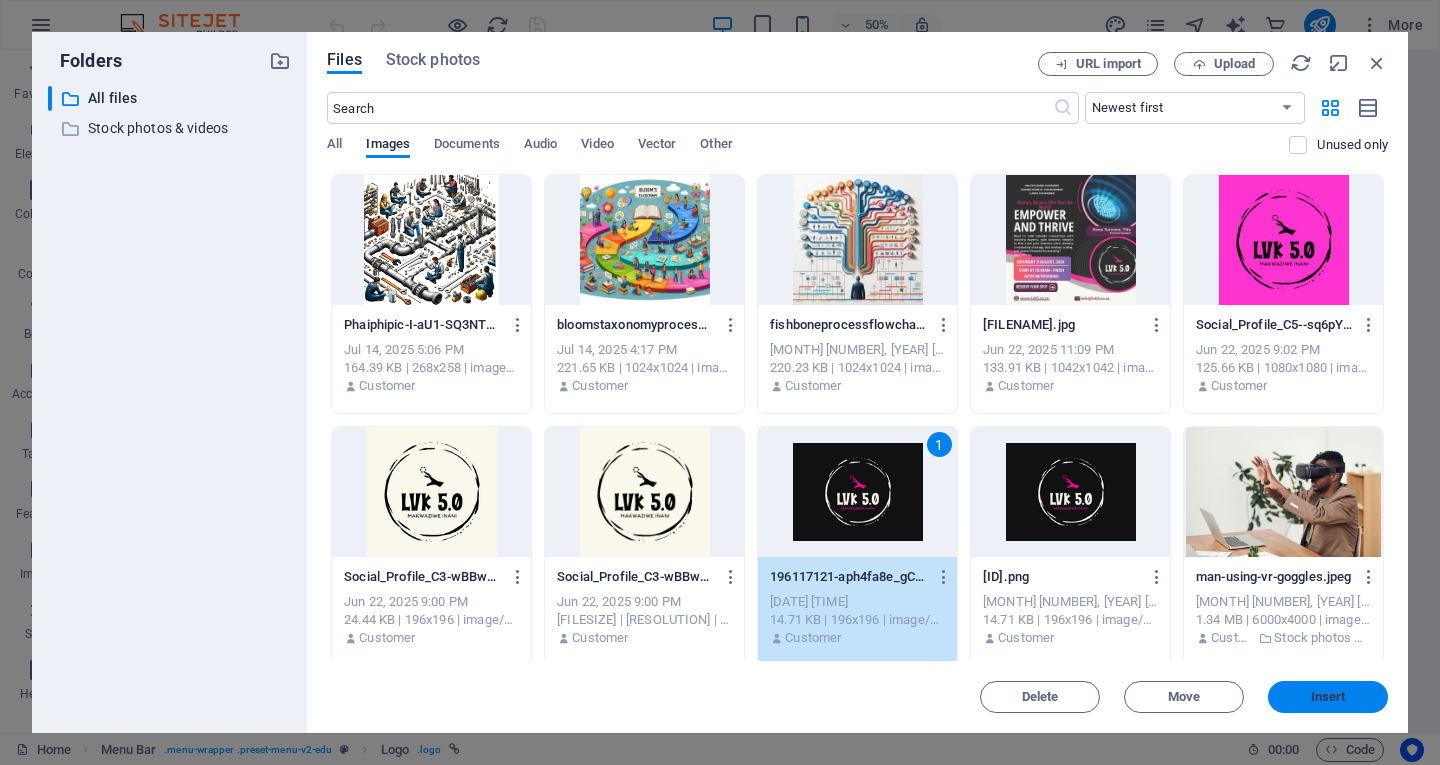 click on "Insert" at bounding box center (1328, 697) 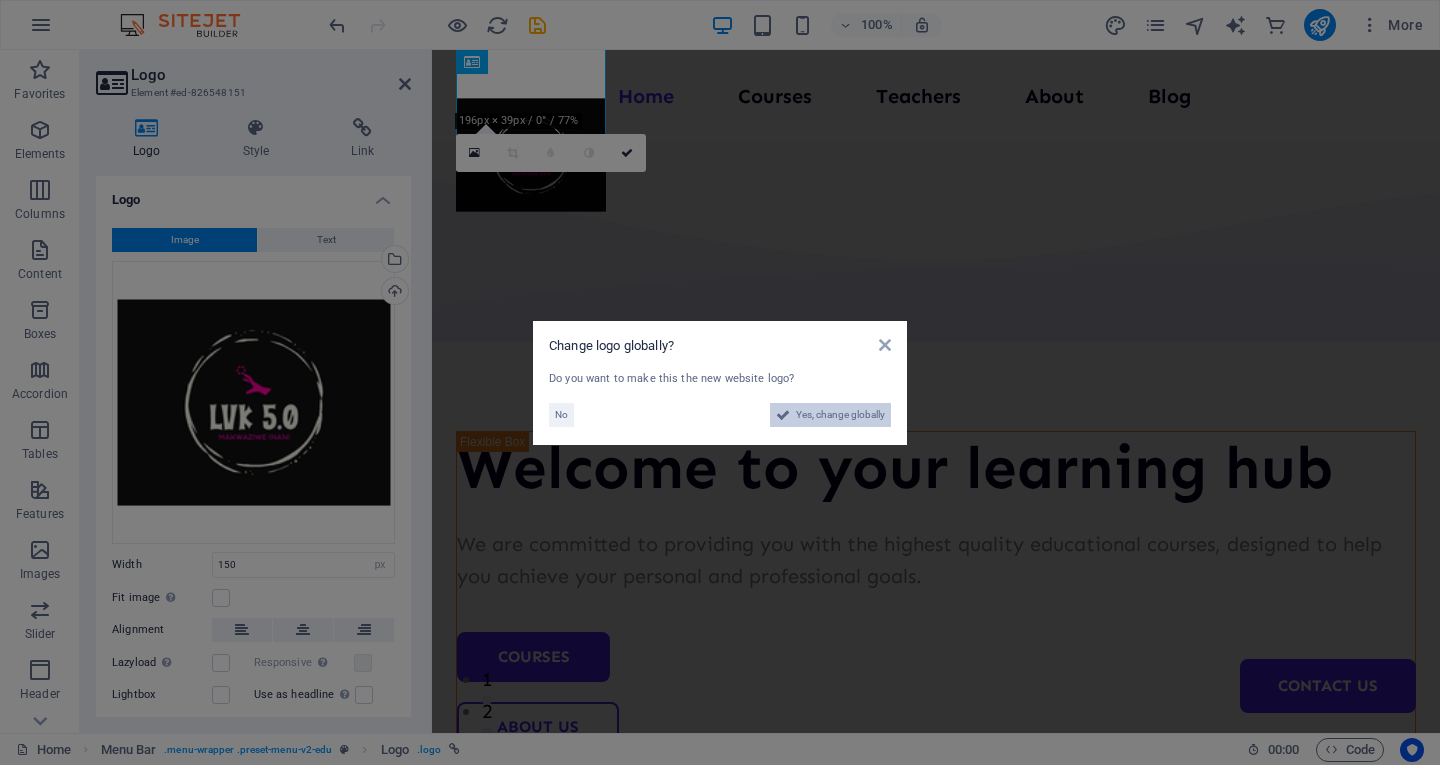 click on "Yes, change globally" at bounding box center (840, 415) 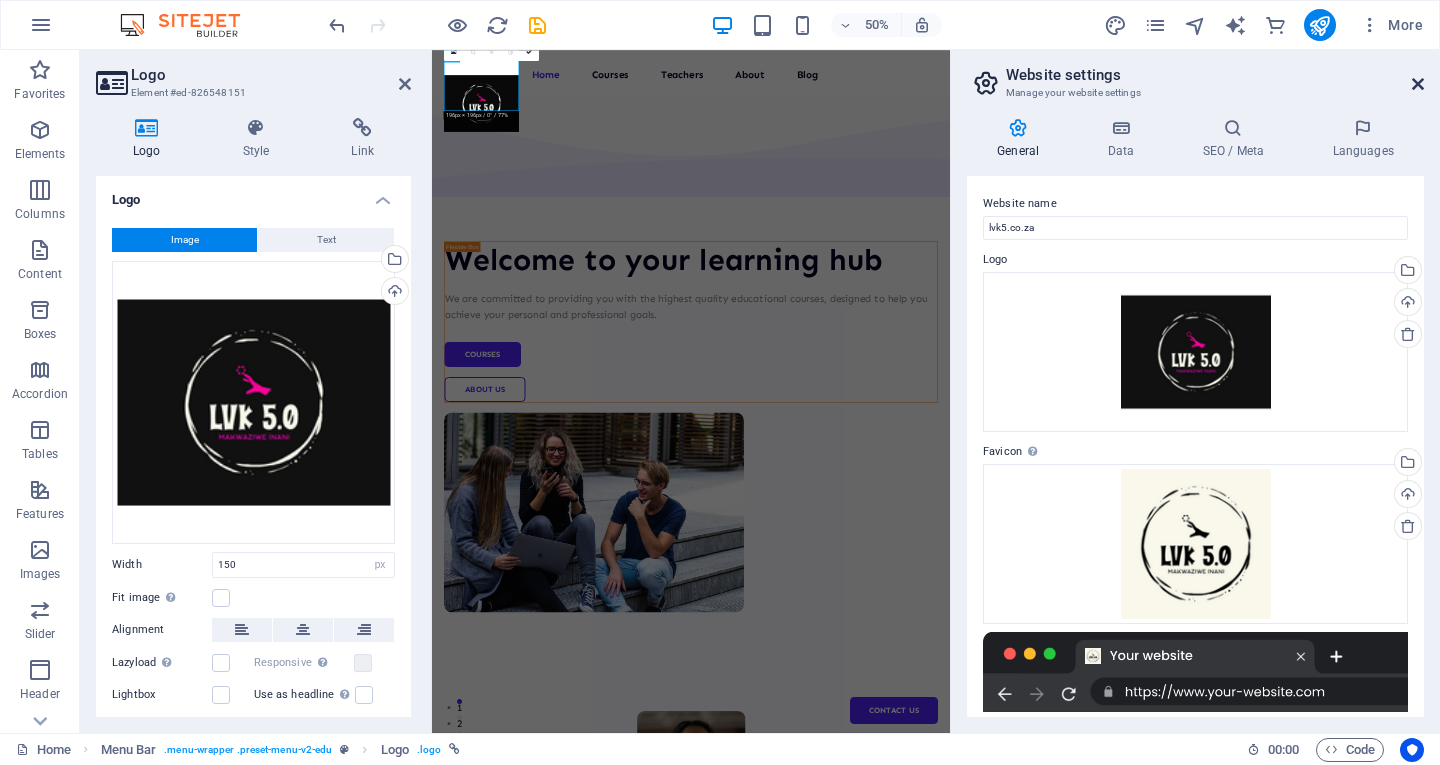 click at bounding box center [1418, 84] 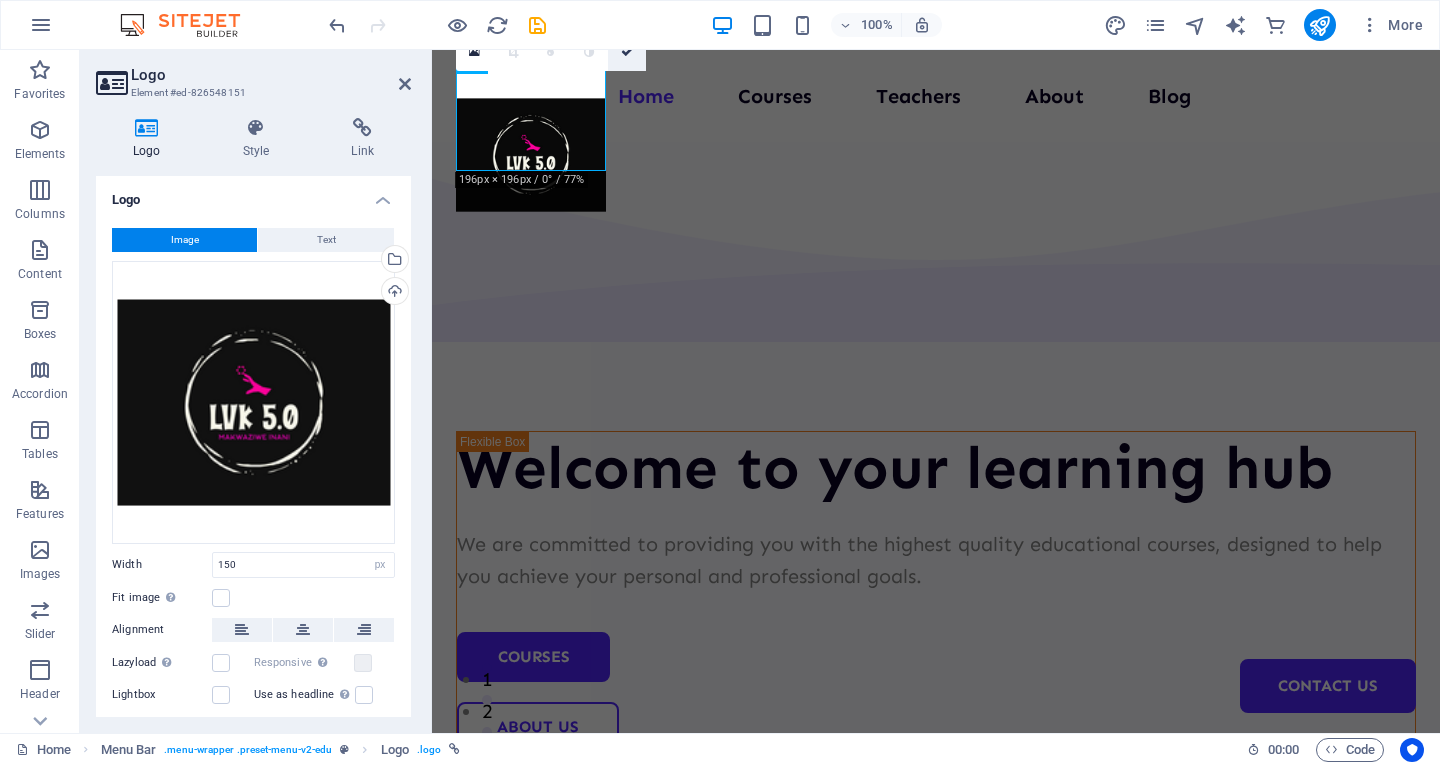click at bounding box center (627, 52) 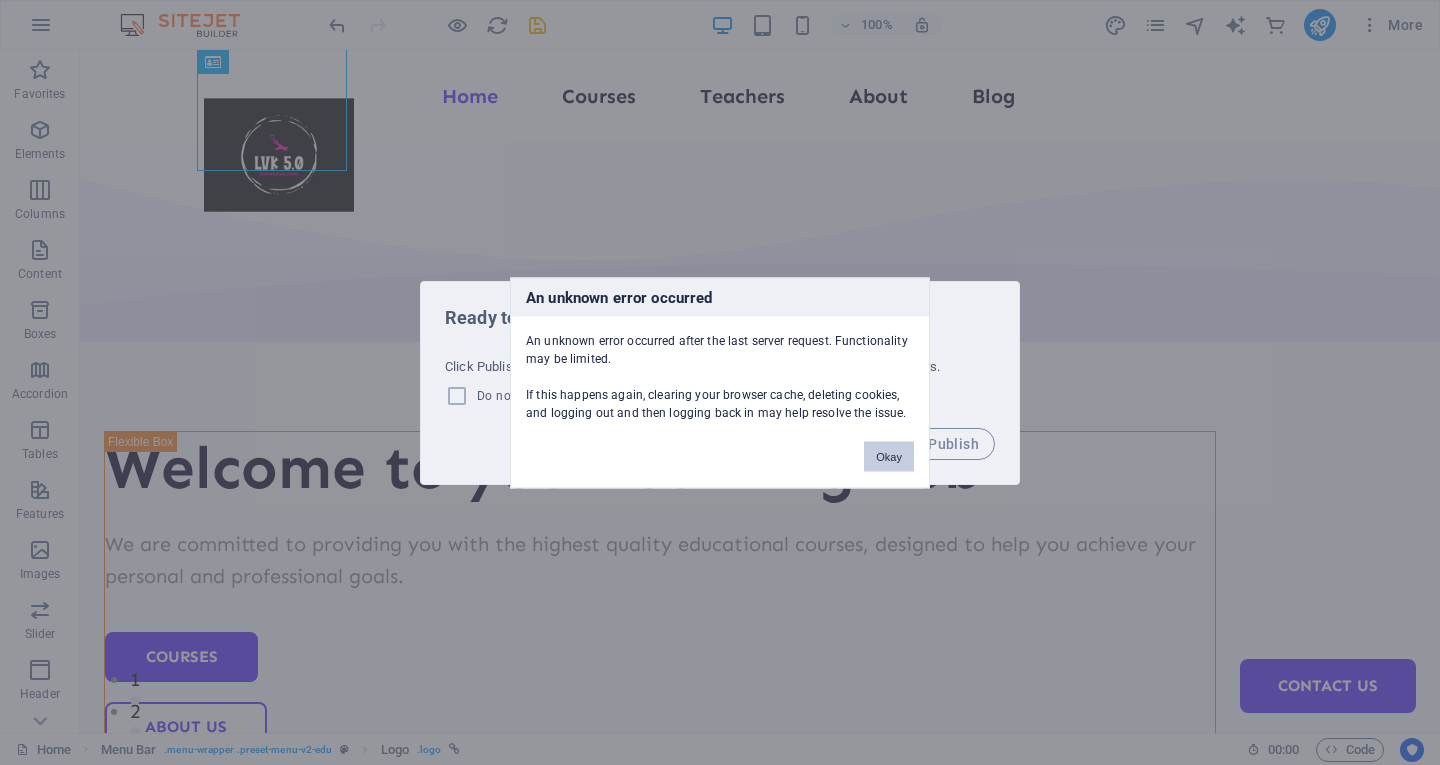 click on "Okay" at bounding box center (889, 456) 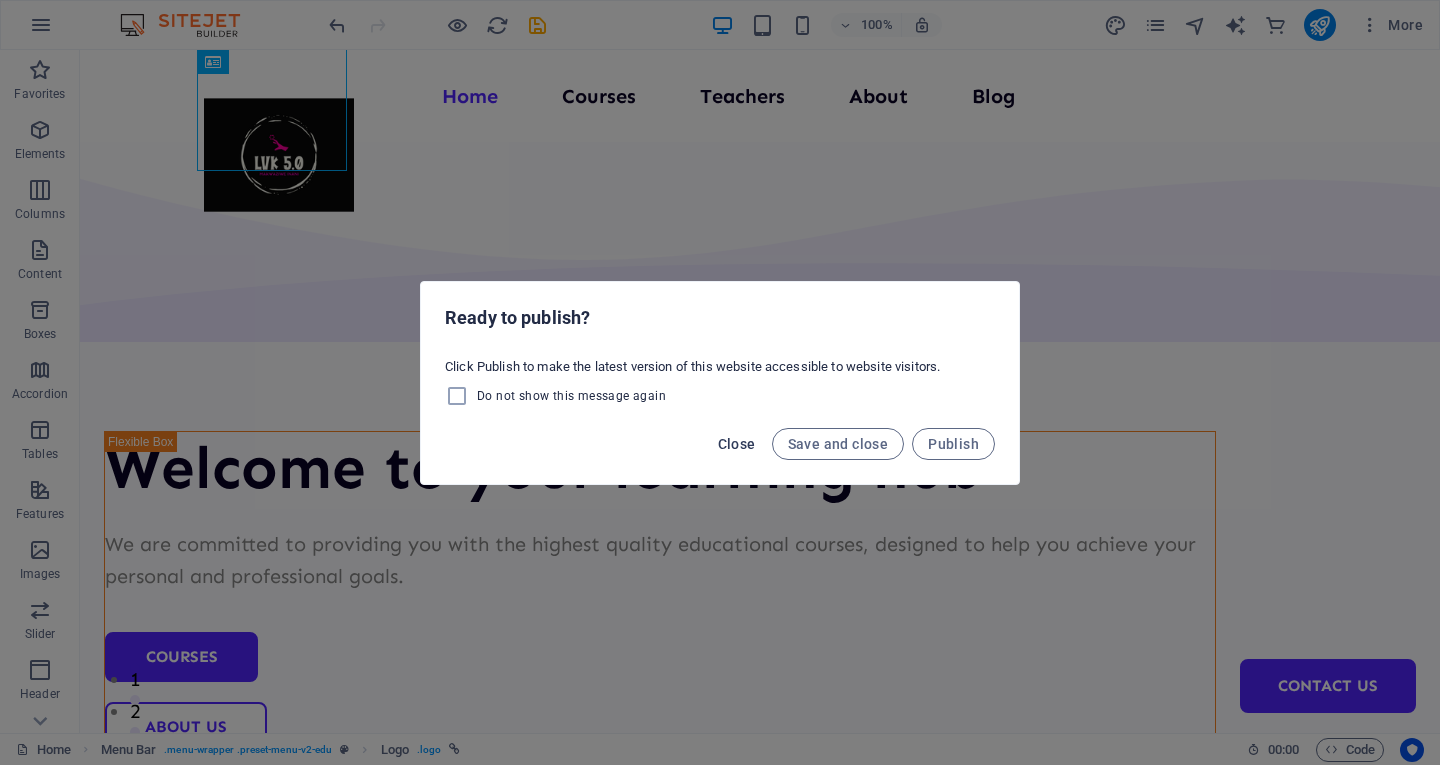 click on "Close" at bounding box center [737, 444] 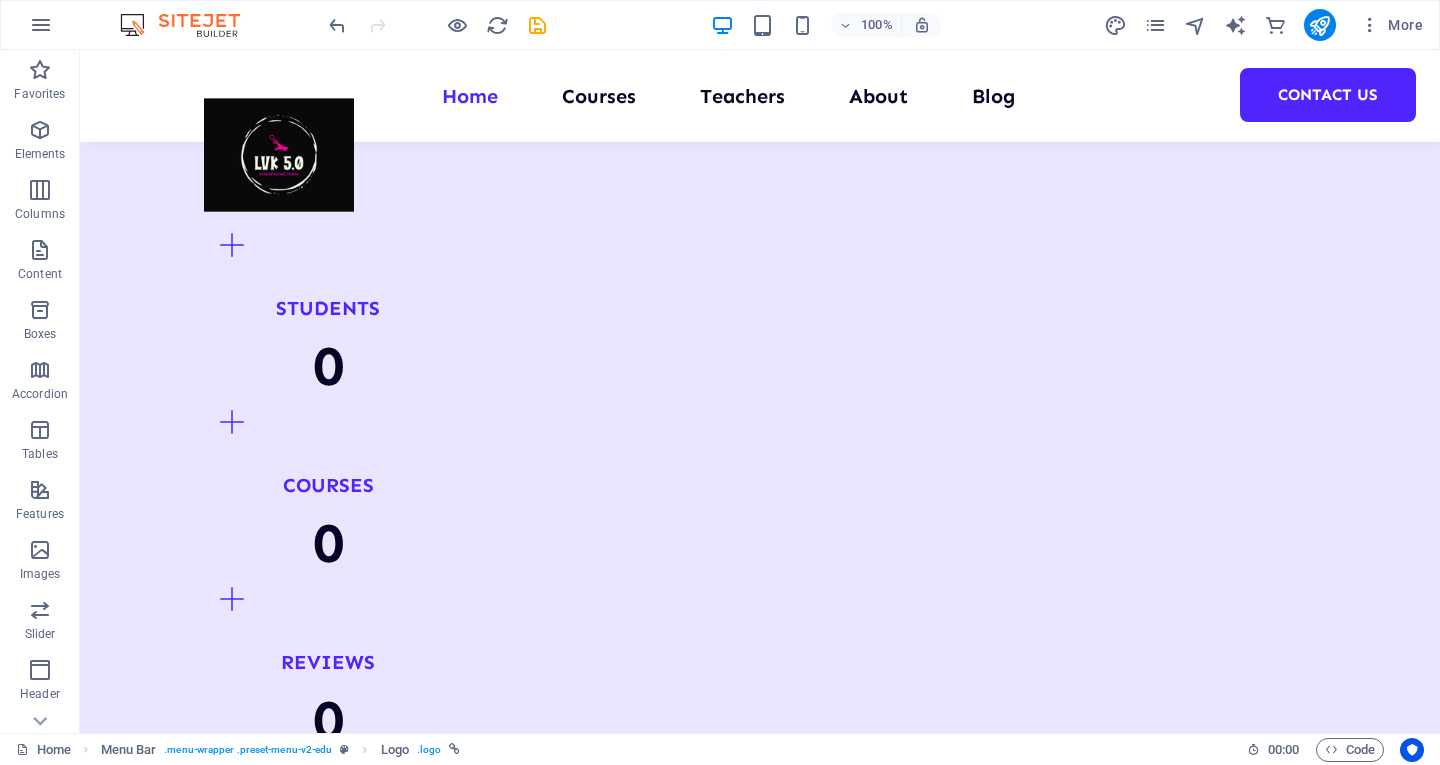 scroll, scrollTop: 2718, scrollLeft: 0, axis: vertical 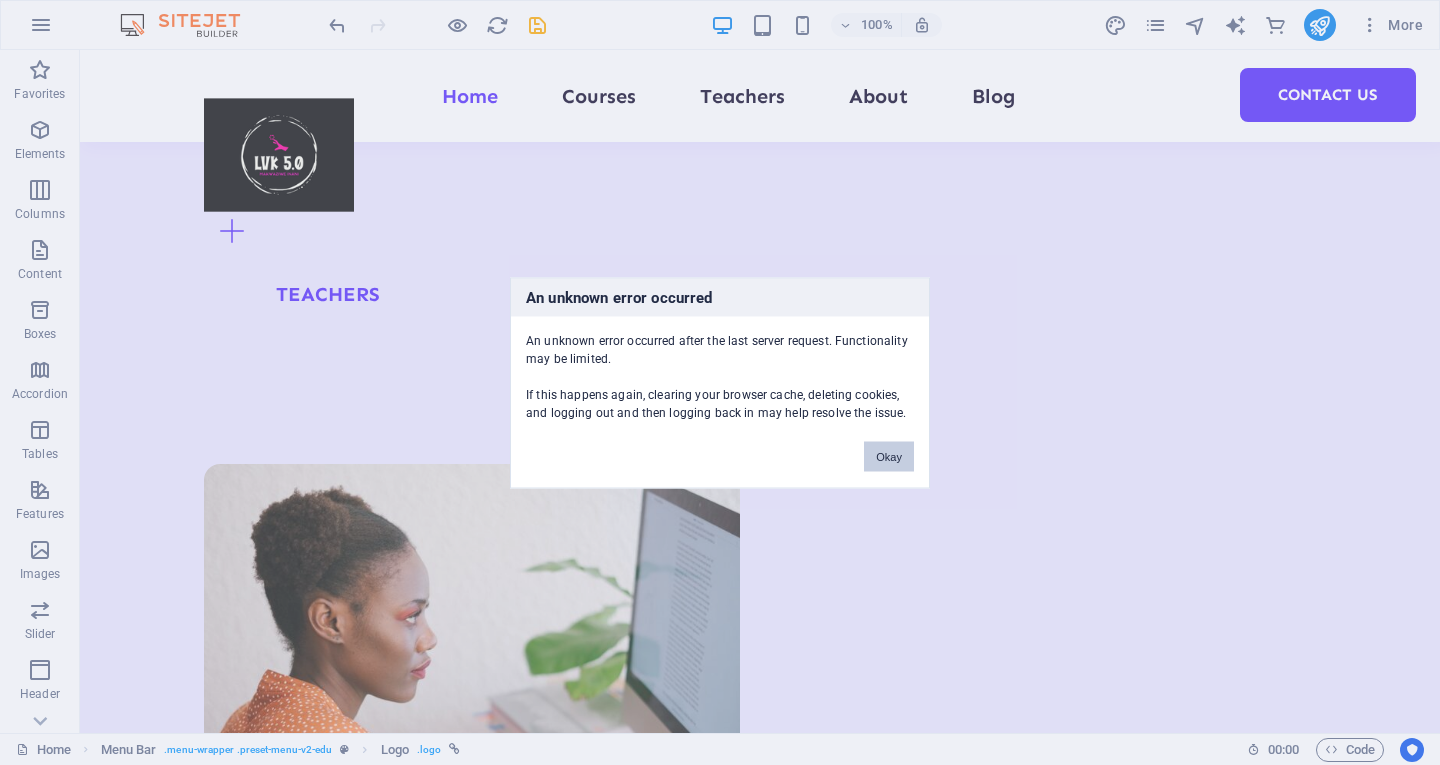 click on "Okay" at bounding box center (889, 456) 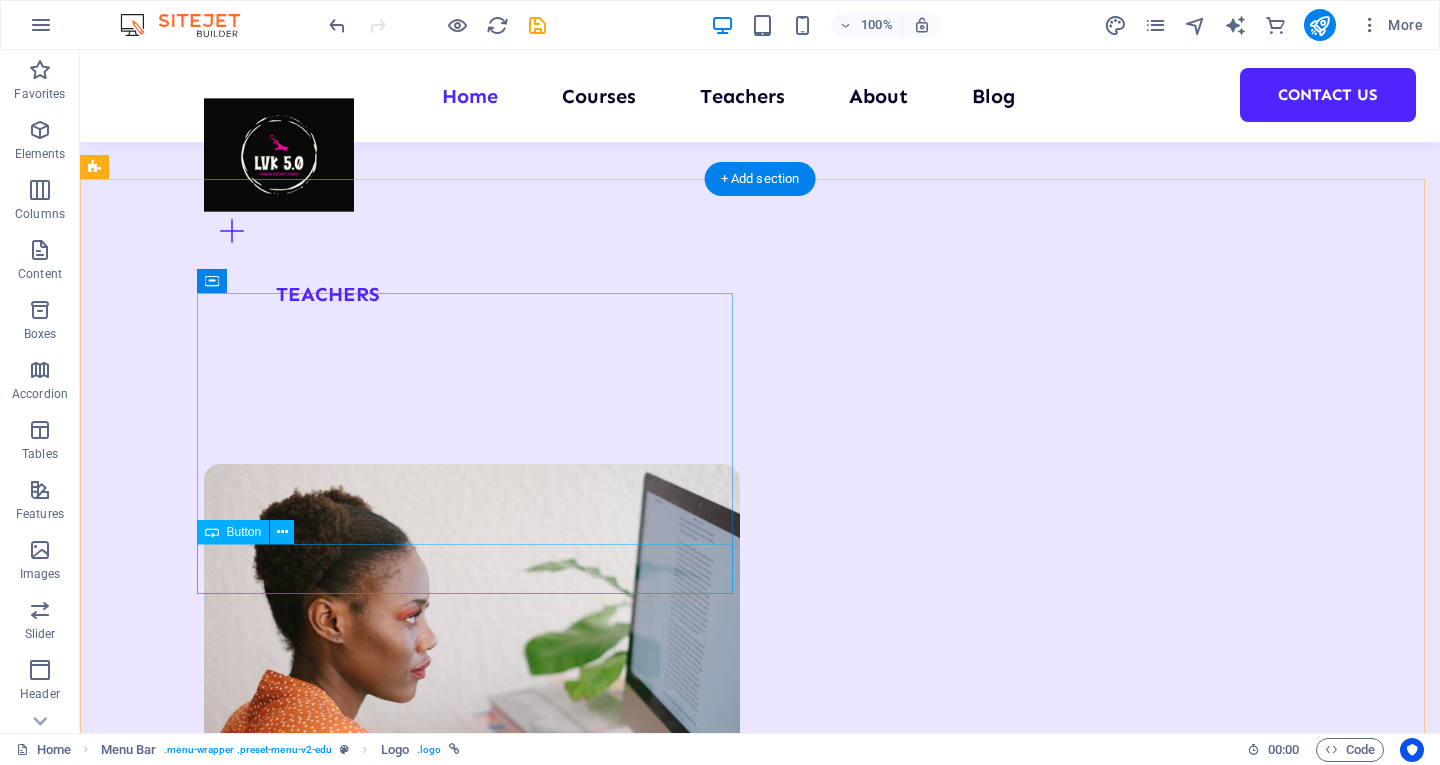 click on "All teachers" at bounding box center [372, 5649] 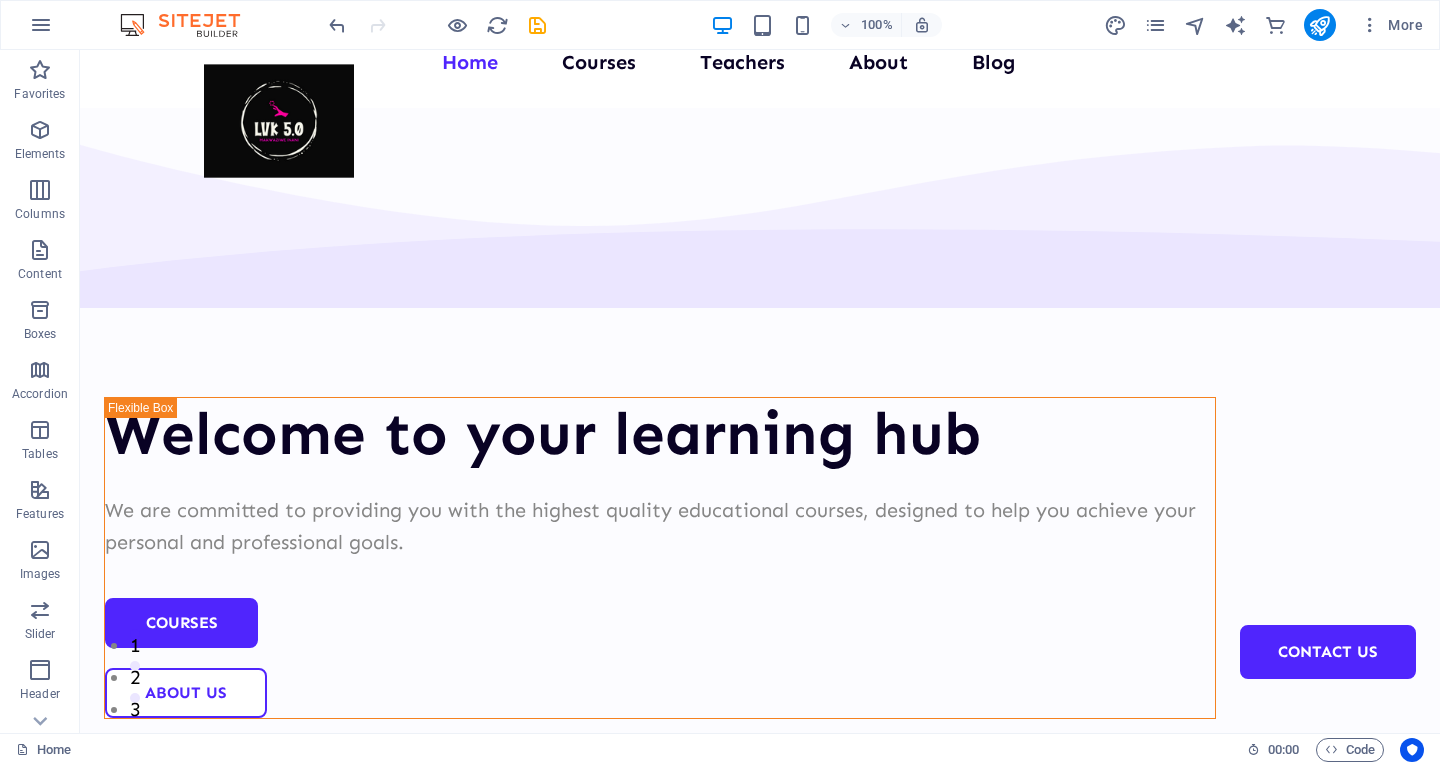 scroll, scrollTop: 0, scrollLeft: 0, axis: both 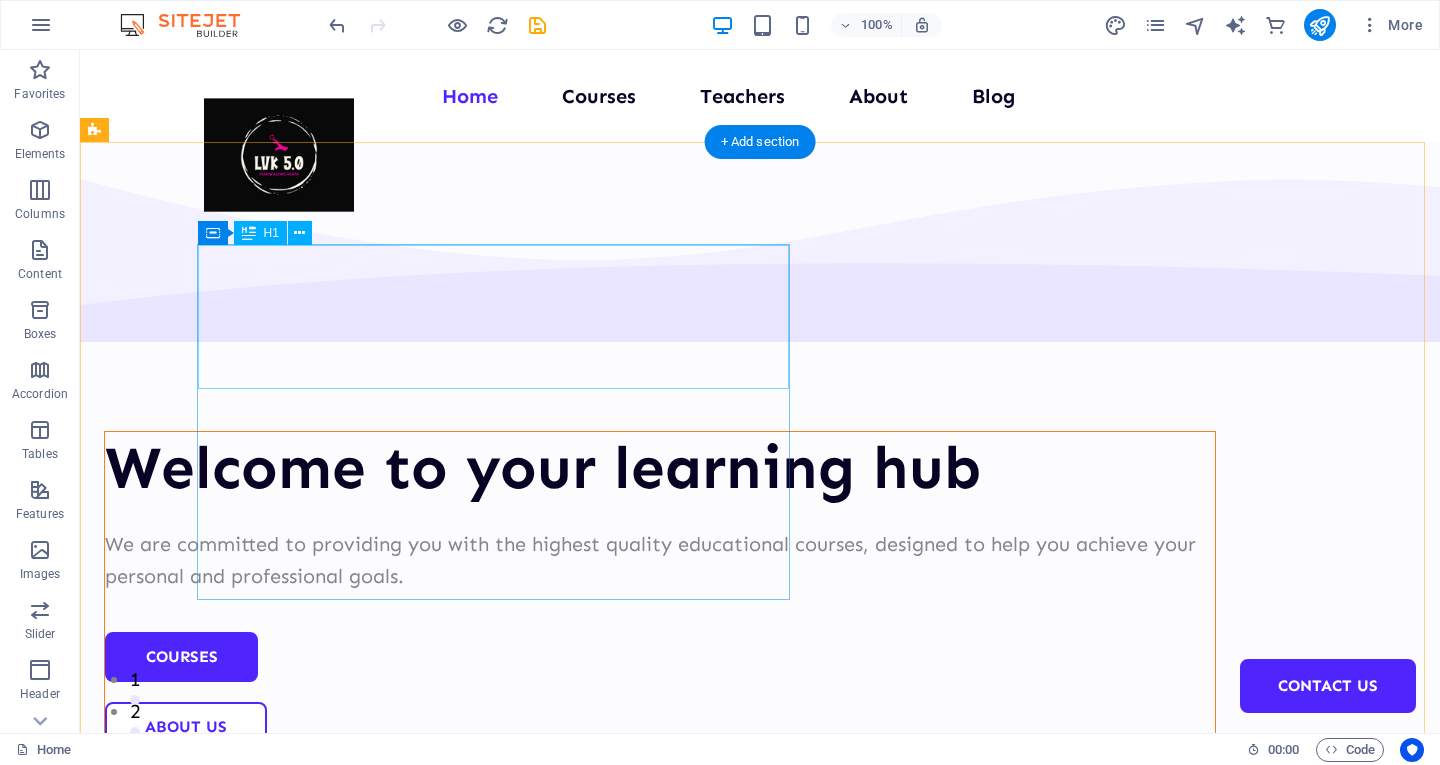 click on "Welcome to your learning hub" at bounding box center (660, 468) 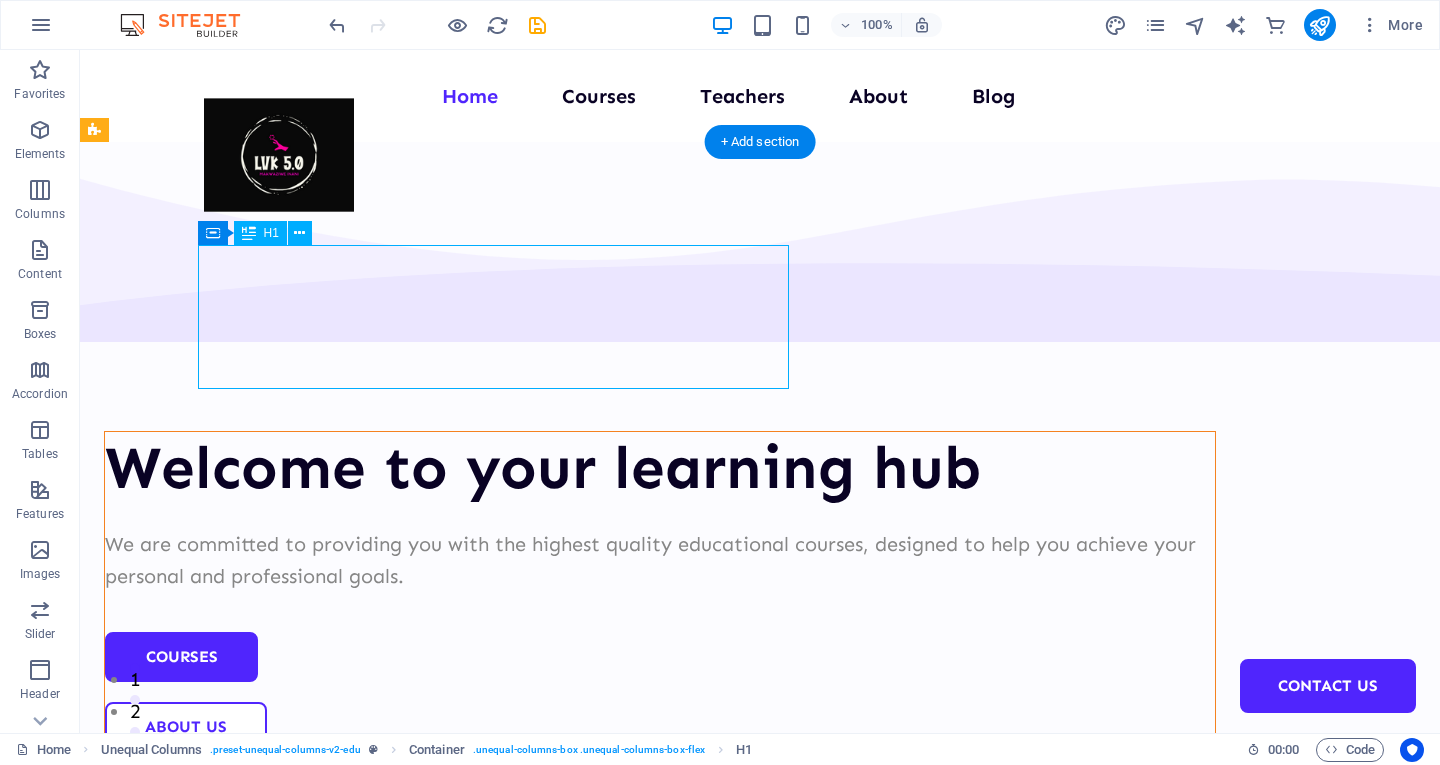 click on "Welcome to your learning hub" at bounding box center (660, 468) 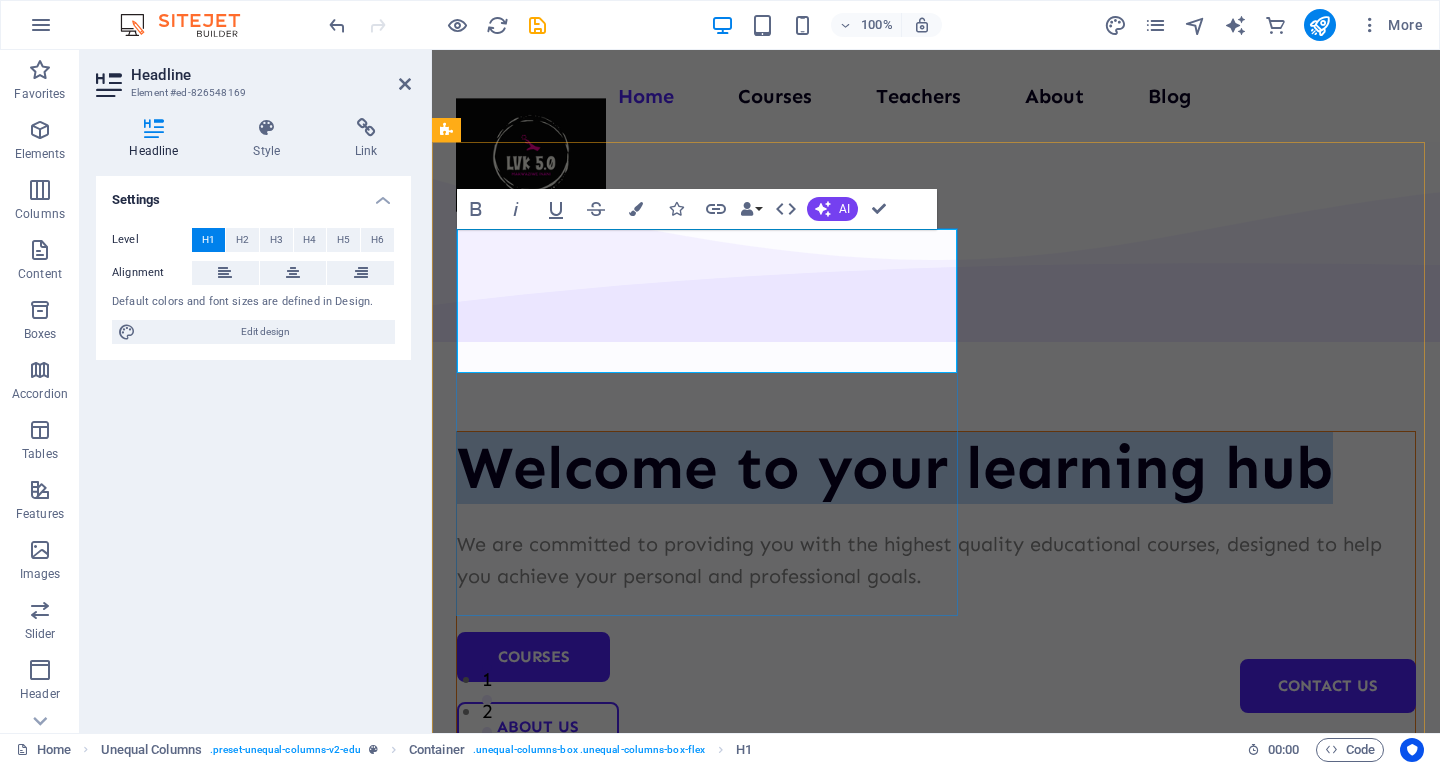 click on "Welcome to your learning hub" at bounding box center (936, 468) 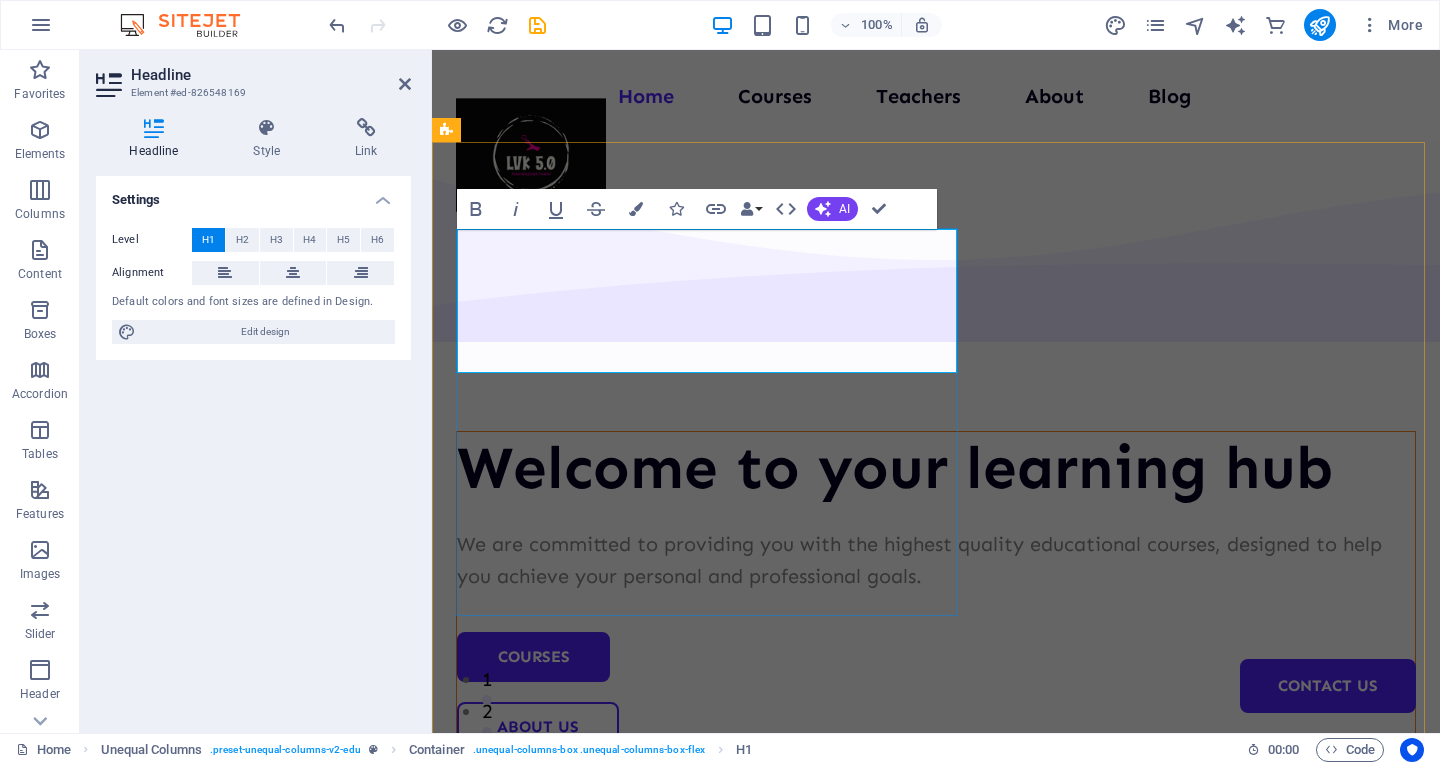 type 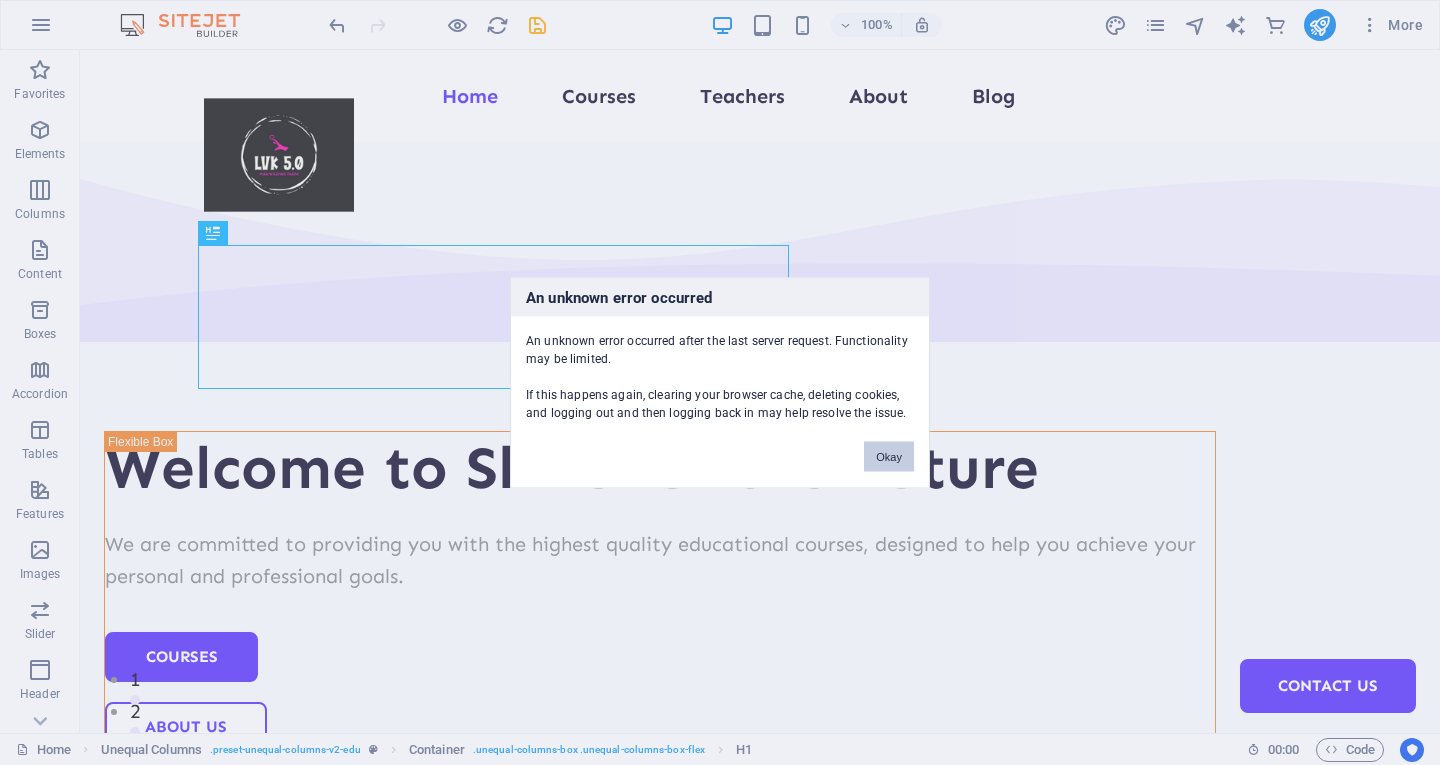 click on "Okay" at bounding box center [889, 456] 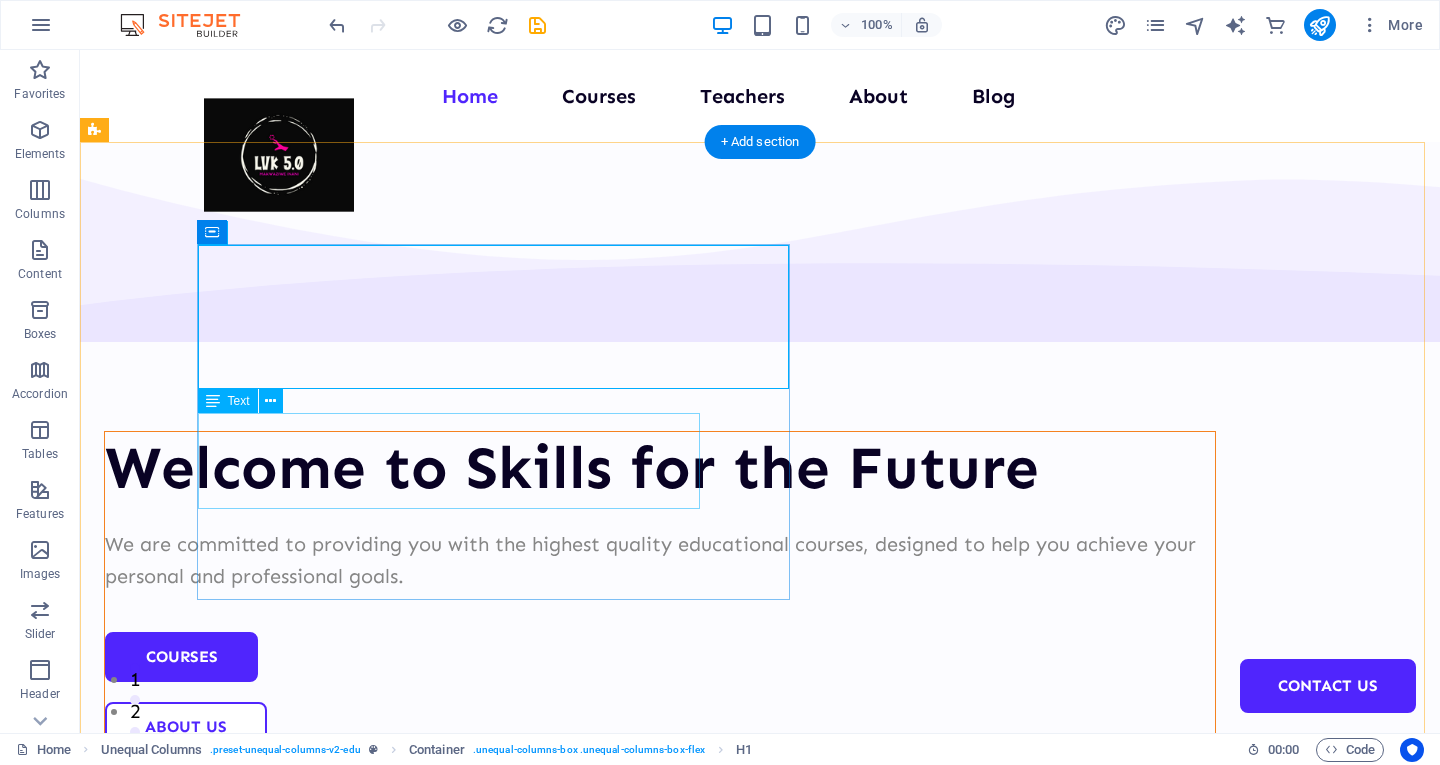 click on "We are committed to providing you with the highest quality educational courses, designed to help you achieve your personal and professional goals." at bounding box center (660, 560) 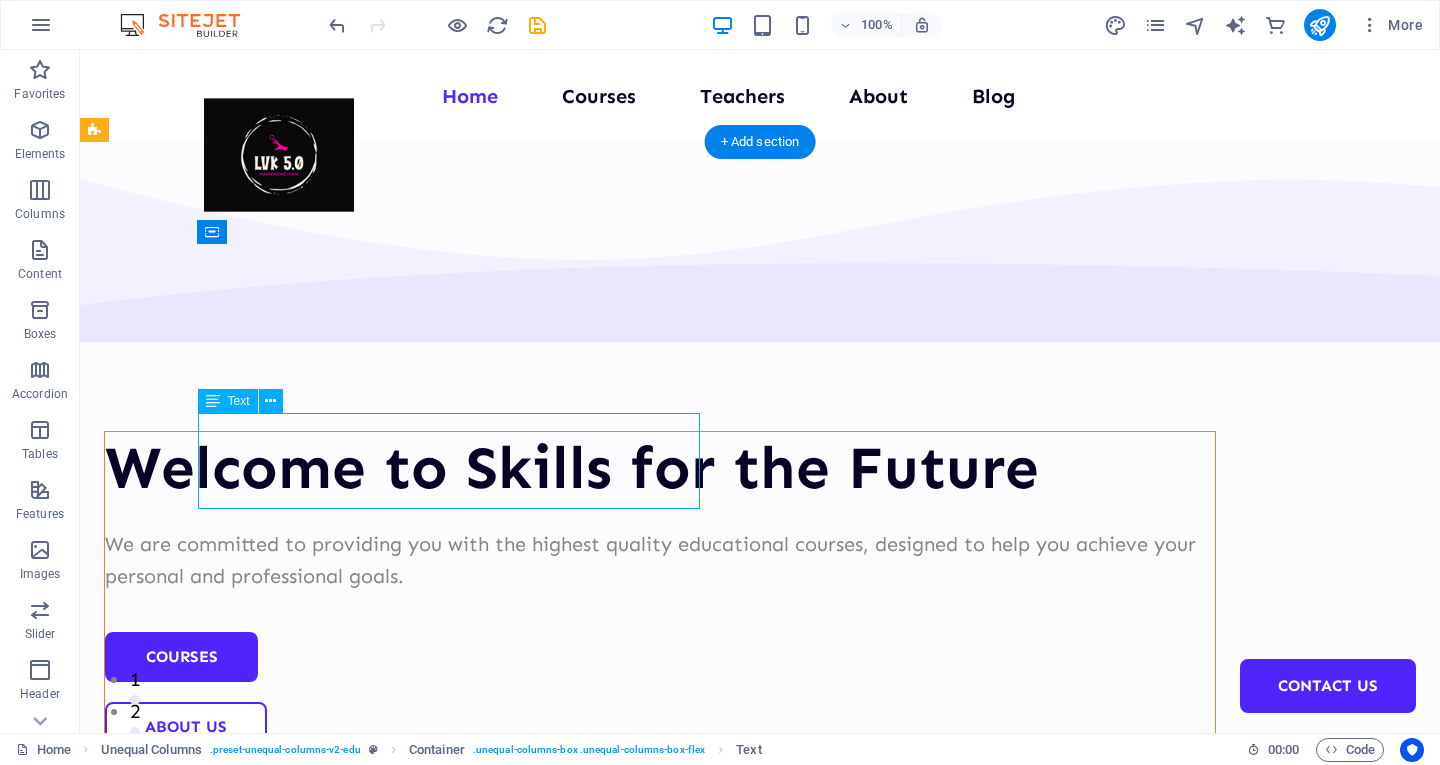 click on "We are committed to providing you with the highest quality educational courses, designed to help you achieve your personal and professional goals." at bounding box center [660, 560] 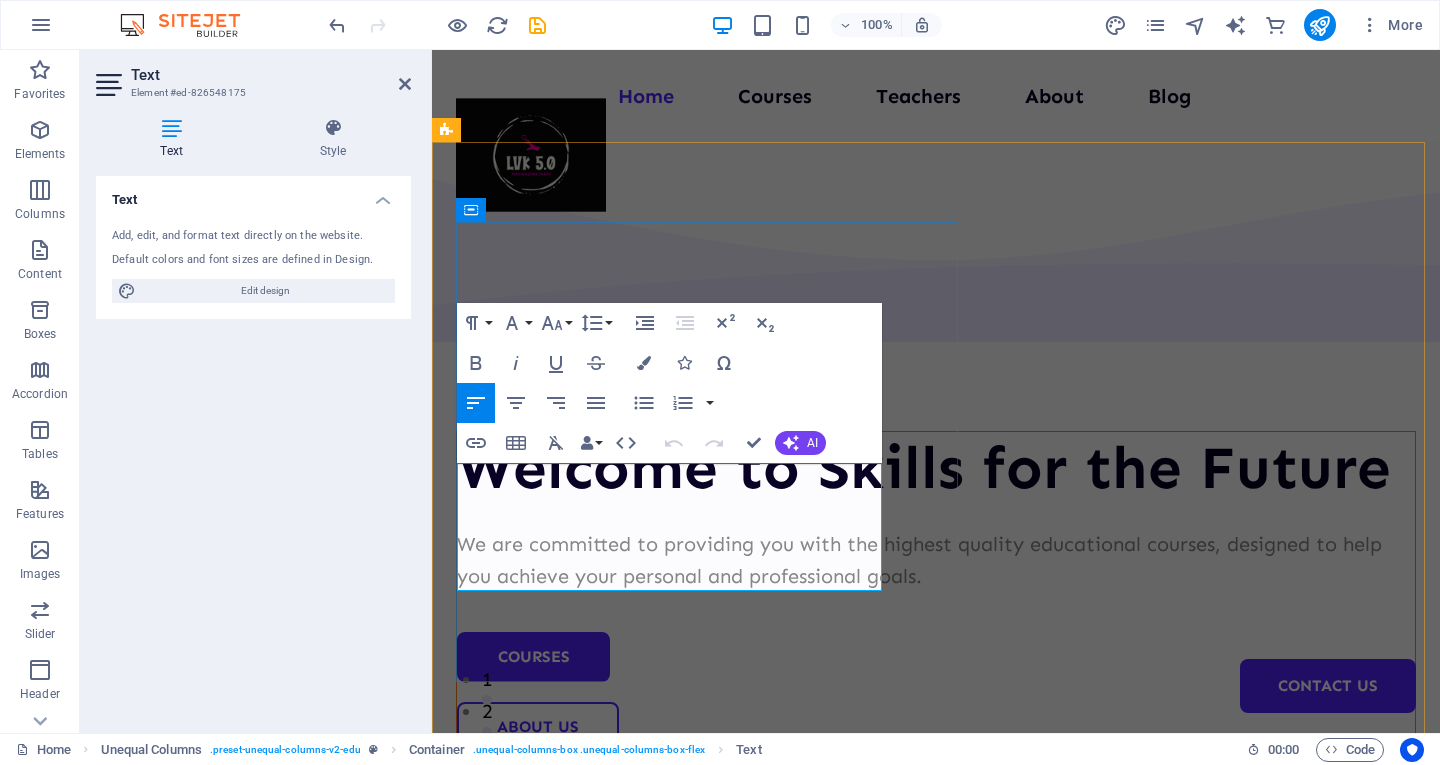 click on "We are committed to providing you with the highest quality educational courses, designed to help you achieve your personal and professional goals." at bounding box center (936, 560) 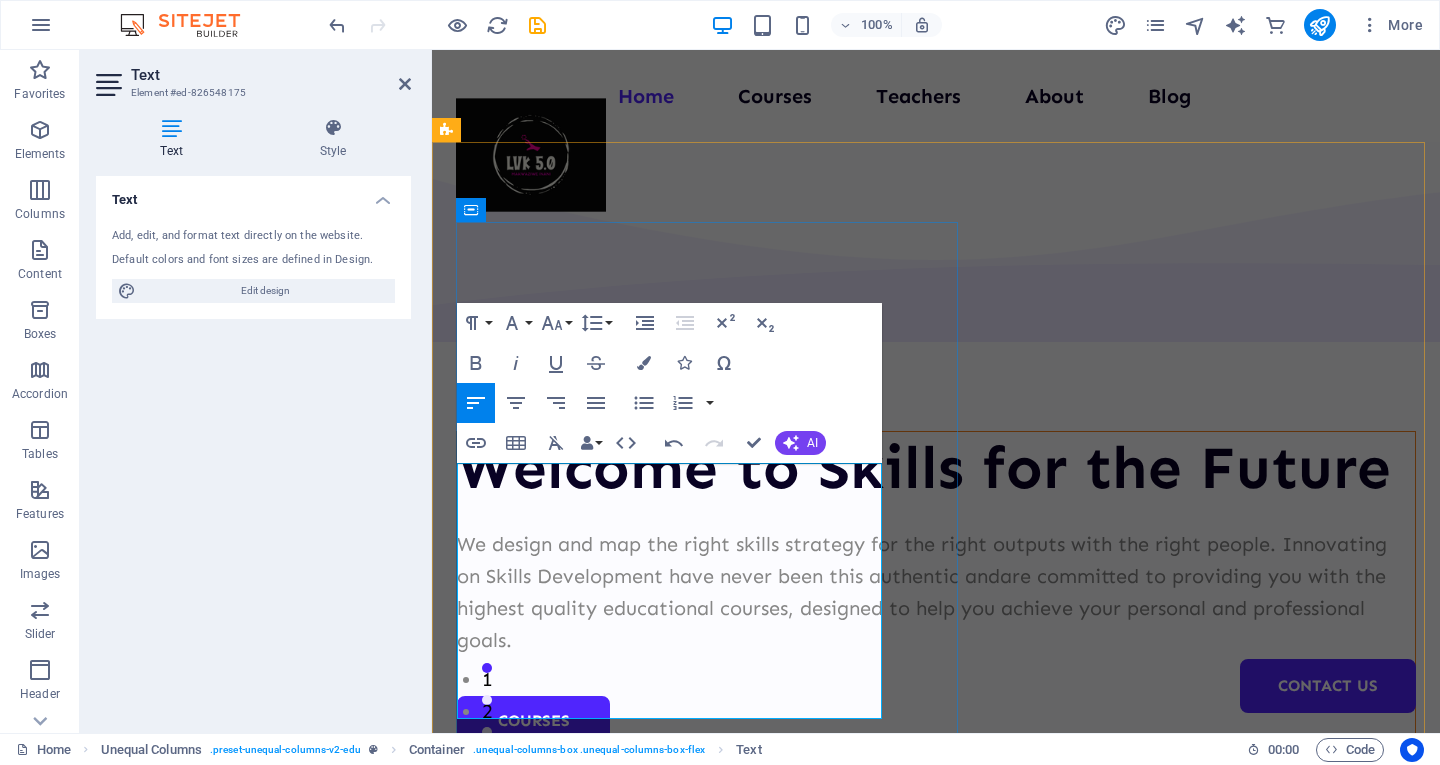 click on "We design and map the right skills strategy for the right outputs with the right people. Innovating on Skills Development have never been this authentic and  are committed to providing you with the highest quality educational courses, designed to help you achieve your personal and professional goals." at bounding box center [936, 592] 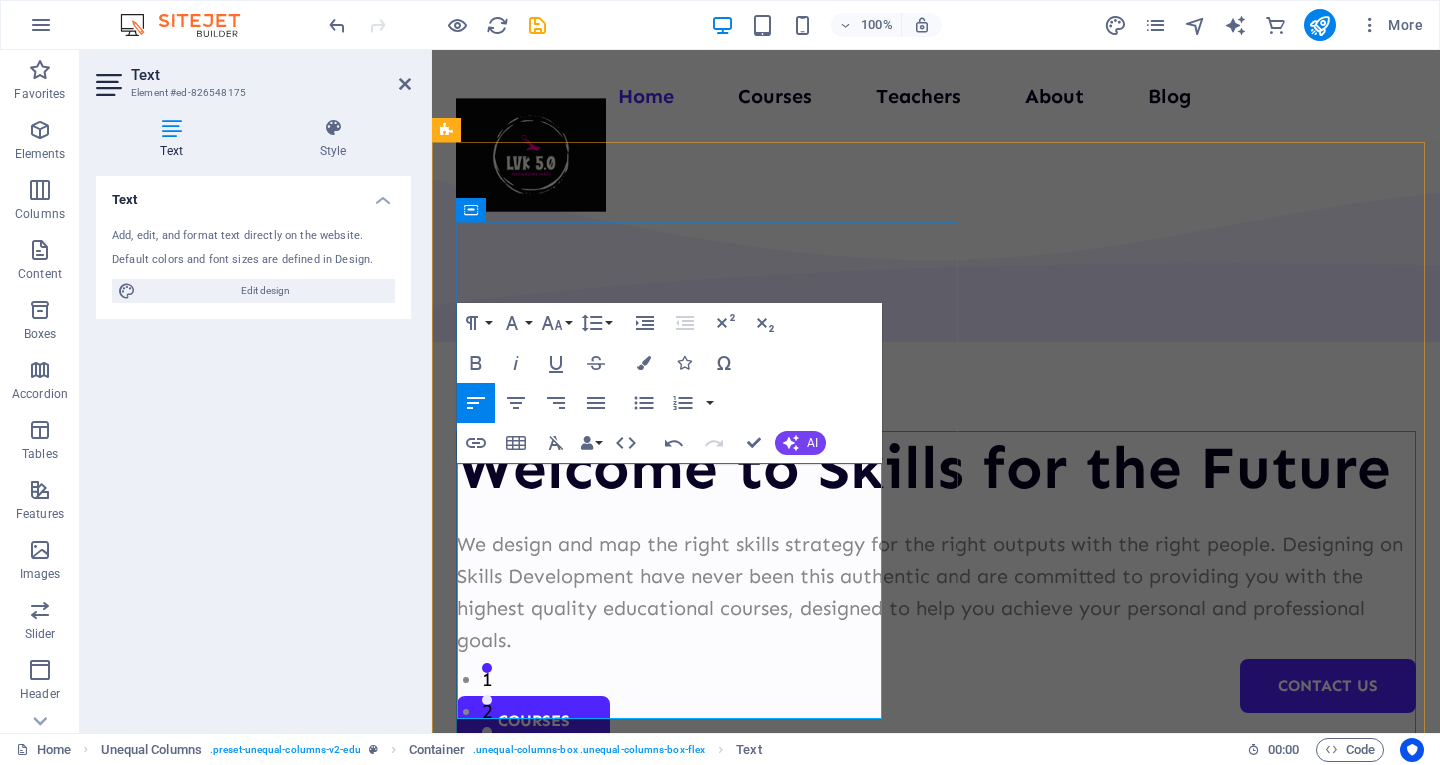 click on "We design and map the right skills strategy for the right outputs with the right people. Designing on Skills Development have never been this authentic and are committed to providing you with the highest quality educational courses, designed to help you achieve your personal and professional goals." at bounding box center (936, 592) 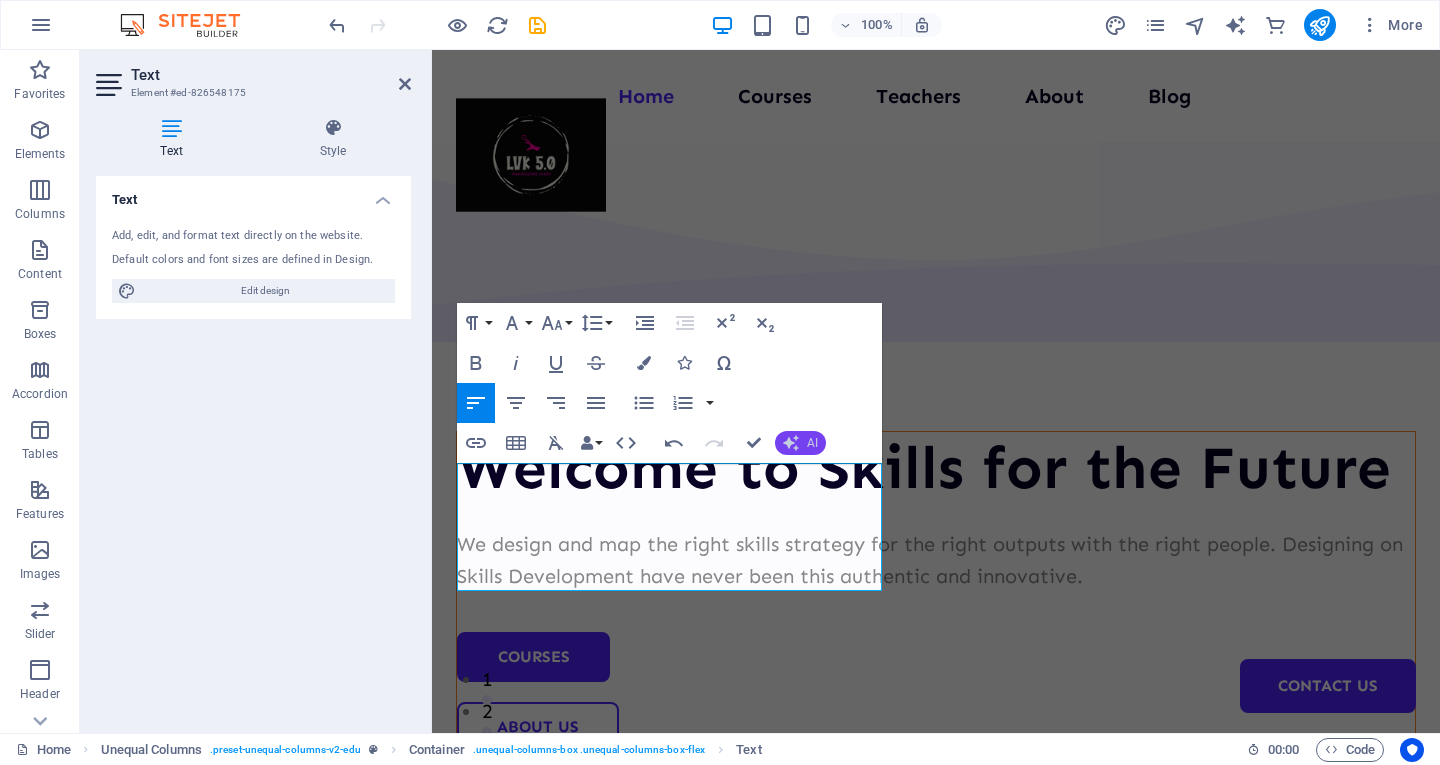click 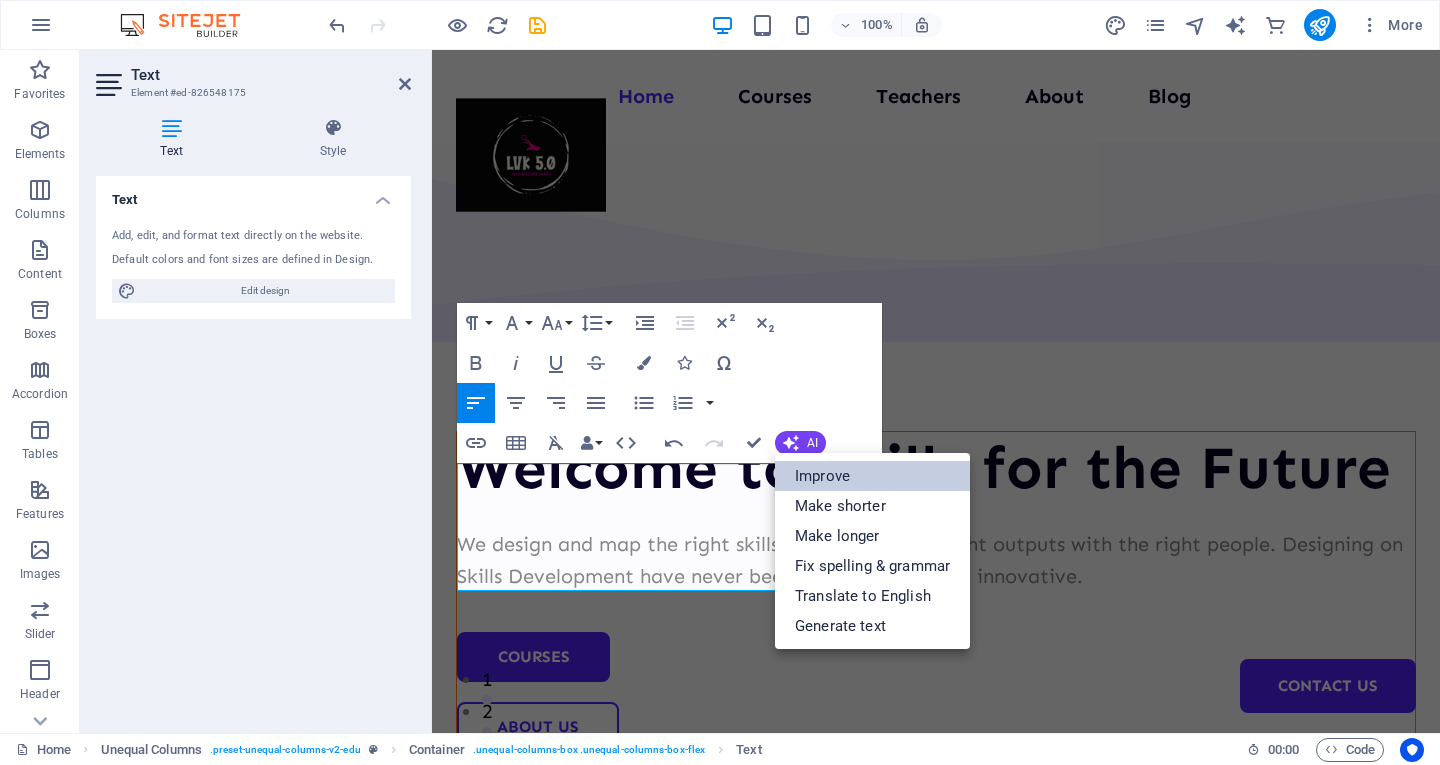 click on "Improve" at bounding box center (872, 476) 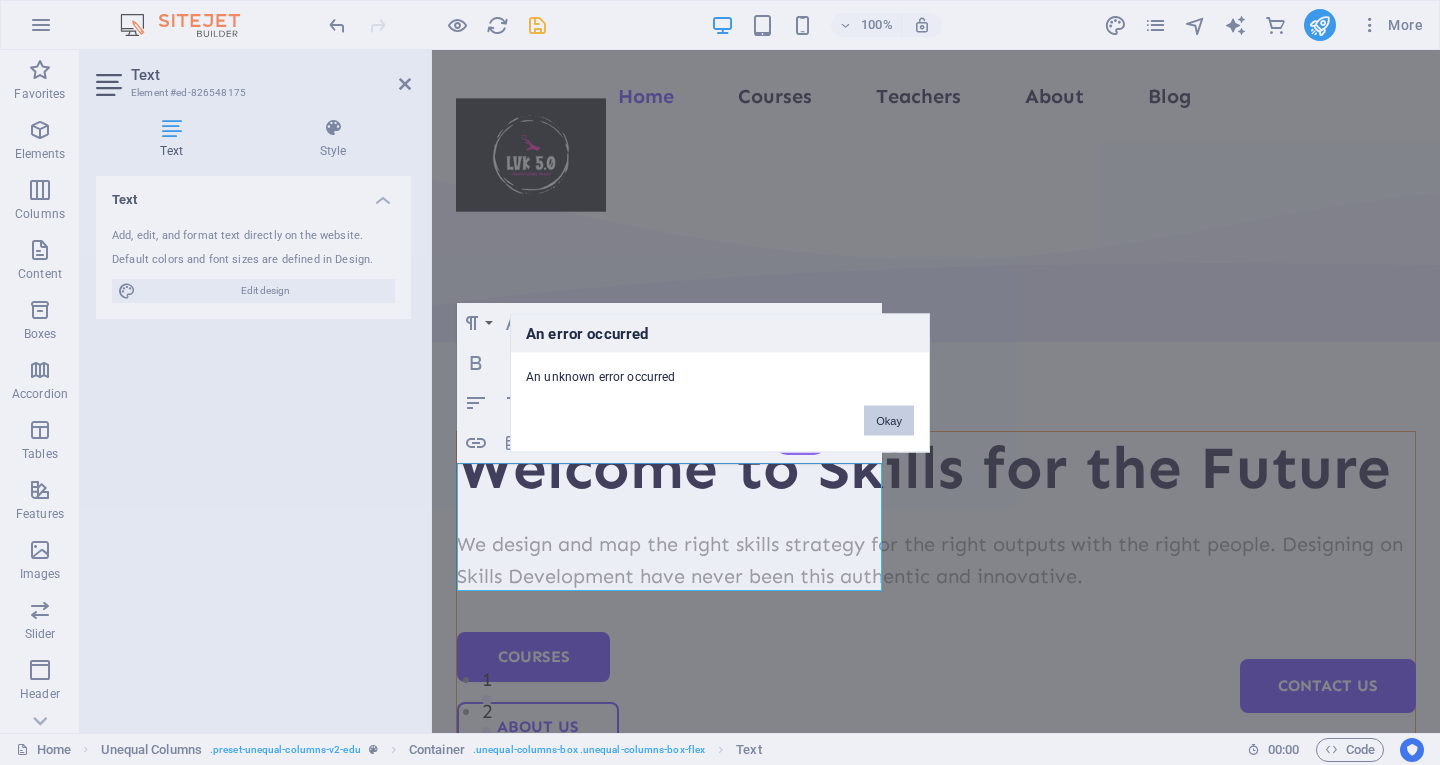 click on "Okay" at bounding box center (889, 420) 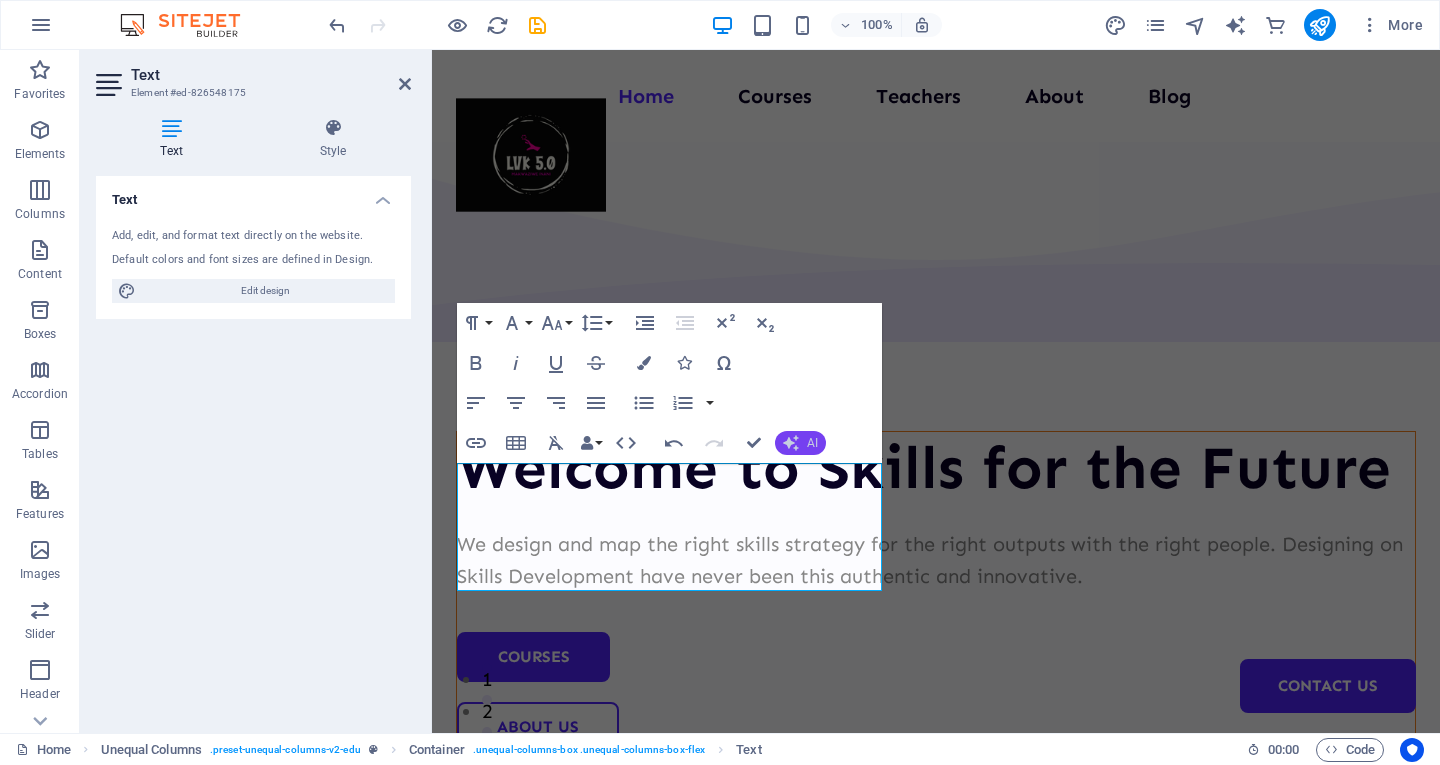 click on "AI" at bounding box center [800, 443] 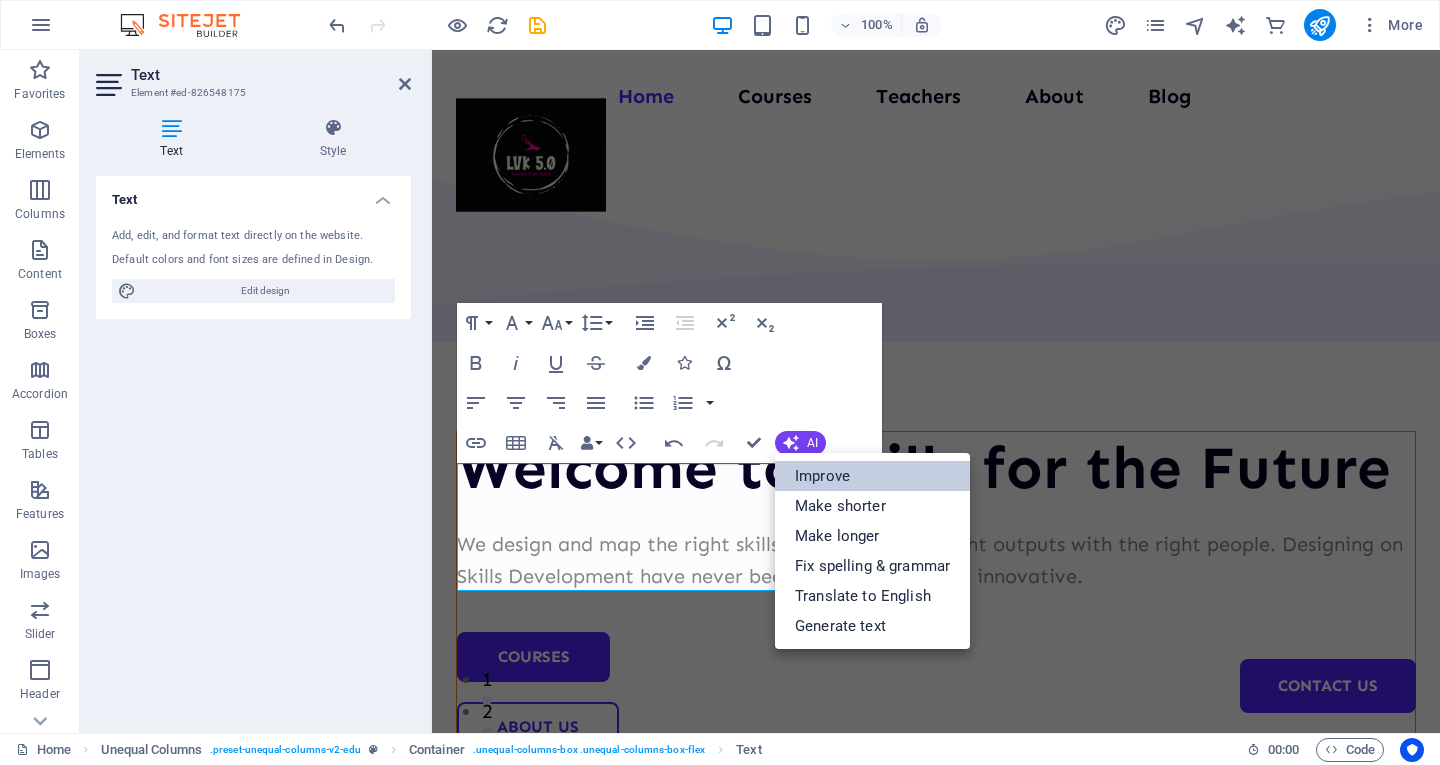 click on "Improve" at bounding box center [872, 476] 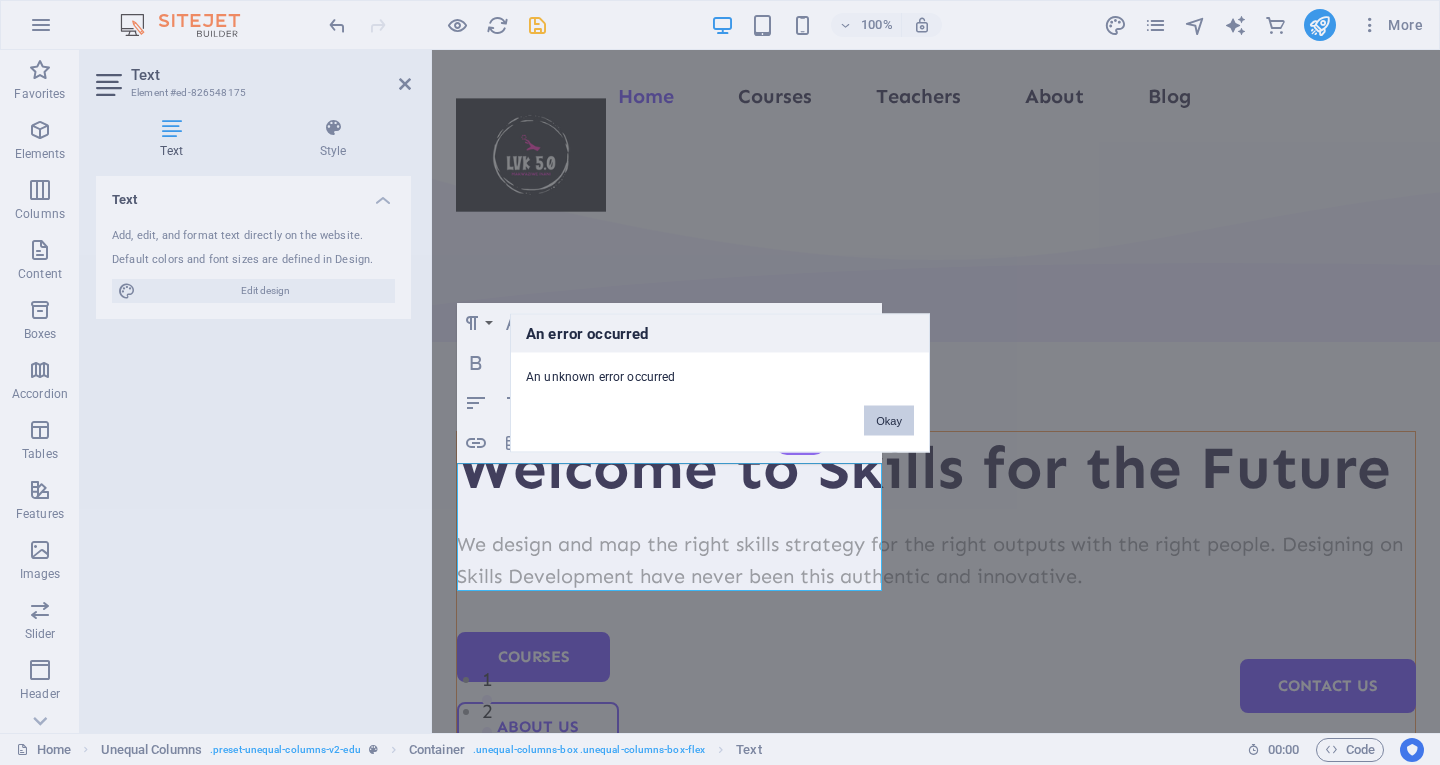 click on "Okay" at bounding box center [889, 420] 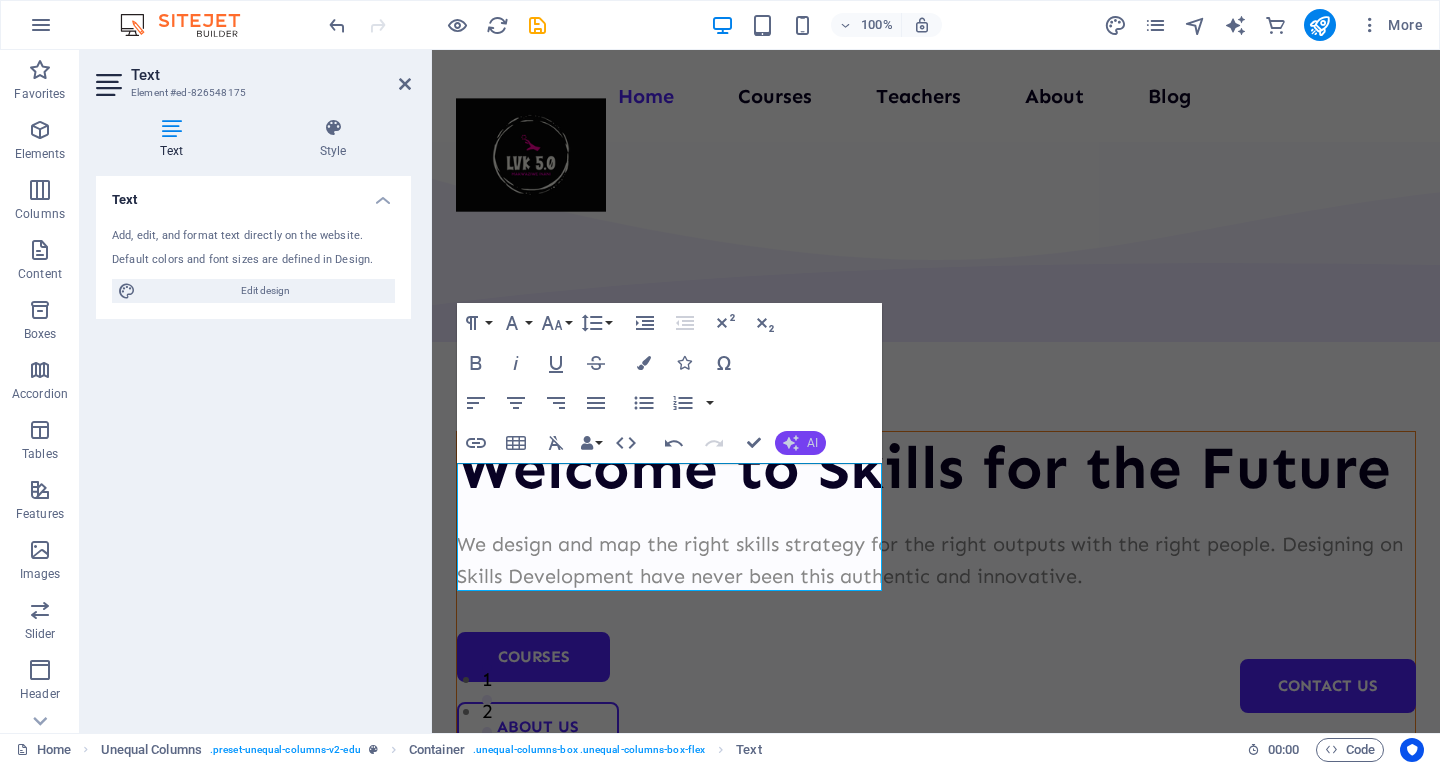 click on "AI" at bounding box center [800, 443] 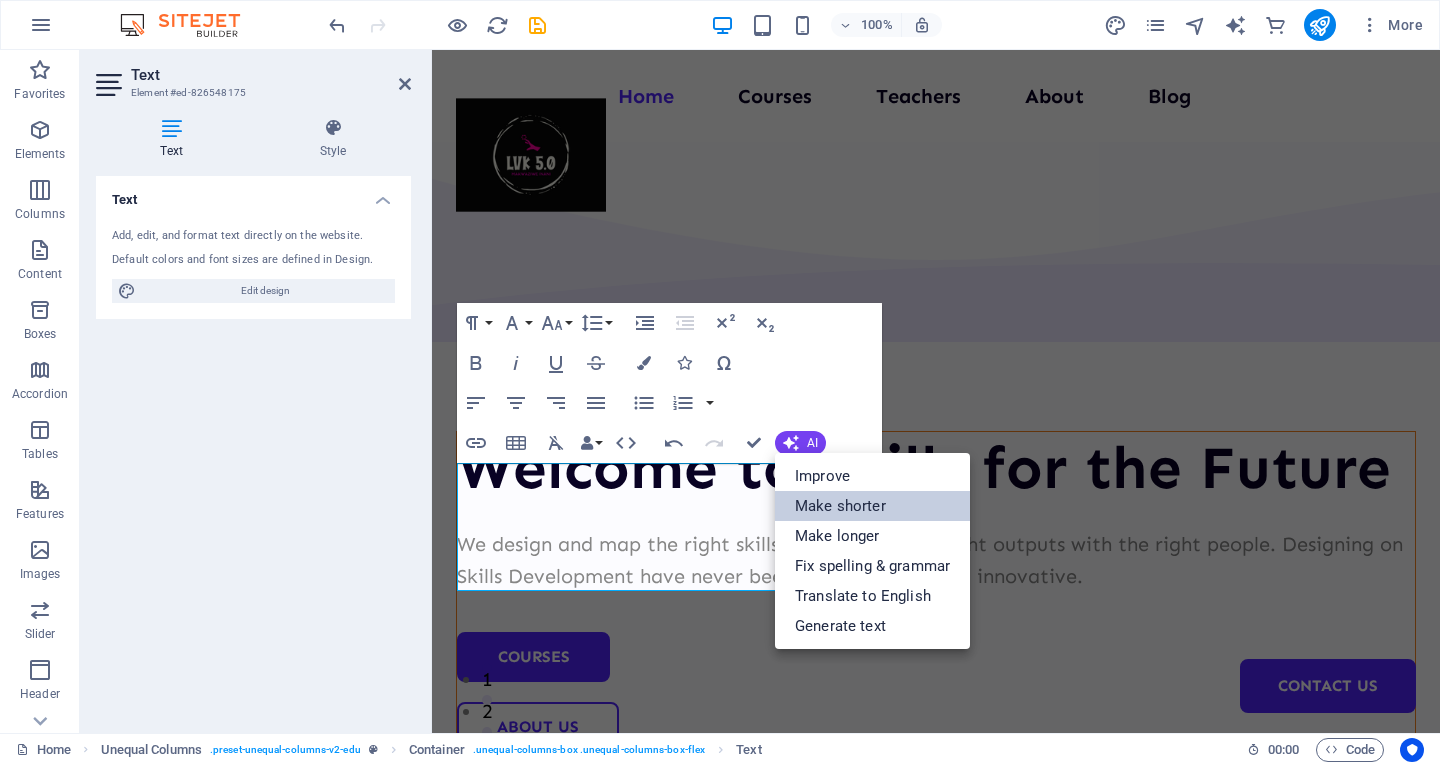 click on "Make shorter" at bounding box center [872, 506] 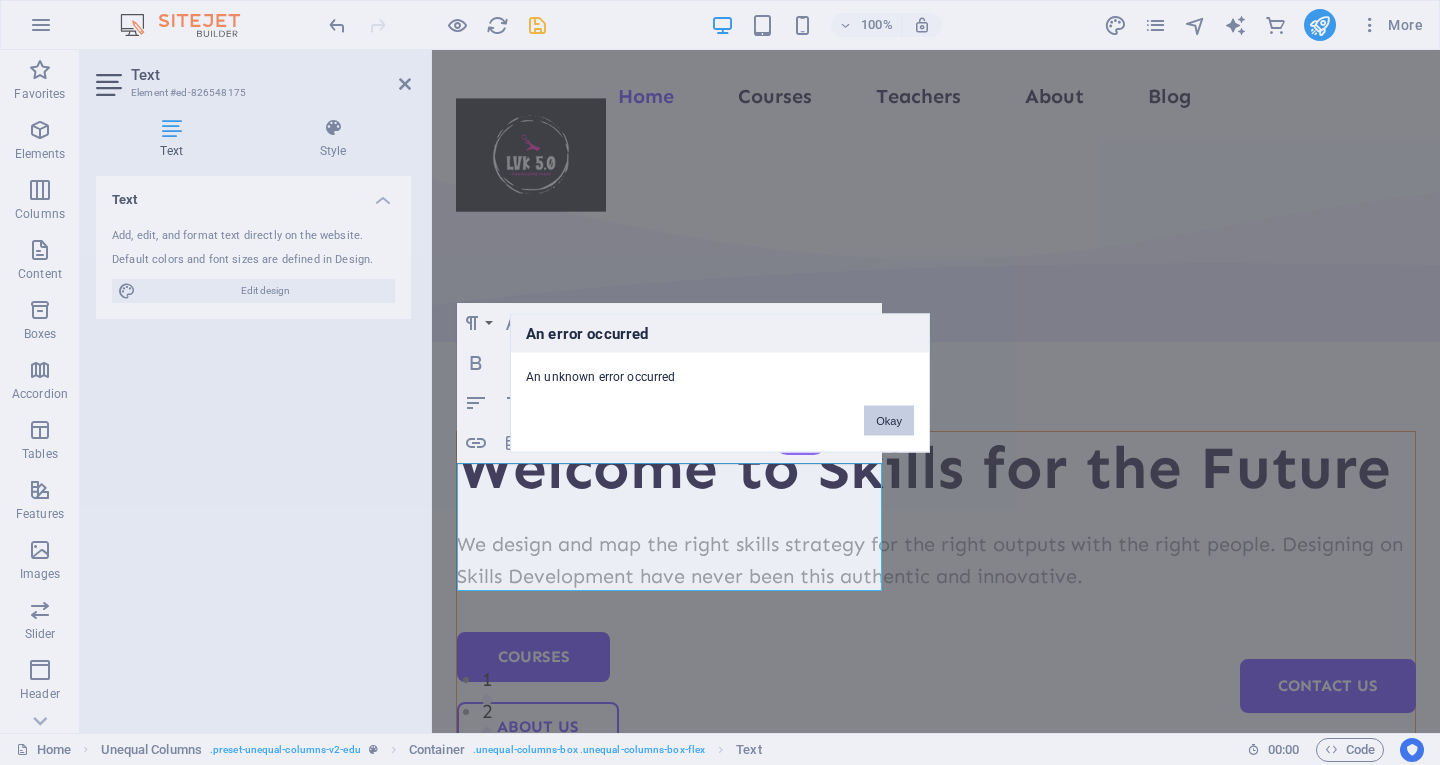 click on "Okay" at bounding box center (889, 420) 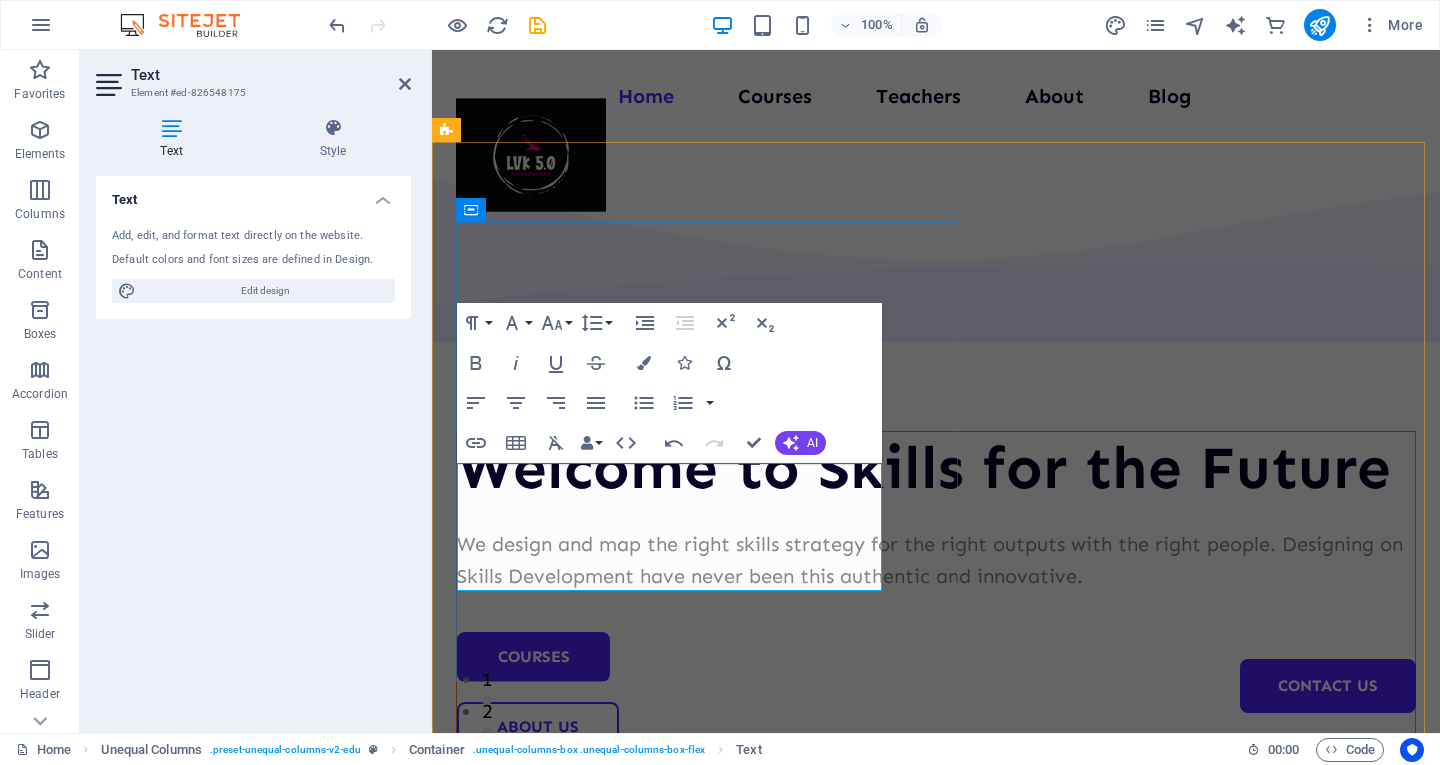 click on "We design and map the right skills strategy for the right outputs with the right people. Designing on Skills Development have never been this authentic and innovative." at bounding box center (936, 560) 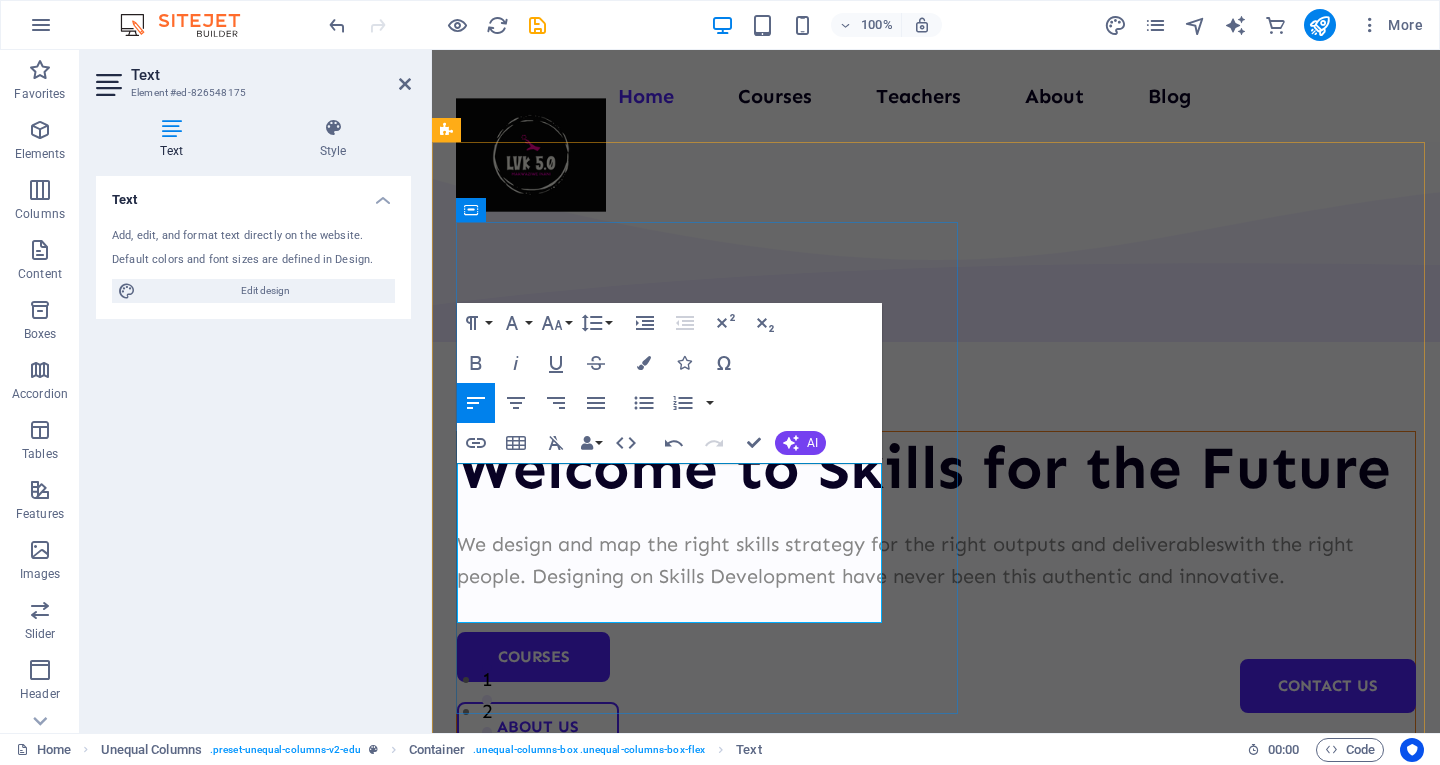 click on "We design and map the right skills strategy for the right outputs and deliverables  with the right people. Designing on Skills Development have never been this authentic and innovative." at bounding box center (936, 560) 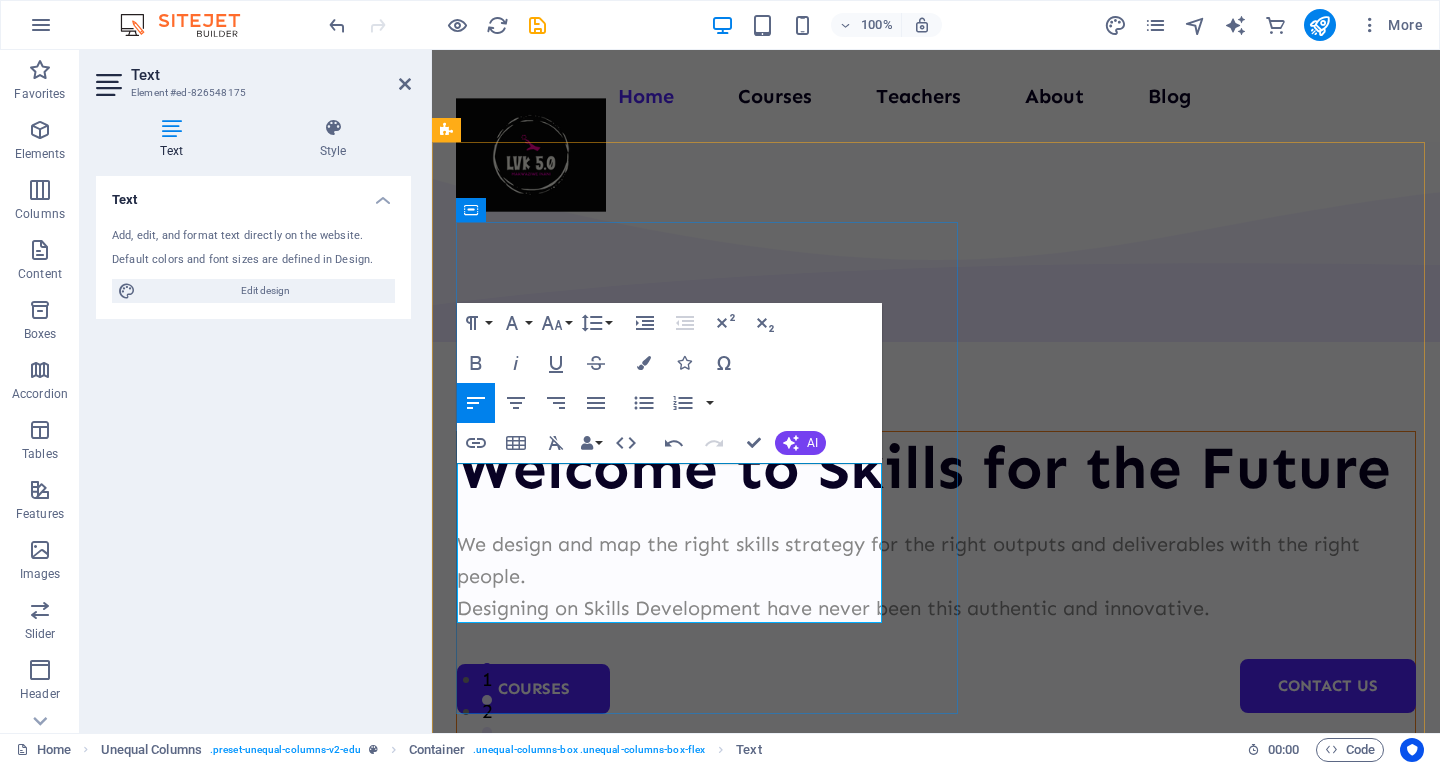 click on "Designing on Skills Development have never been this authentic and innovative." at bounding box center (936, 608) 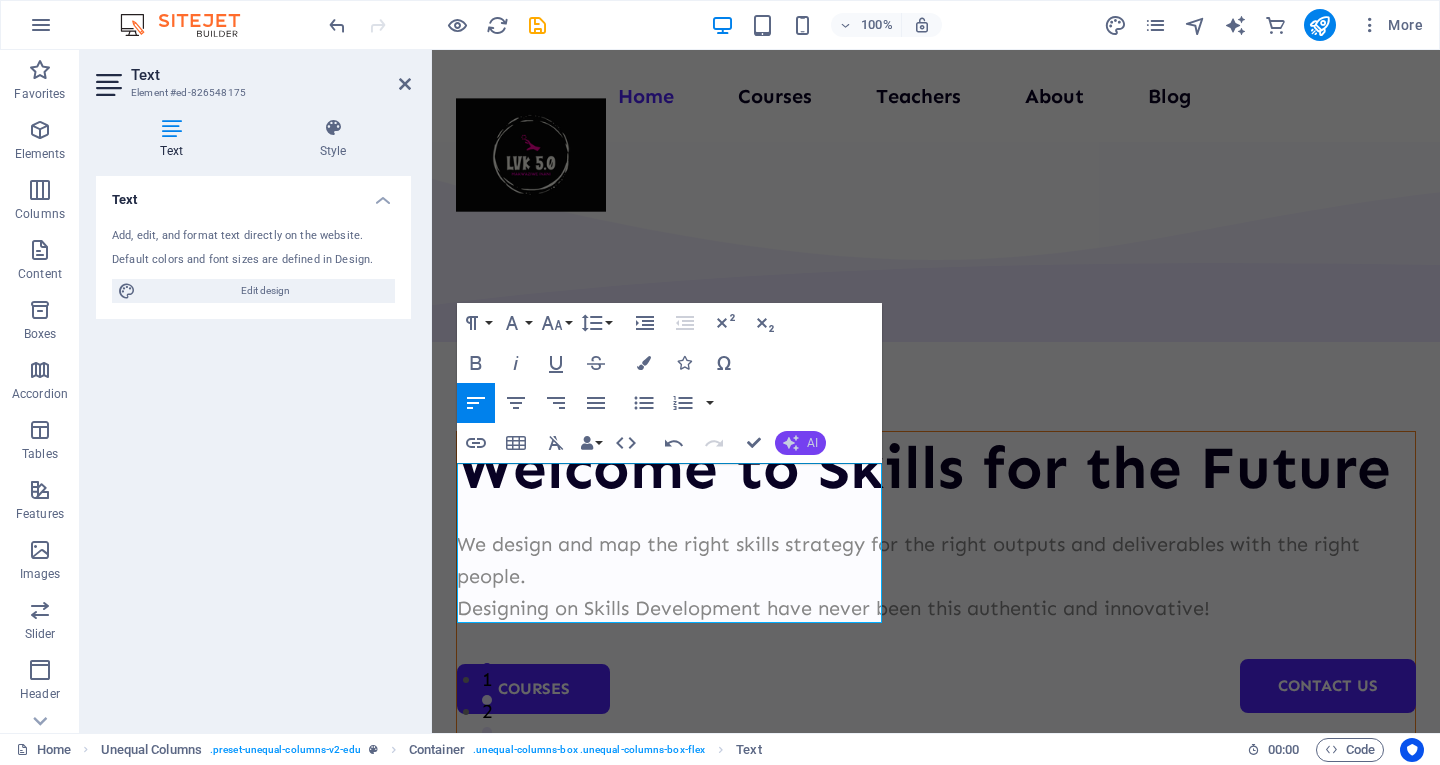 click on "AI" at bounding box center (800, 443) 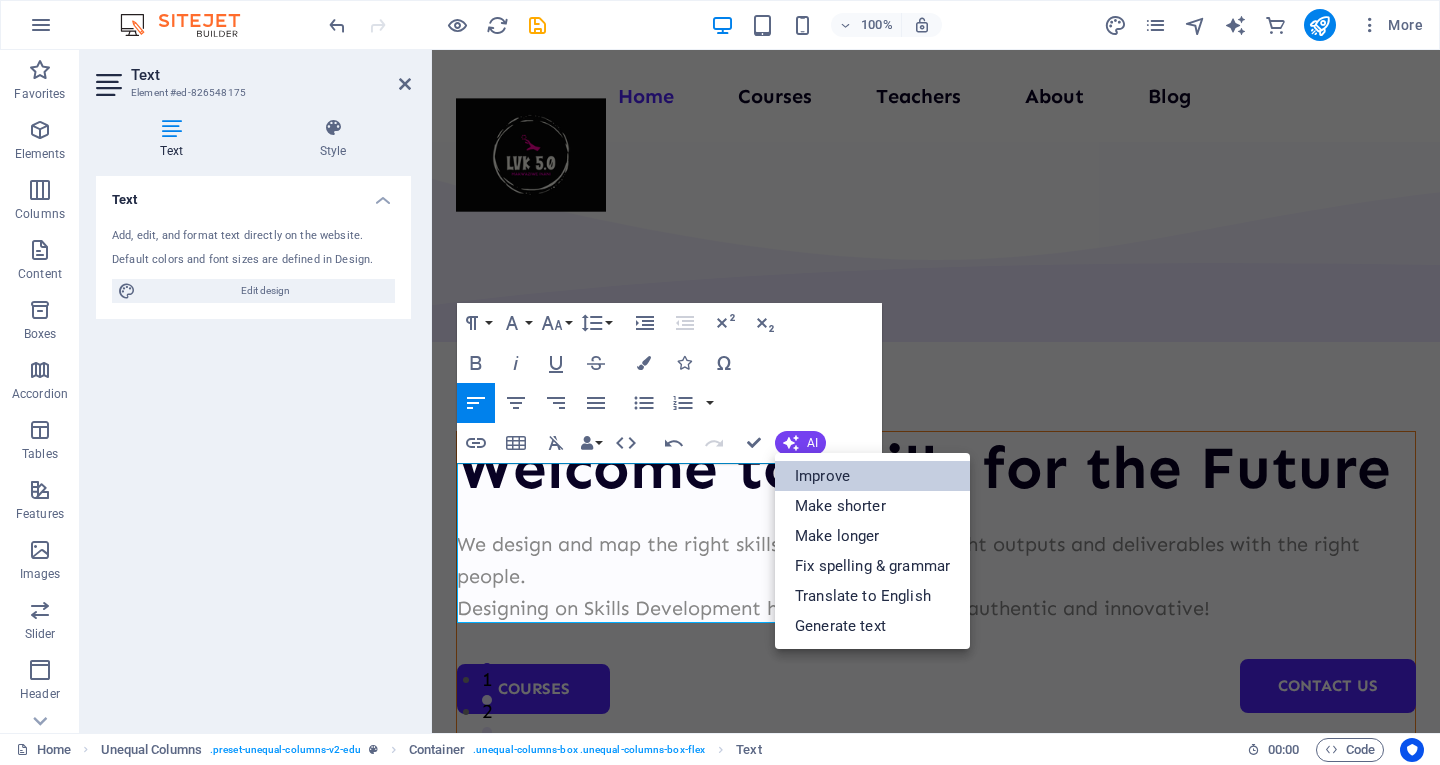 click on "Improve" at bounding box center (872, 476) 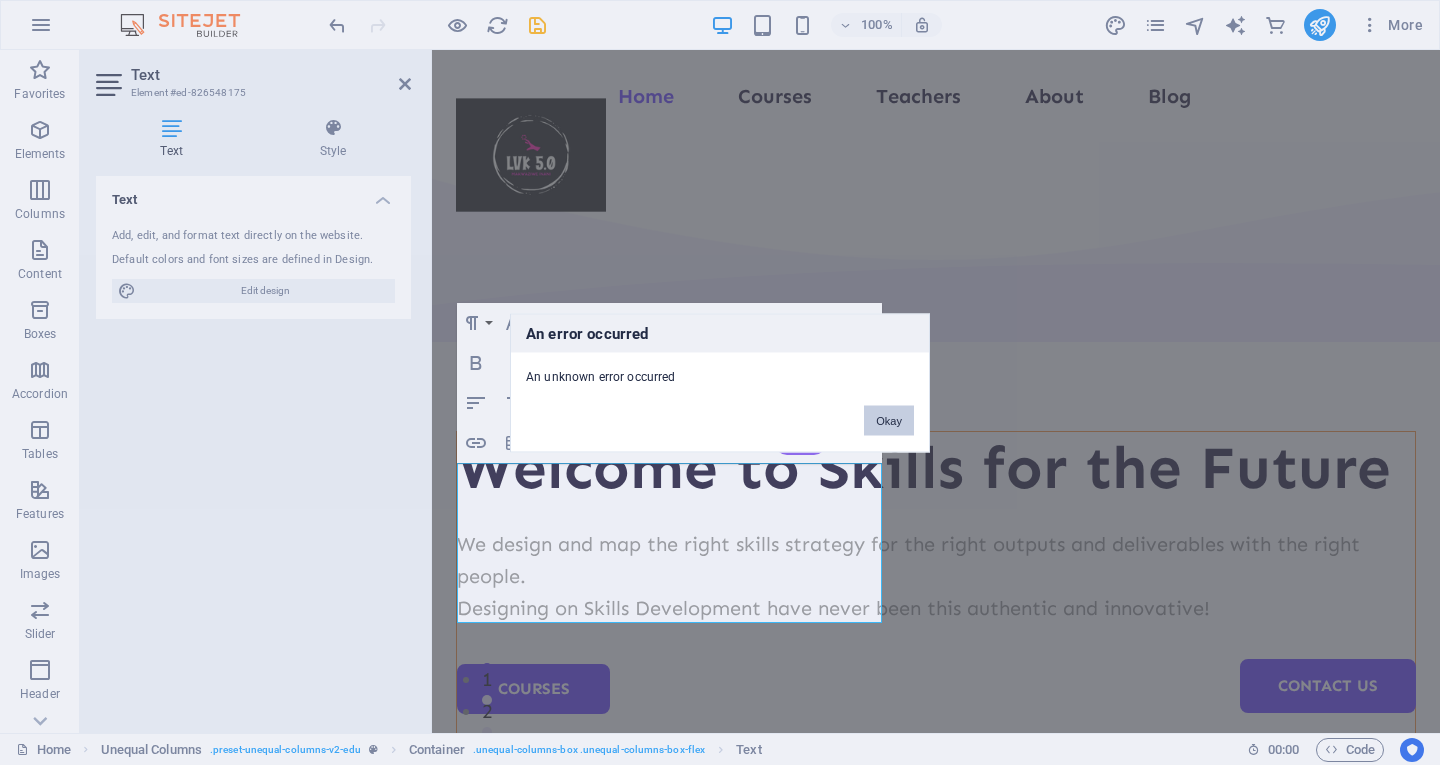 click on "Okay" at bounding box center (889, 420) 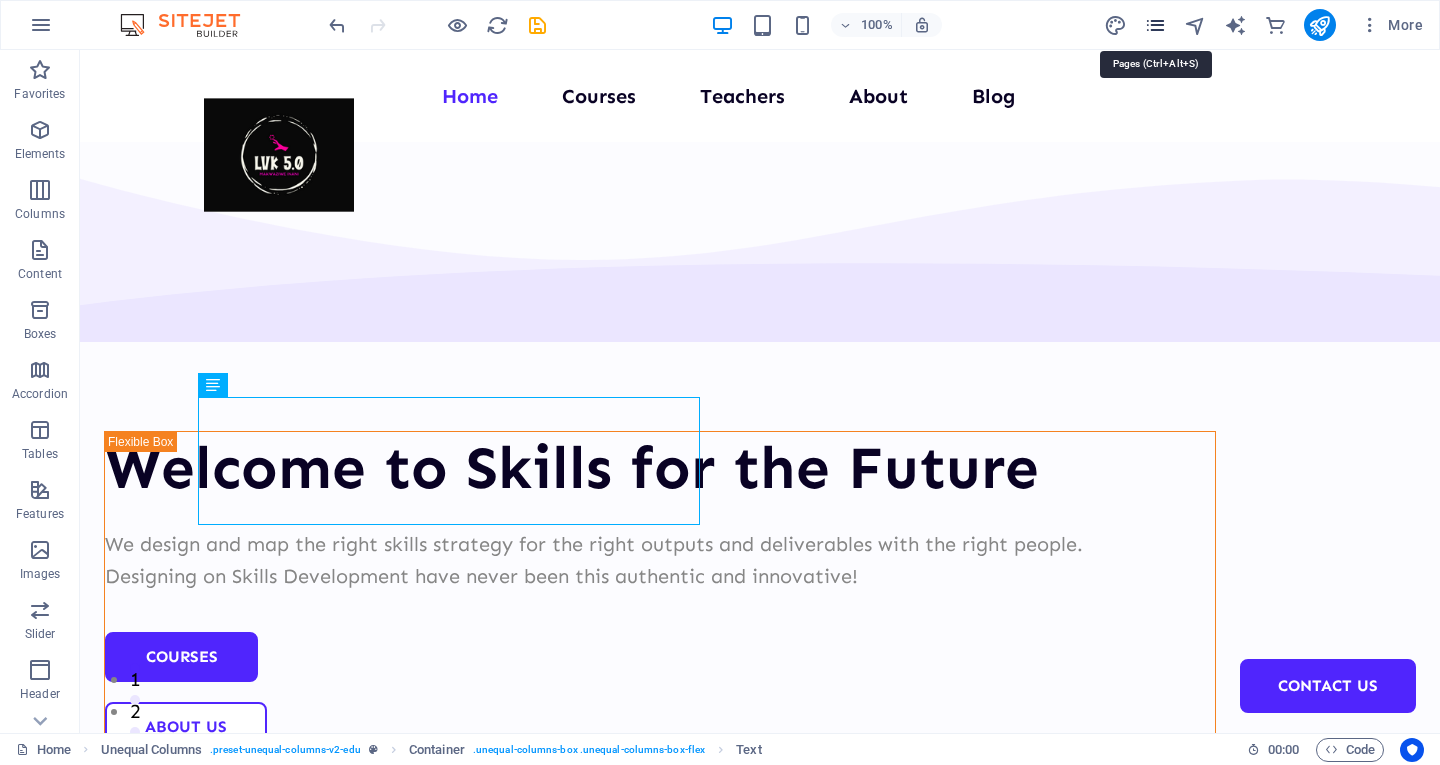 click at bounding box center [1155, 25] 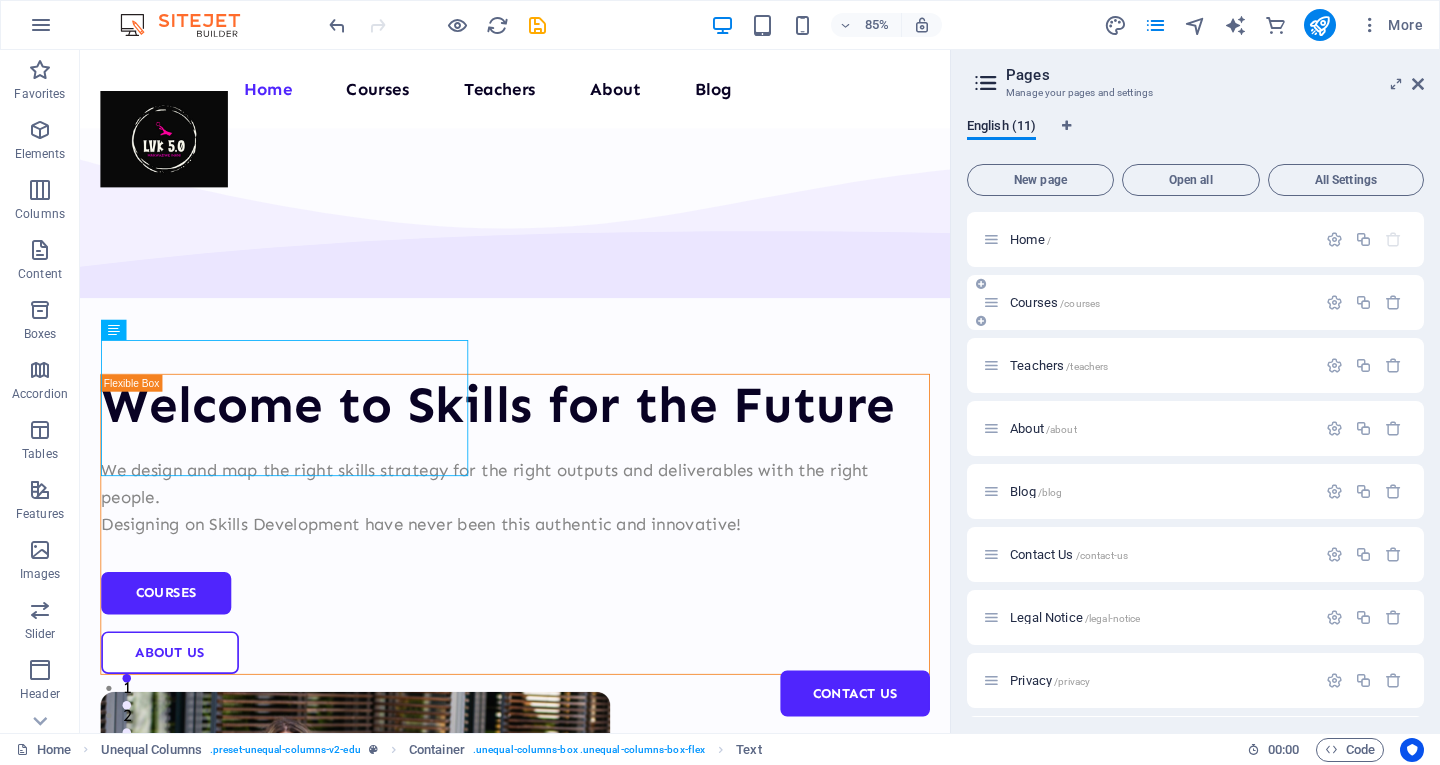 click on "Courses /courses" at bounding box center (1149, 302) 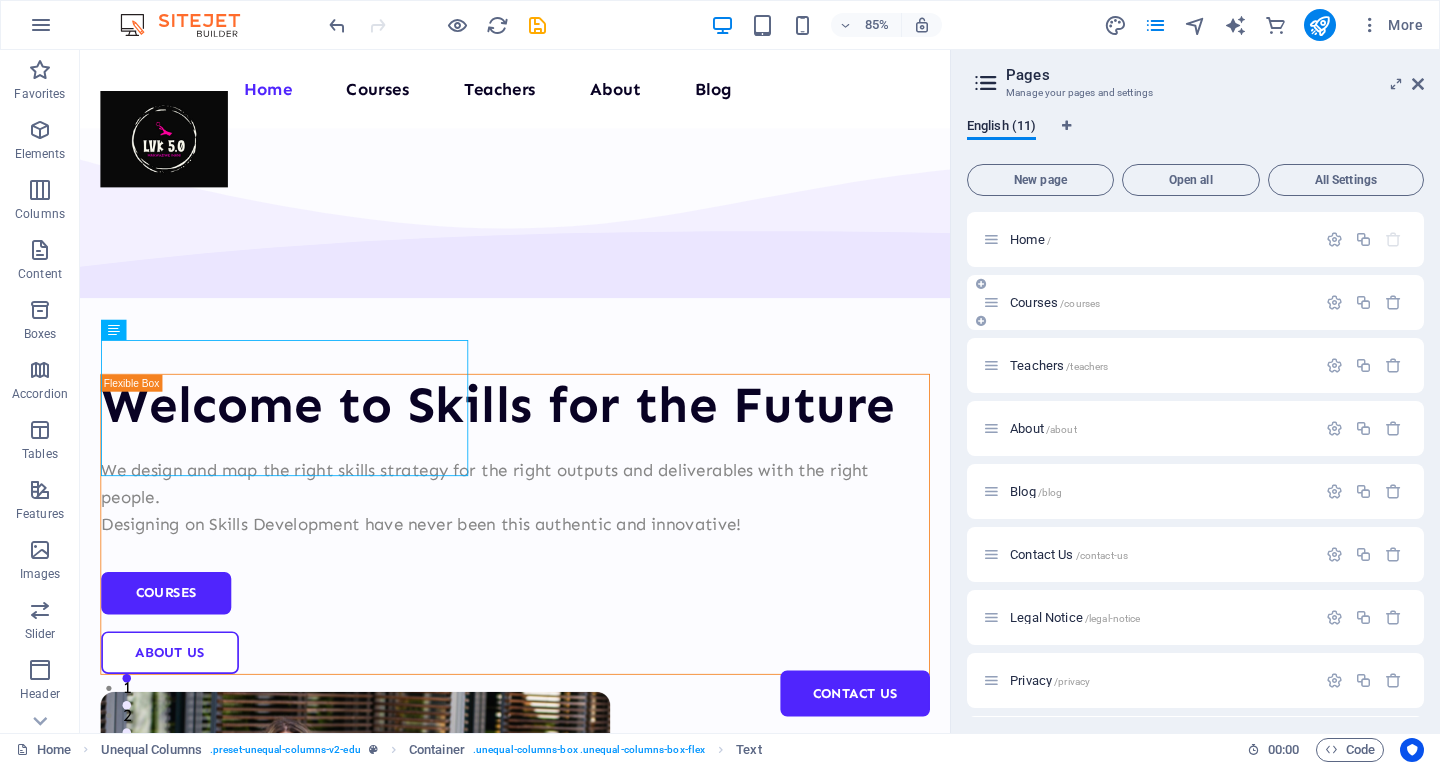 click on "Courses /courses" at bounding box center [1055, 302] 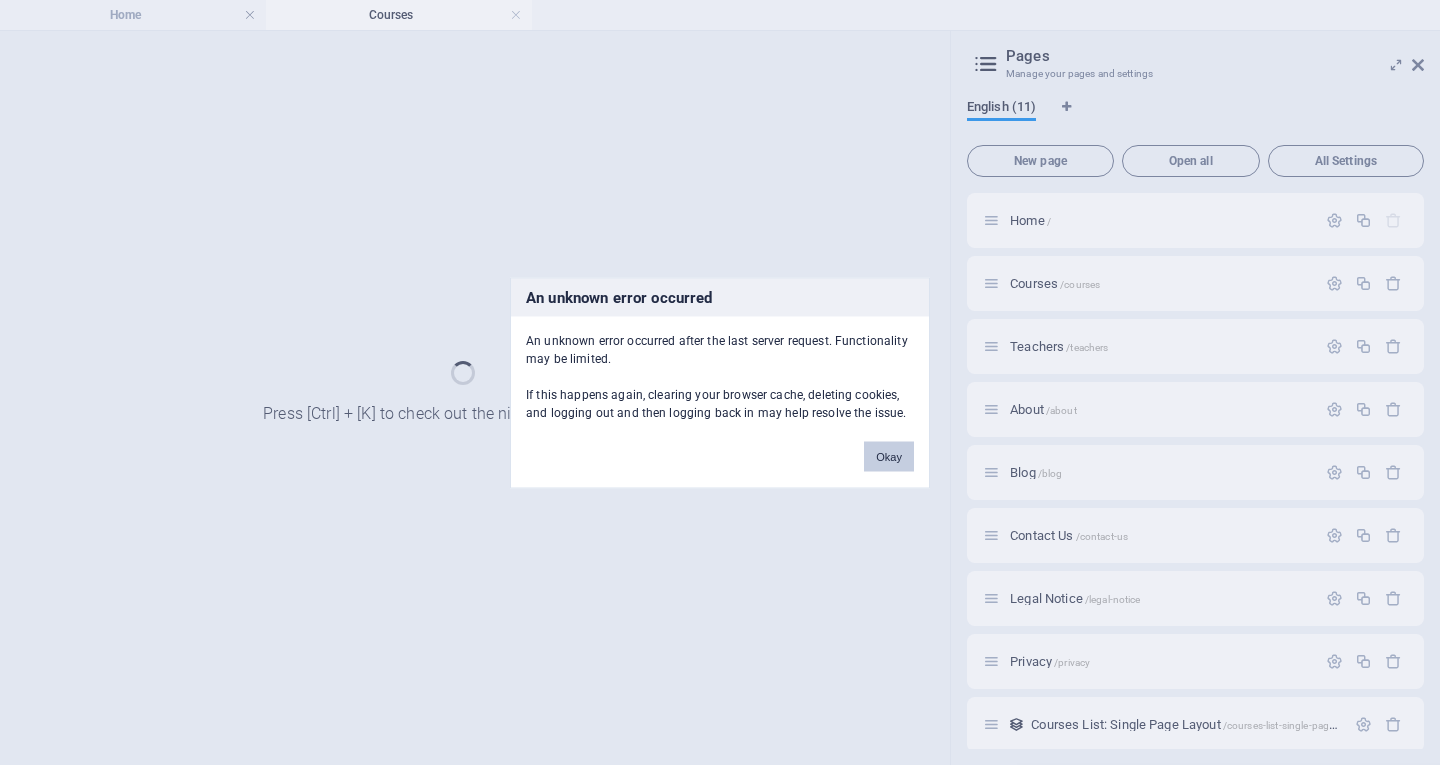 click on "Okay" at bounding box center [889, 456] 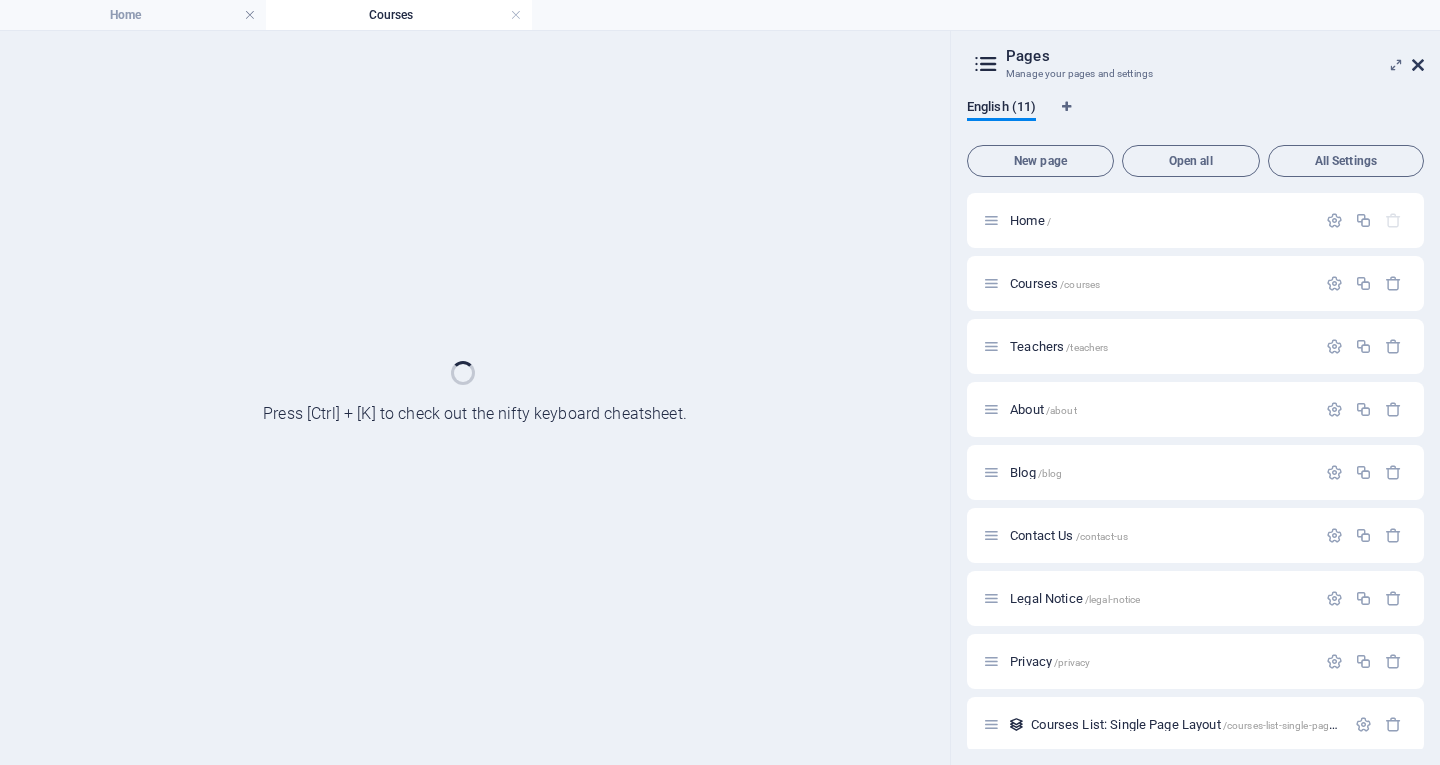 click at bounding box center [1418, 65] 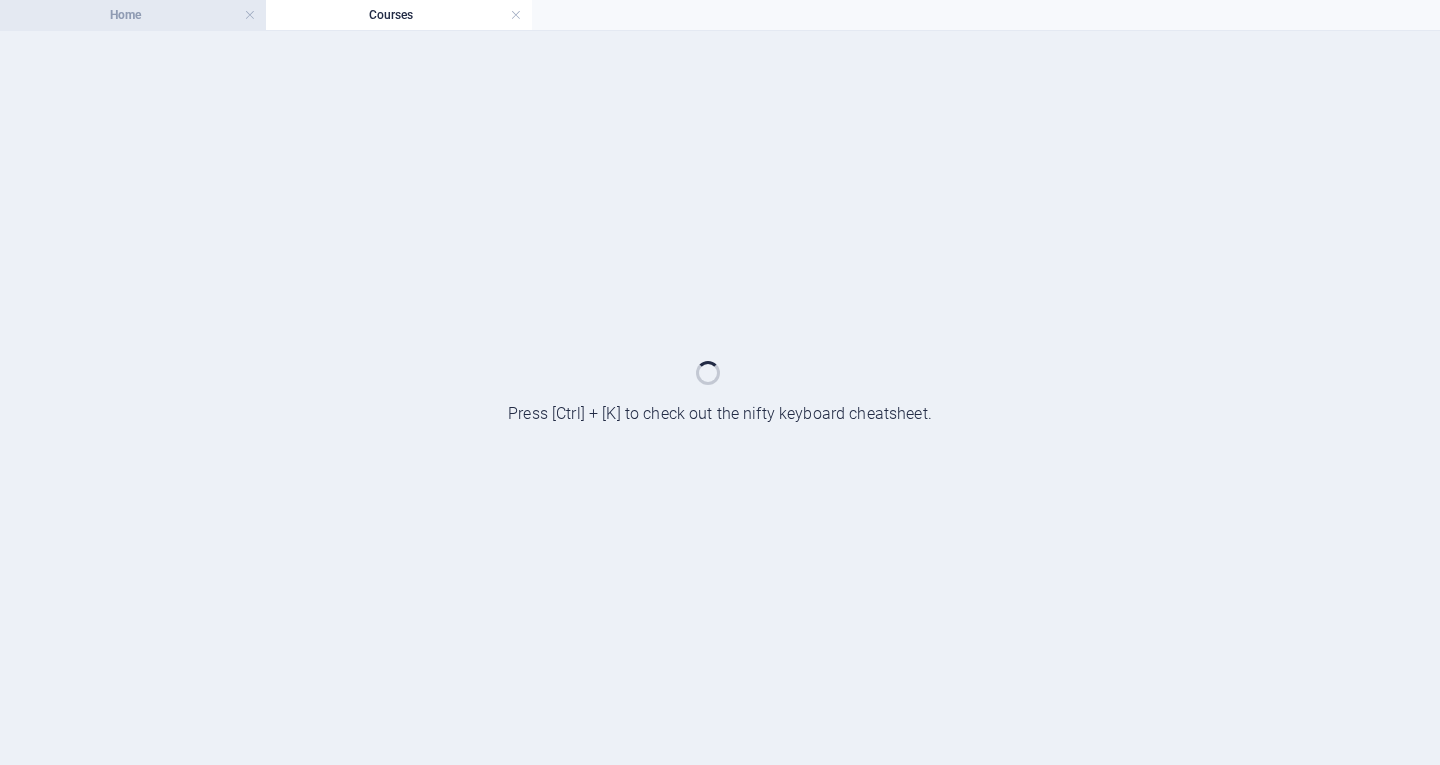 click on "Home" at bounding box center (133, 15) 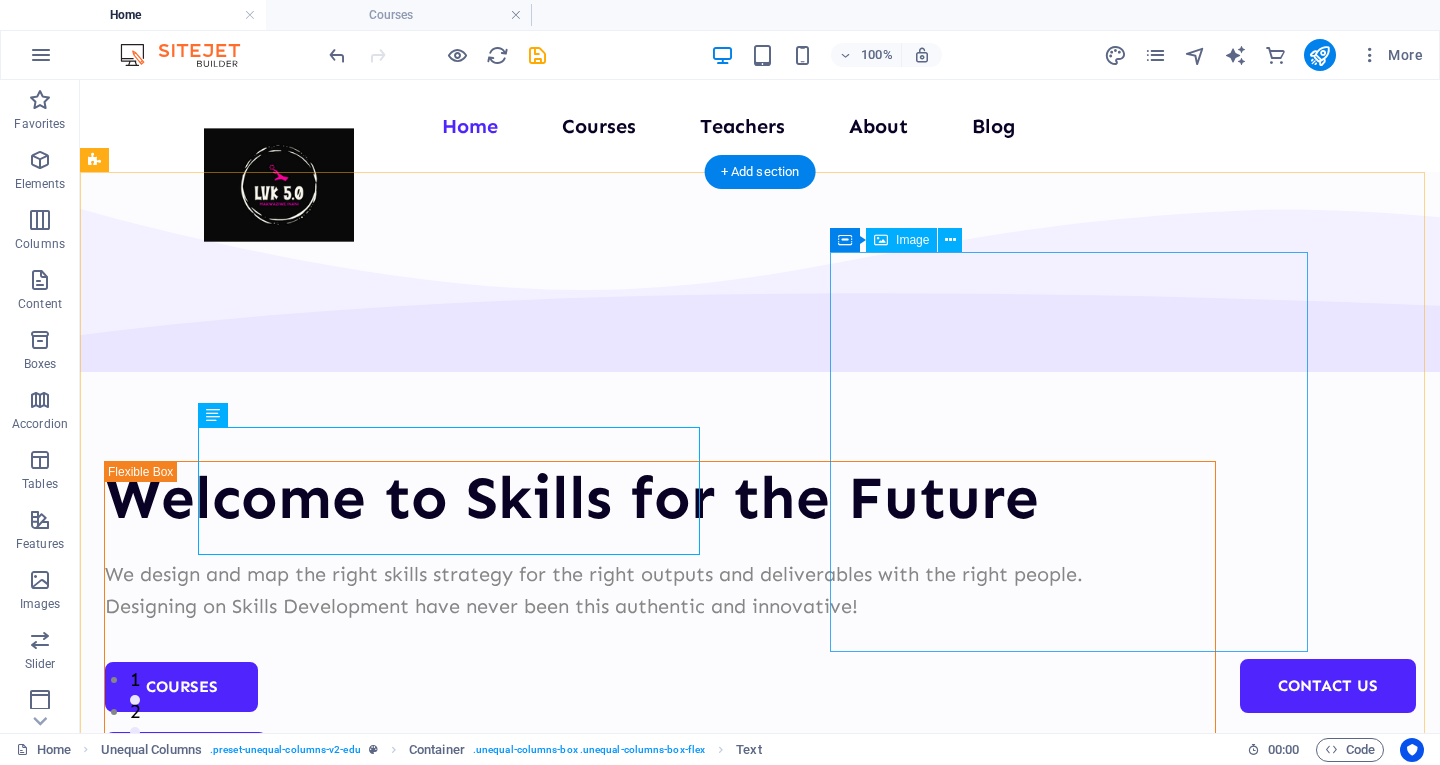 click at bounding box center [660, 1003] 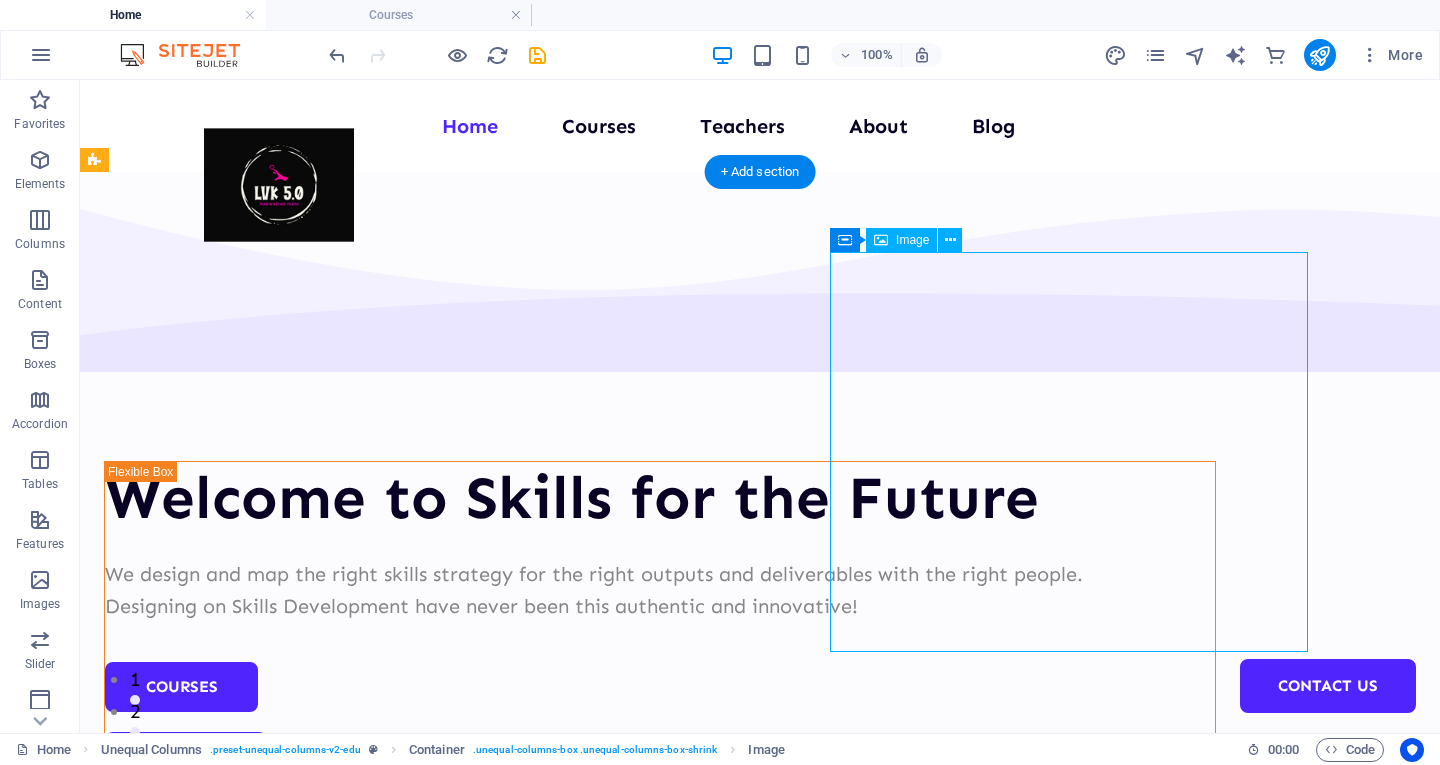 click at bounding box center (660, 1003) 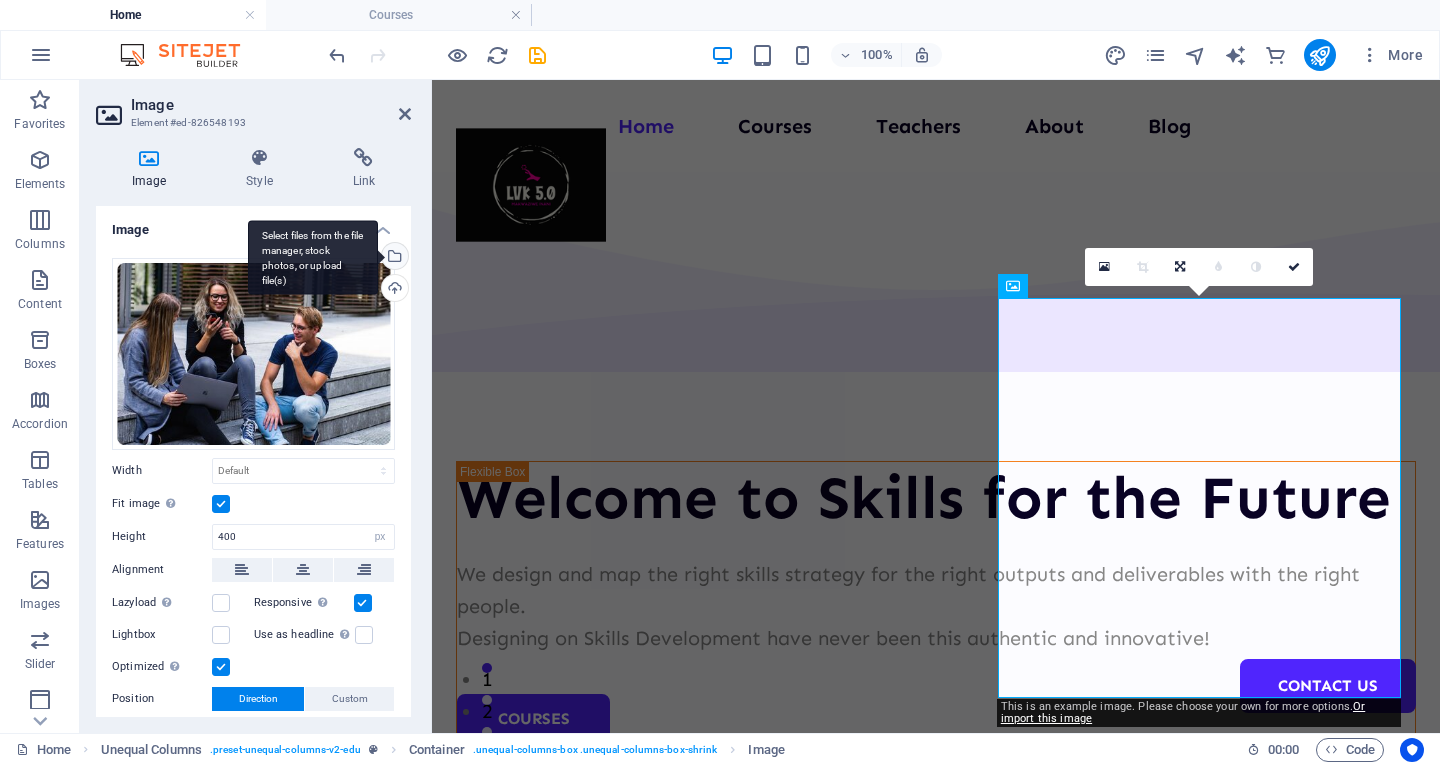 click on "Select files from the file manager, stock photos, or upload file(s)" at bounding box center (393, 258) 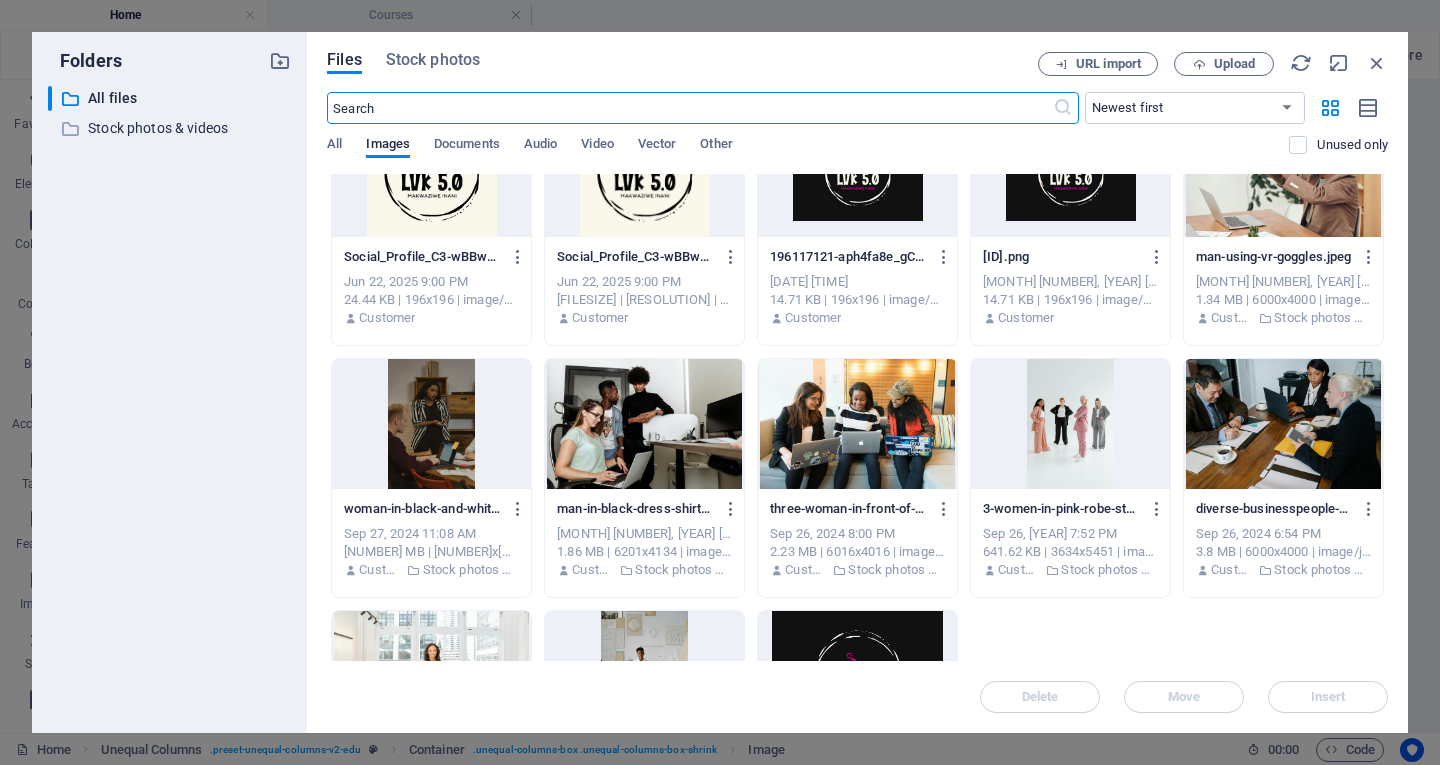 scroll, scrollTop: 324, scrollLeft: 0, axis: vertical 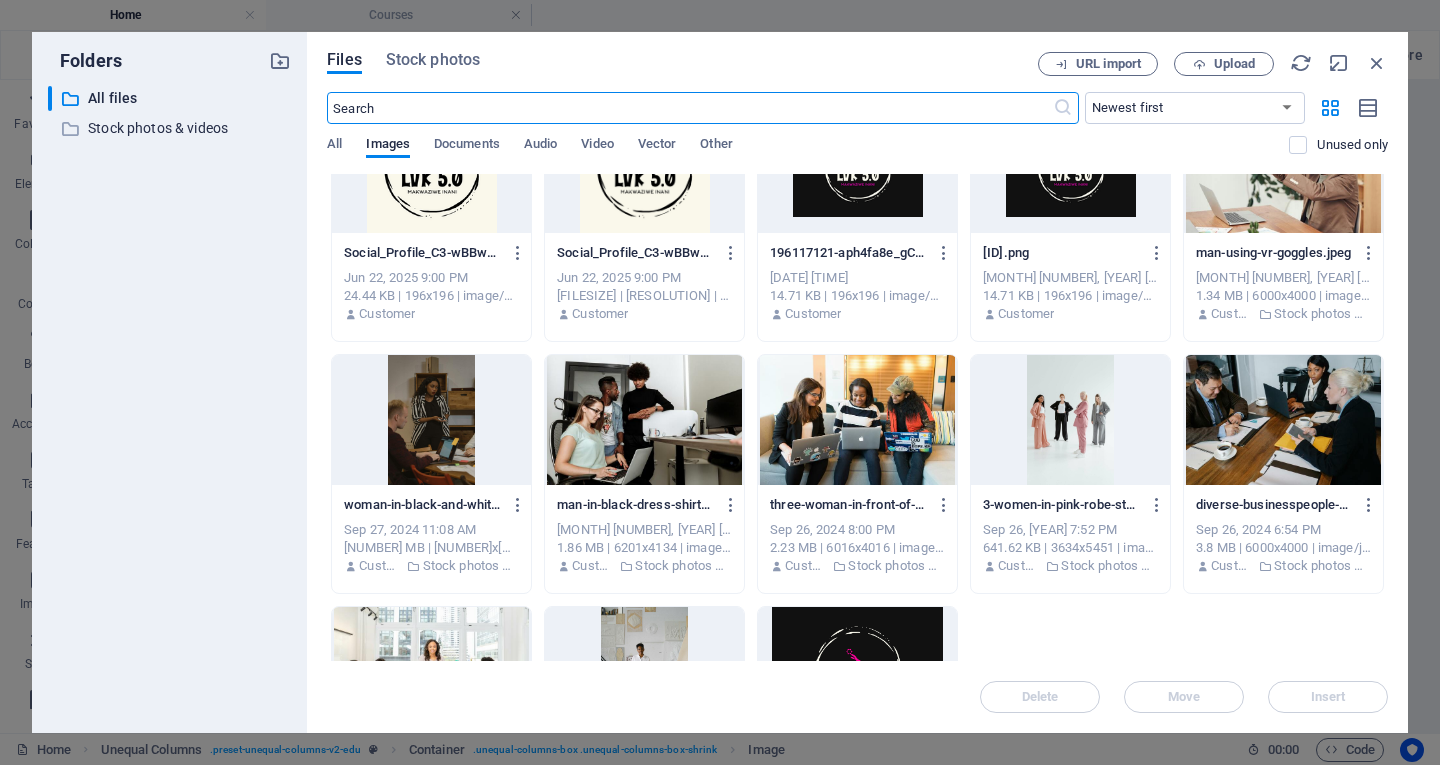 click at bounding box center (644, 420) 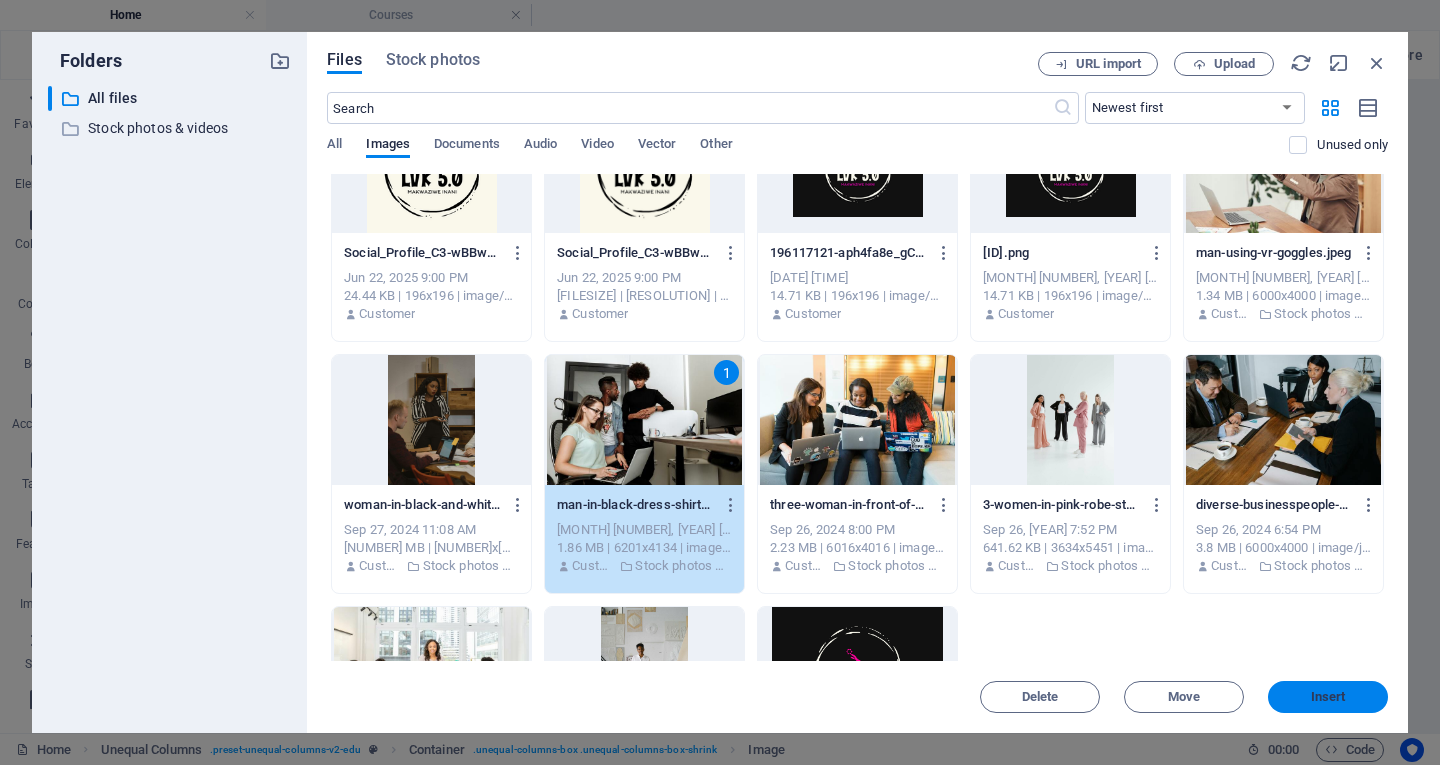 click on "Insert" at bounding box center (1328, 697) 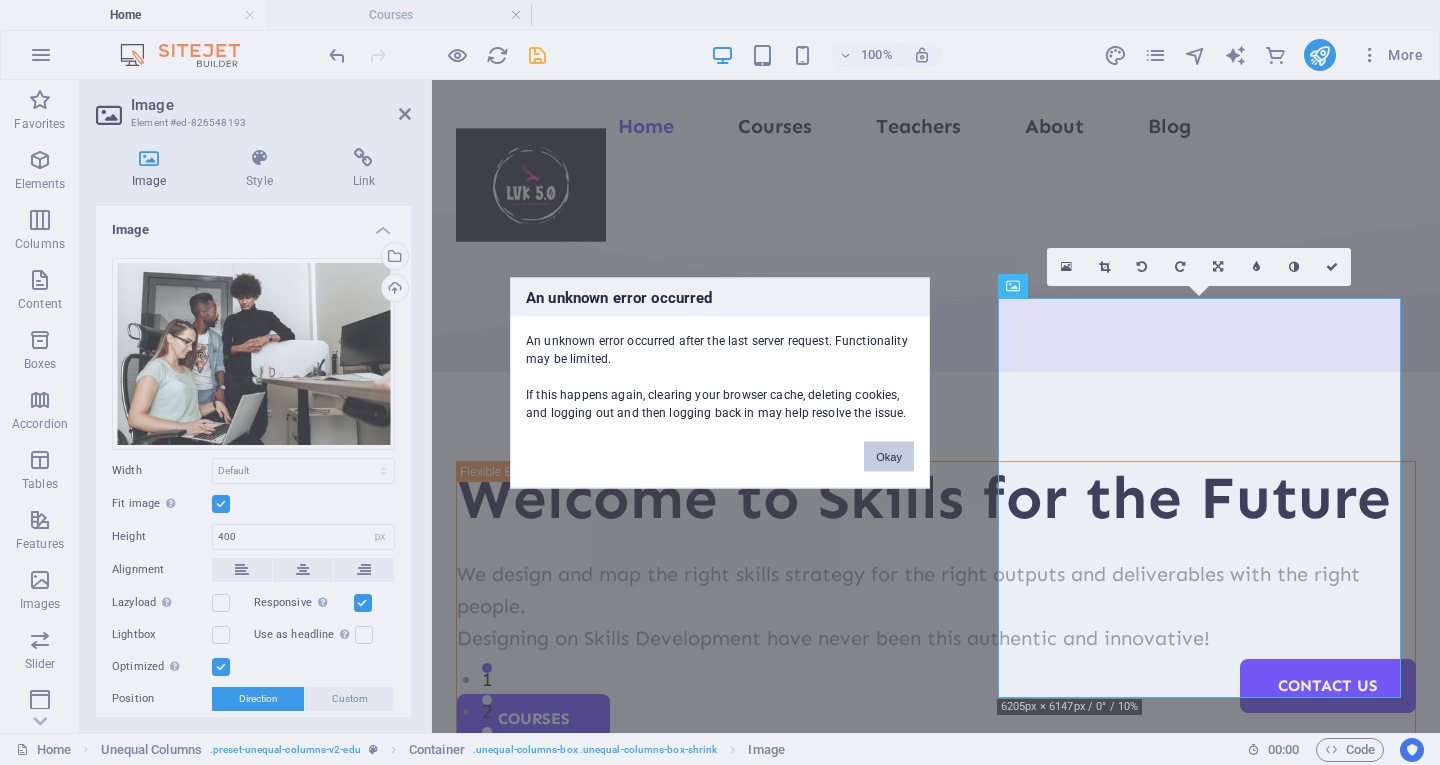 click on "Okay" at bounding box center (889, 456) 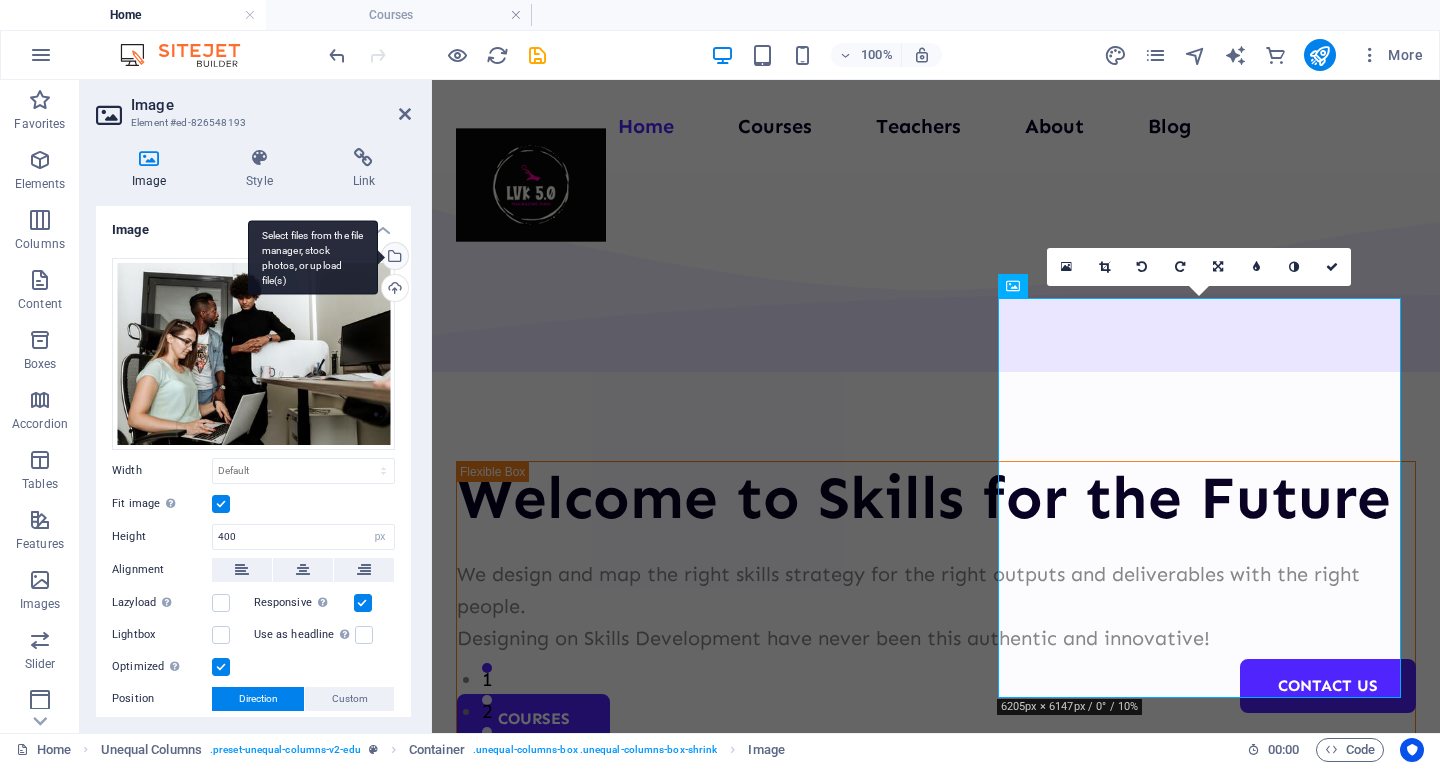 click on "Select files from the file manager, stock photos, or upload file(s)" at bounding box center [393, 258] 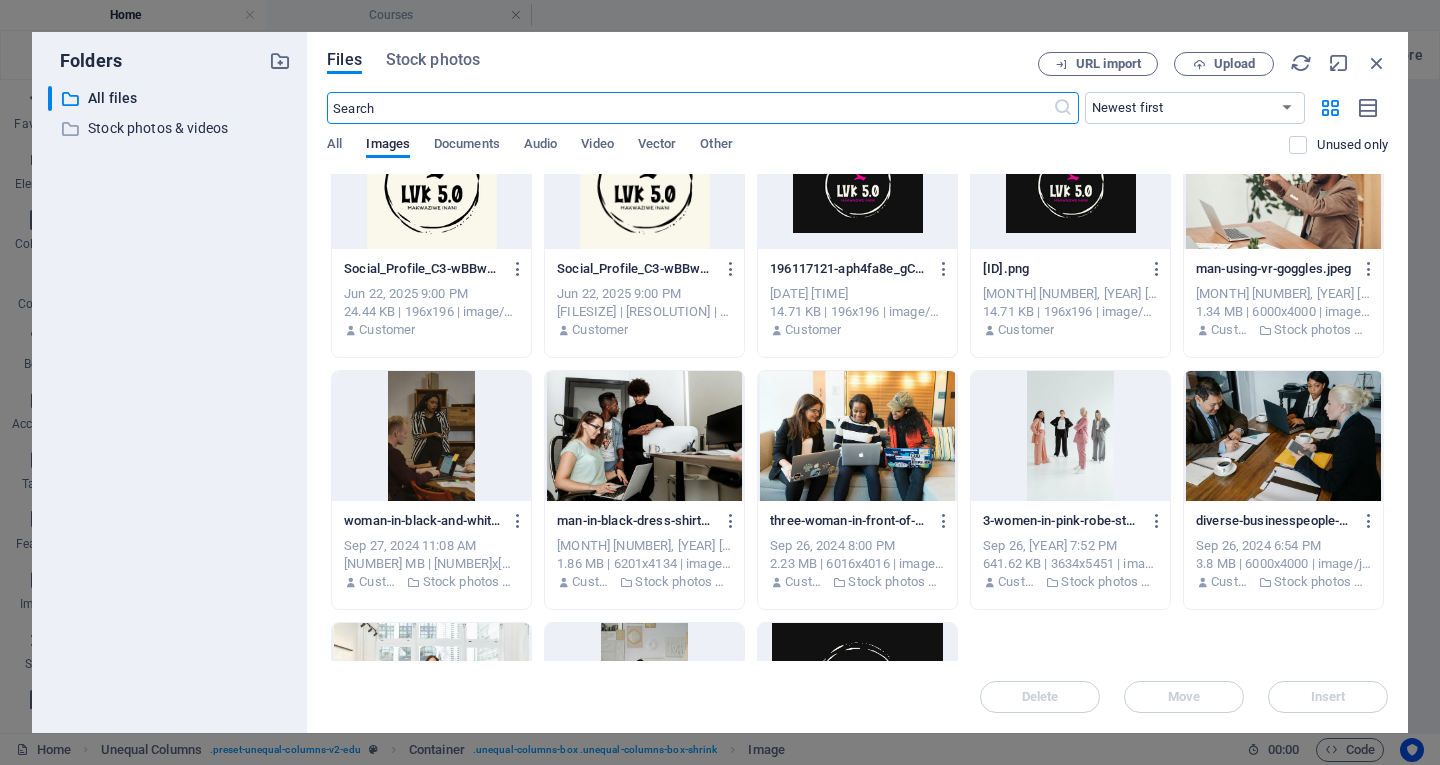 scroll, scrollTop: 311, scrollLeft: 0, axis: vertical 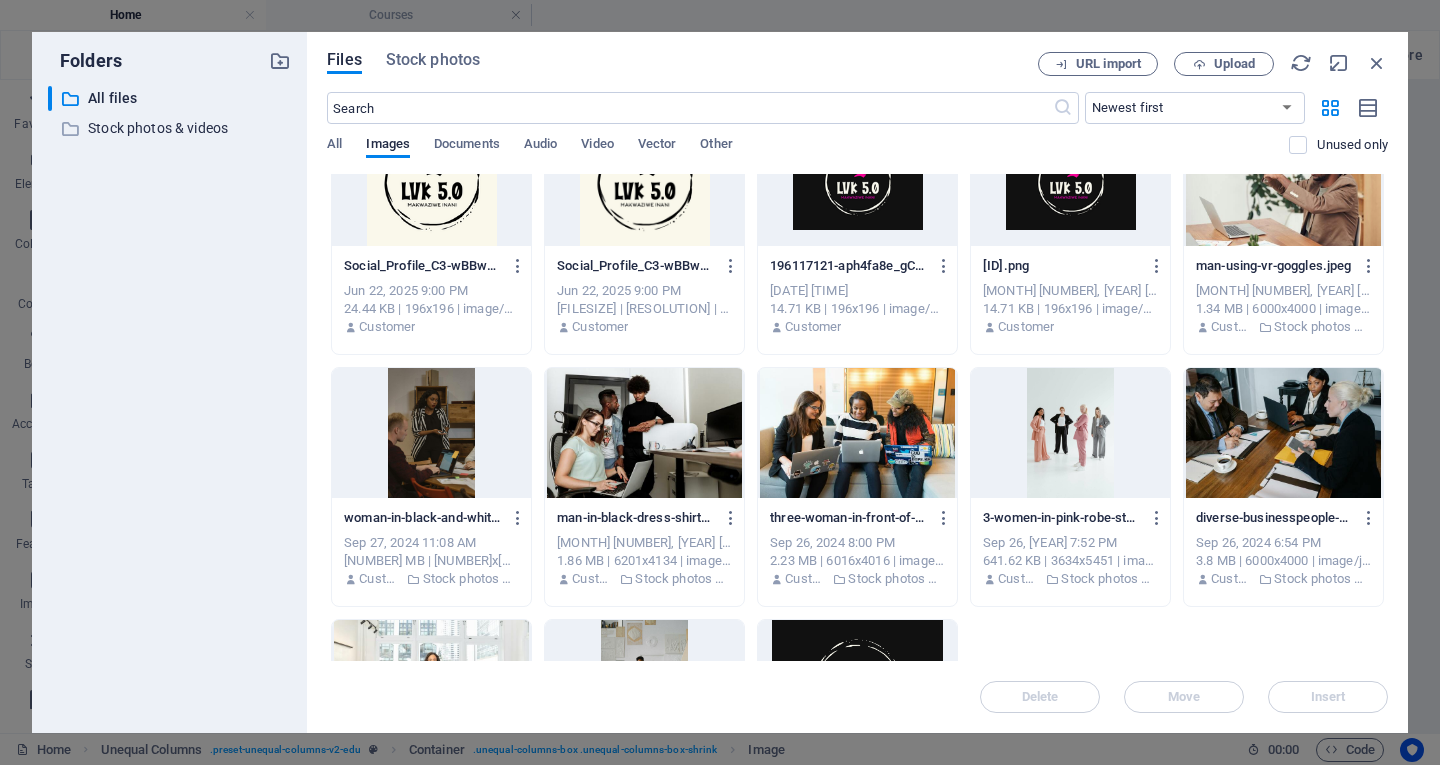 click on "Phaiphipic-I-aU1-SQ3NT0LhgU1FUq0w.png Phaiphipic-I-aU1-SQ3NT0LhgU1FUq0w.png Jul 14, 2025 5:06 PM 164.39 KB | 268x258 | image/png Customer bloomstaxonomyprocessflow-wVK6Uuj20DArUDhimIstUQ.jpeg bloomstaxonomyprocessflow-wVK6Uuj20DArUDhimIstUQ.jpeg Jul 14, 2025 4:17 PM 221.65 KB | 1024x1024 | image/jpeg Customer fishboneprocessflowchart5-zvX-EVAb7q84c9nSvuiDXQ.jpeg fishboneprocessflowchart5-zvX-EVAb7q84c9nSvuiDXQ.jpeg Jul 14, 2025 4:14 PM 220.23 KB | 1024x1024 | image/jpeg Customer WIB_090820251-aBzYQUg37LrQLPFXFqEYlw.jpg WIB_090820251-aBzYQUg37LrQLPFXFqEYlw.jpg Jun 22, 2025 11:09 PM 133.91 KB | 1042x1042 | image/jpeg Customer Social_Profile_C5--sq6pYqpfzypOGdREPj6zw.jpg Social_Profile_C5--sq6pYqpfzypOGdREPj6zw.jpg Jun 22, 2025 9:02 PM 125.66 KB | 1080x1080 | image/jpeg Customer Social_Profile_C3-wBBwUnHo14YOhn0O2grY5A-sD1PlpUoWHFablWl2zd3ng.png Social_Profile_C3-wBBwUnHo14YOhn0O2grY5A-sD1PlpUoWHFablWl2zd3ng.png Jun 22, 2025 9:00 PM 24.44 KB | 196x196 | image/png Customer Jun 22, 2025 9:00 PM Customer Customer" at bounding box center (857, 361) 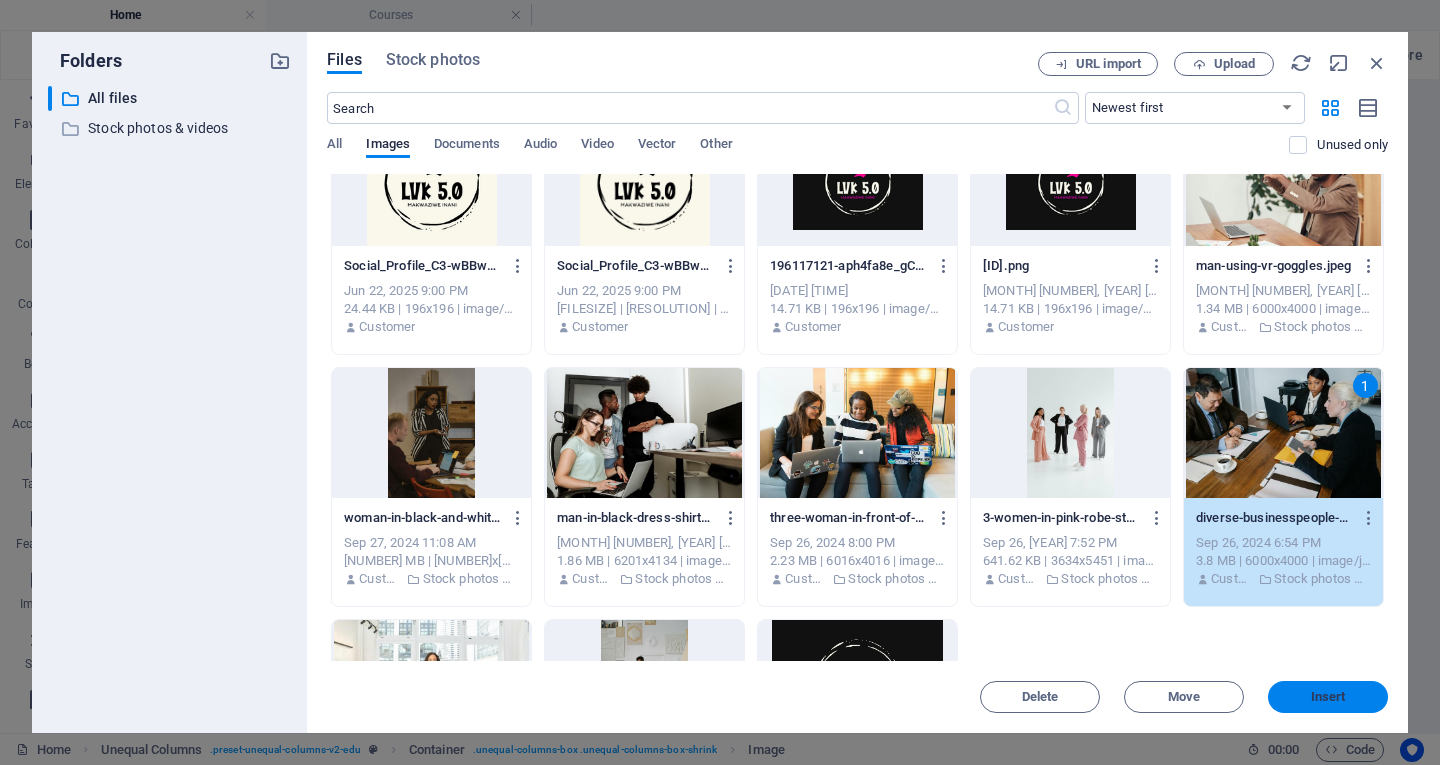 click on "Insert" at bounding box center (1328, 697) 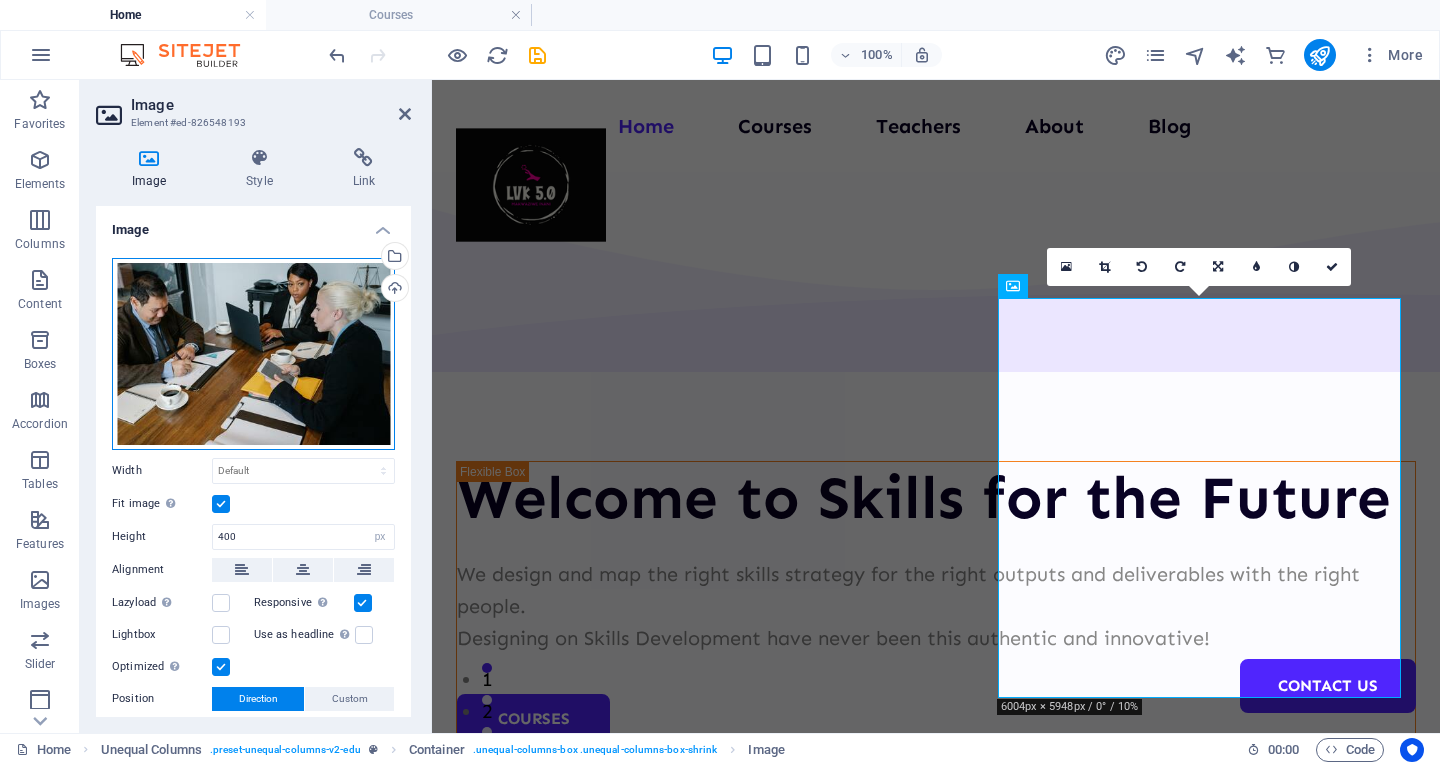 drag, startPoint x: 290, startPoint y: 362, endPoint x: 303, endPoint y: 365, distance: 13.341664 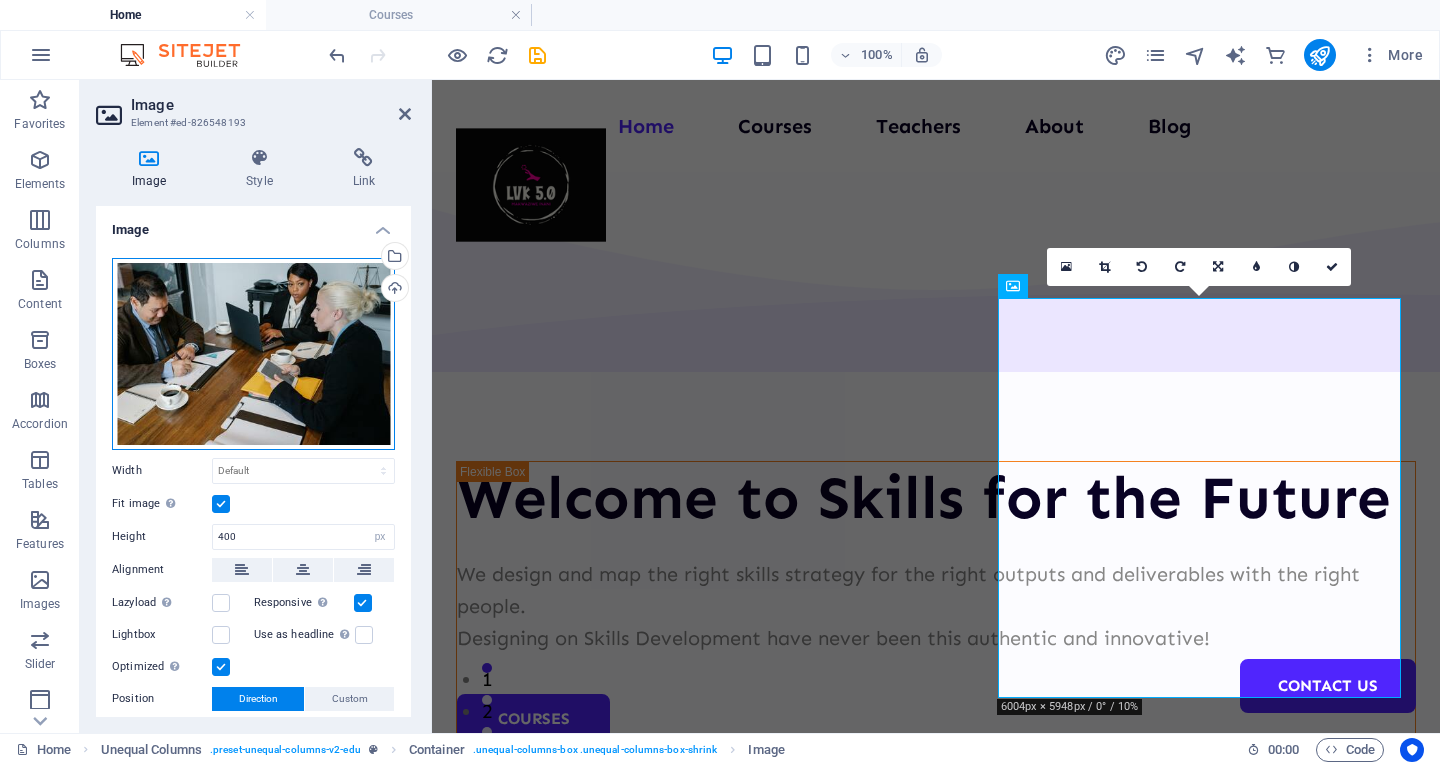 click on "Drag files here, click to choose files or select files from Files or our free stock photos & videos" at bounding box center (253, 354) 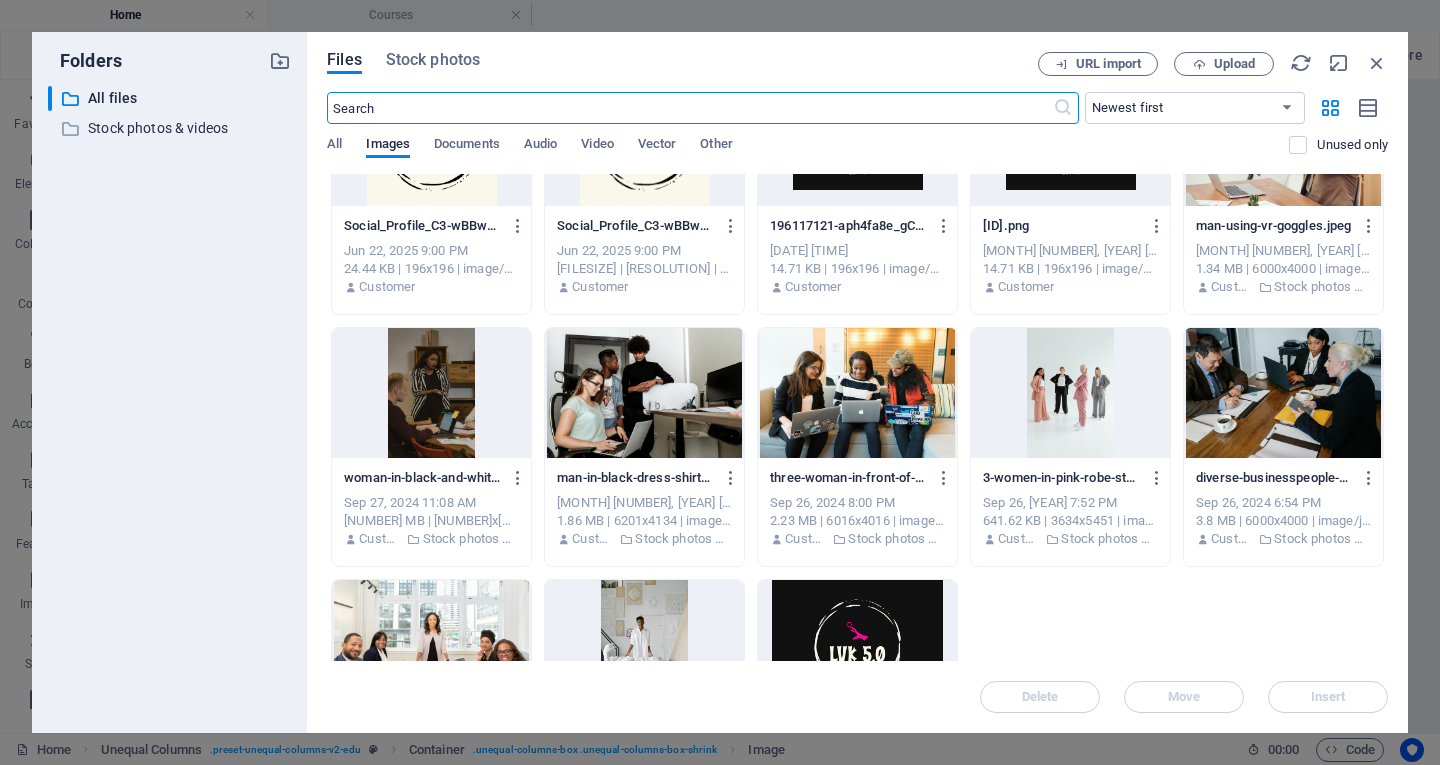scroll, scrollTop: 380, scrollLeft: 0, axis: vertical 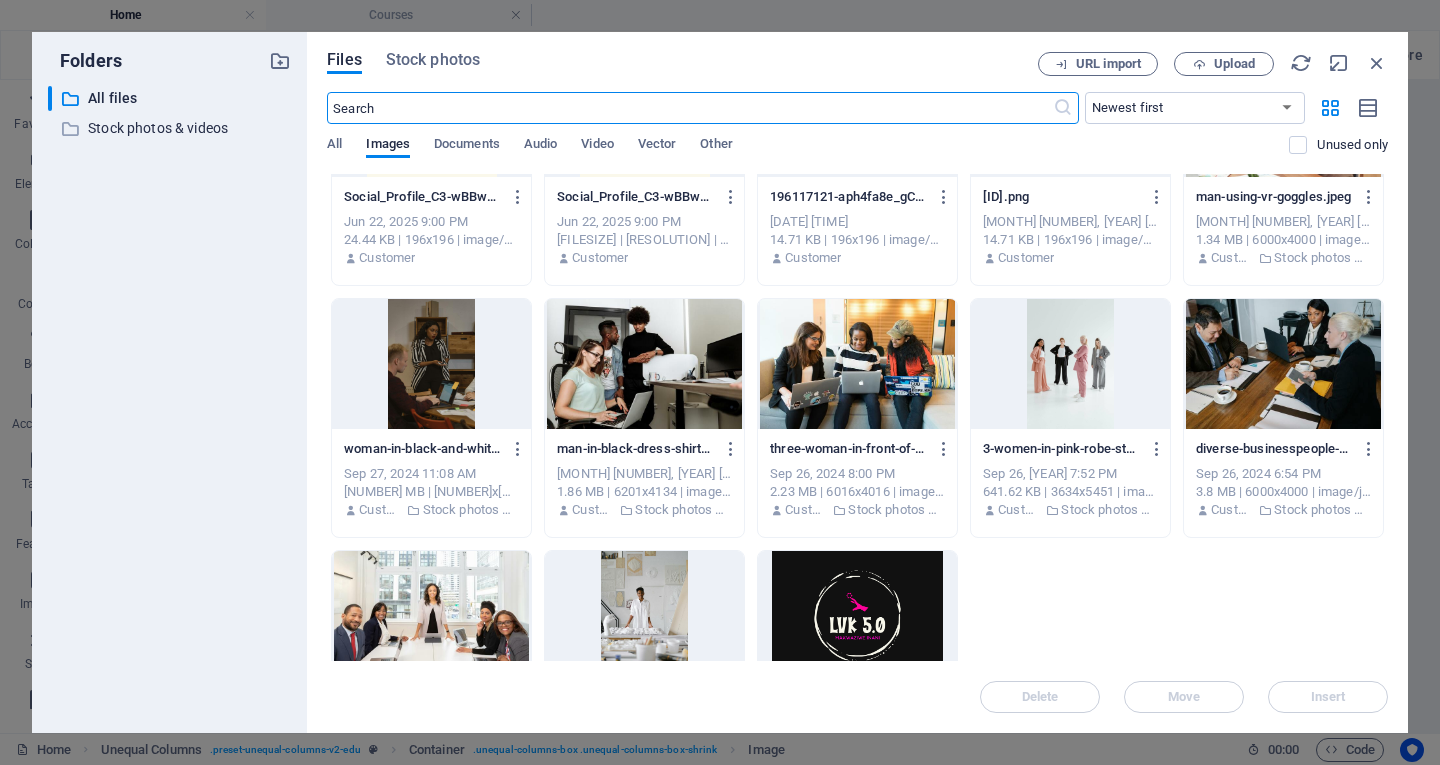 click at bounding box center [431, 616] 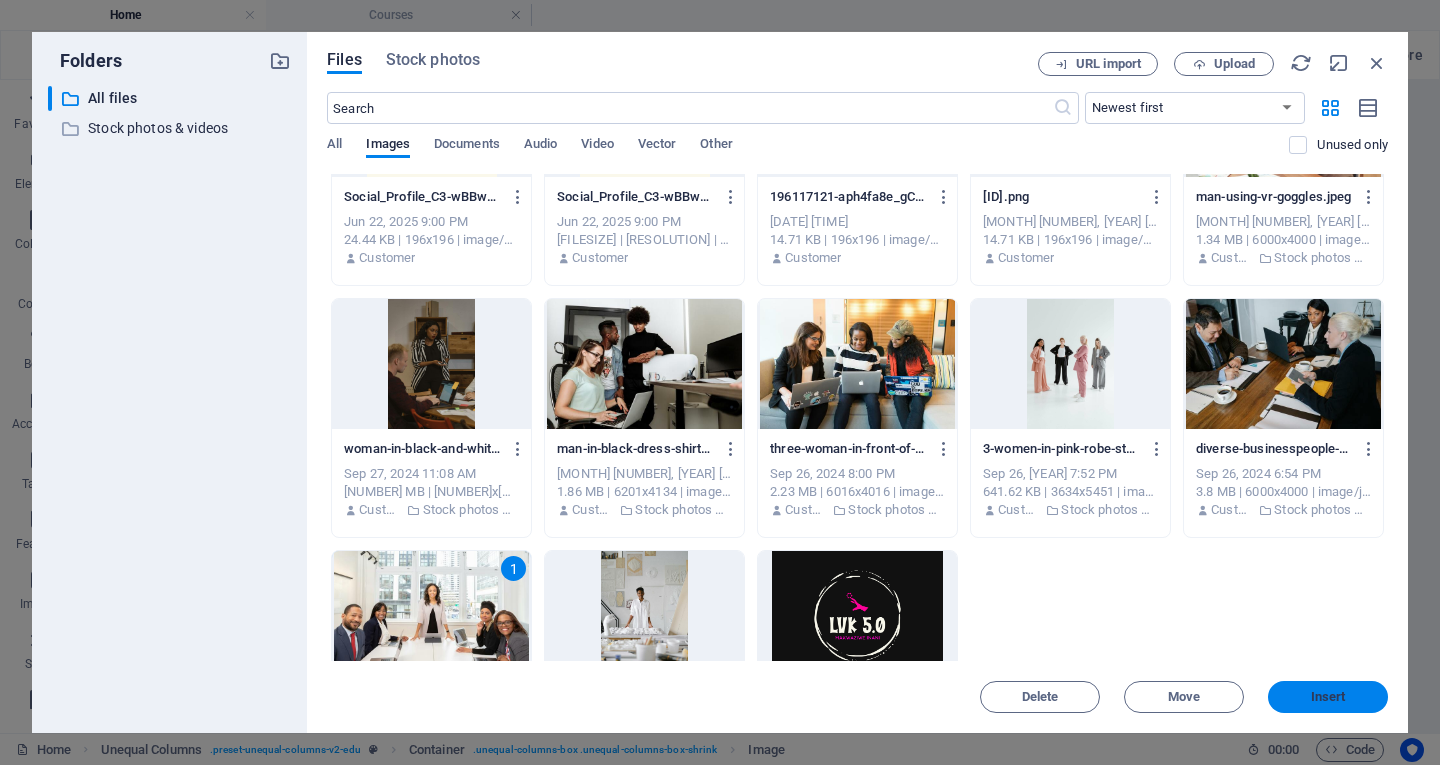click on "Insert" at bounding box center (1328, 697) 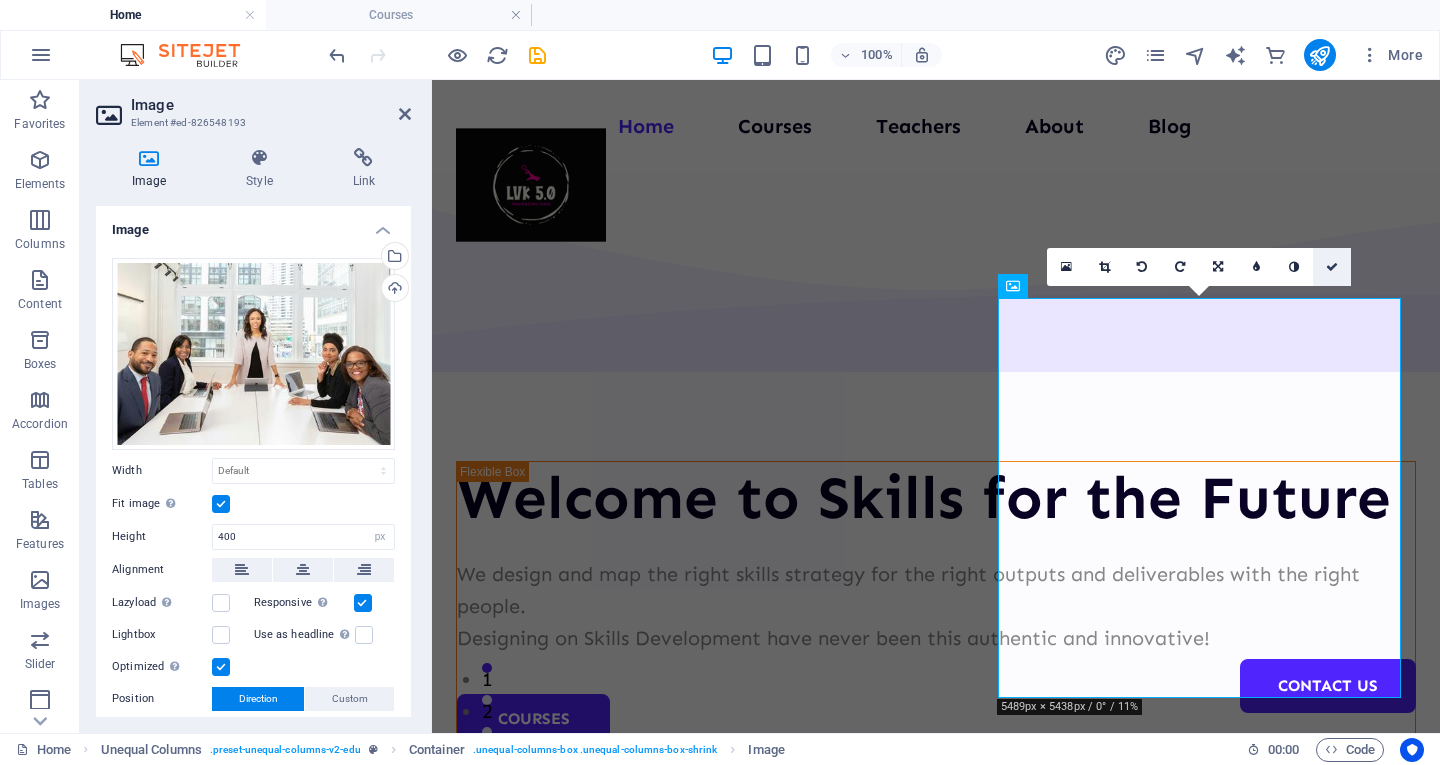 click at bounding box center [1332, 267] 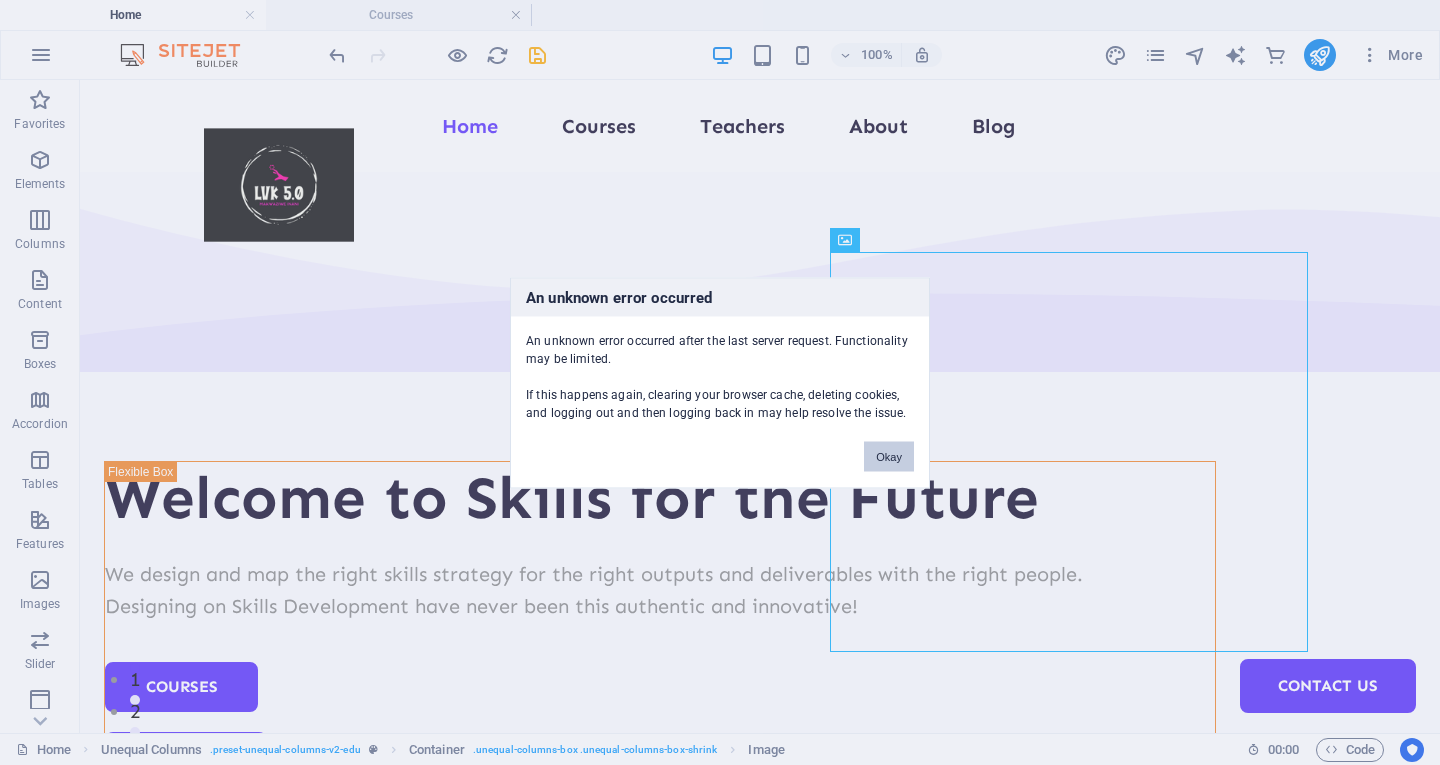 click on "Okay" at bounding box center (889, 456) 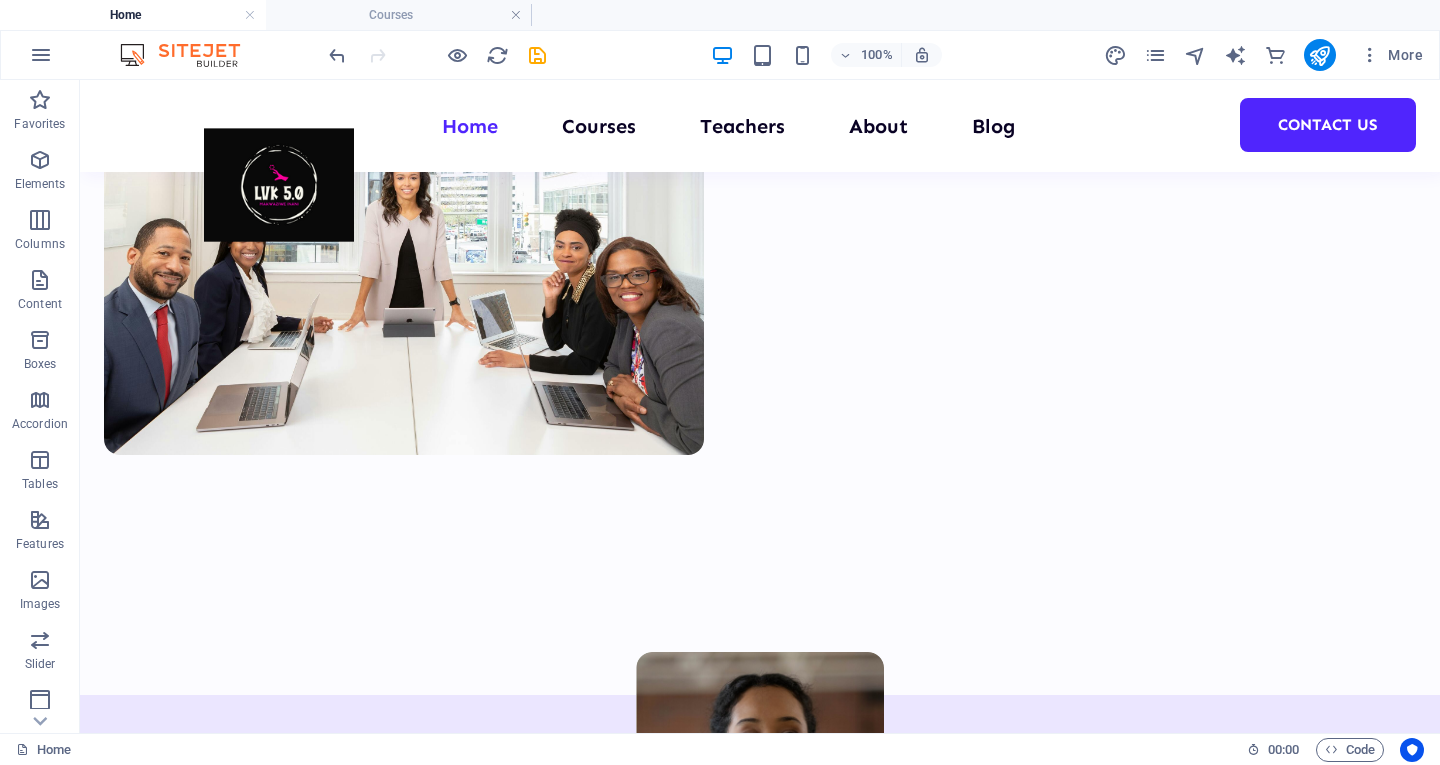 scroll, scrollTop: 762, scrollLeft: 0, axis: vertical 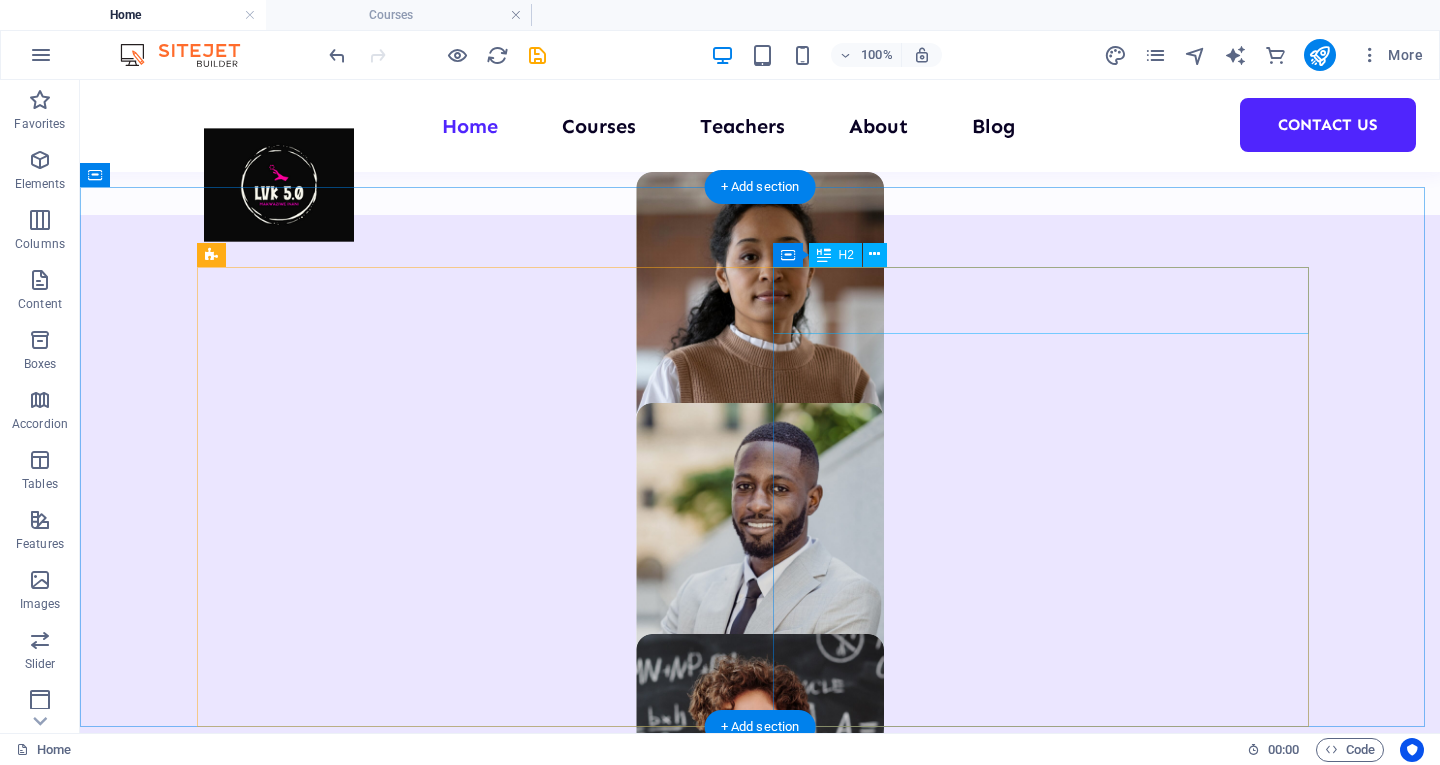 click on "About Education" at bounding box center [472, 2571] 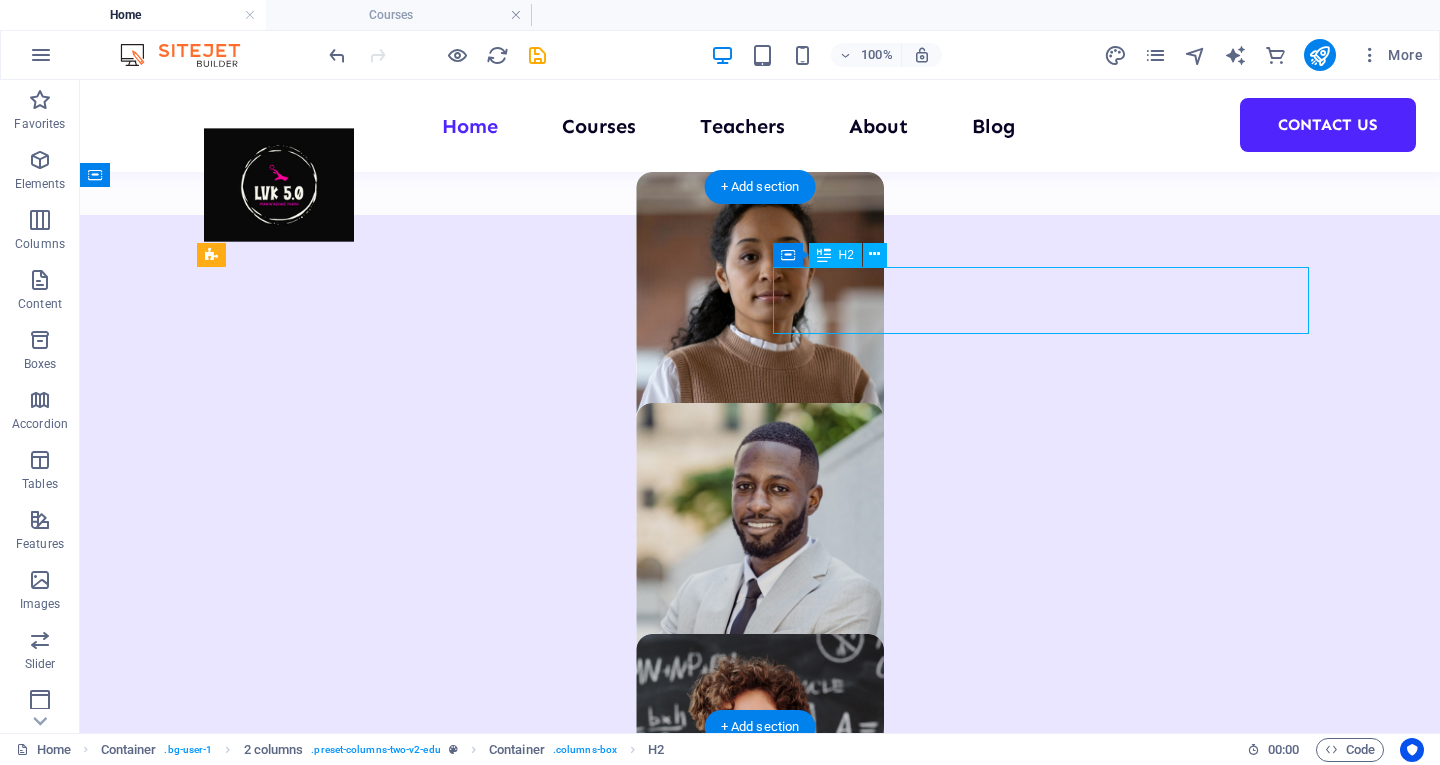 click on "About Education" at bounding box center [472, 2571] 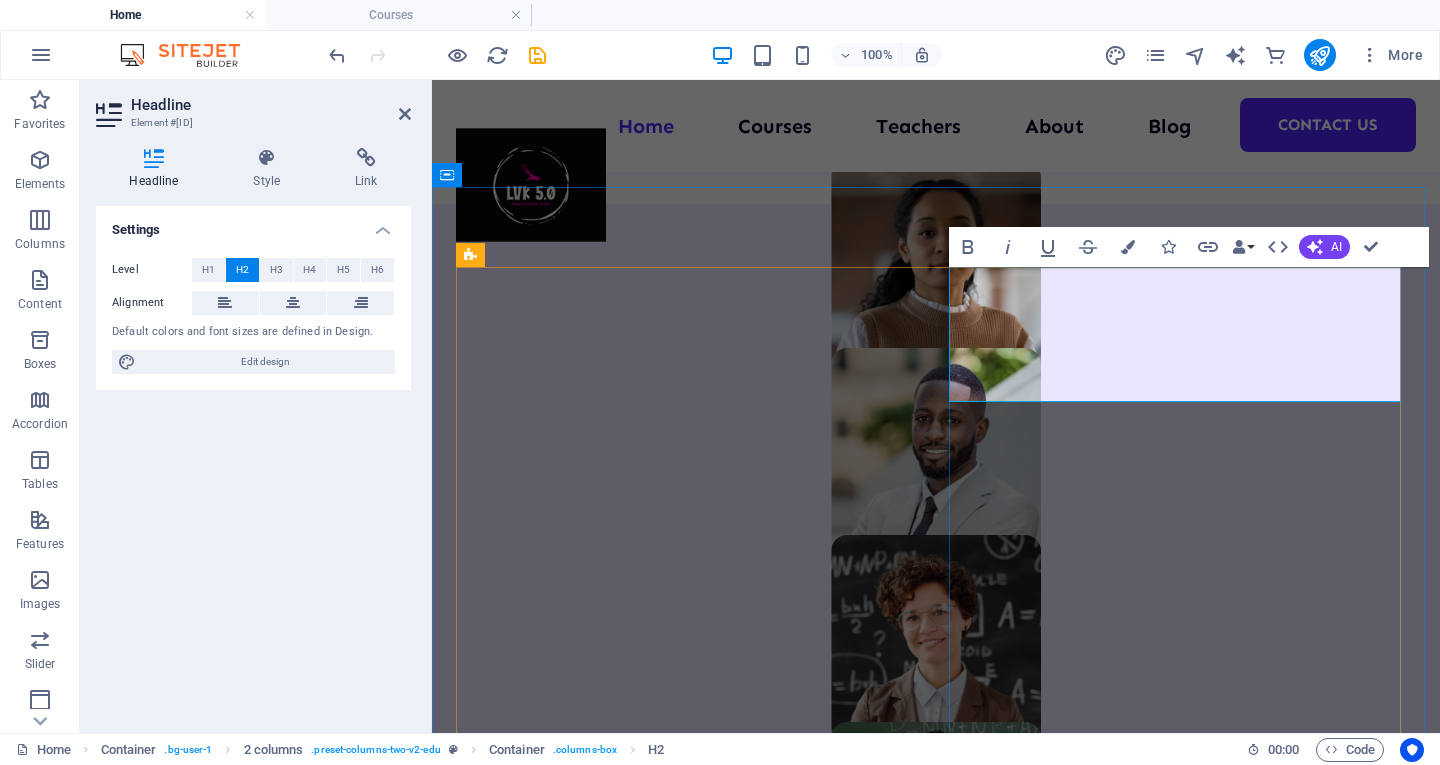 click on "About Education" at bounding box center [686, 2385] 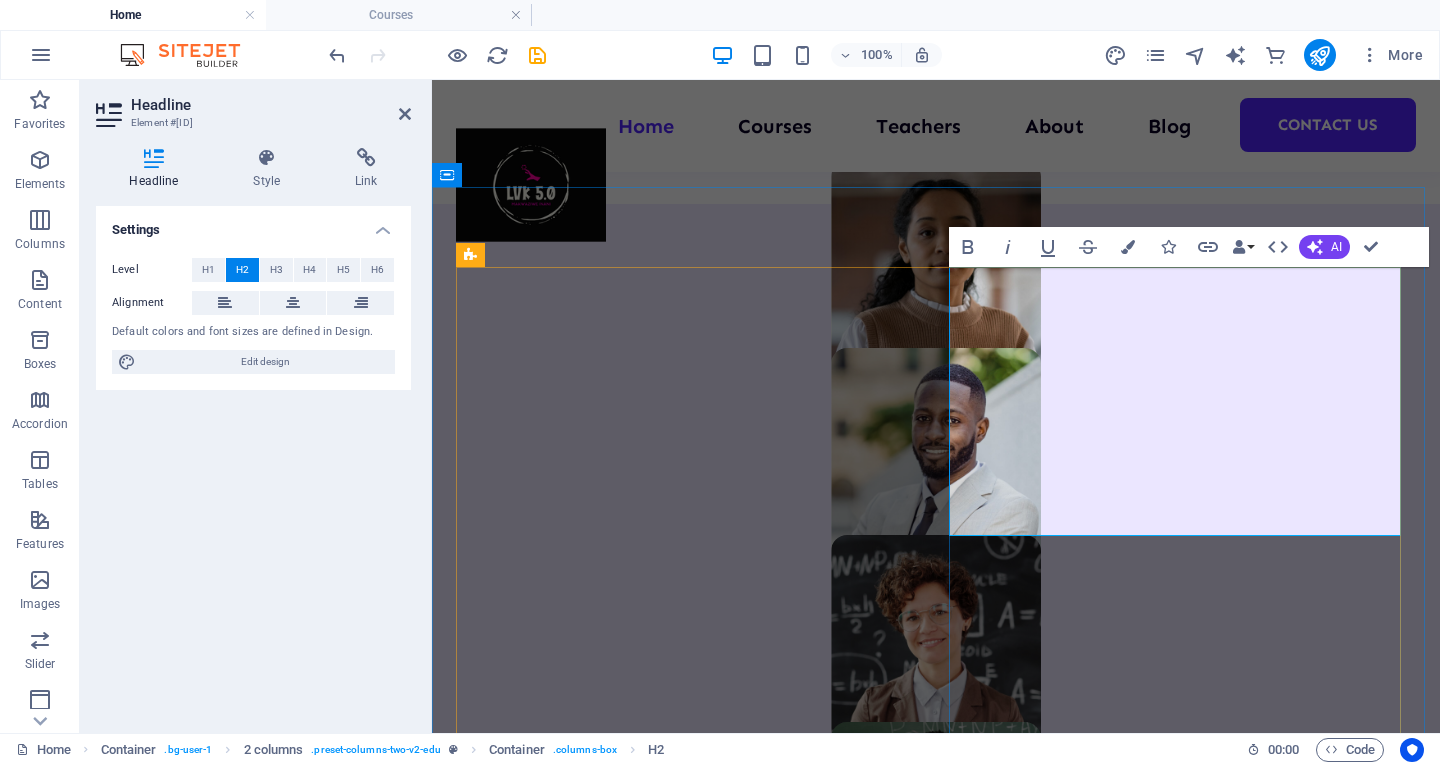drag, startPoint x: 963, startPoint y: 291, endPoint x: 1382, endPoint y: 498, distance: 467.34357 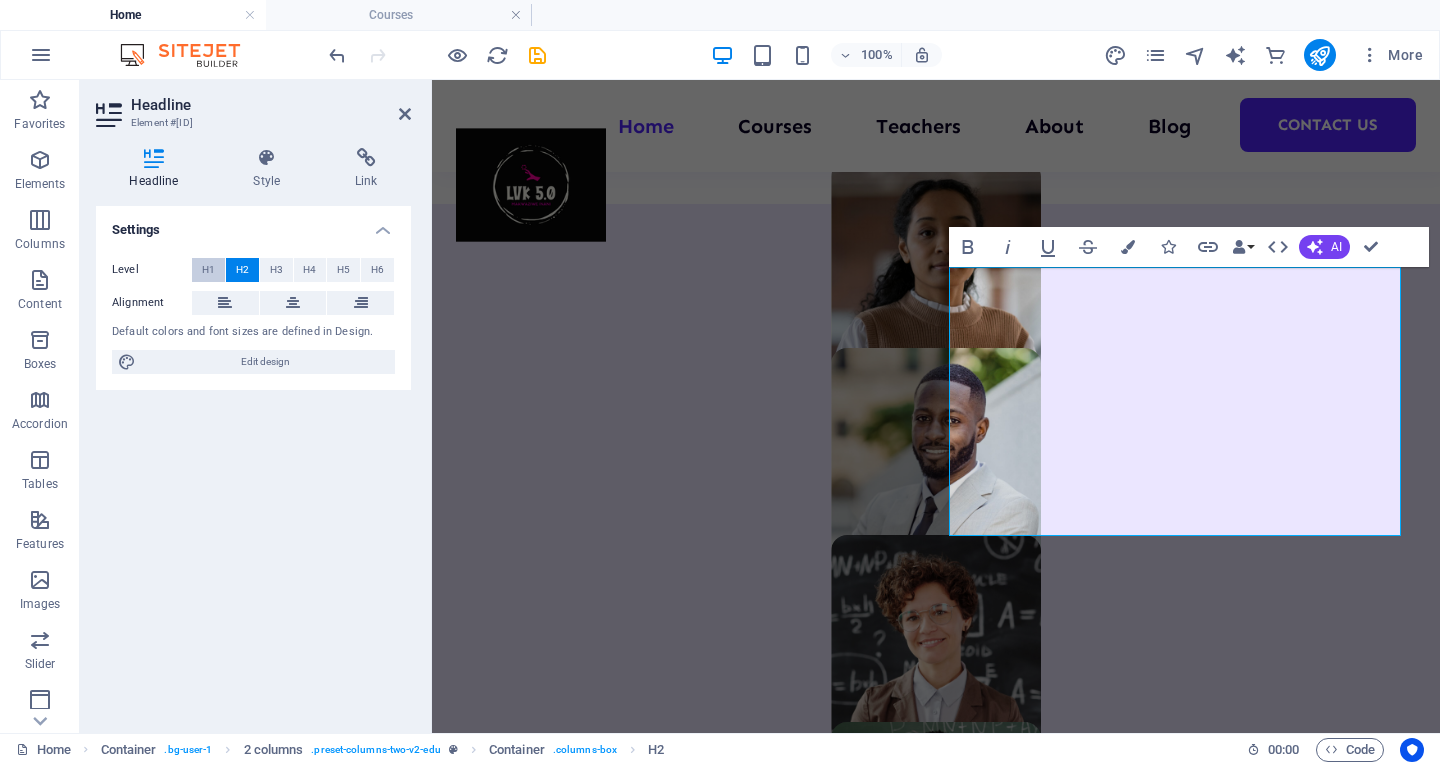 click on "H1" at bounding box center (208, 270) 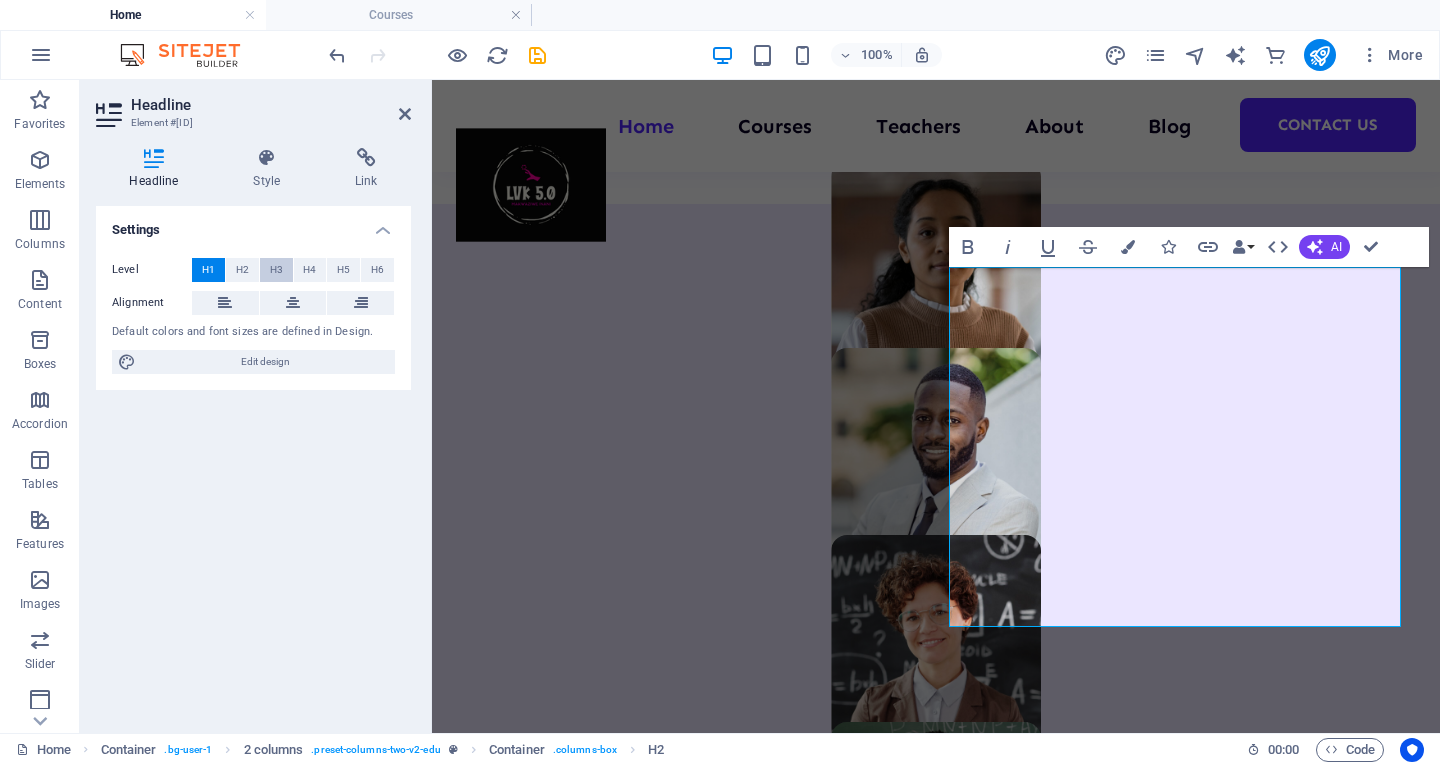 click on "H3" at bounding box center [276, 270] 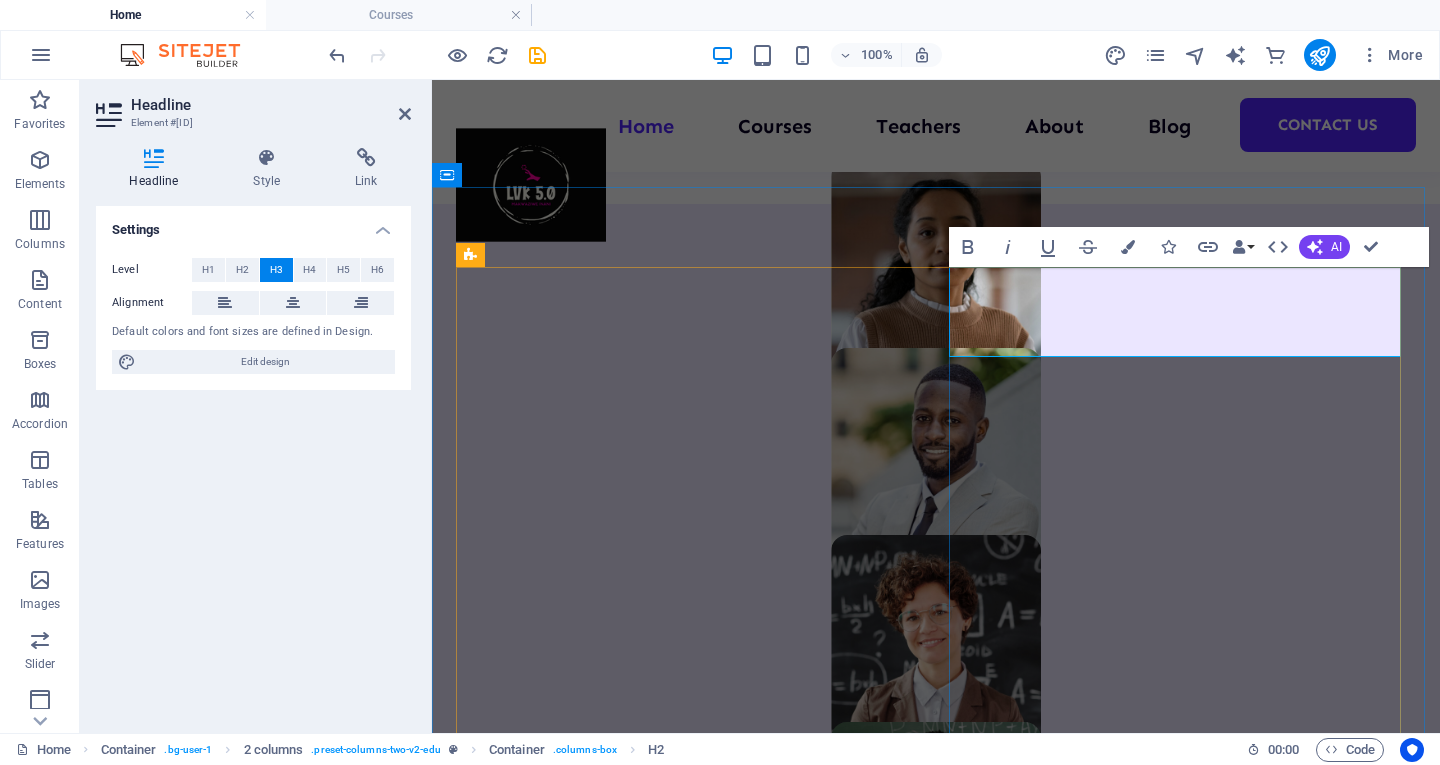 click on "About LVK 5.0 Makwaziwe Inani, 'Let Value be Known'" at bounding box center (686, 2397) 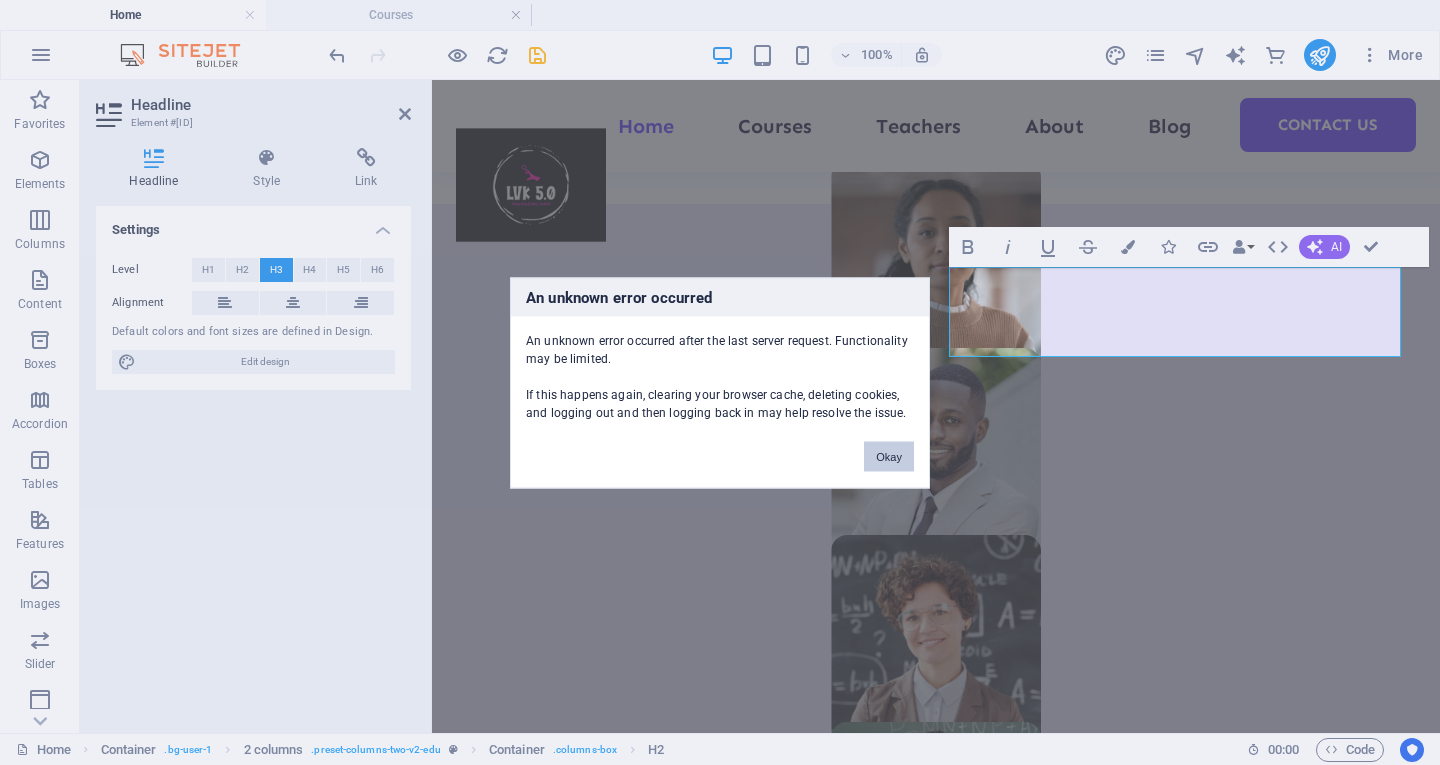click on "Okay" at bounding box center (889, 456) 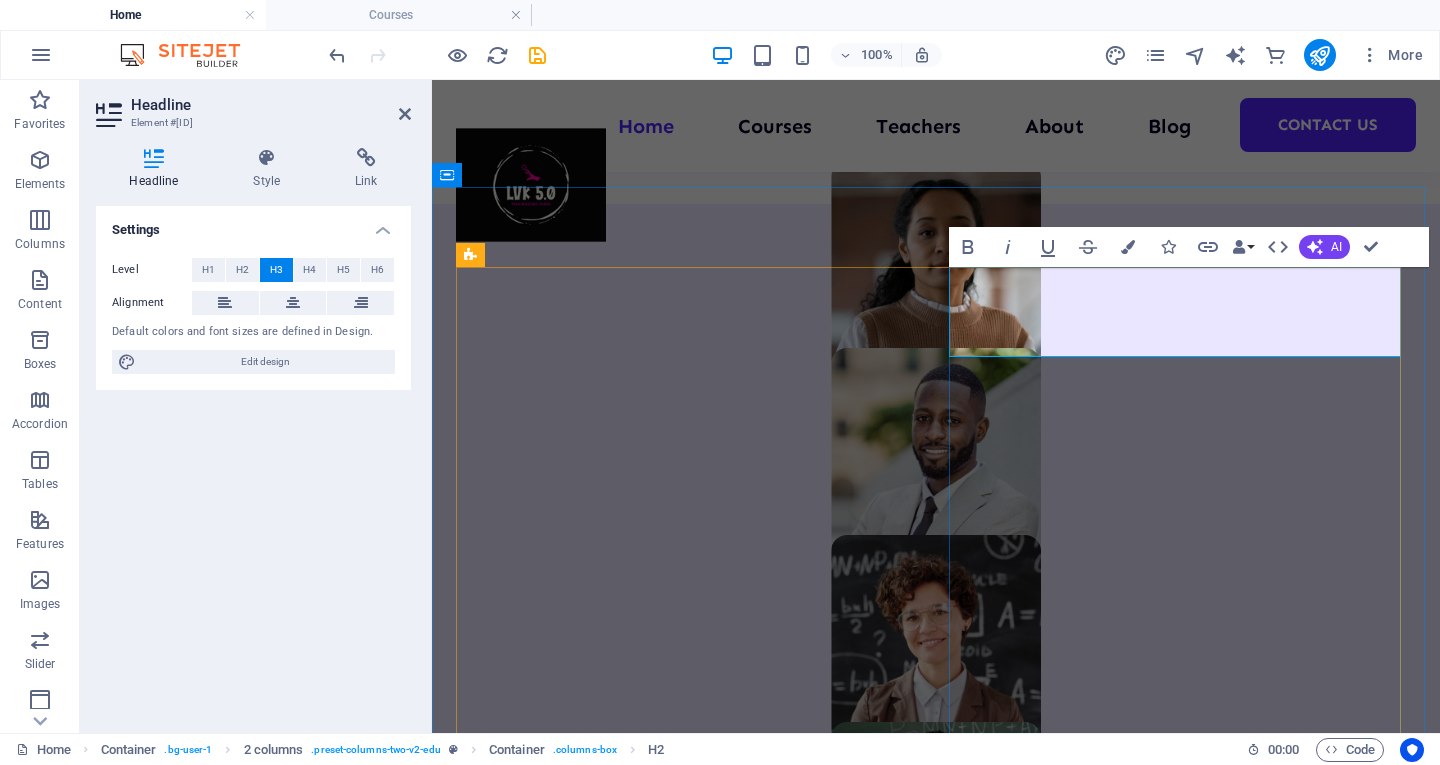 click on "About LVK 5.0 Makwaziwe Inani, 'Let Value be Known'" at bounding box center [686, 2397] 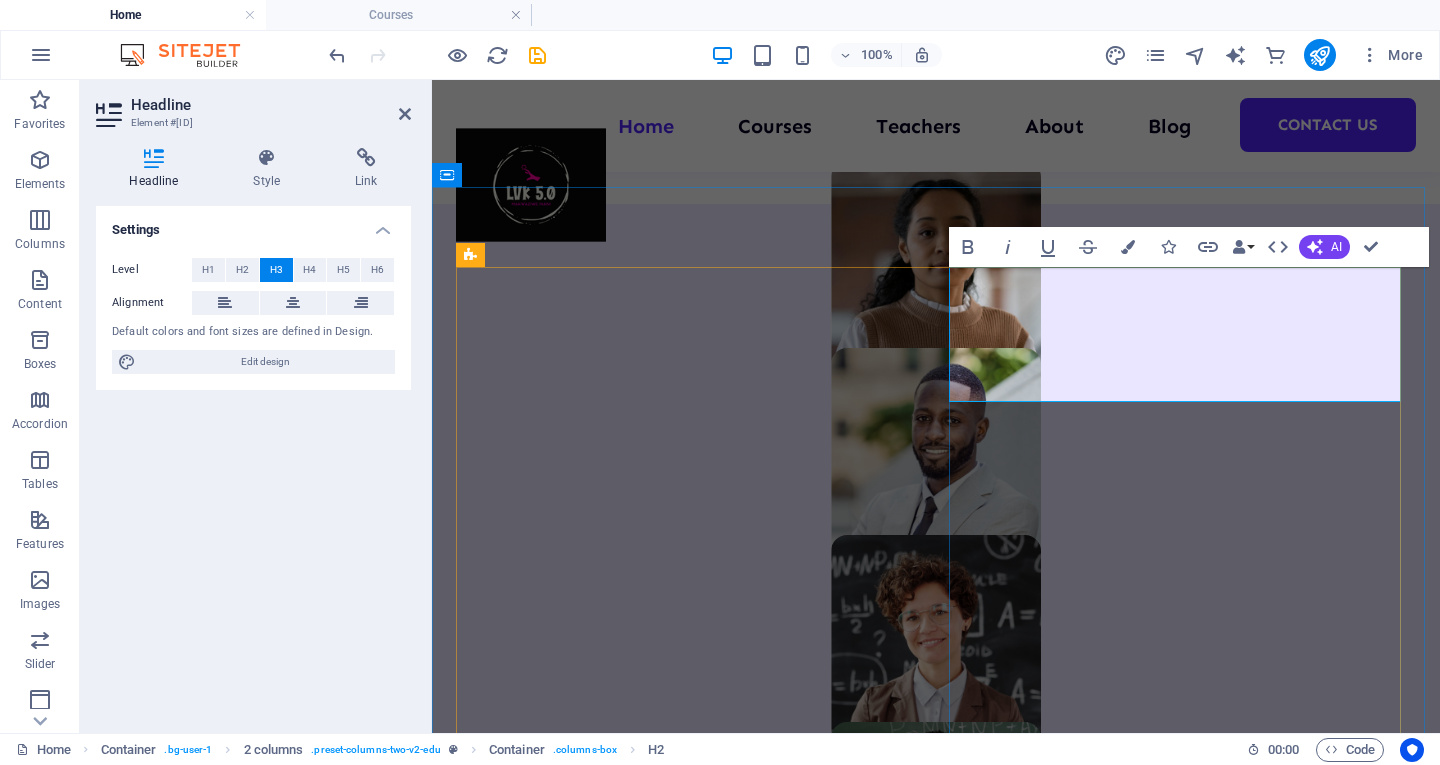 click on "About LVK 5.0  ‌Makwaziwe Inani, 'Let Value be Known'" at bounding box center (686, 2419) 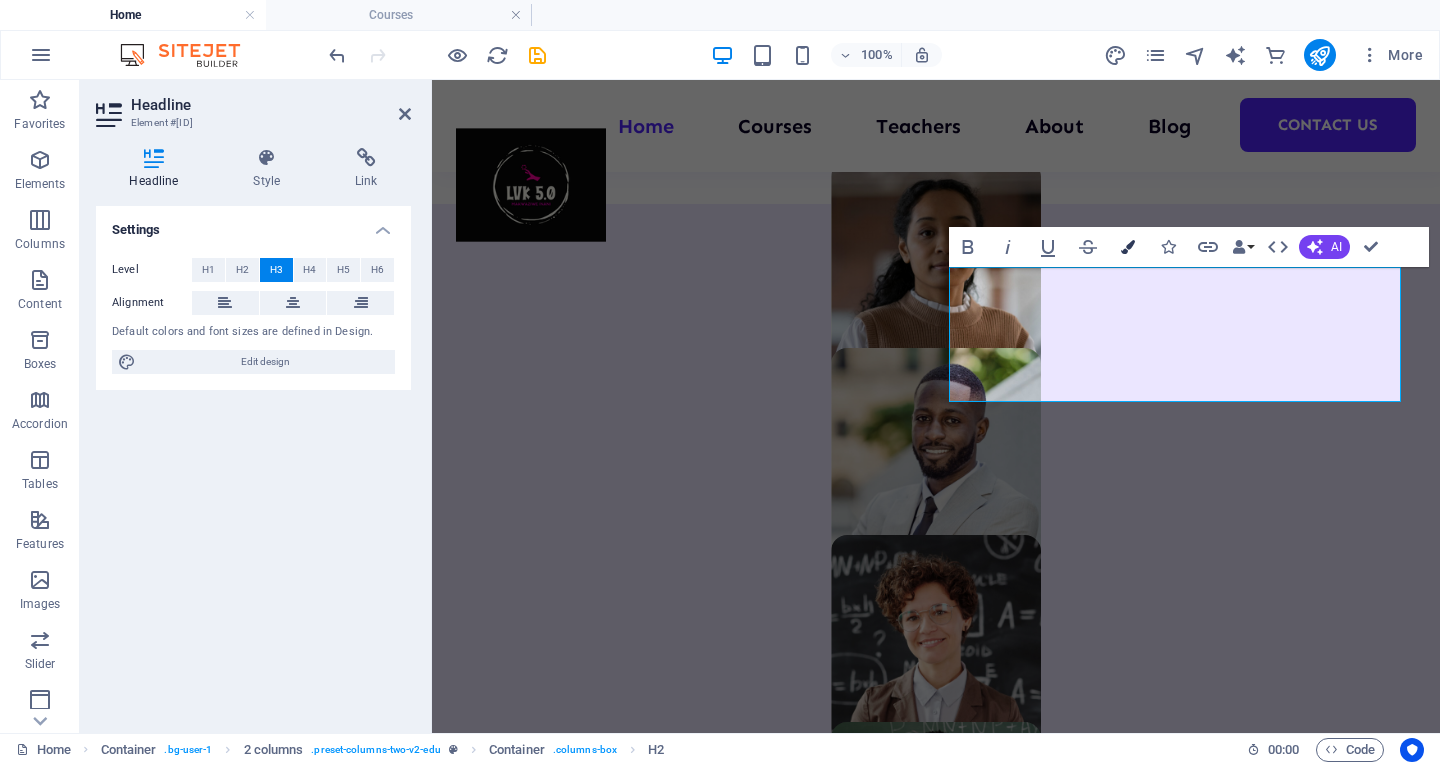 click at bounding box center [1128, 247] 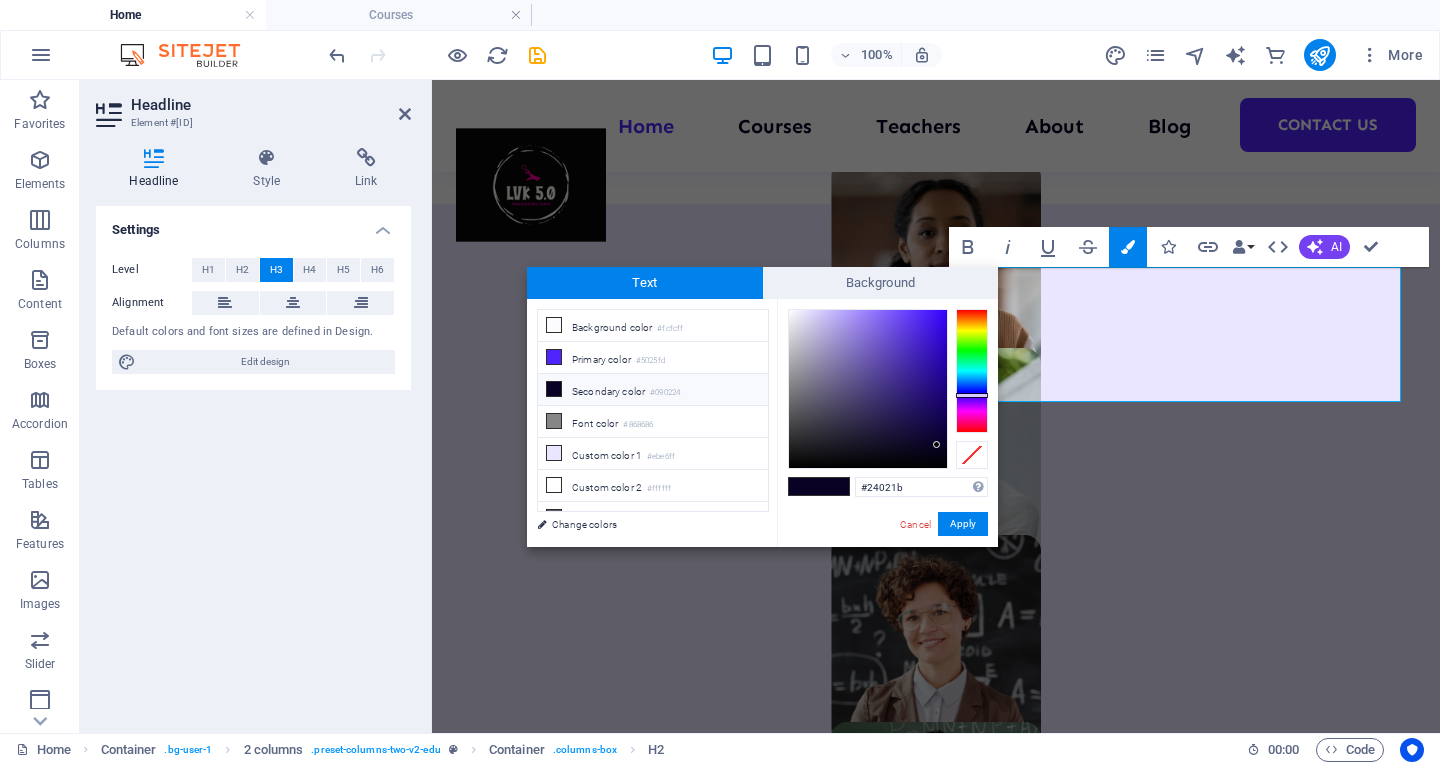 click at bounding box center [972, 371] 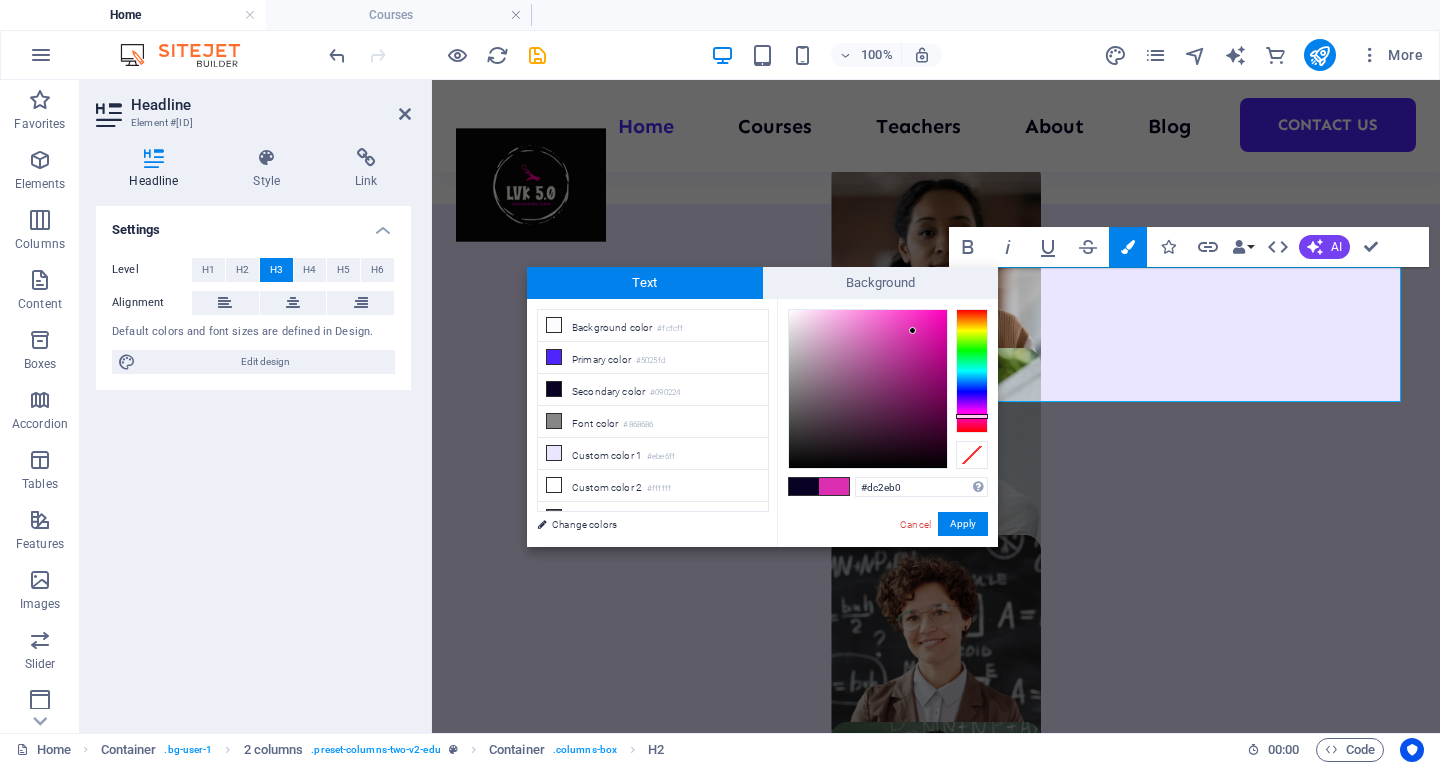 click at bounding box center [868, 389] 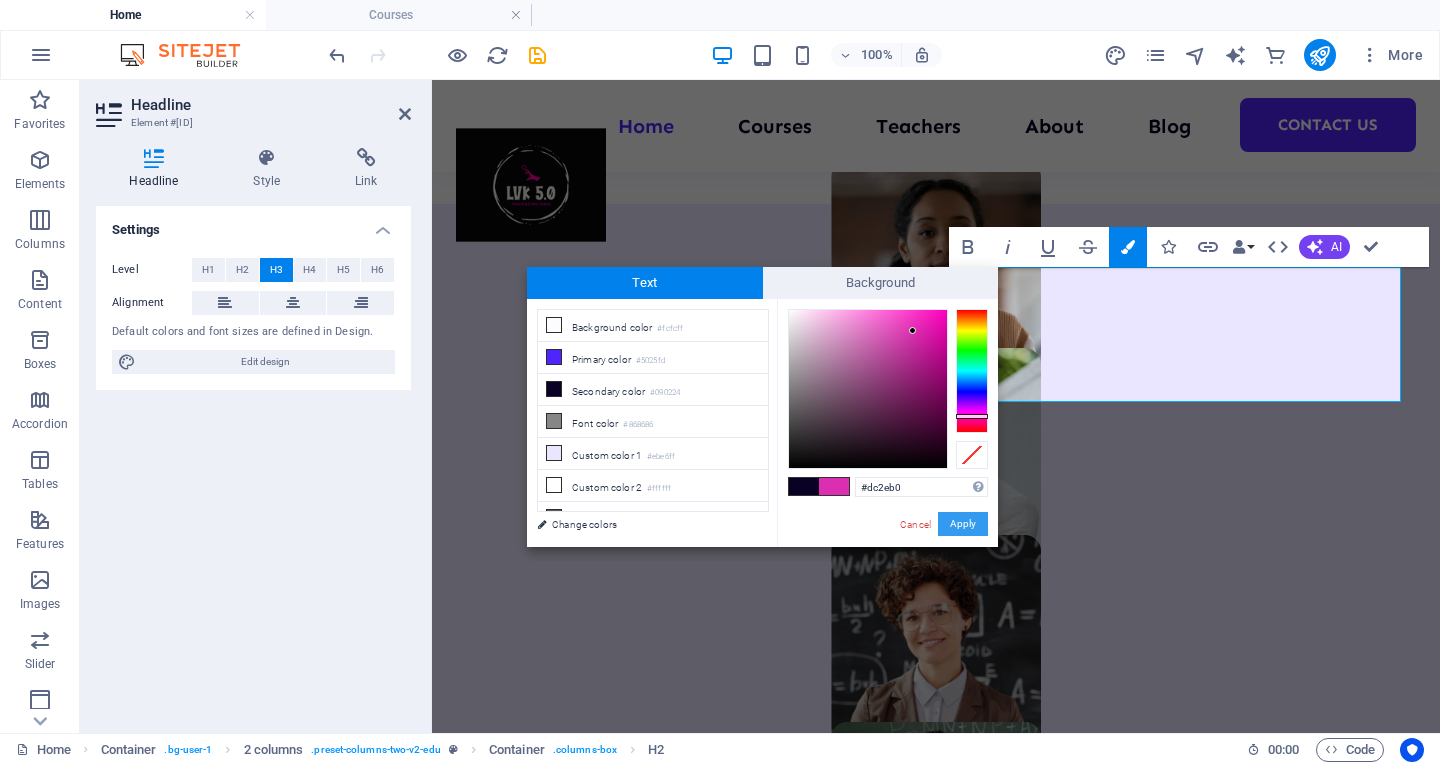 click on "Apply" at bounding box center (963, 524) 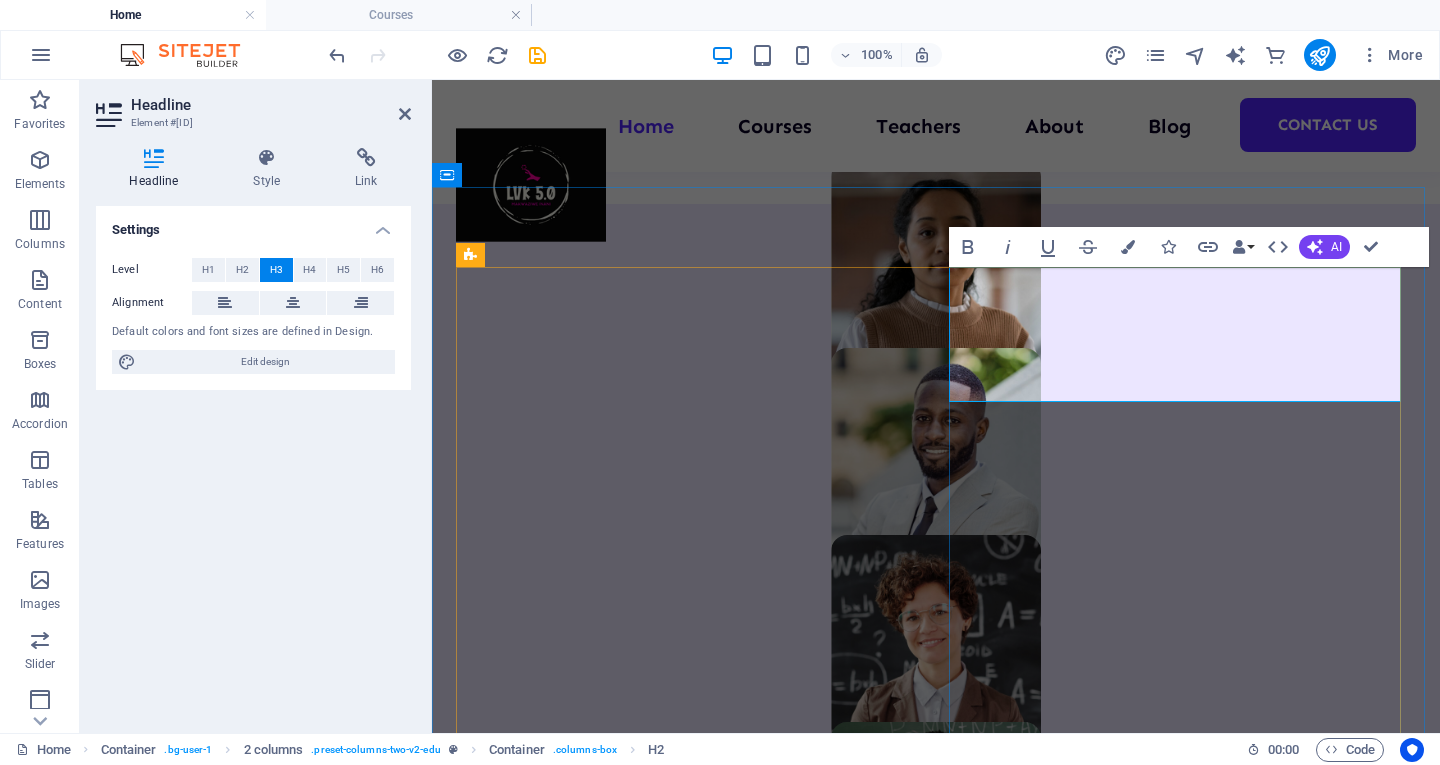 click on "About LVK 5.0  ‌Makwaziwe Inani,  ‌ 'Let Value be Known'" at bounding box center (686, 2419) 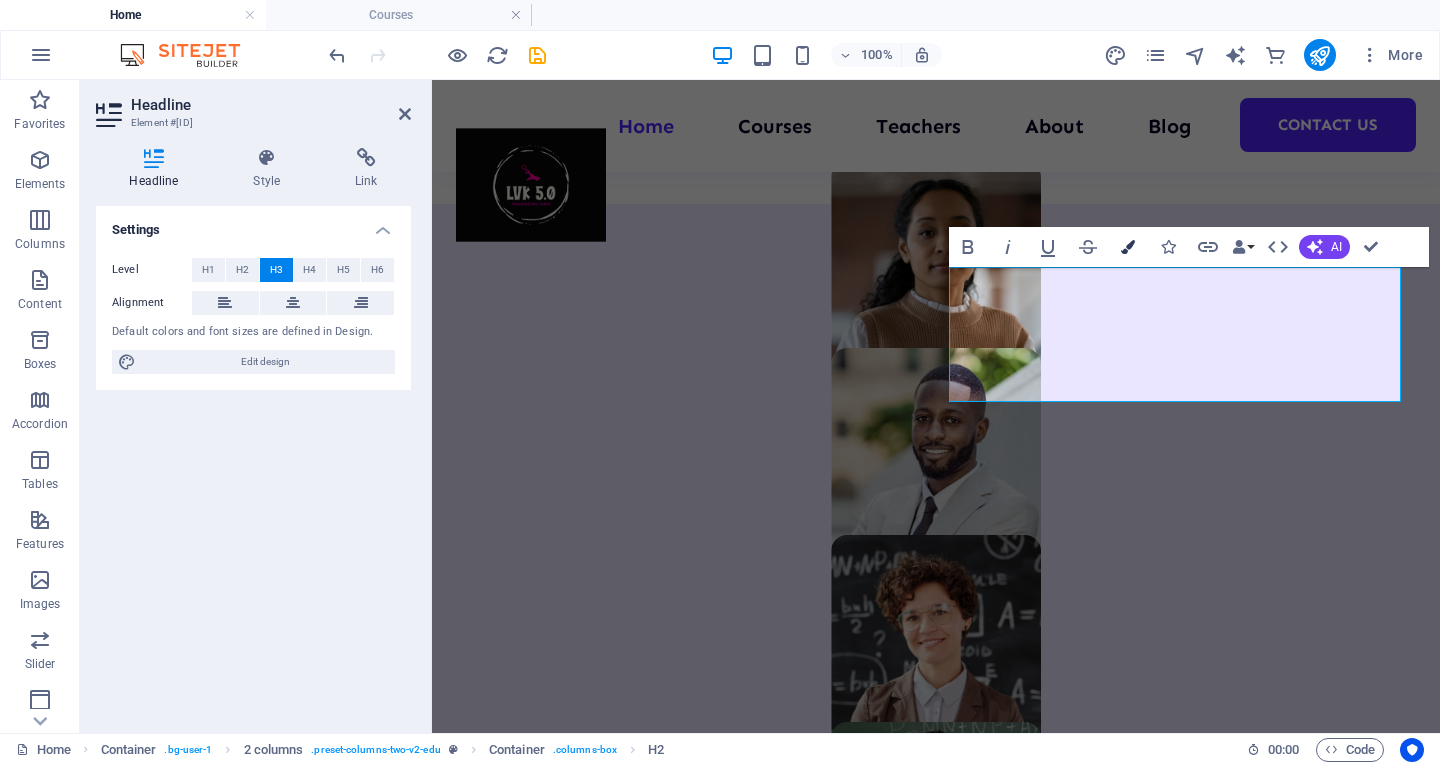 click at bounding box center (1128, 247) 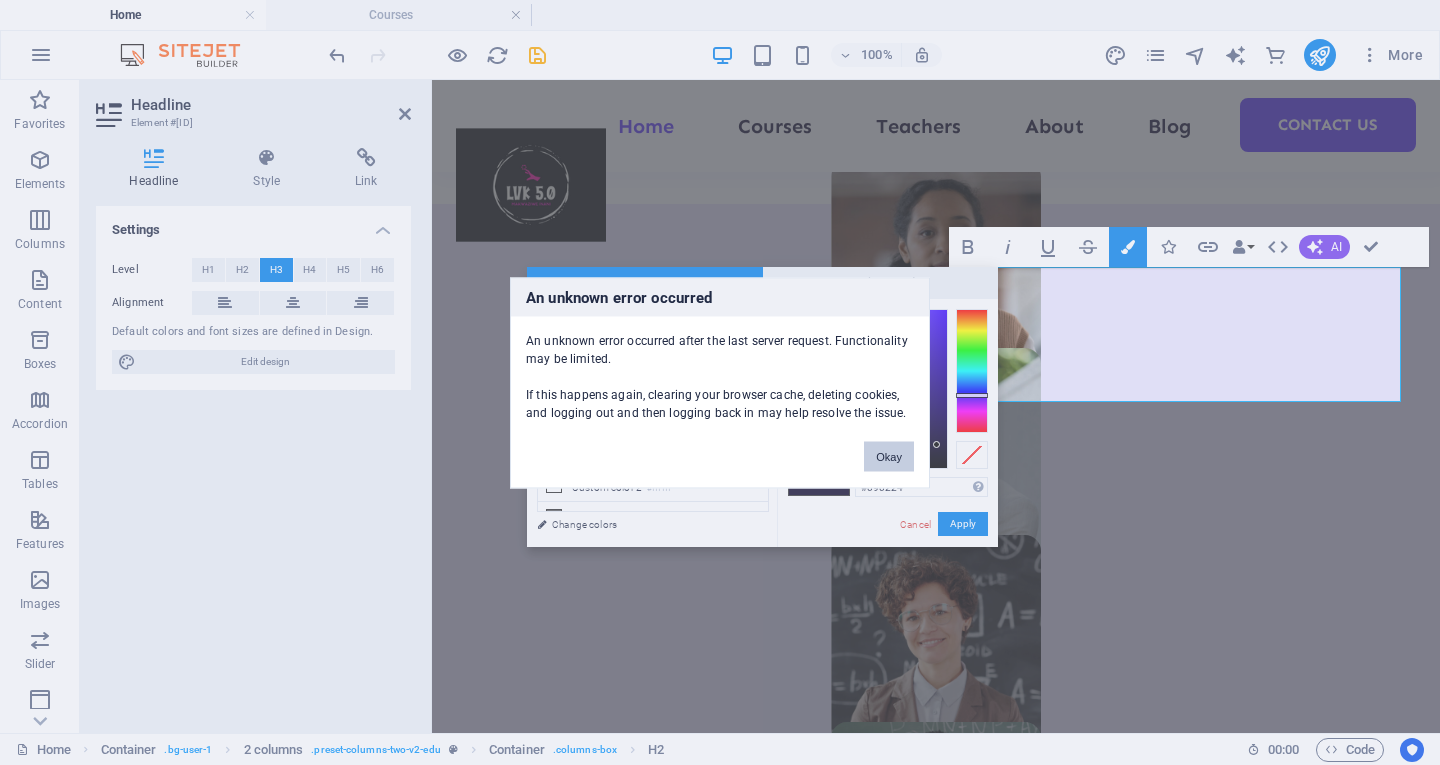 click on "Okay" at bounding box center (889, 456) 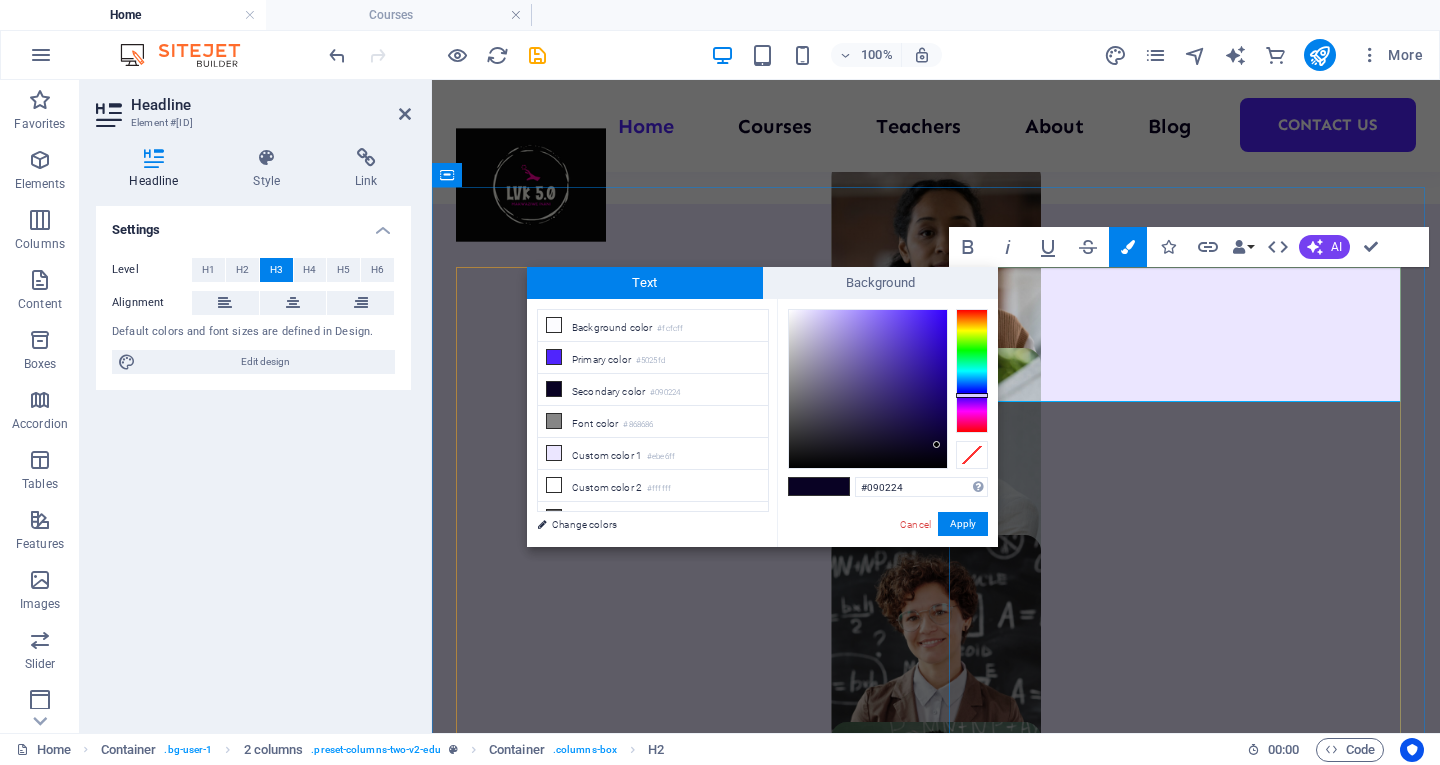 click on "About LVK 5.0  ‌Makwaziwe Inani,  ‌ 'Let Value be Known'" at bounding box center (686, 2419) 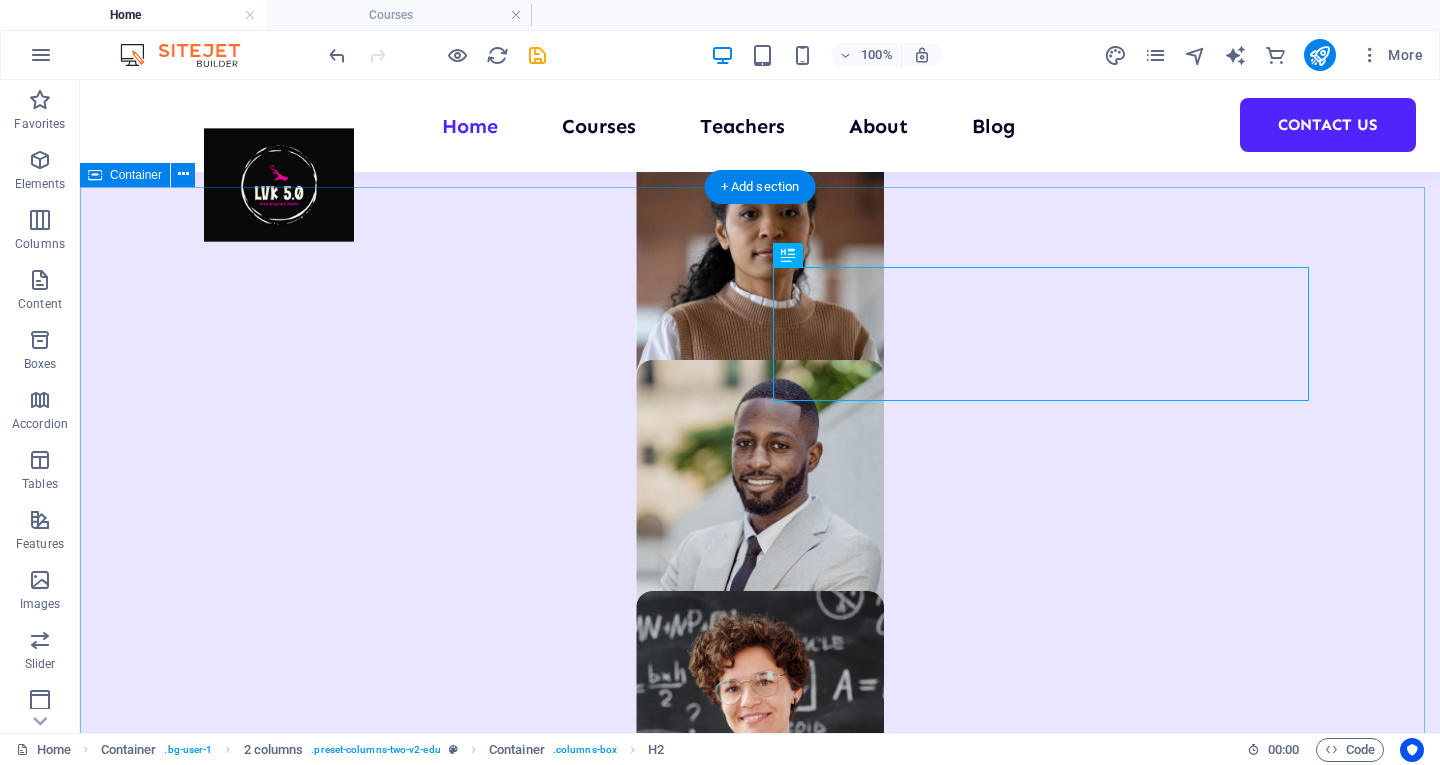 scroll, scrollTop: 1228, scrollLeft: 0, axis: vertical 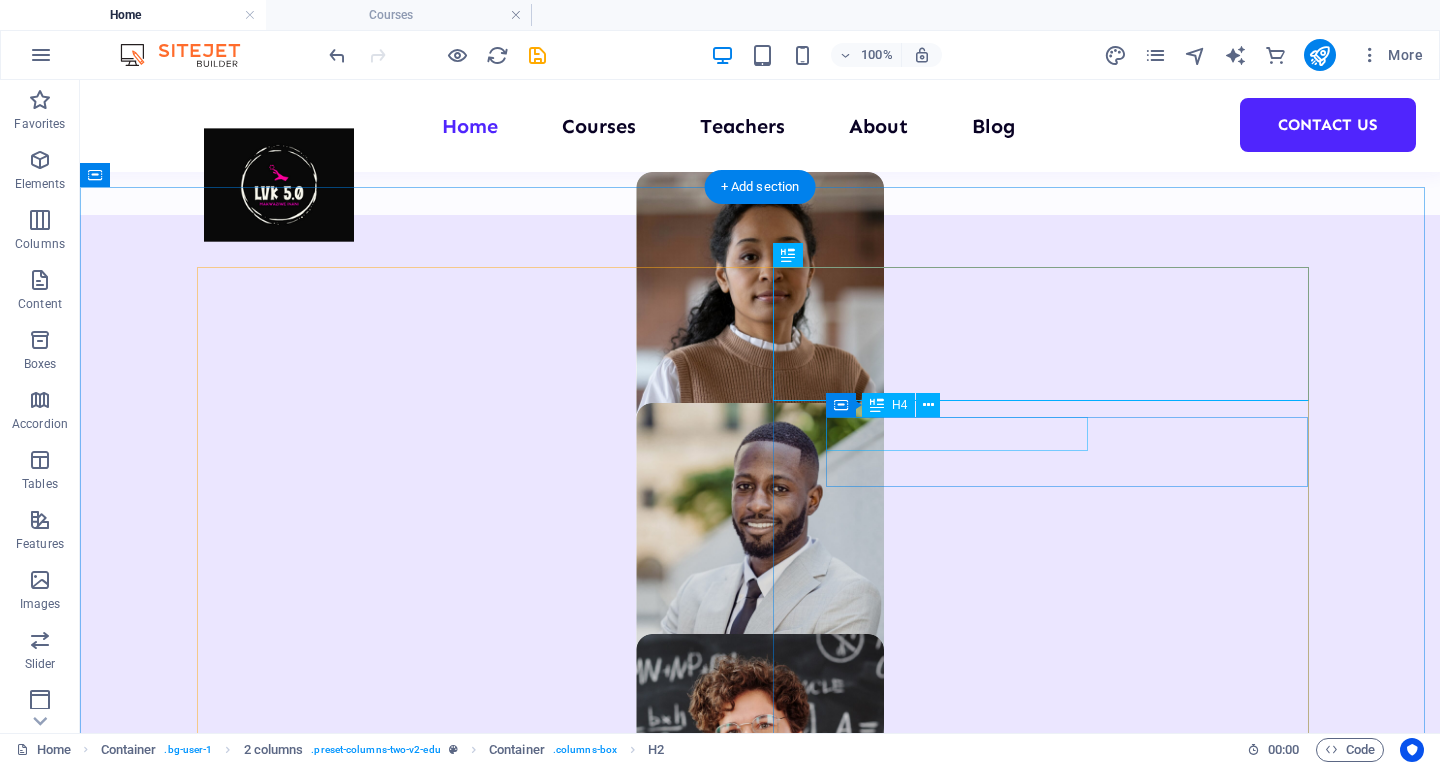 click on "Highly skilled teachers" at bounding box center (472, 2739) 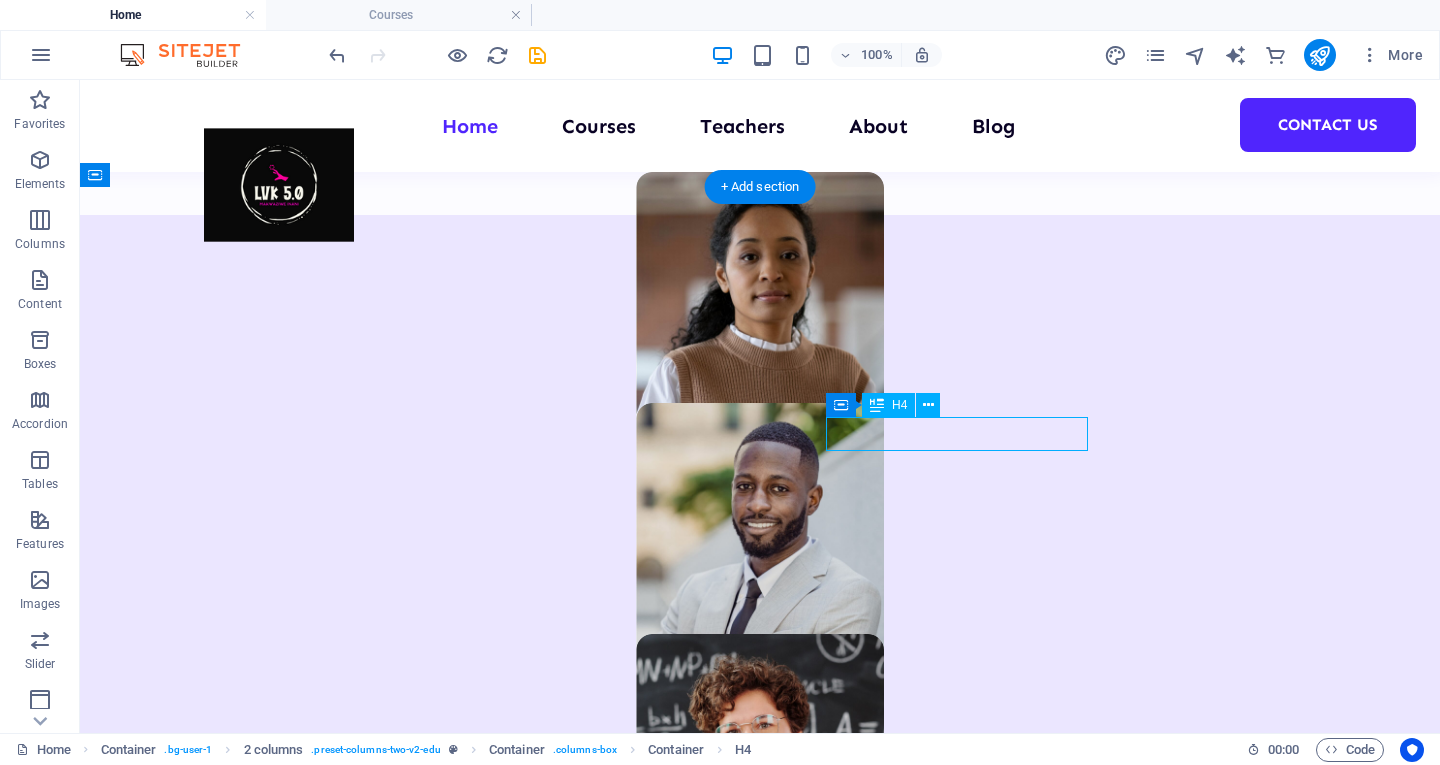 click on "Highly skilled teachers" at bounding box center [472, 2739] 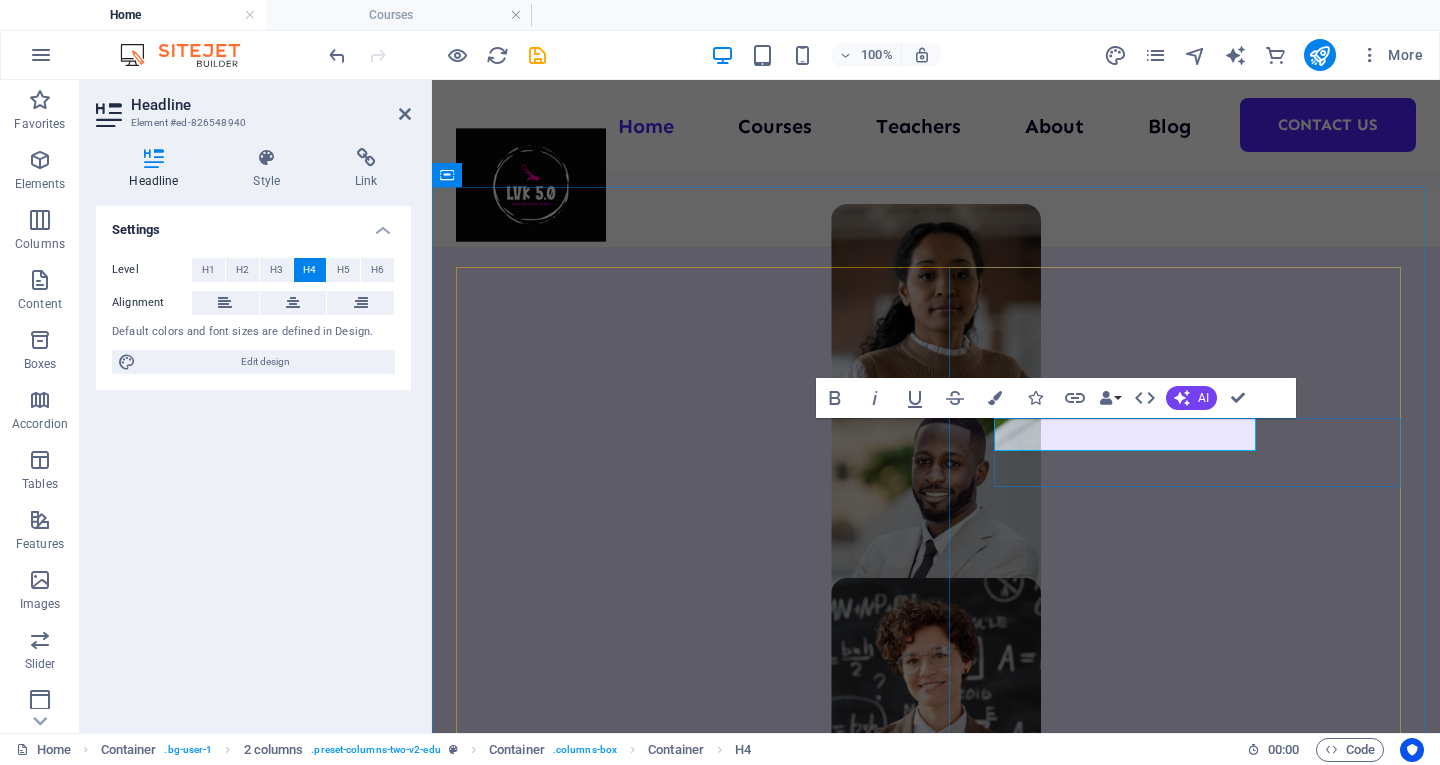 scroll, scrollTop: 1271, scrollLeft: 0, axis: vertical 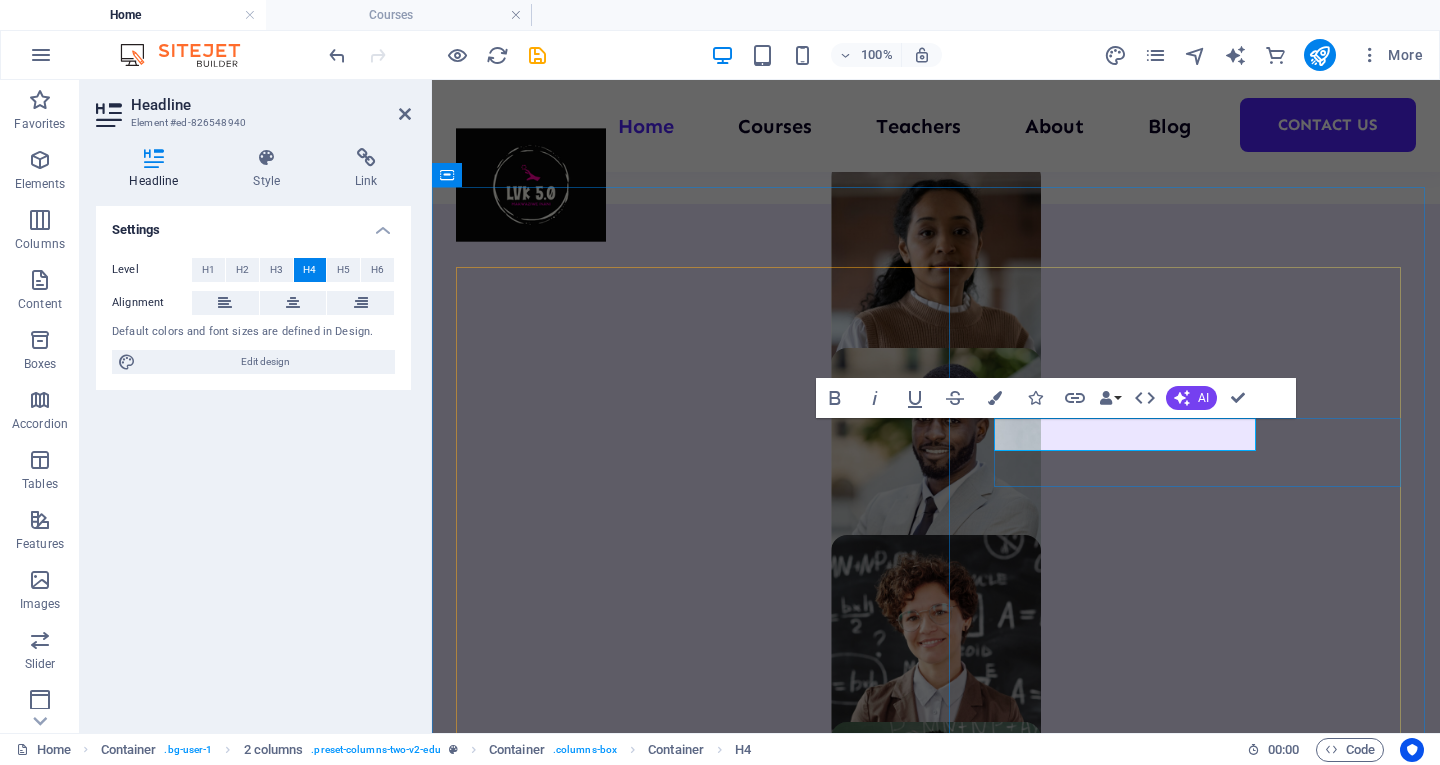 click on "Highly skilled teachers" at bounding box center (686, 2553) 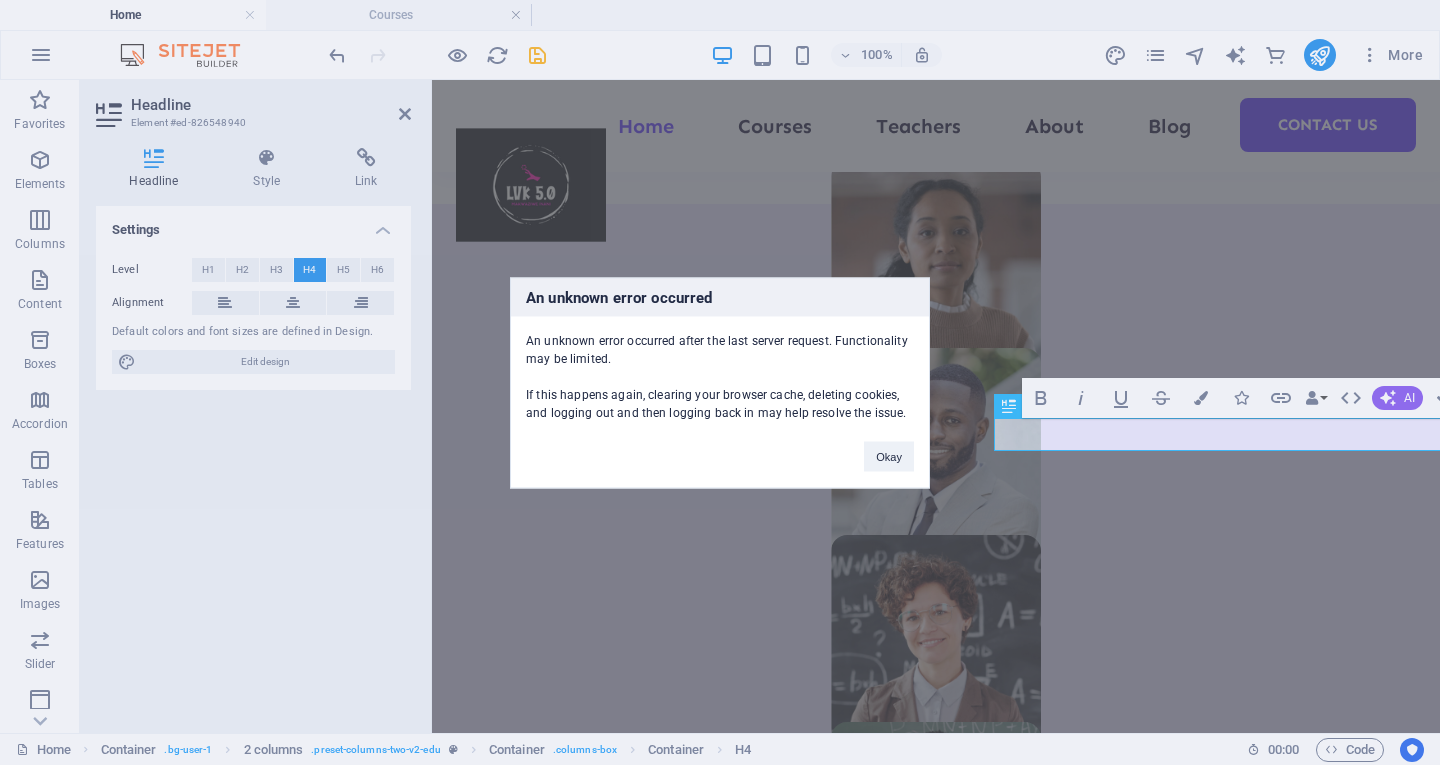 click on "An unknown error occurred An unknown error occurred after the last server request. Functionality may be limited.  If this happens again, clearing your browser cache, deleting cookies, and logging out and then logging back in may help resolve the issue. Okay" at bounding box center (720, 382) 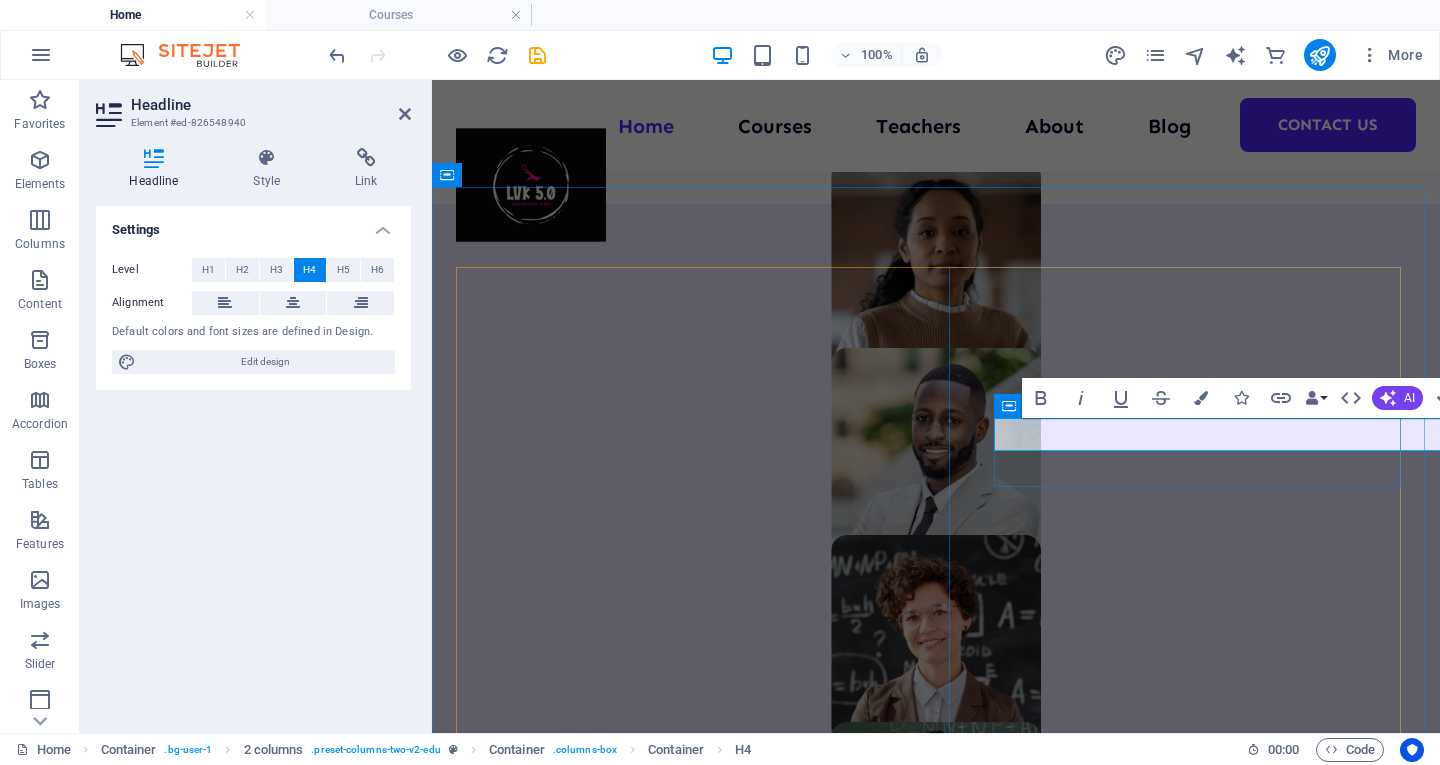 click on "Highly skilled Strategy Facilitatteachers" at bounding box center [686, 2569] 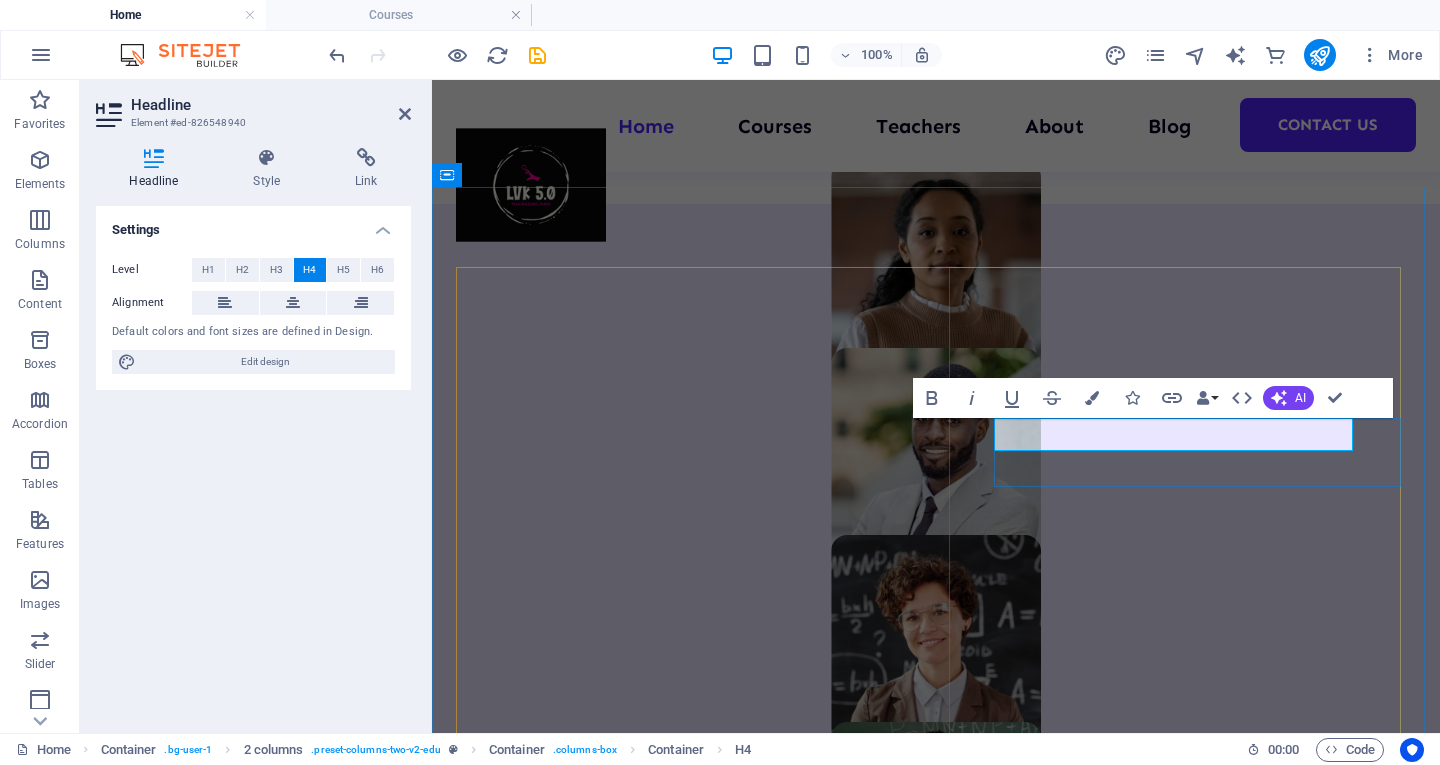 click on "Highly skilled Facilitatteachers" at bounding box center (686, 2553) 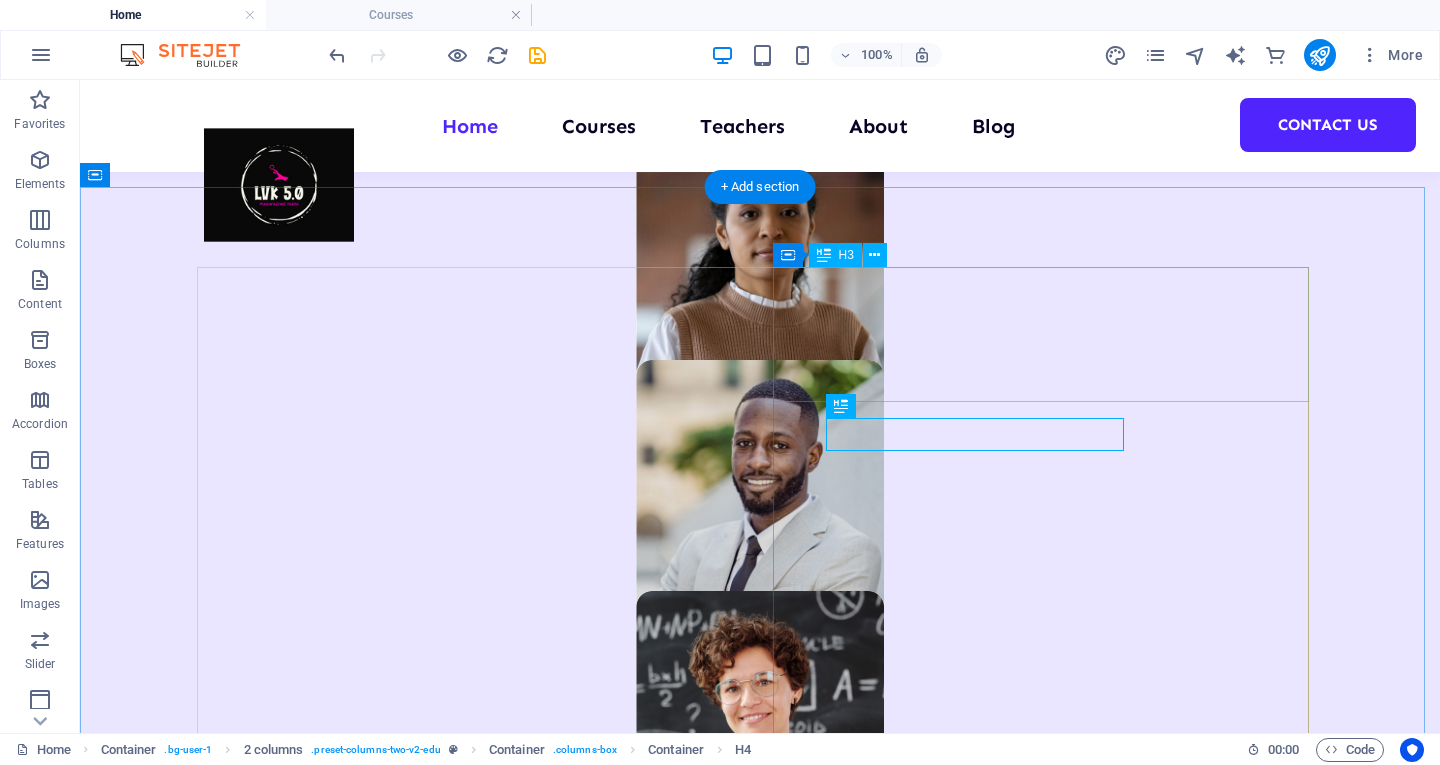 scroll, scrollTop: 1227, scrollLeft: 0, axis: vertical 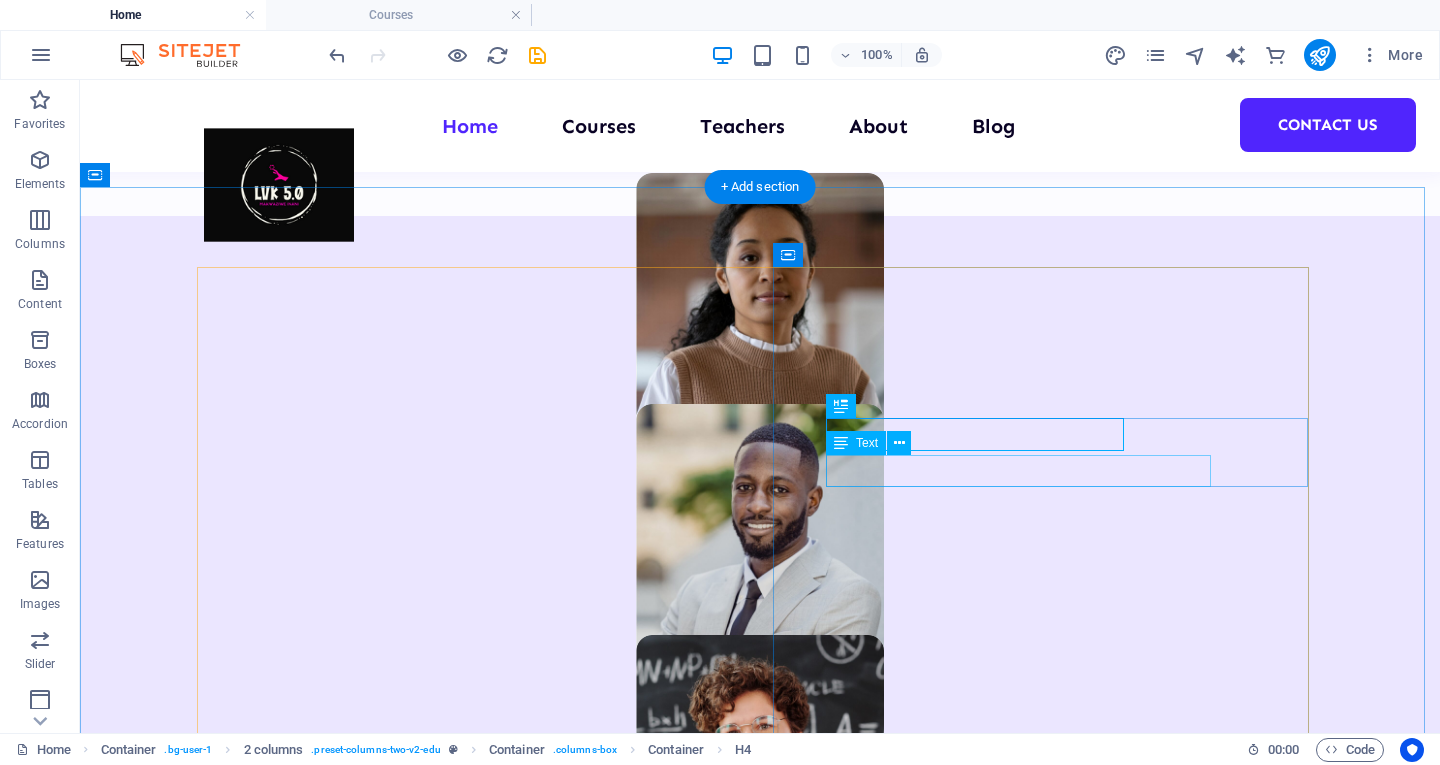 click on "Lorem ipsum dolor sit amet consectetur." at bounding box center [472, 2777] 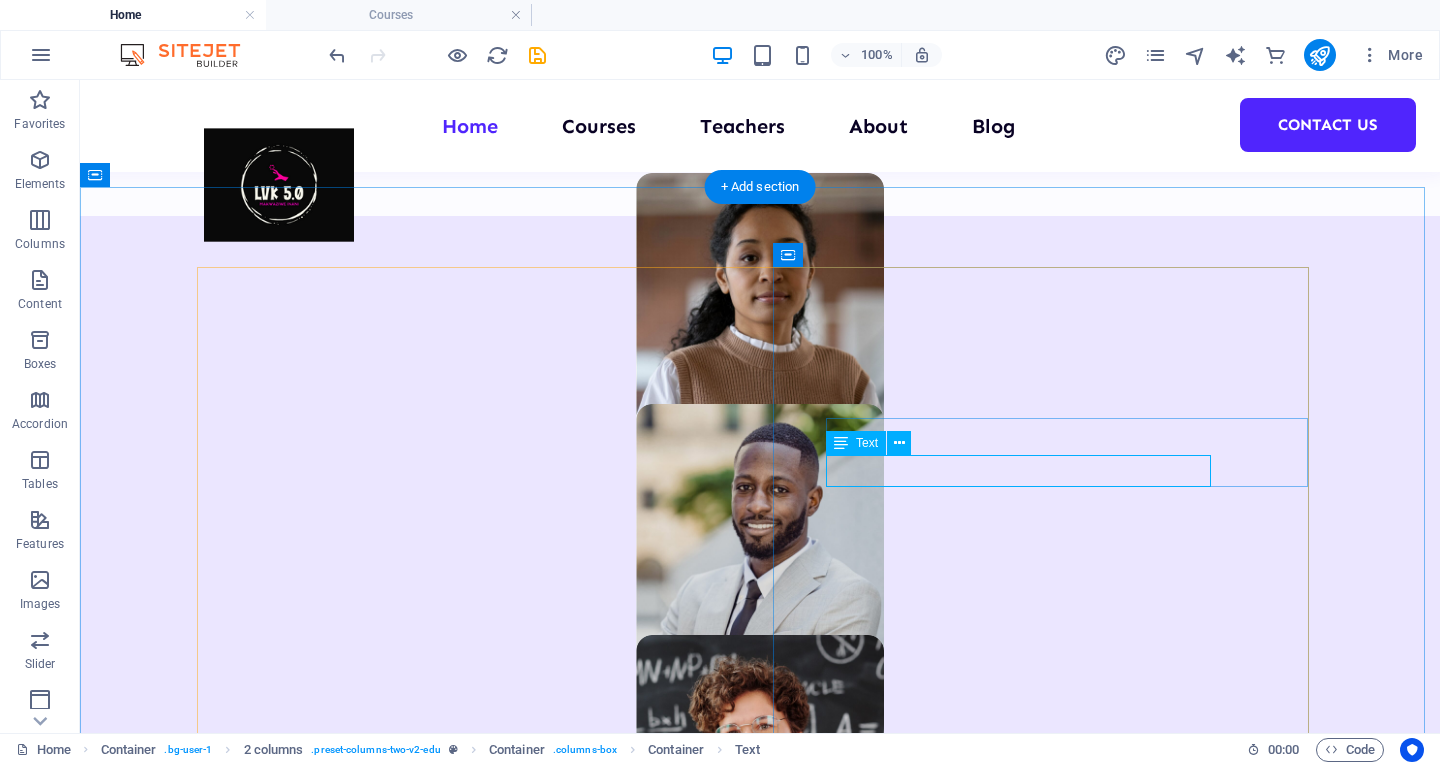 click on "Lorem ipsum dolor sit amet consectetur." at bounding box center [472, 2777] 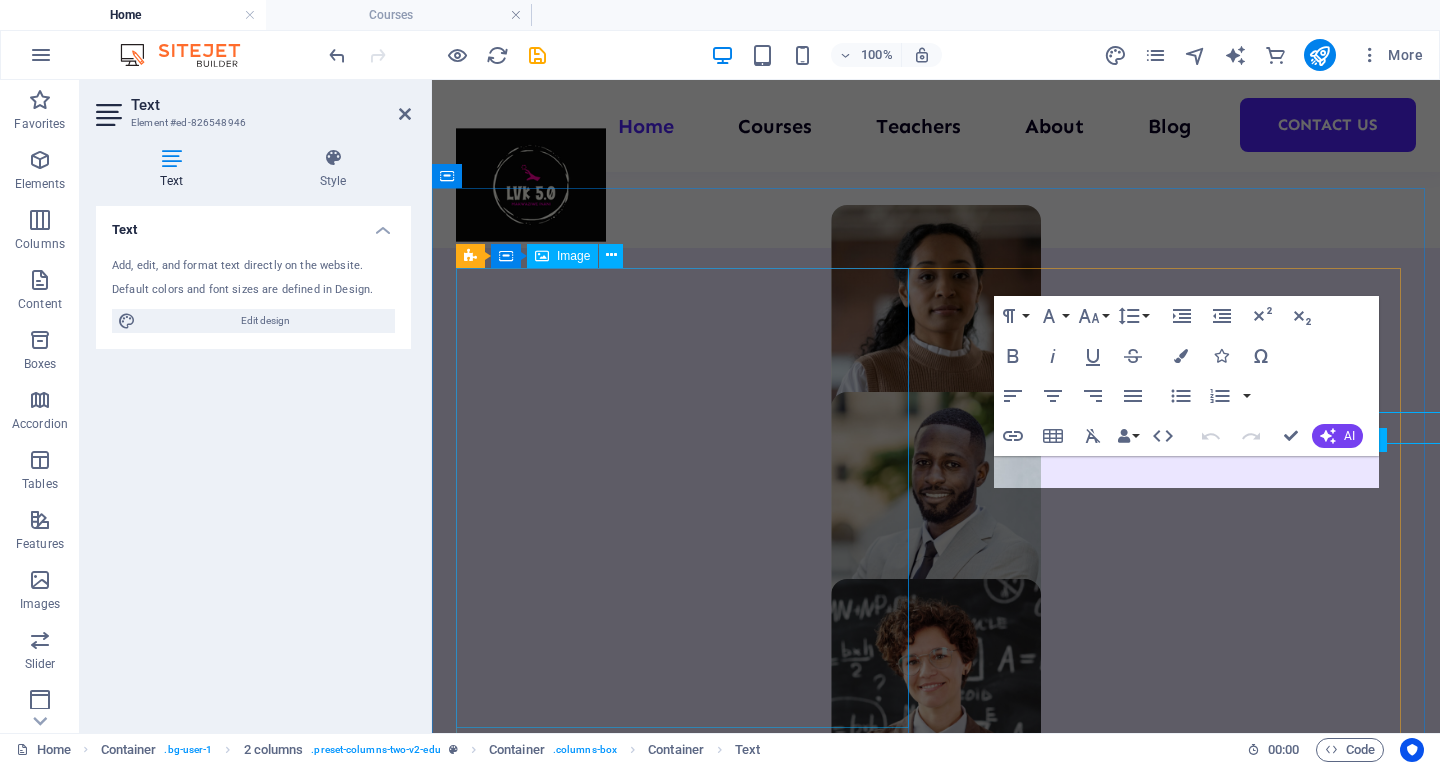 scroll, scrollTop: 1271, scrollLeft: 0, axis: vertical 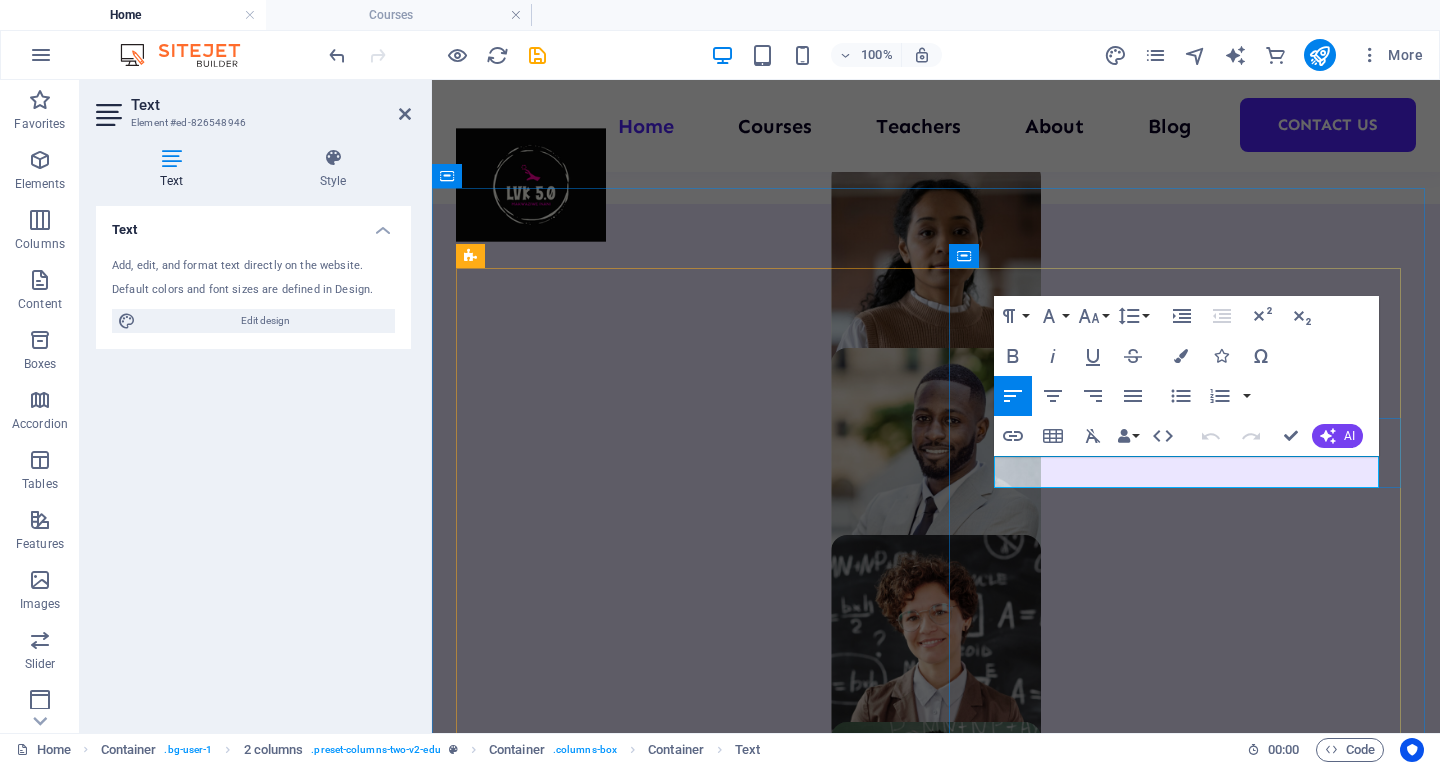 drag, startPoint x: 999, startPoint y: 469, endPoint x: 1378, endPoint y: 475, distance: 379.0475 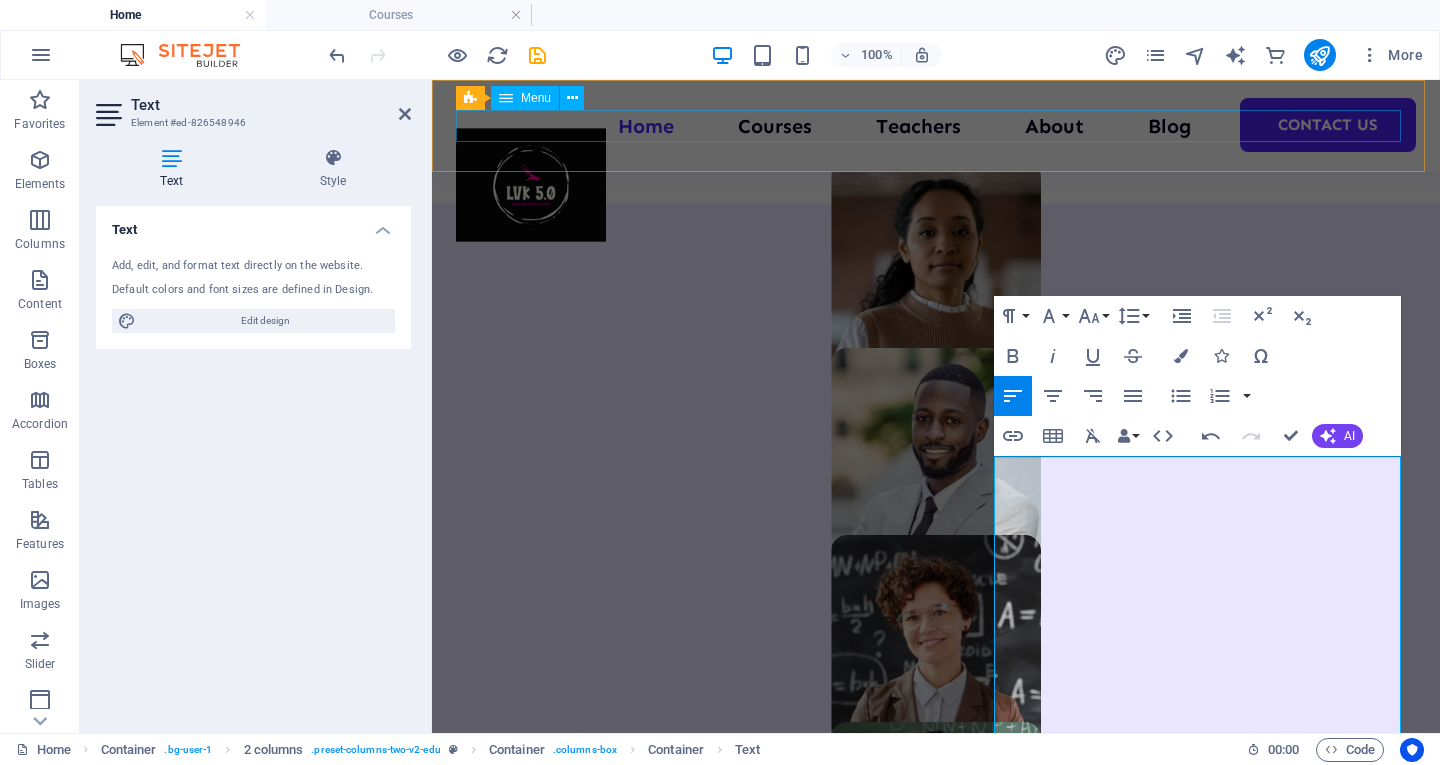 scroll, scrollTop: 13177, scrollLeft: 7, axis: both 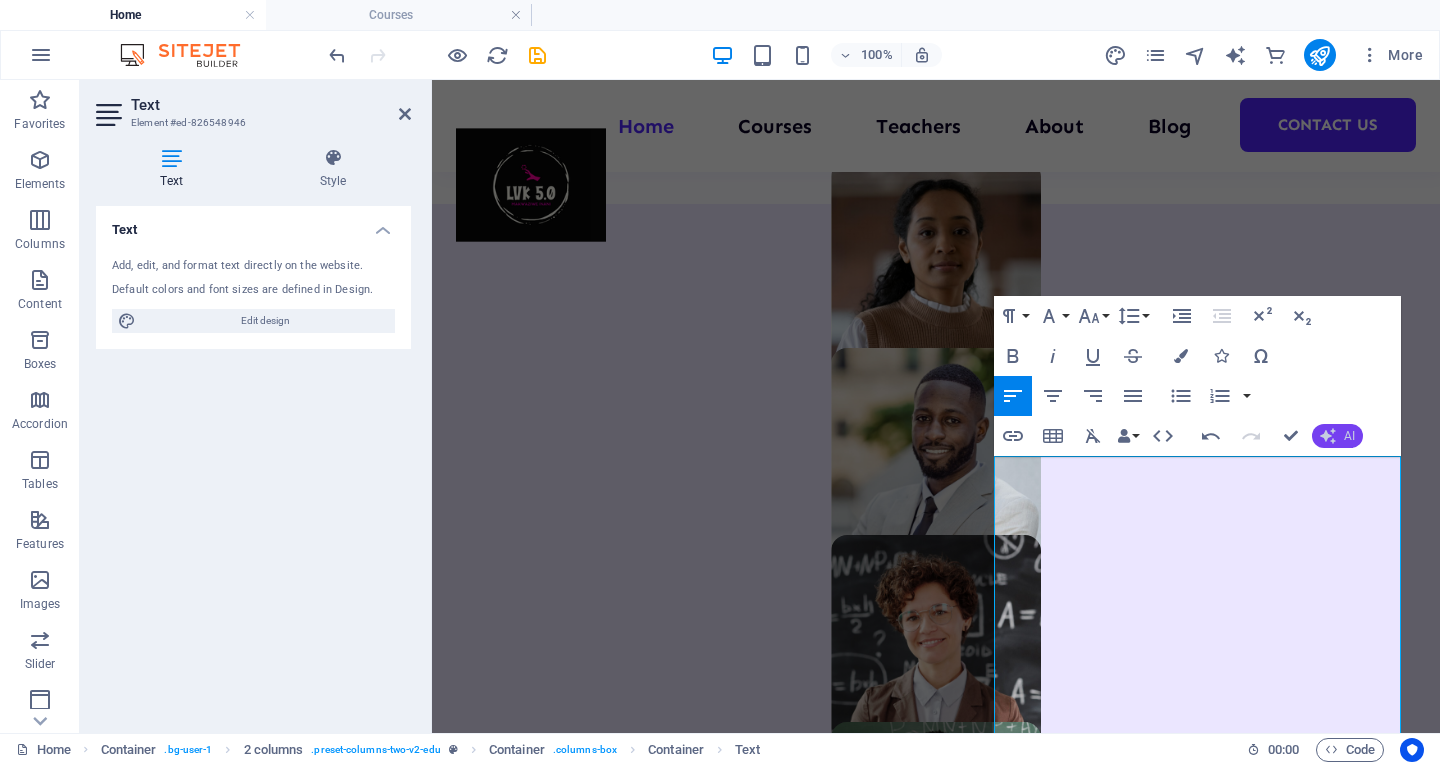 click on "AI" at bounding box center (1337, 436) 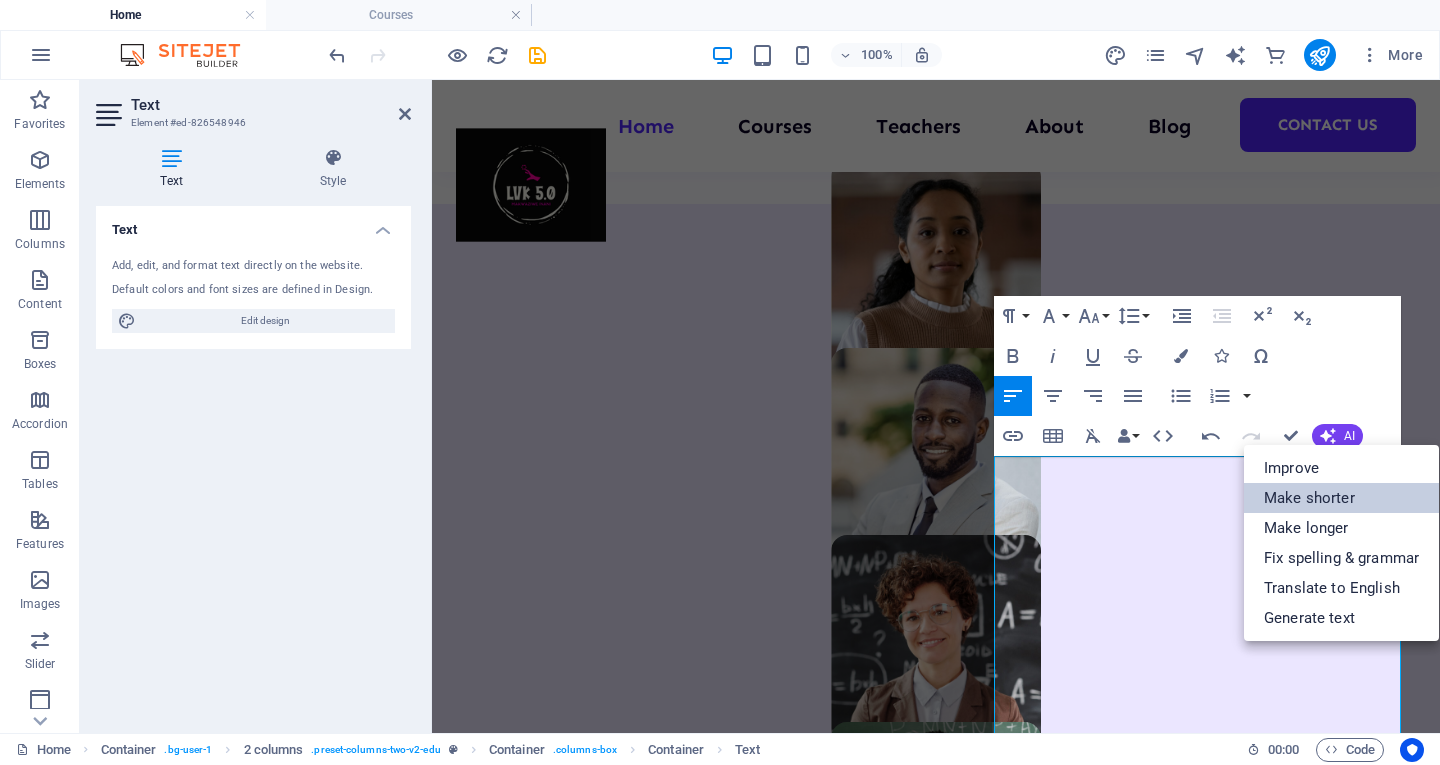click on "Make shorter" at bounding box center [1341, 498] 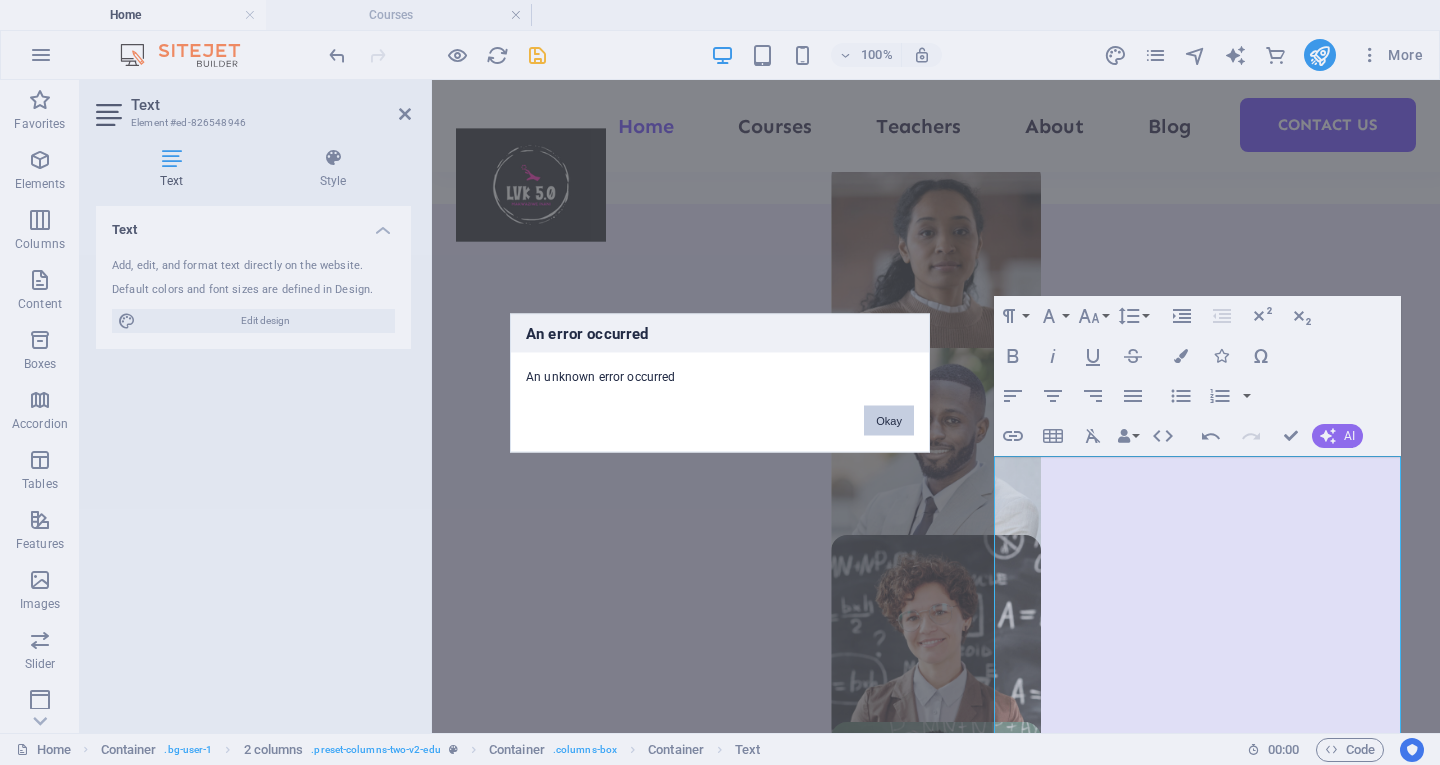 click on "Okay" at bounding box center [889, 420] 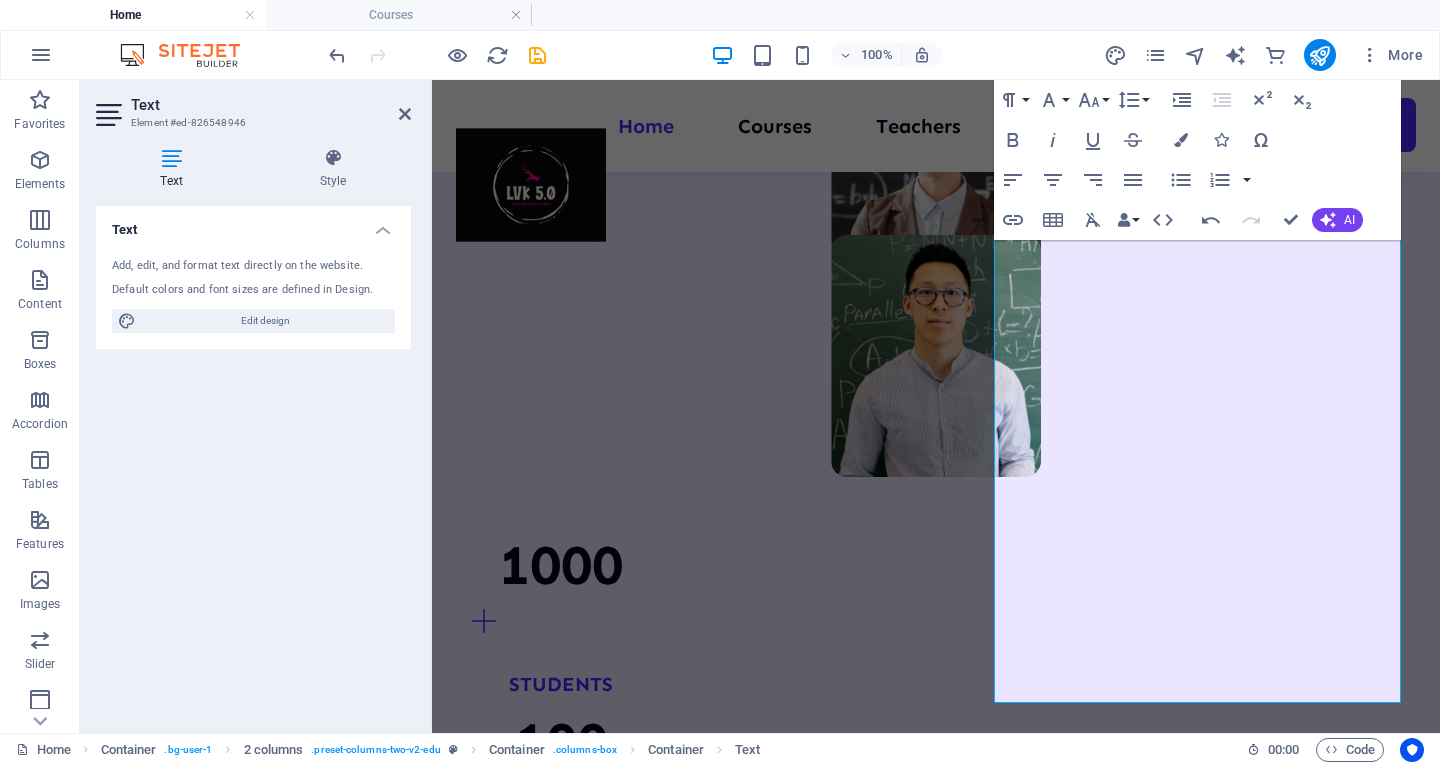 scroll, scrollTop: 1836, scrollLeft: 0, axis: vertical 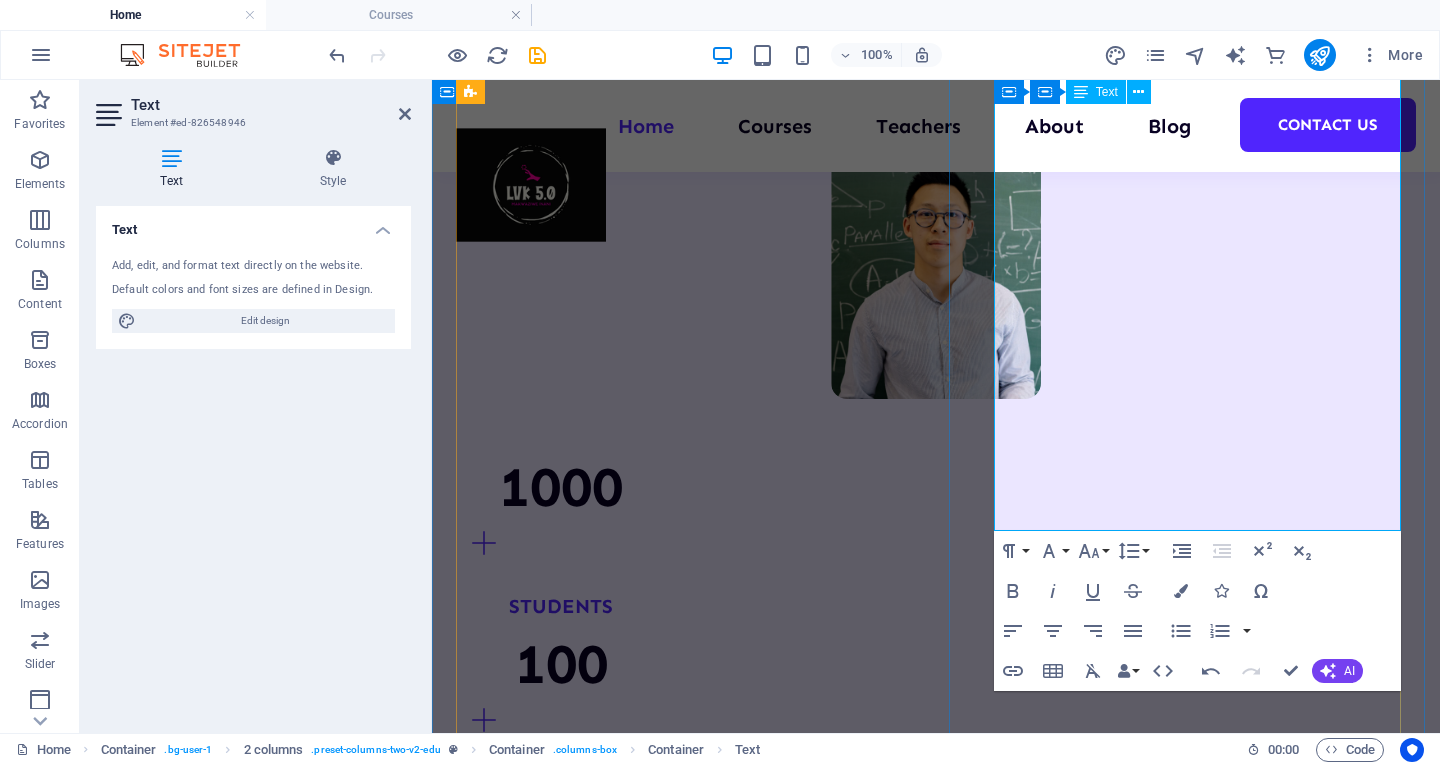 click on "We hold Industry recognition includes:" at bounding box center [686, 2537] 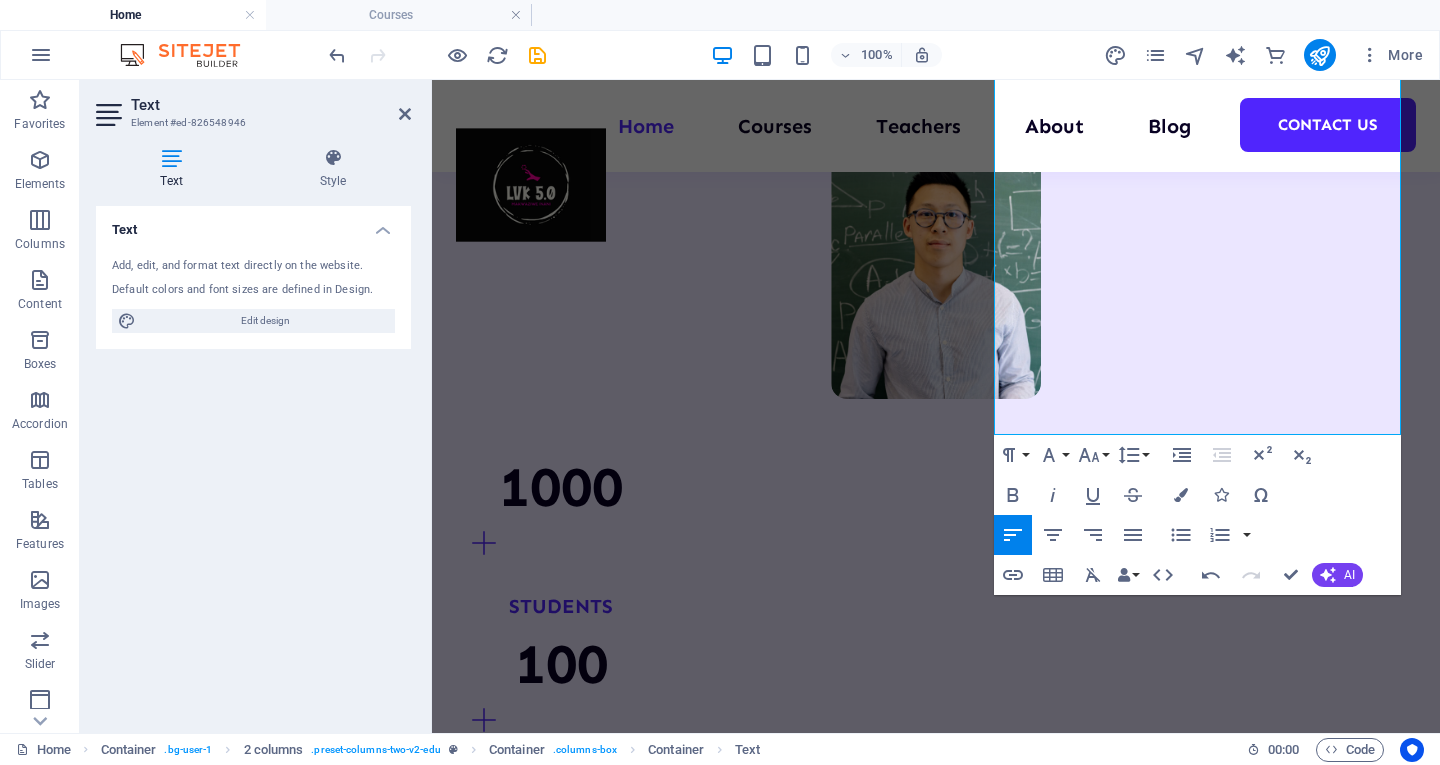 click at bounding box center (171, 158) 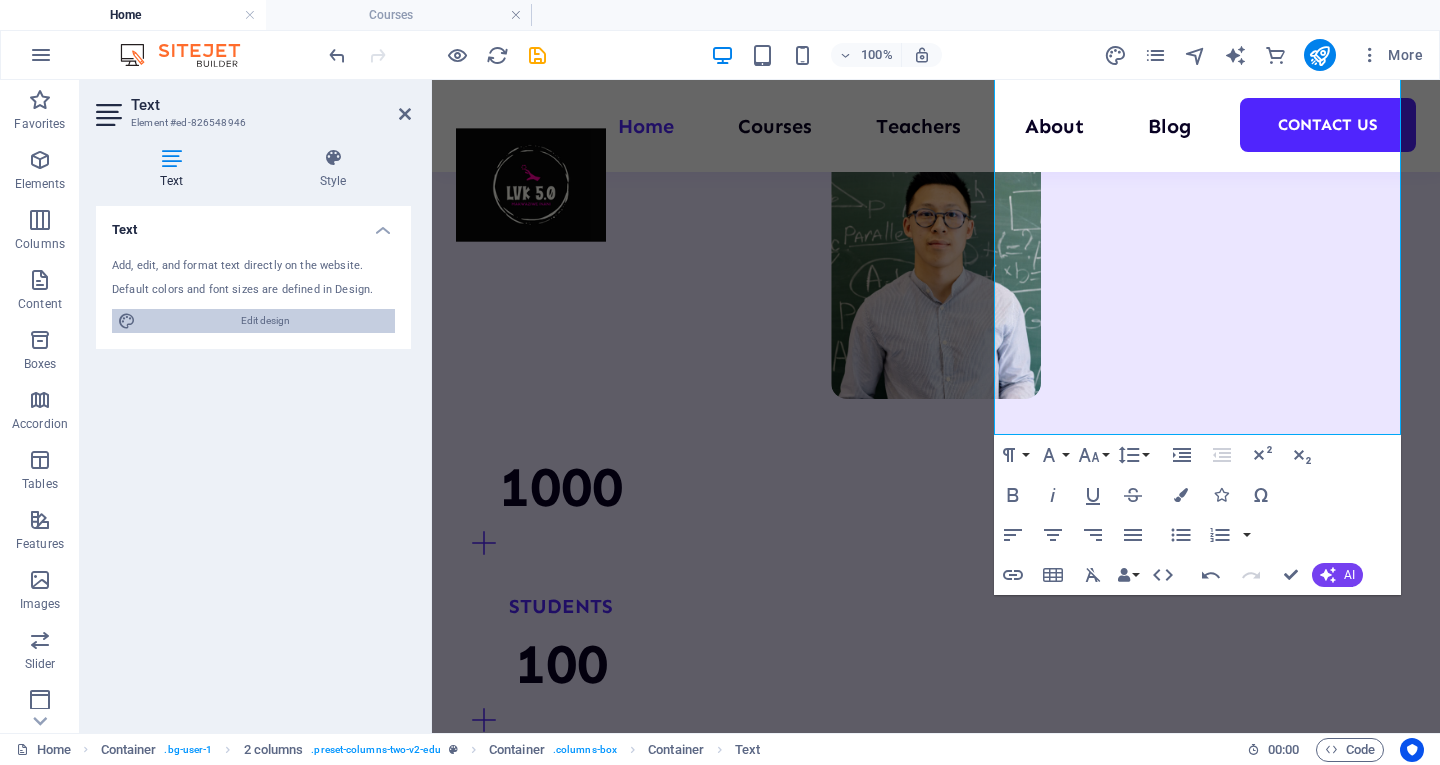 click on "Edit design" at bounding box center [265, 321] 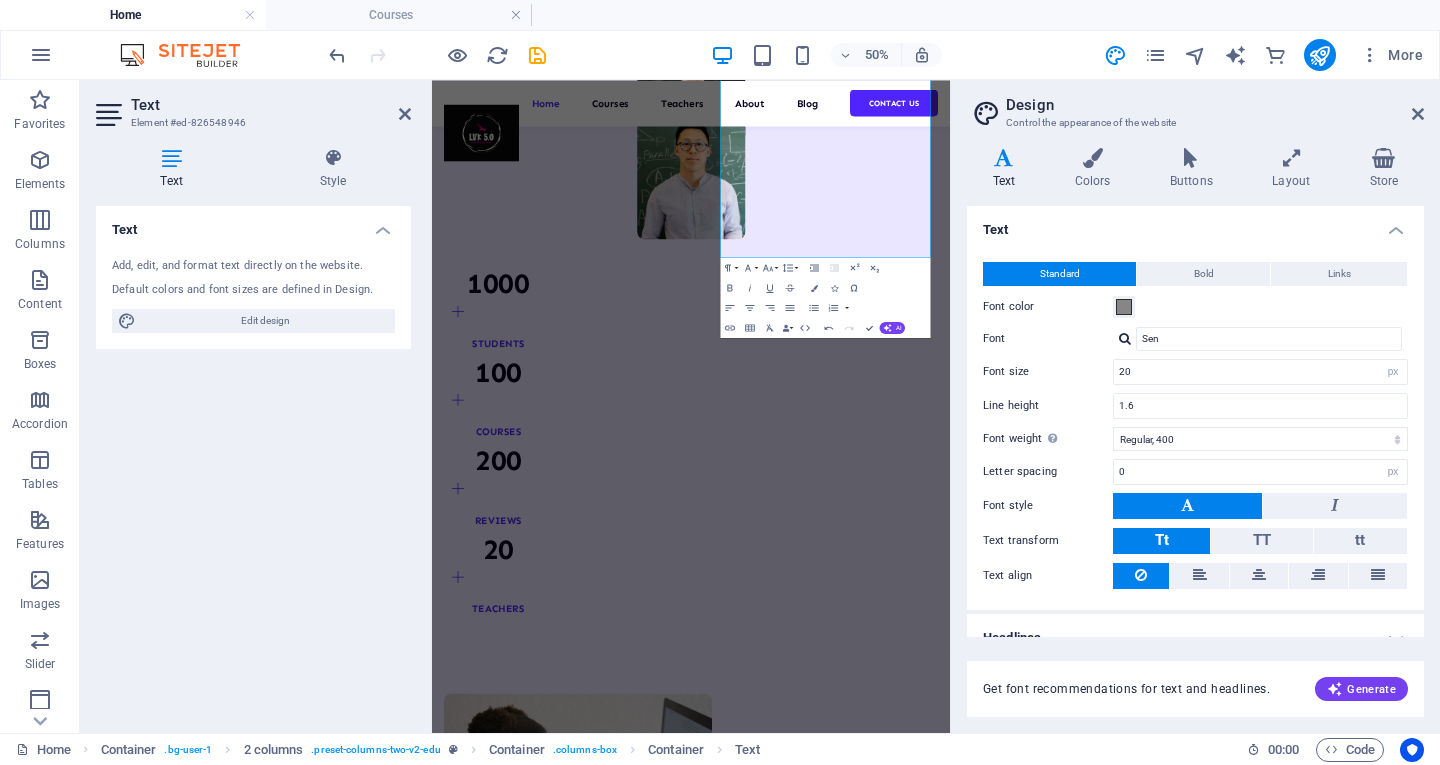 scroll, scrollTop: 1772, scrollLeft: 0, axis: vertical 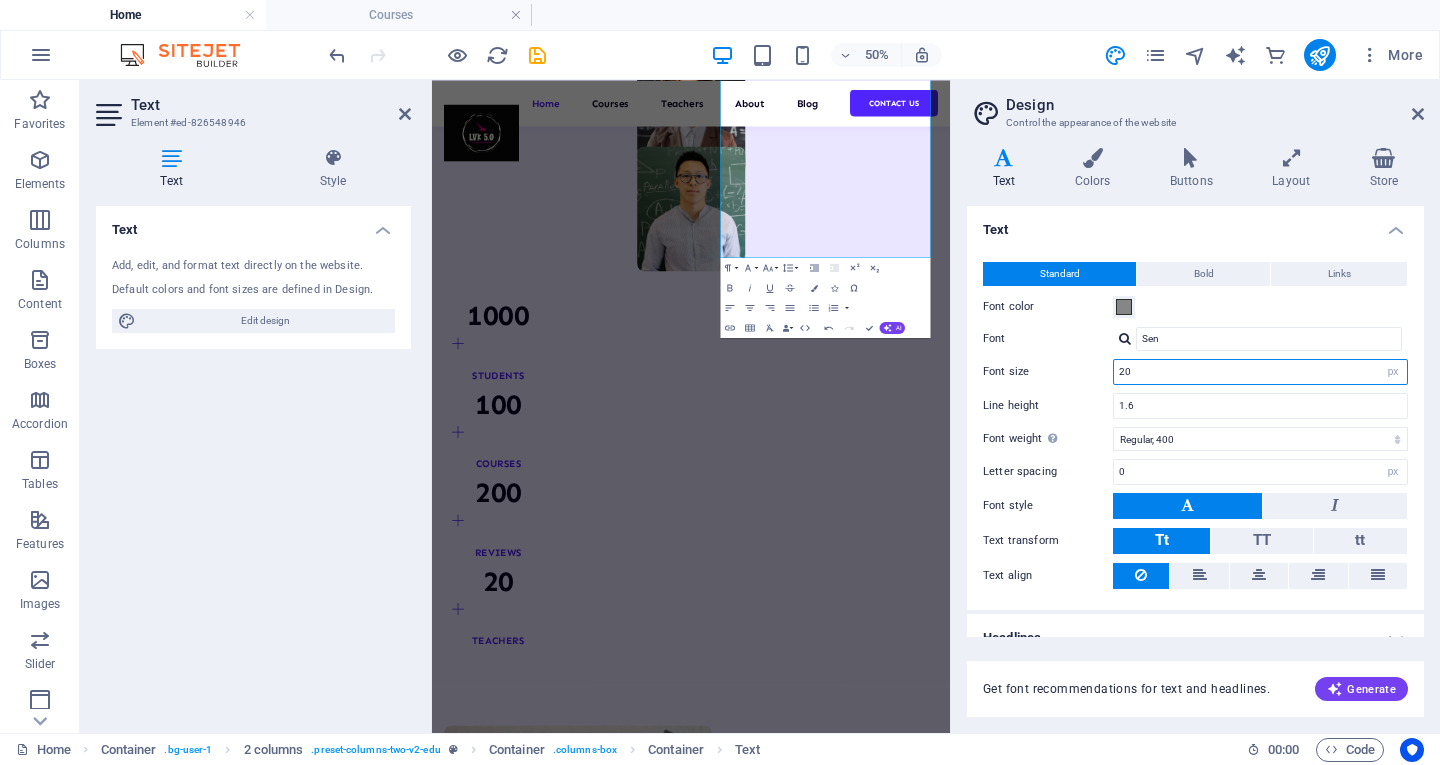 click on "20" at bounding box center [1260, 372] 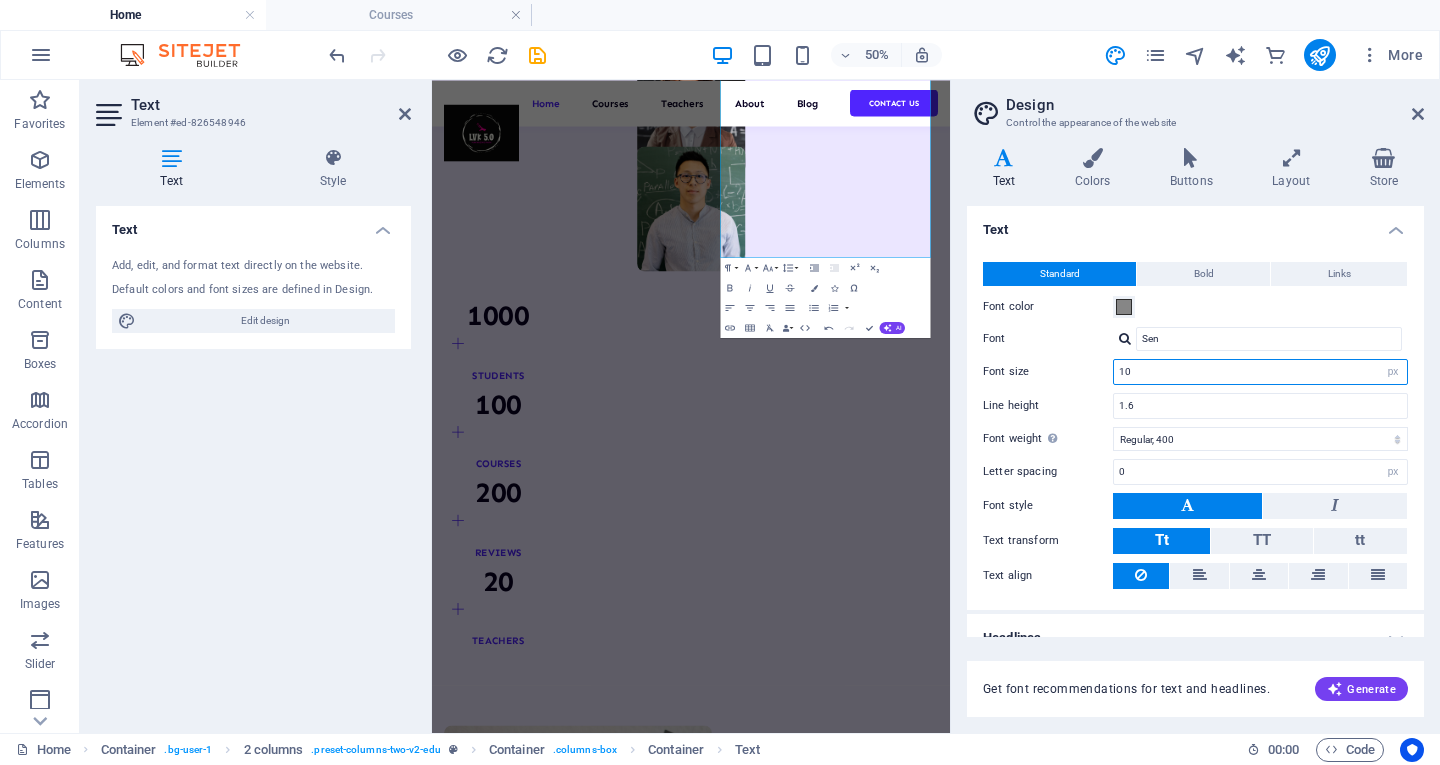 type on "10" 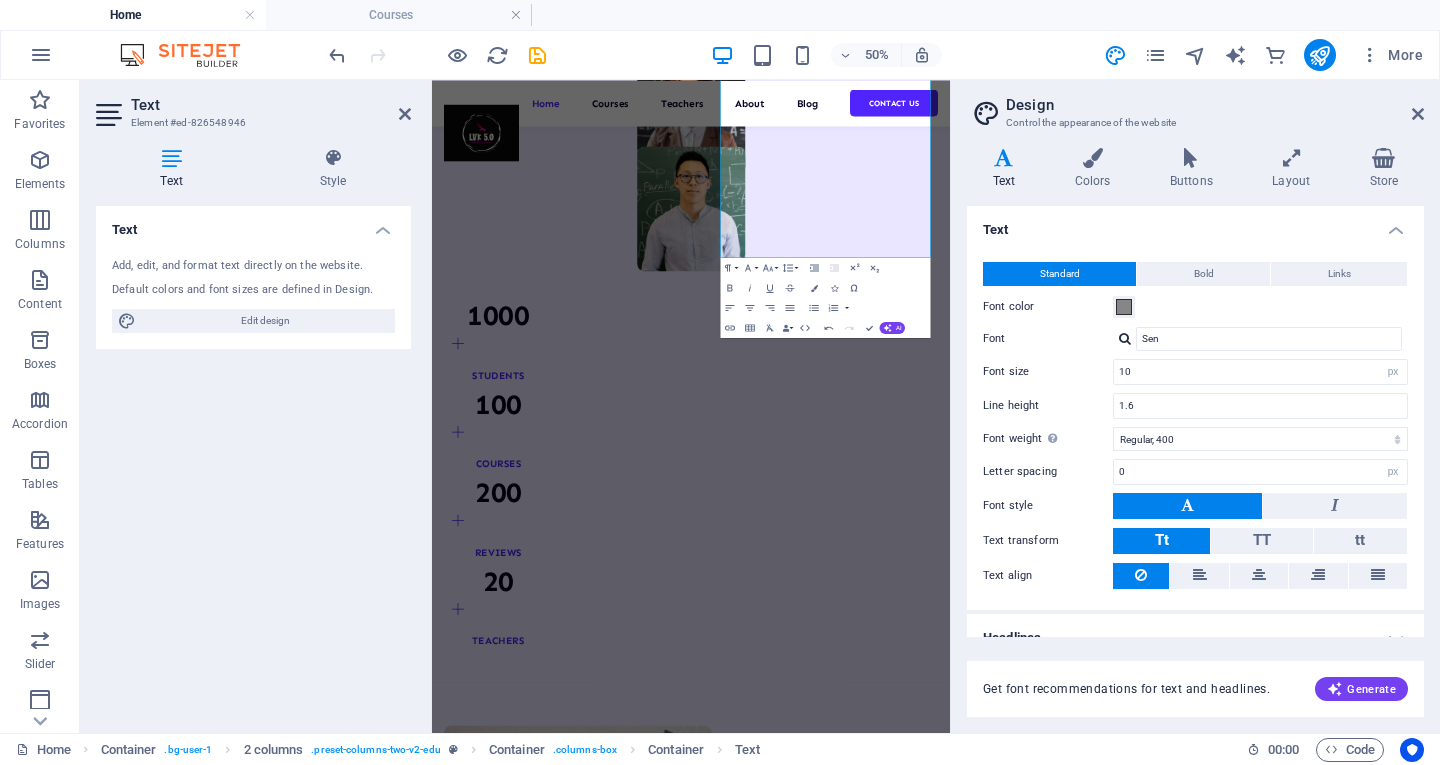 click on "Font size 10 rem px" at bounding box center (1195, 372) 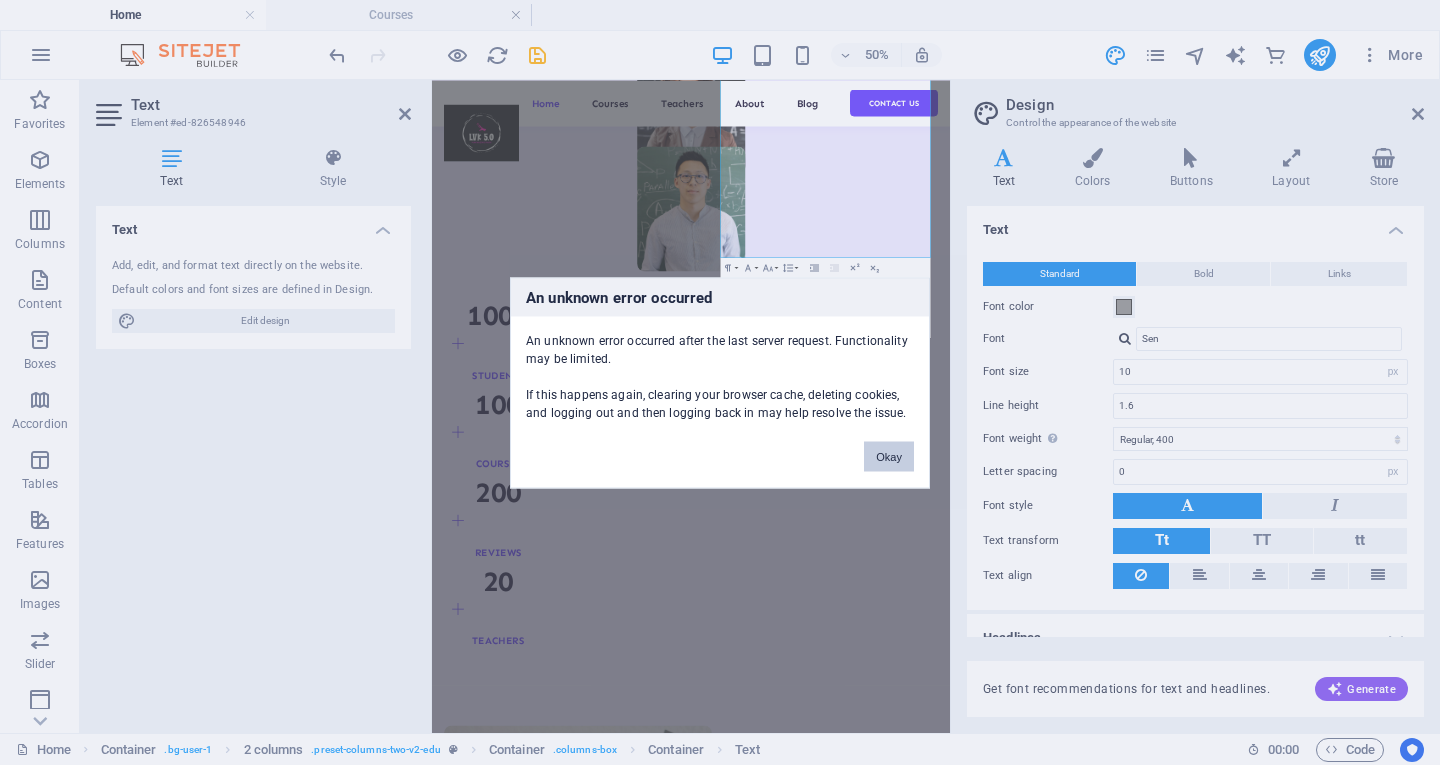 click on "Okay" at bounding box center [889, 456] 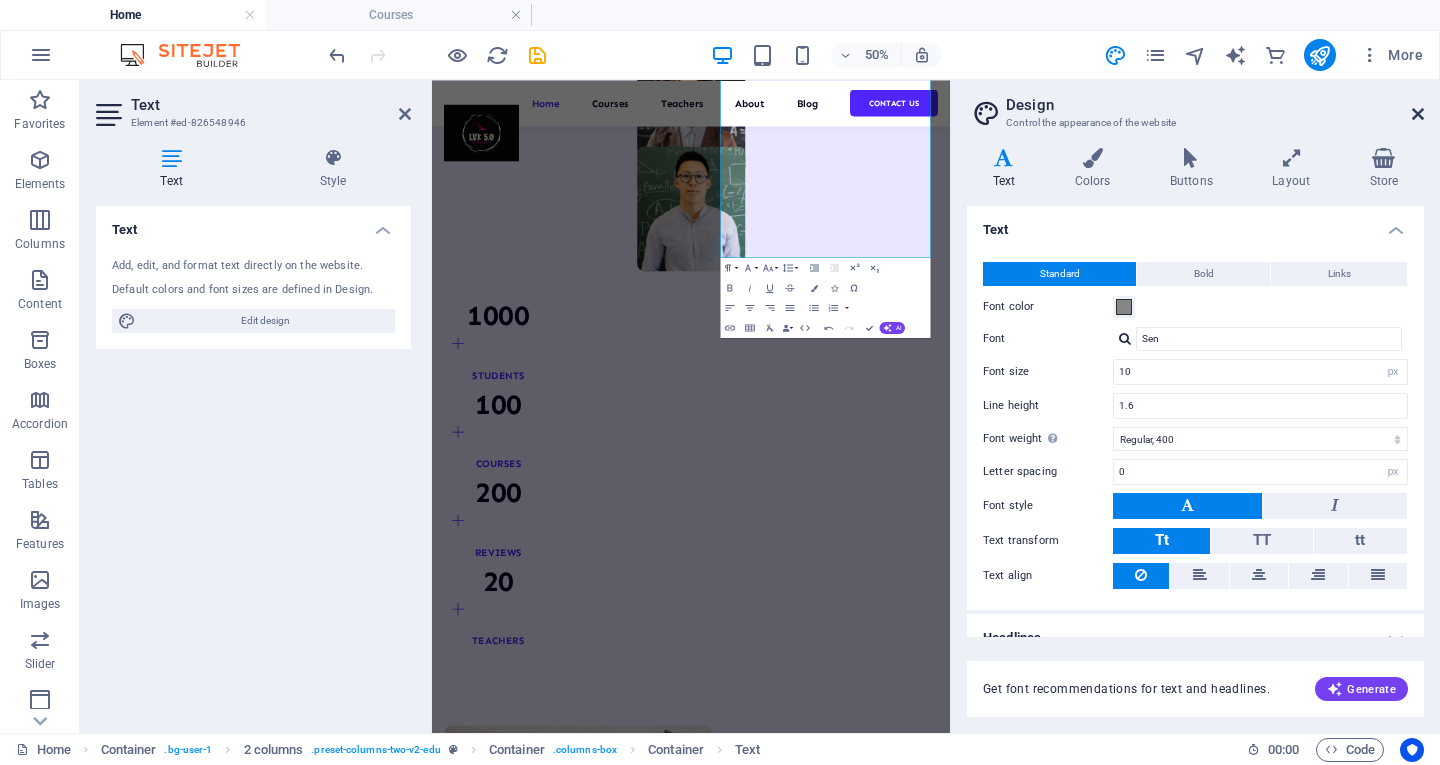 click at bounding box center (1418, 114) 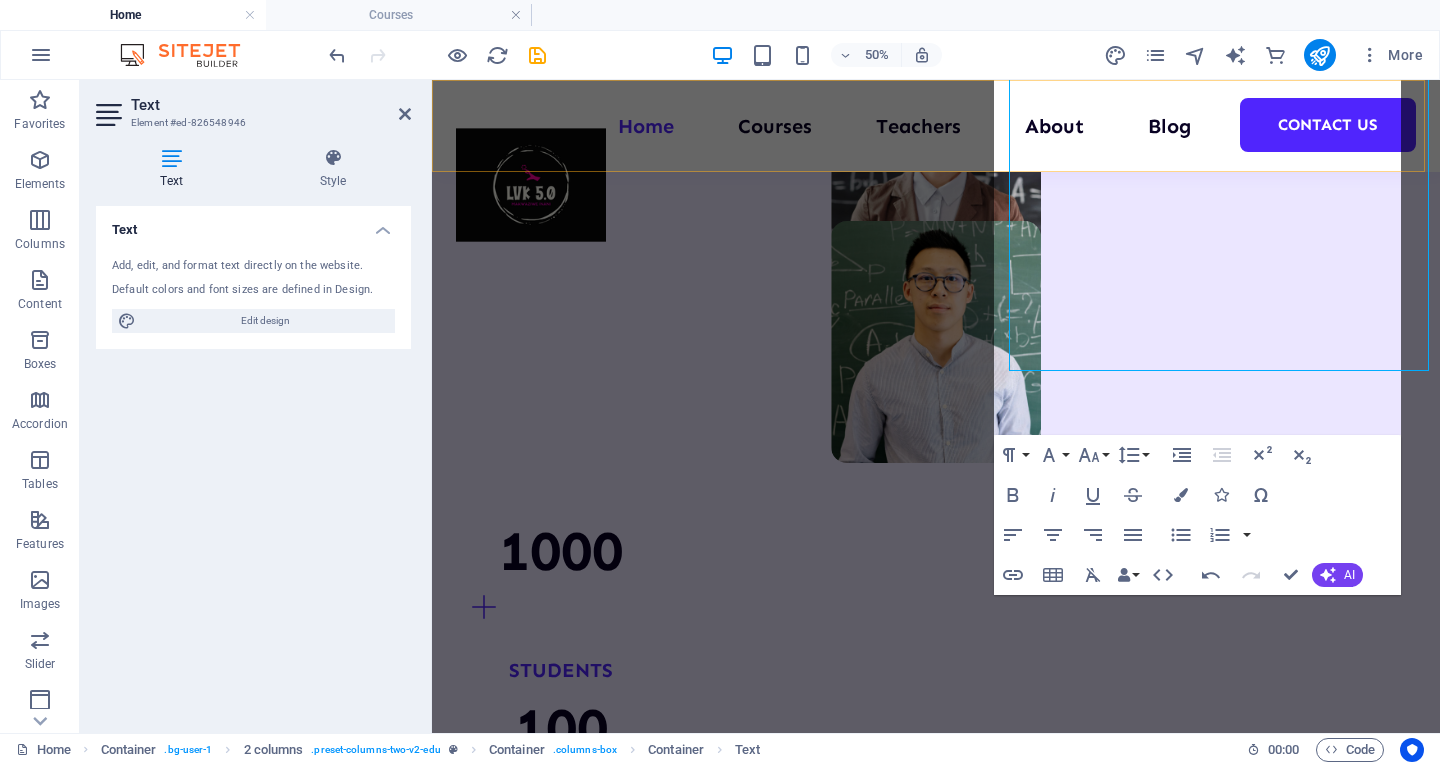 scroll, scrollTop: 1836, scrollLeft: 0, axis: vertical 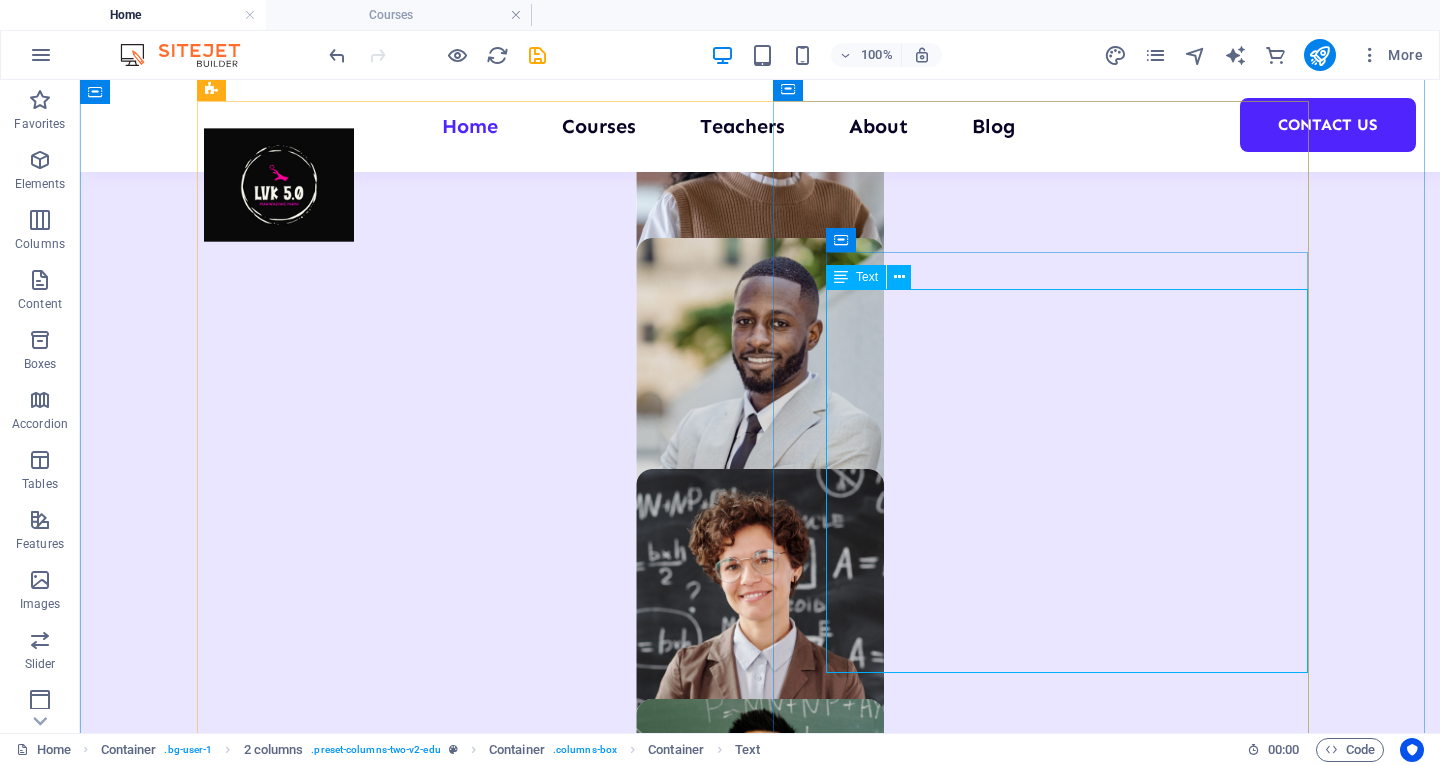 click on "Backed by a diverse, multidisciplinary team, the company integrates expertise from psychologists, labour law experts, education and skills practitioners, CCMA Commissioners, political economist, and strategic policy analysts to deliver holistic, impact-driven solutions. With external advisors in marketing, business development, and creative strategy, LVK 5.0 positions itself as a visionary force in skills development and entrepreneurial empowerment across South Africa." at bounding box center [472, 2787] 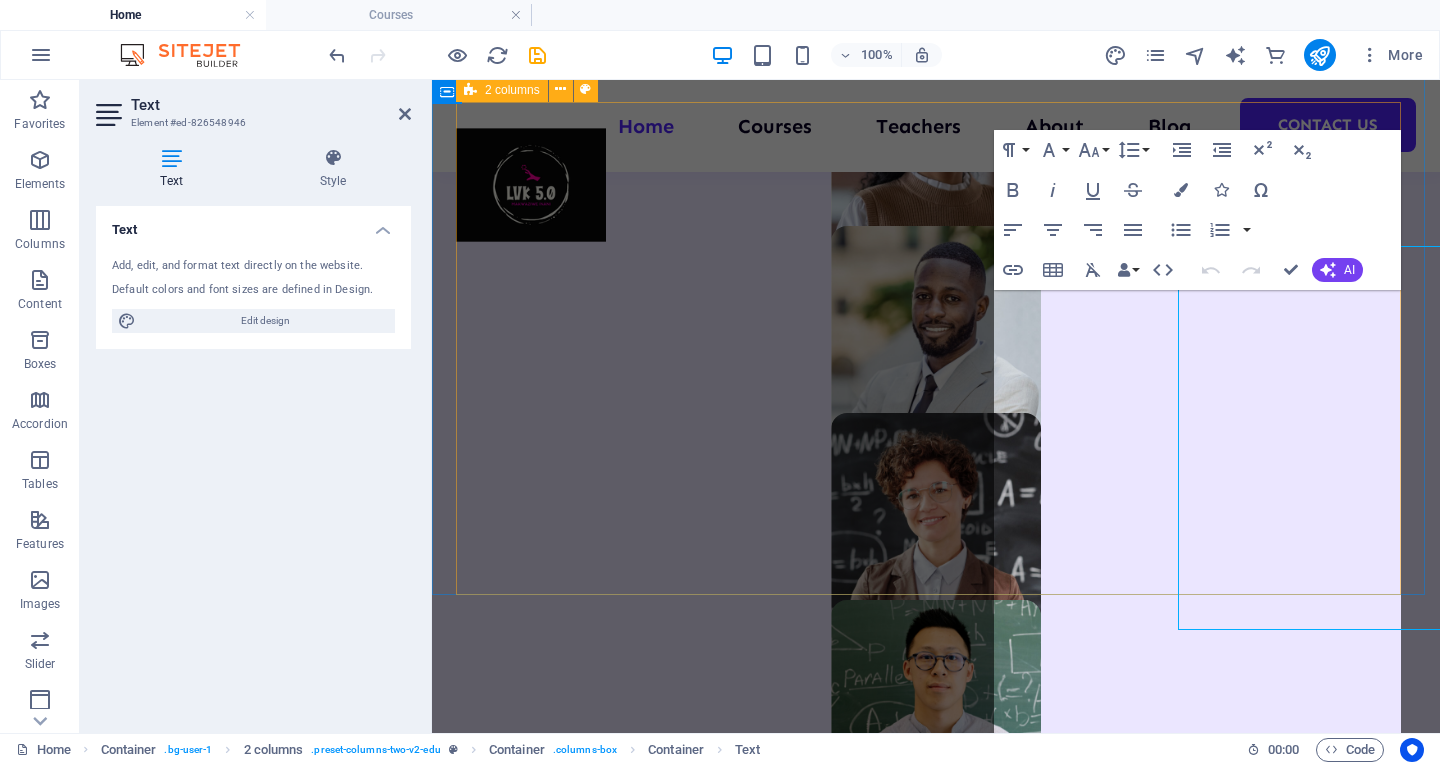 scroll, scrollTop: 1437, scrollLeft: 0, axis: vertical 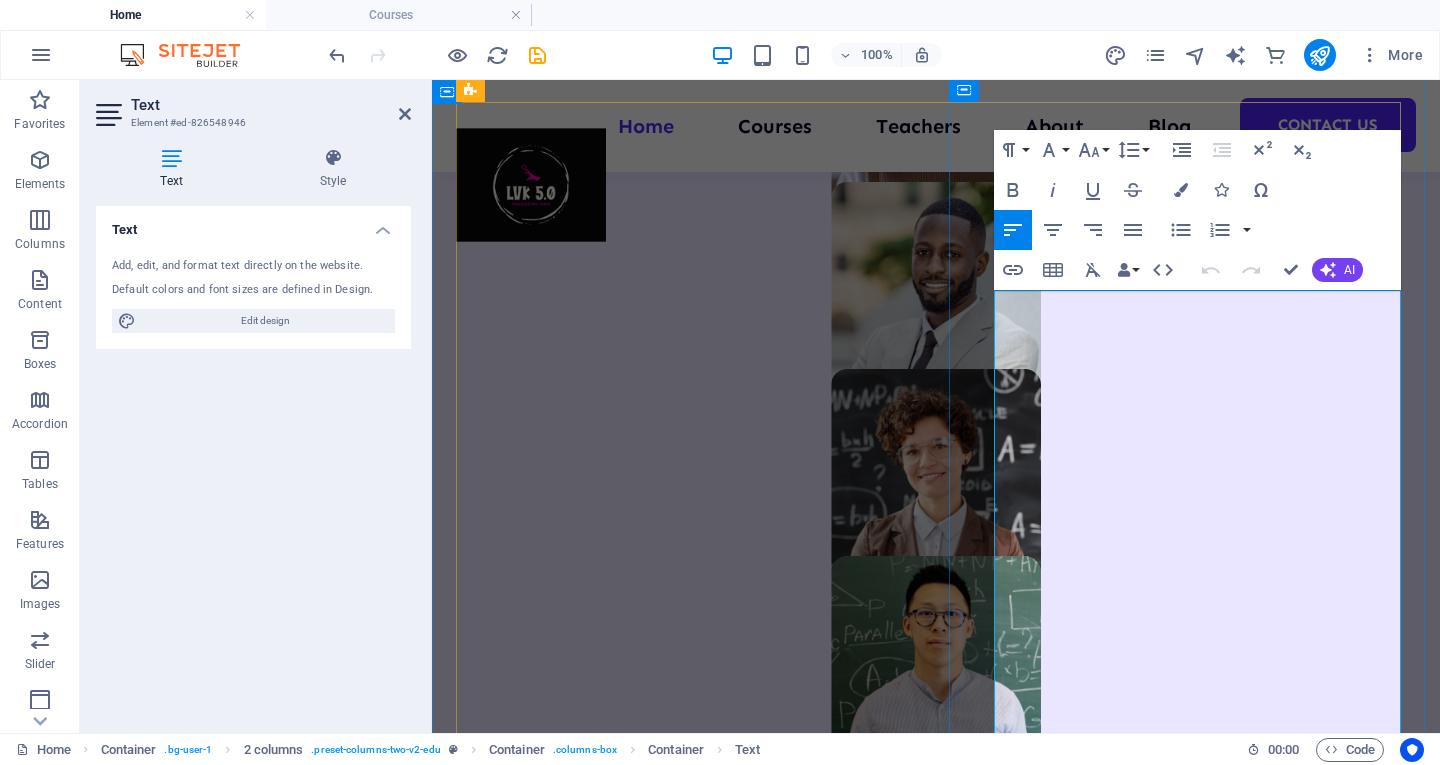 click on "Backed by a diverse, multidisciplinary team, the company" at bounding box center (686, 2440) 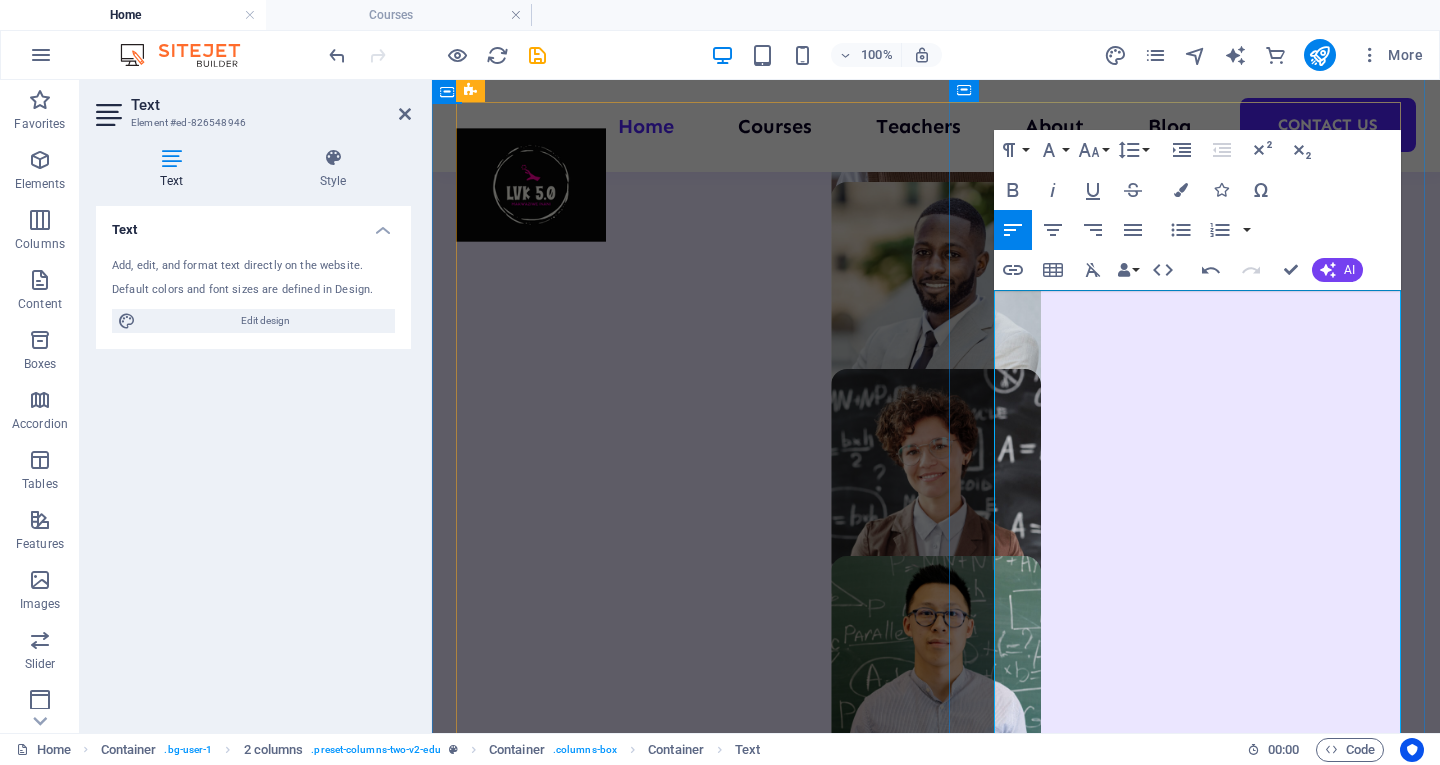 type 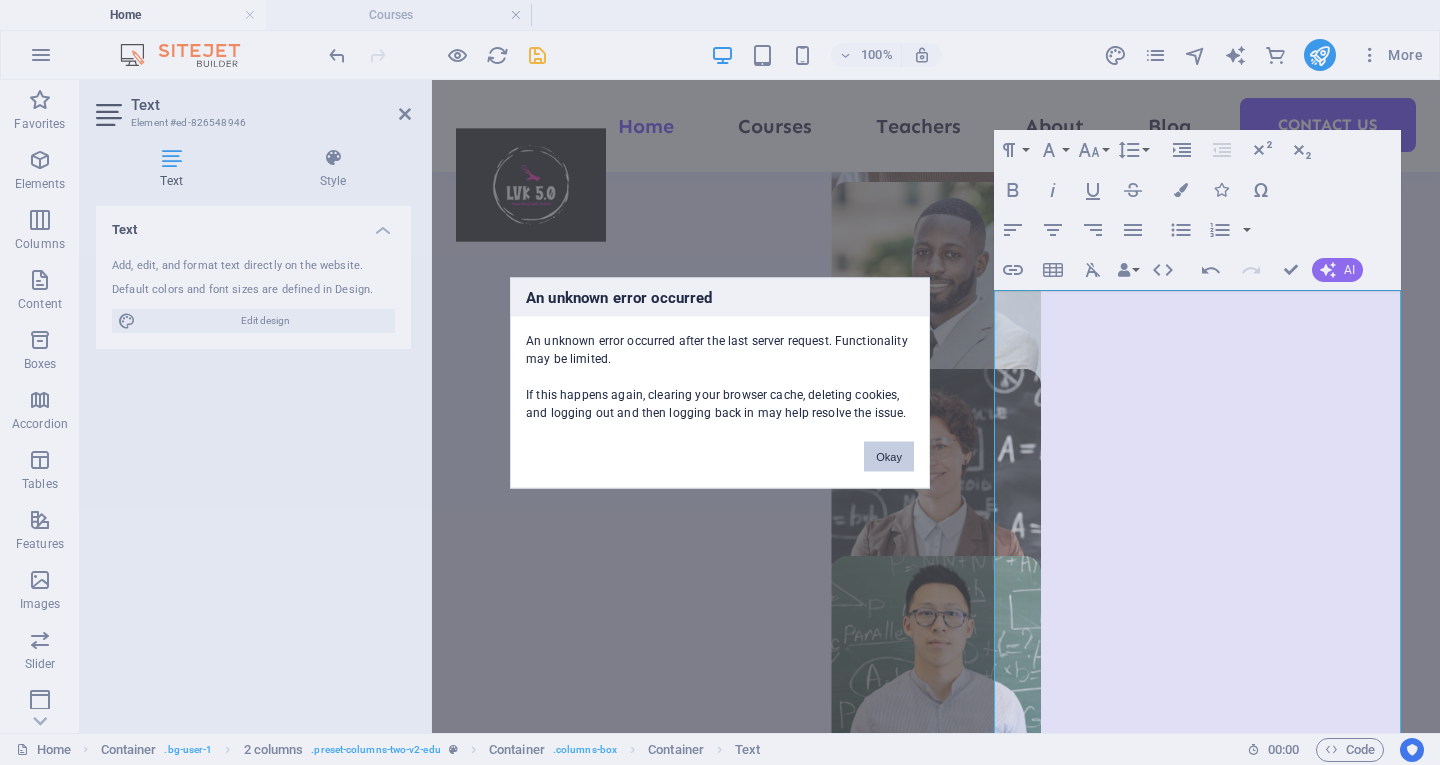 click on "Okay" at bounding box center [889, 456] 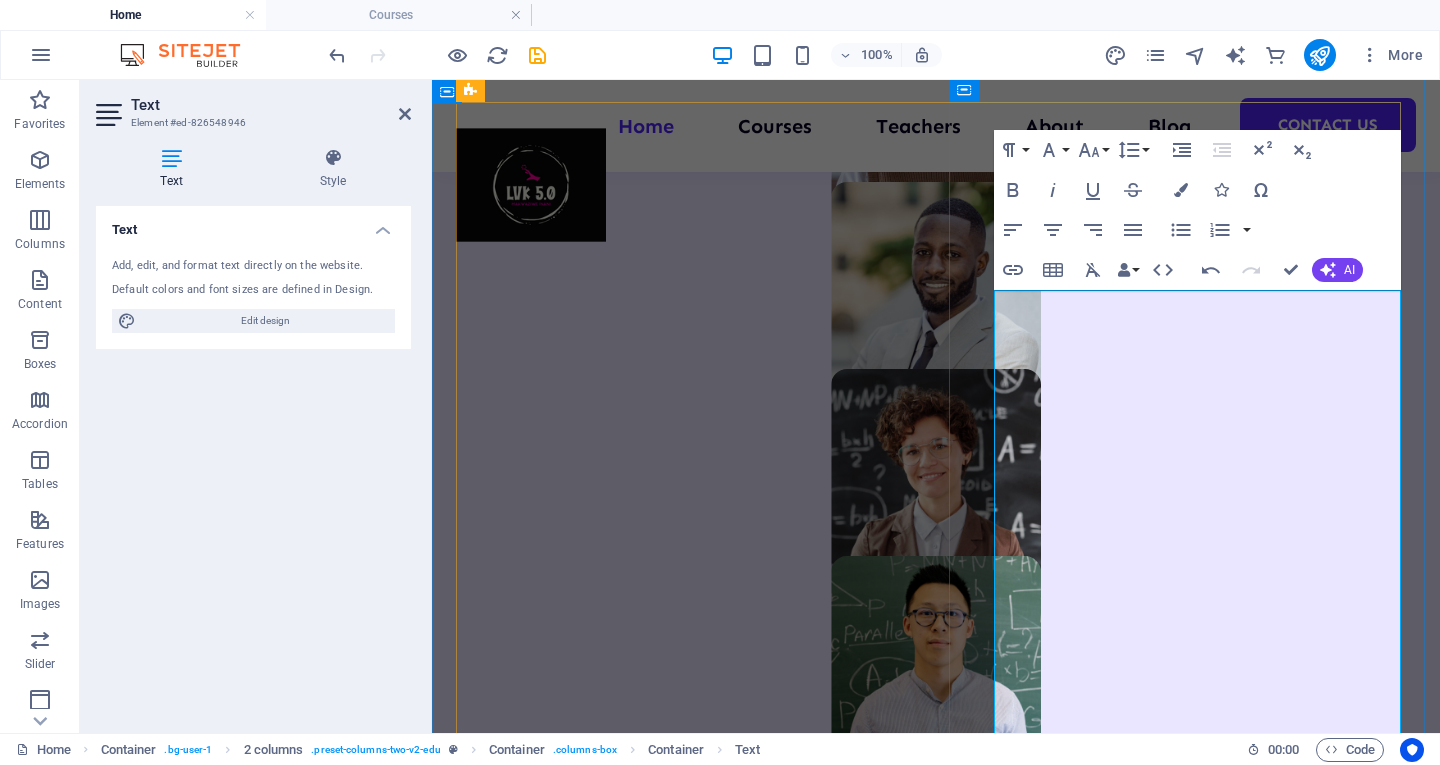click on "Backed by a diverse, multidisciplinary team, integrates expertise from psychologists, labour law" at bounding box center [686, 2456] 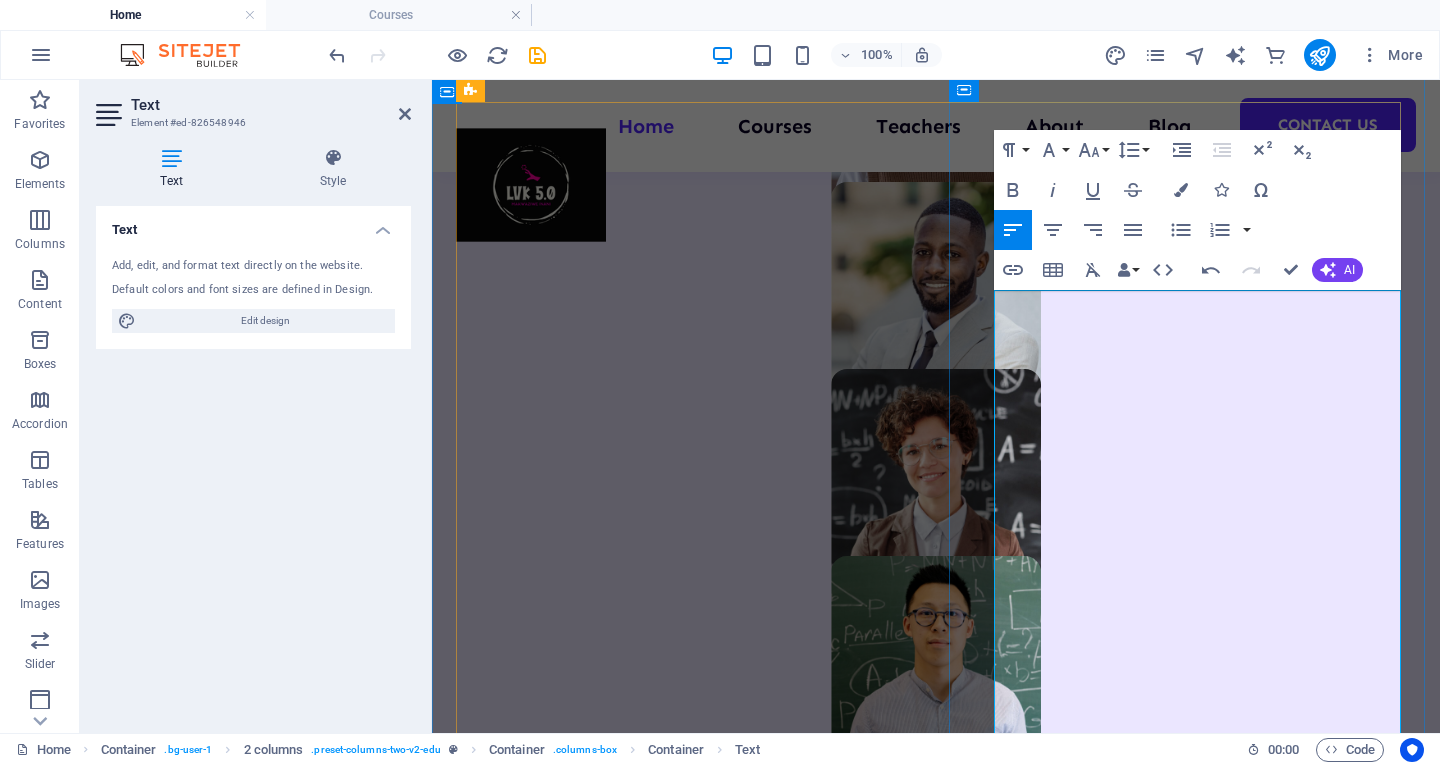 click on "Backed by a diverse, multidisciplinary team, integrating expertise from psychologists, labour law" at bounding box center [686, 2456] 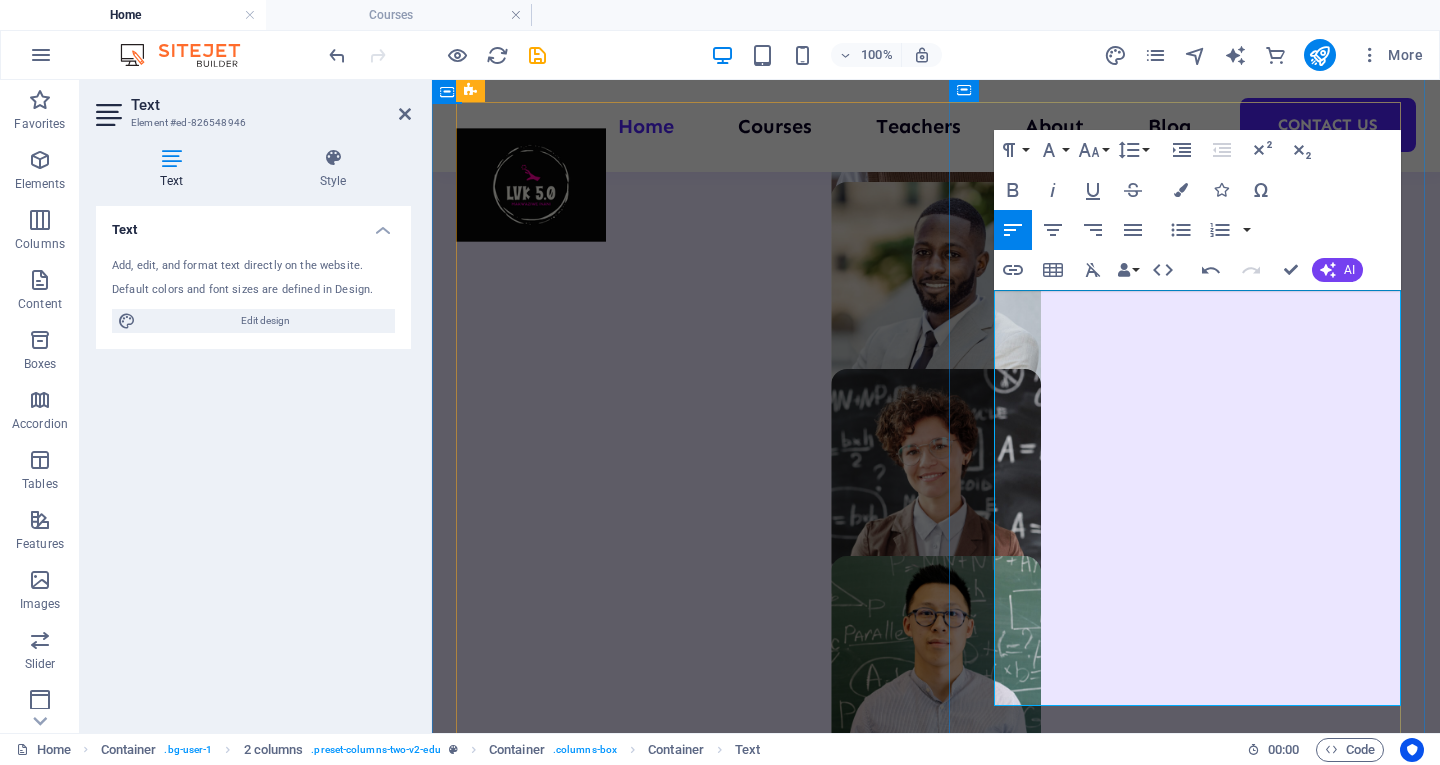 click on "Backed by a diverse, multidisciplinary team, integrating expertise from psychologists, labour law experts, education and skills practitioners, political economist, and strategic policy analysts to deliver holistic, impact-driven solutions." at bounding box center (686, 2504) 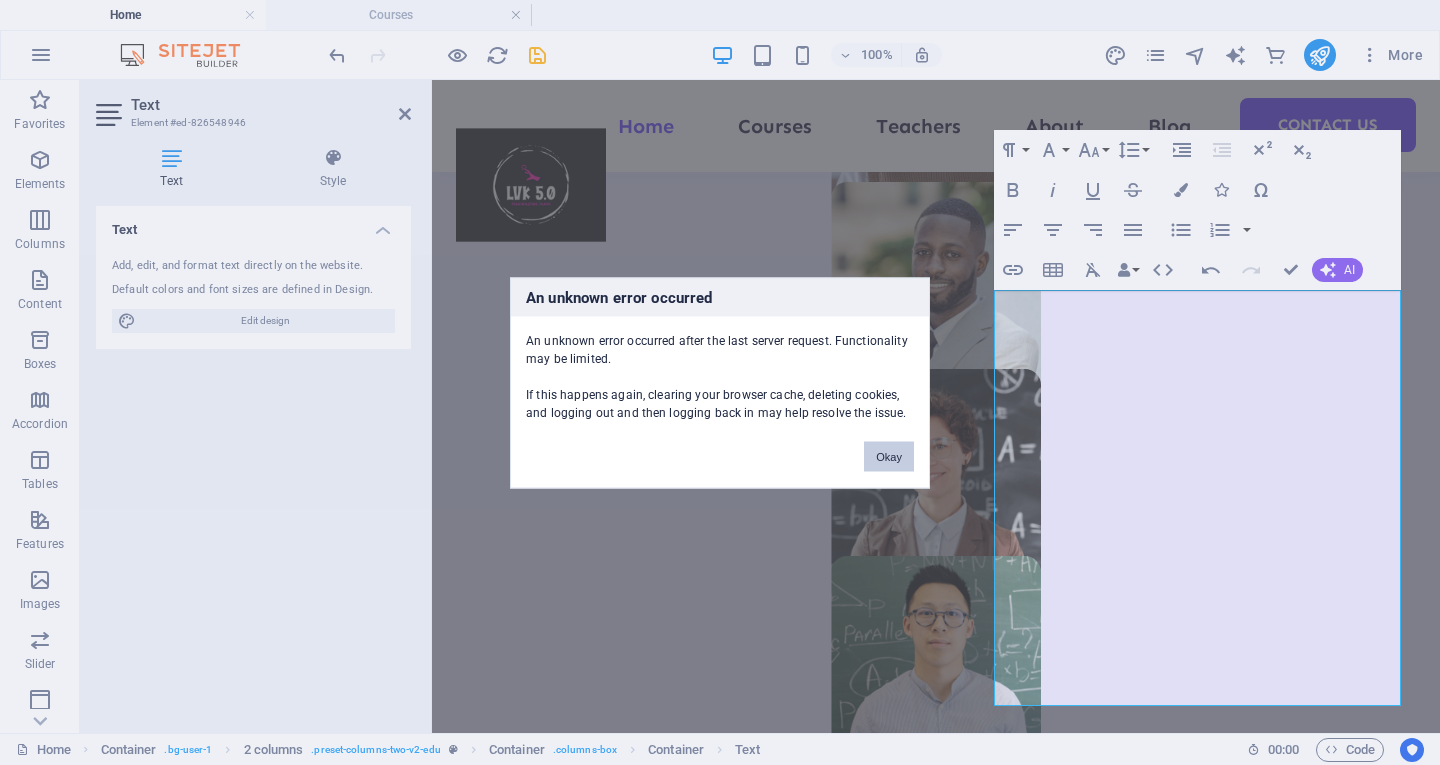 click on "Okay" at bounding box center (889, 456) 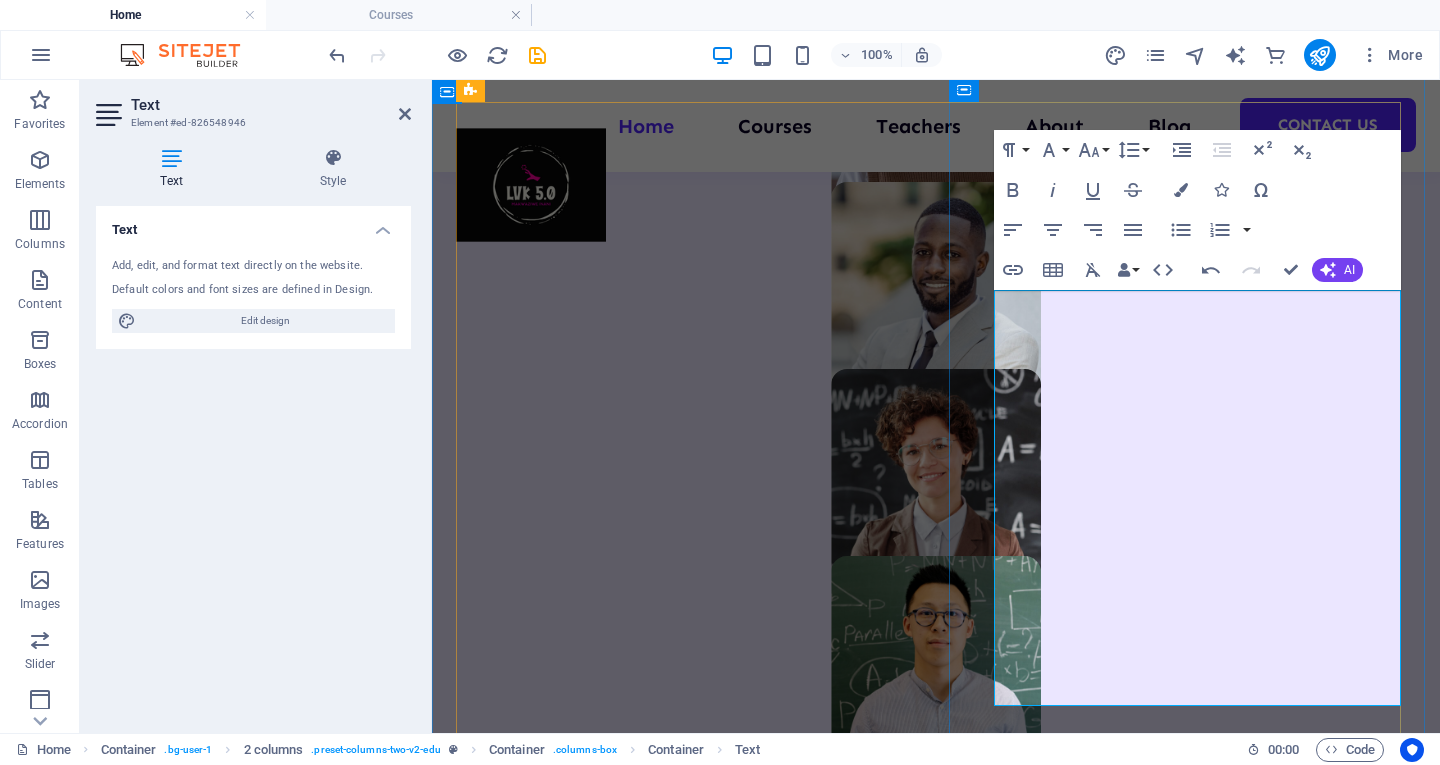 click on "With external advisors in marketing, business" at bounding box center (686, 2616) 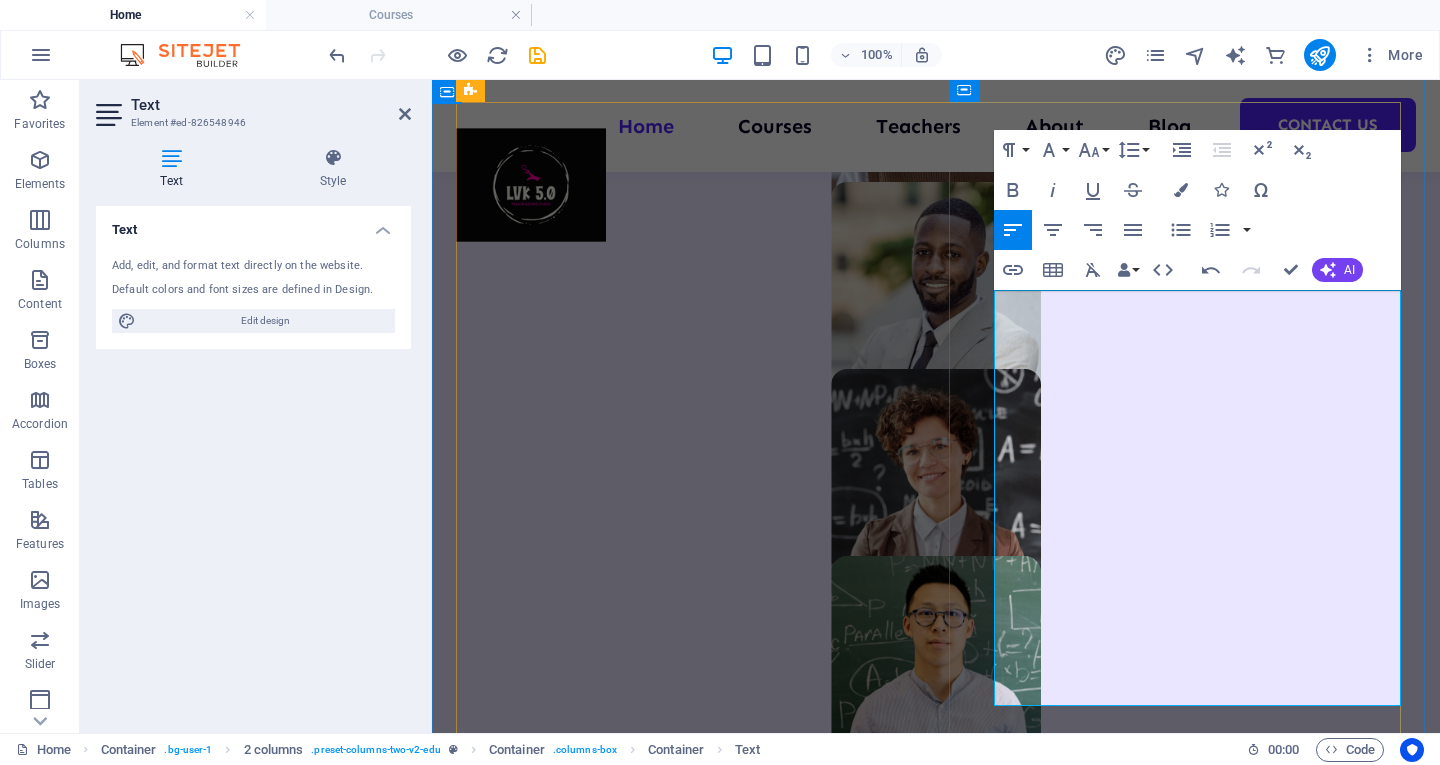 click on "With external advisors in marketing, business" at bounding box center [686, 2616] 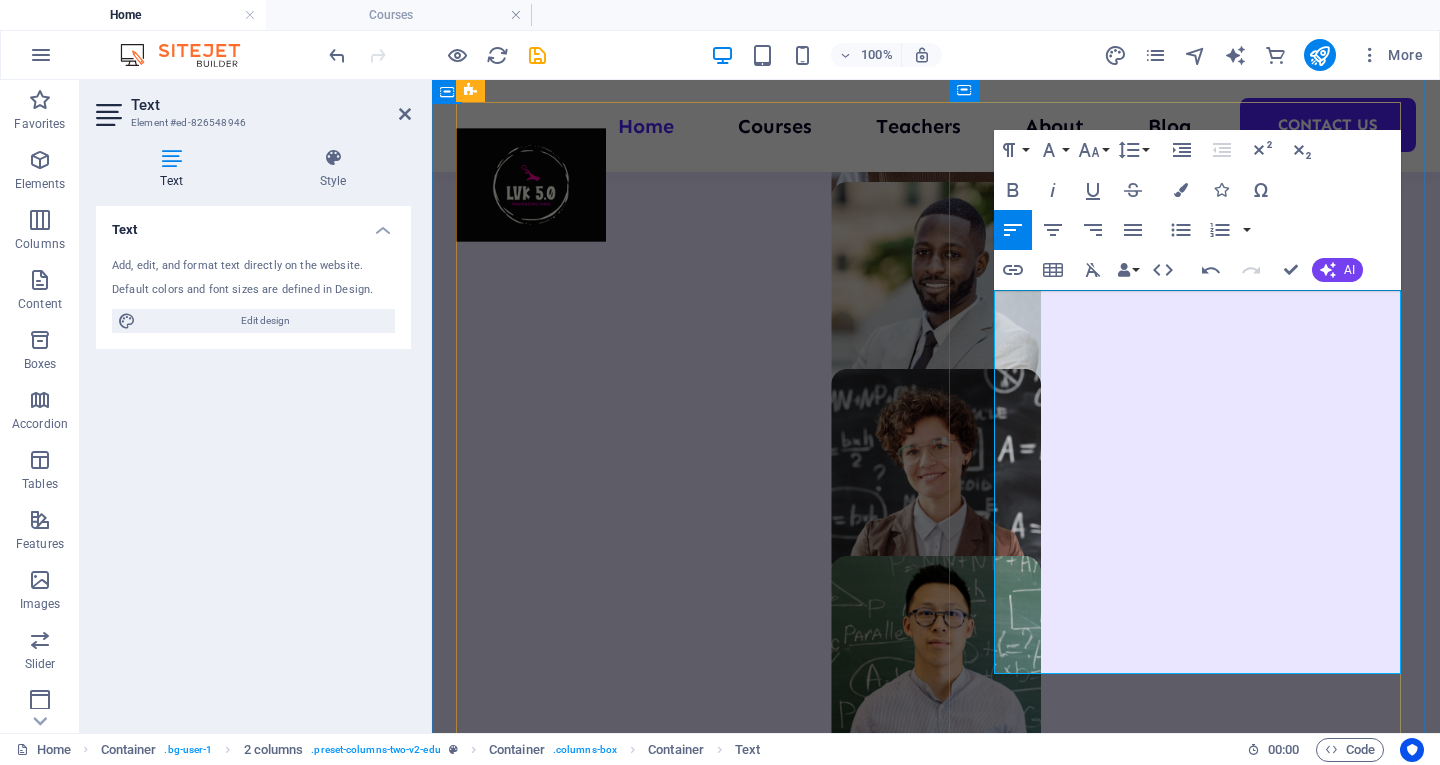 drag, startPoint x: 1130, startPoint y: 655, endPoint x: 999, endPoint y: 301, distance: 377.46124 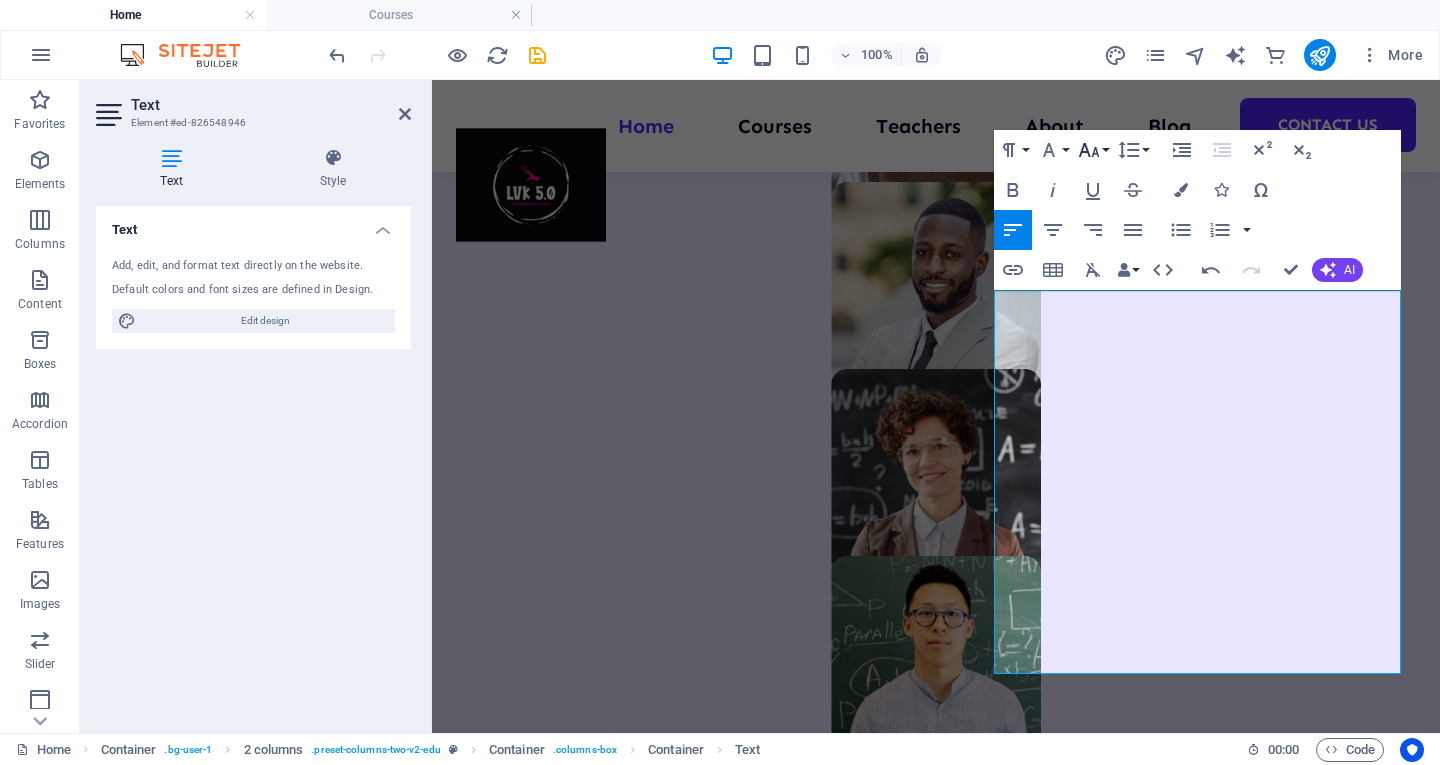 click on "Font Size" at bounding box center (1093, 150) 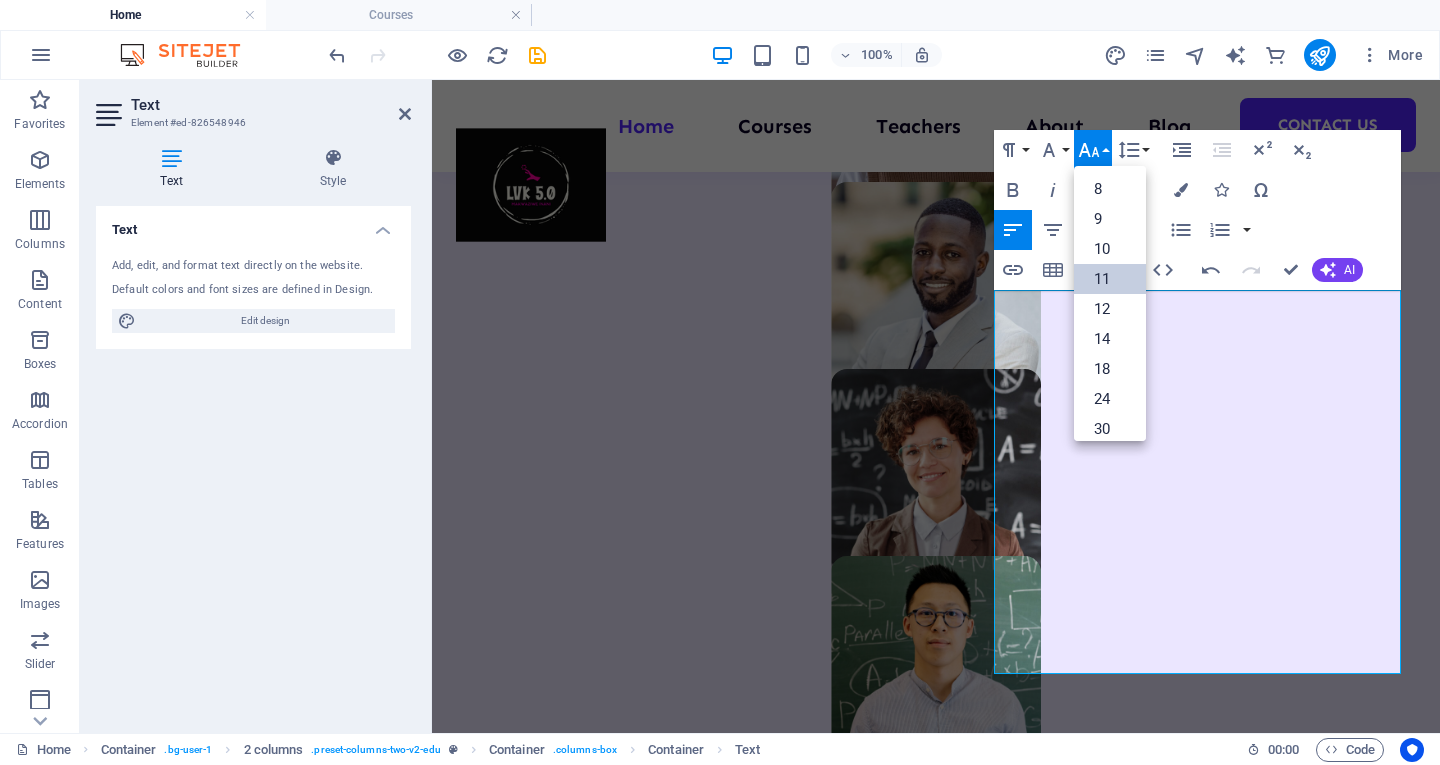 click on "11" at bounding box center [1110, 279] 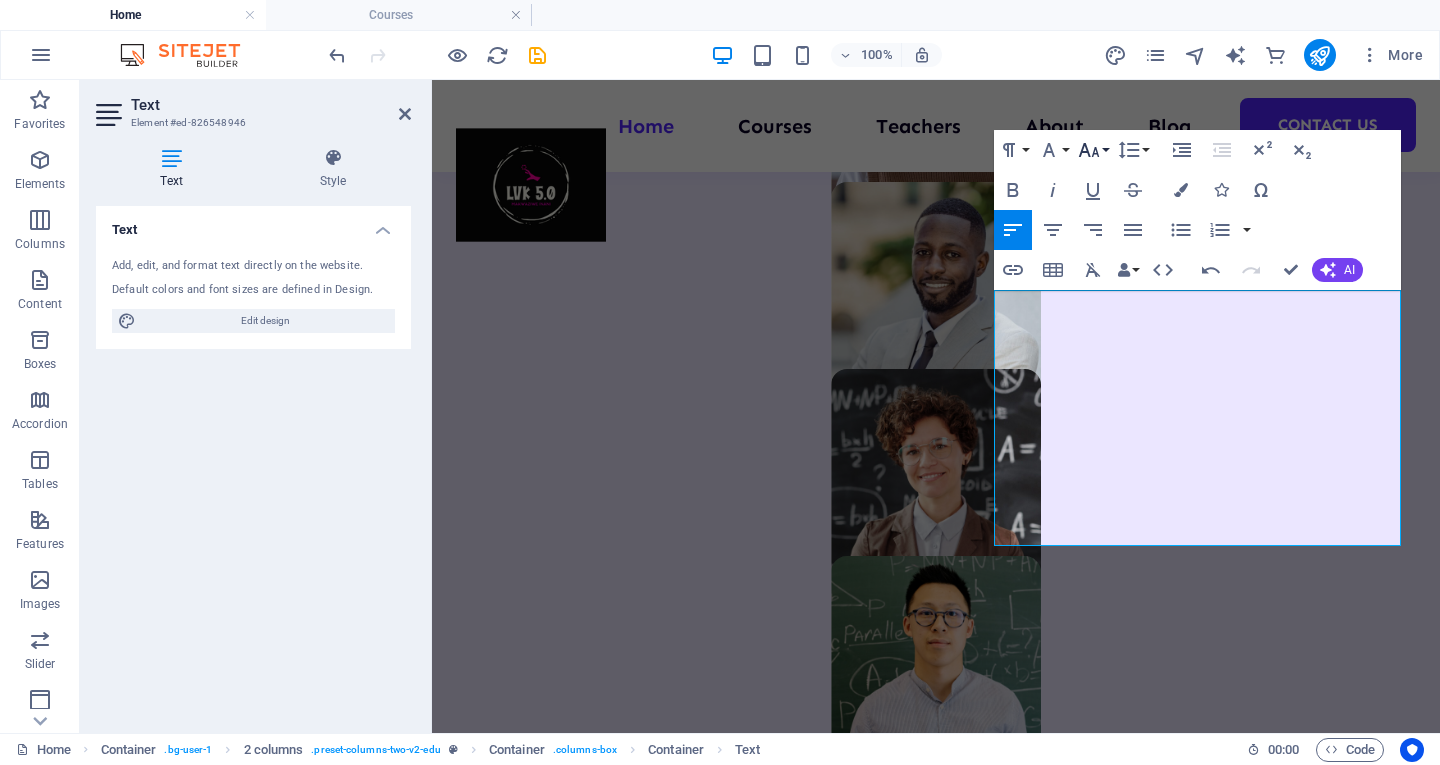 click on "Font Size" at bounding box center (1093, 150) 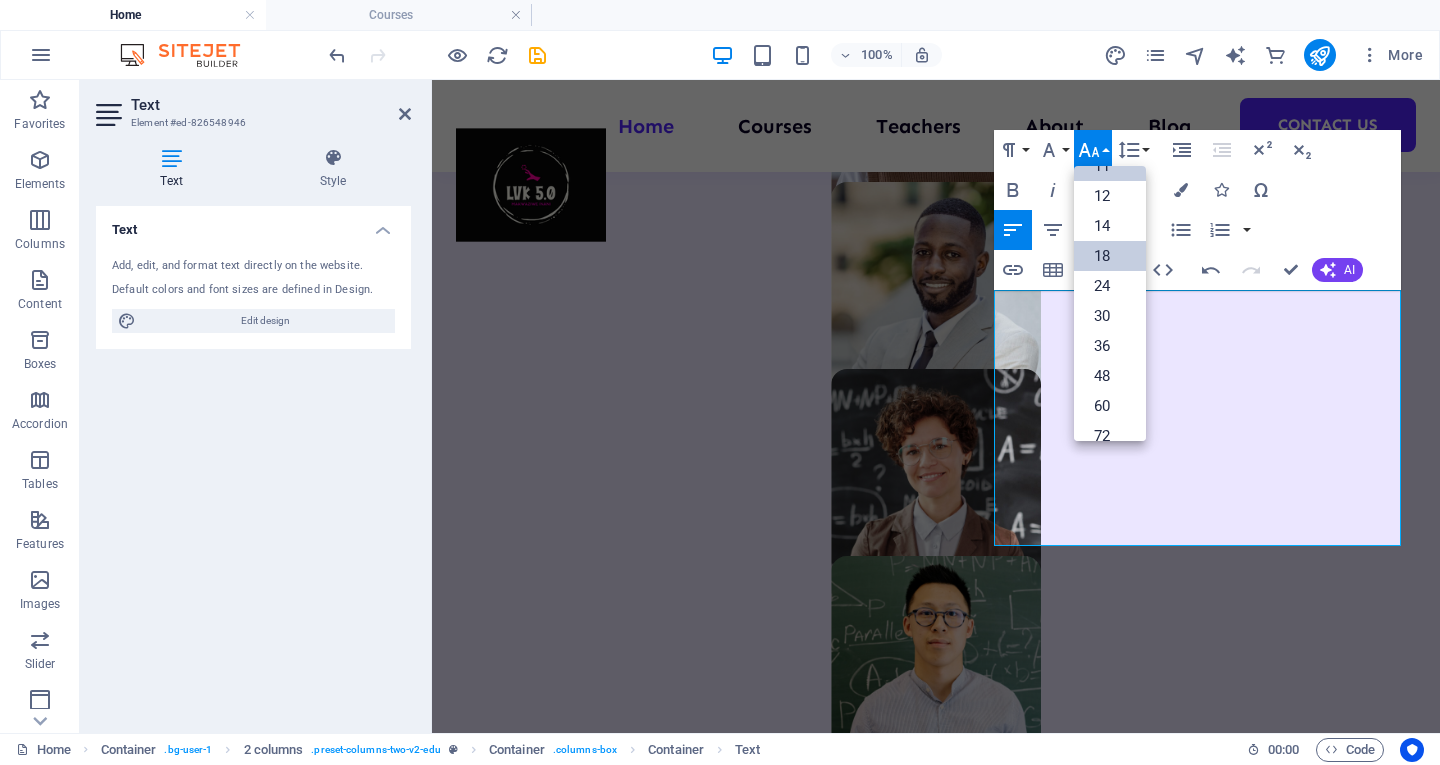 click on "18" at bounding box center [1110, 256] 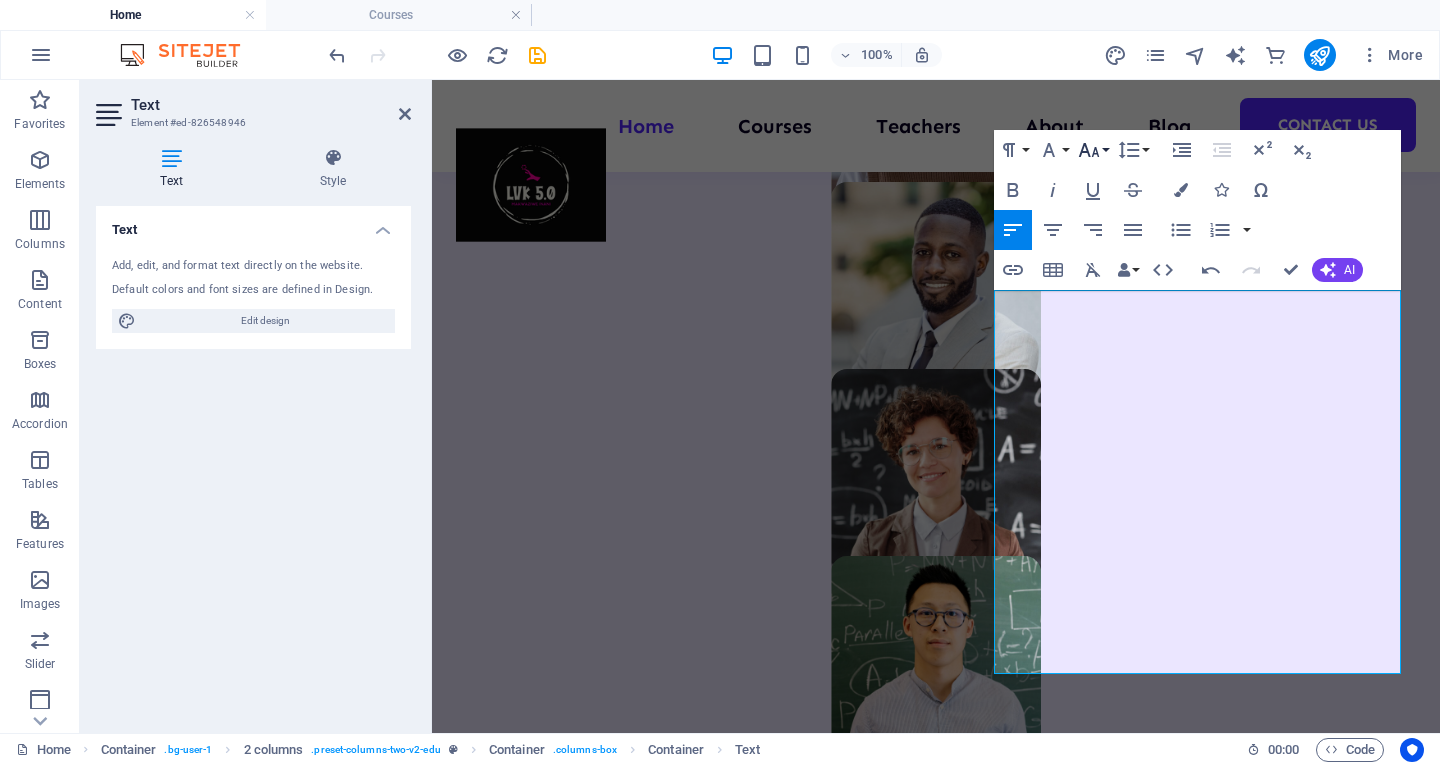 click on "Font Size" at bounding box center [1093, 150] 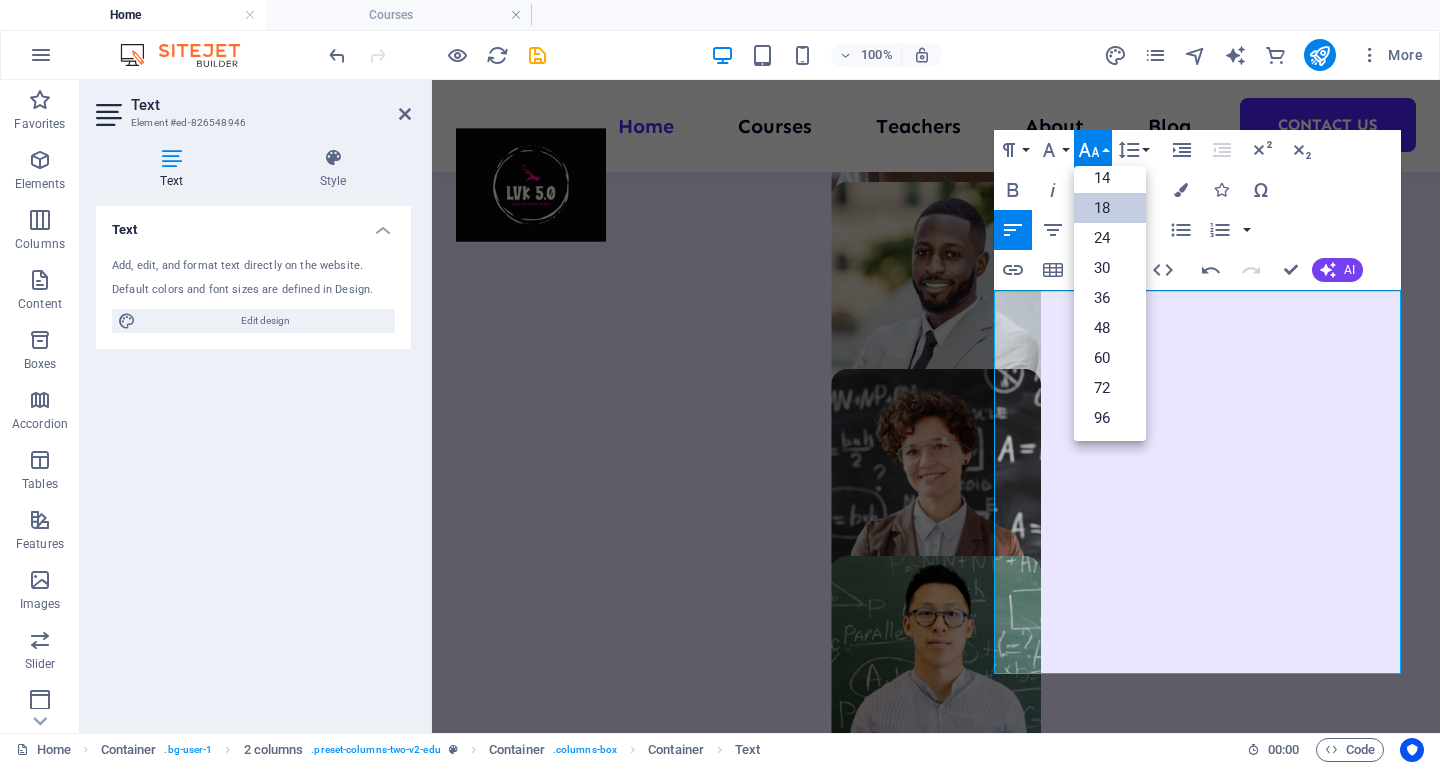 scroll, scrollTop: 161, scrollLeft: 0, axis: vertical 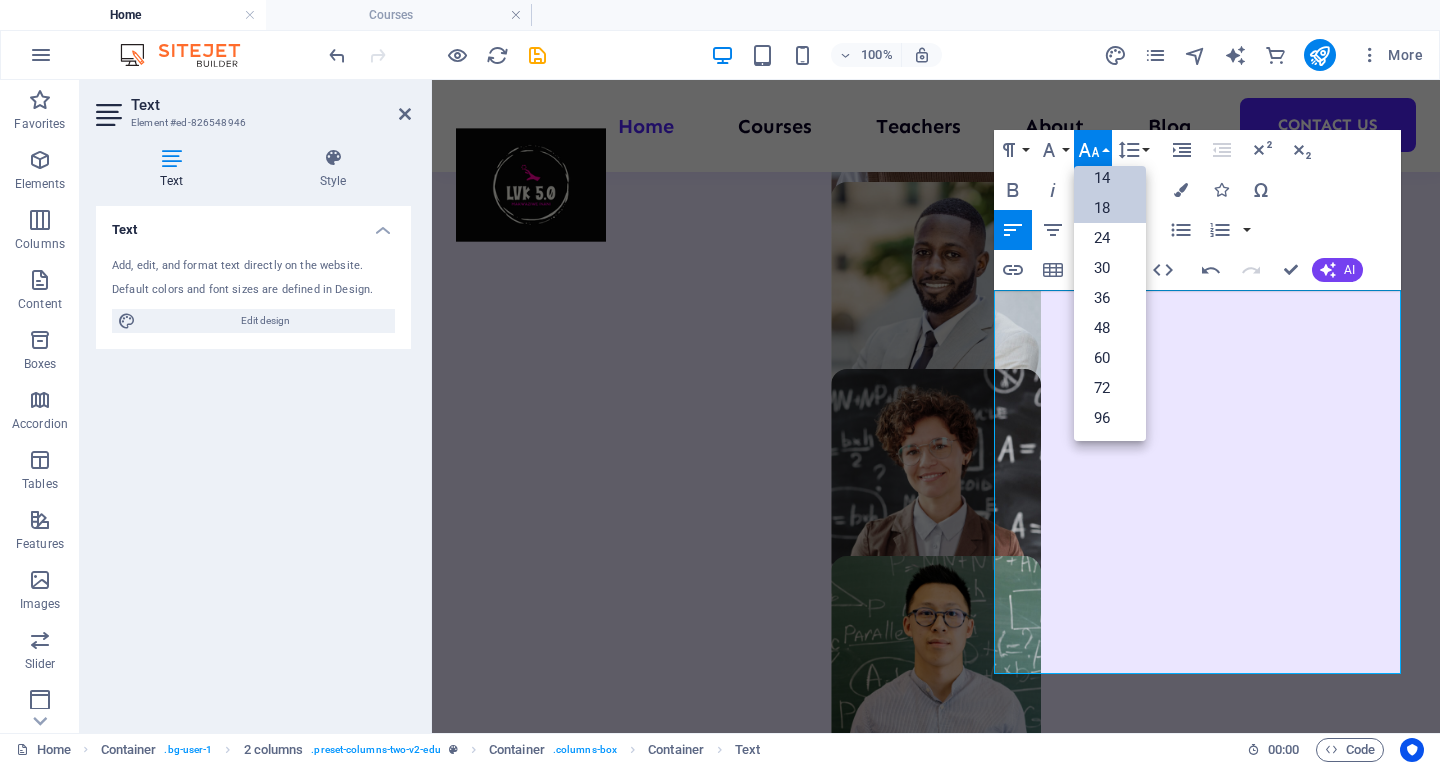 click on "14" at bounding box center [1110, 178] 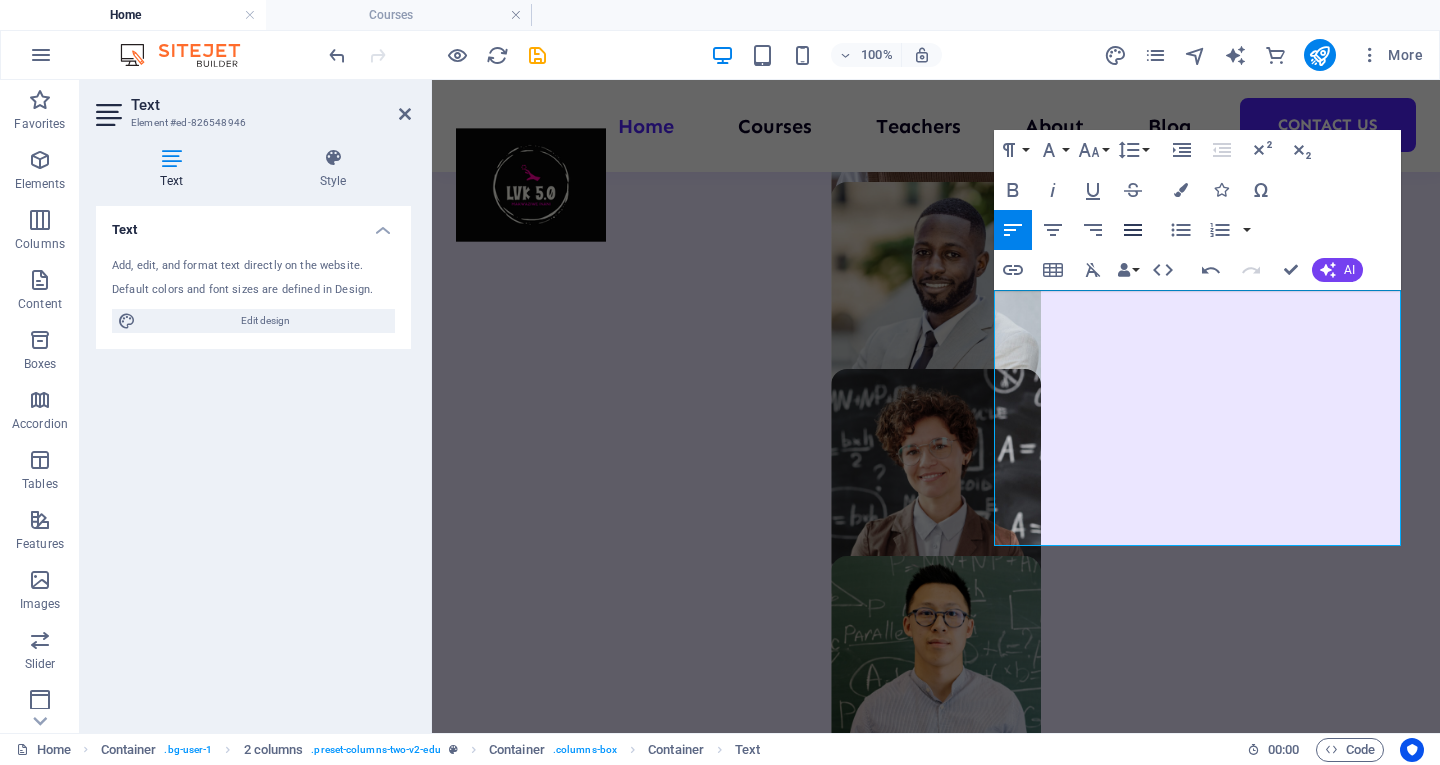 click 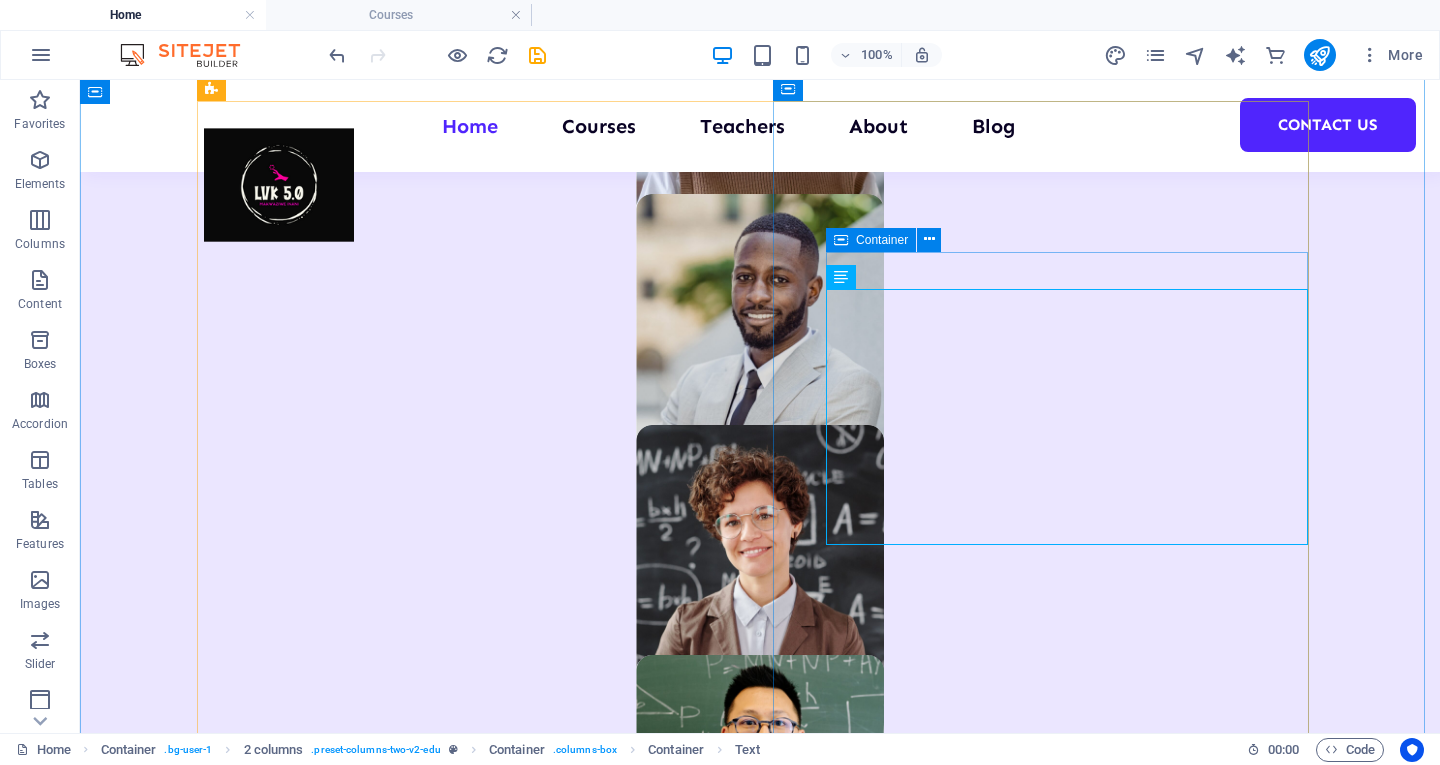 scroll, scrollTop: 1393, scrollLeft: 0, axis: vertical 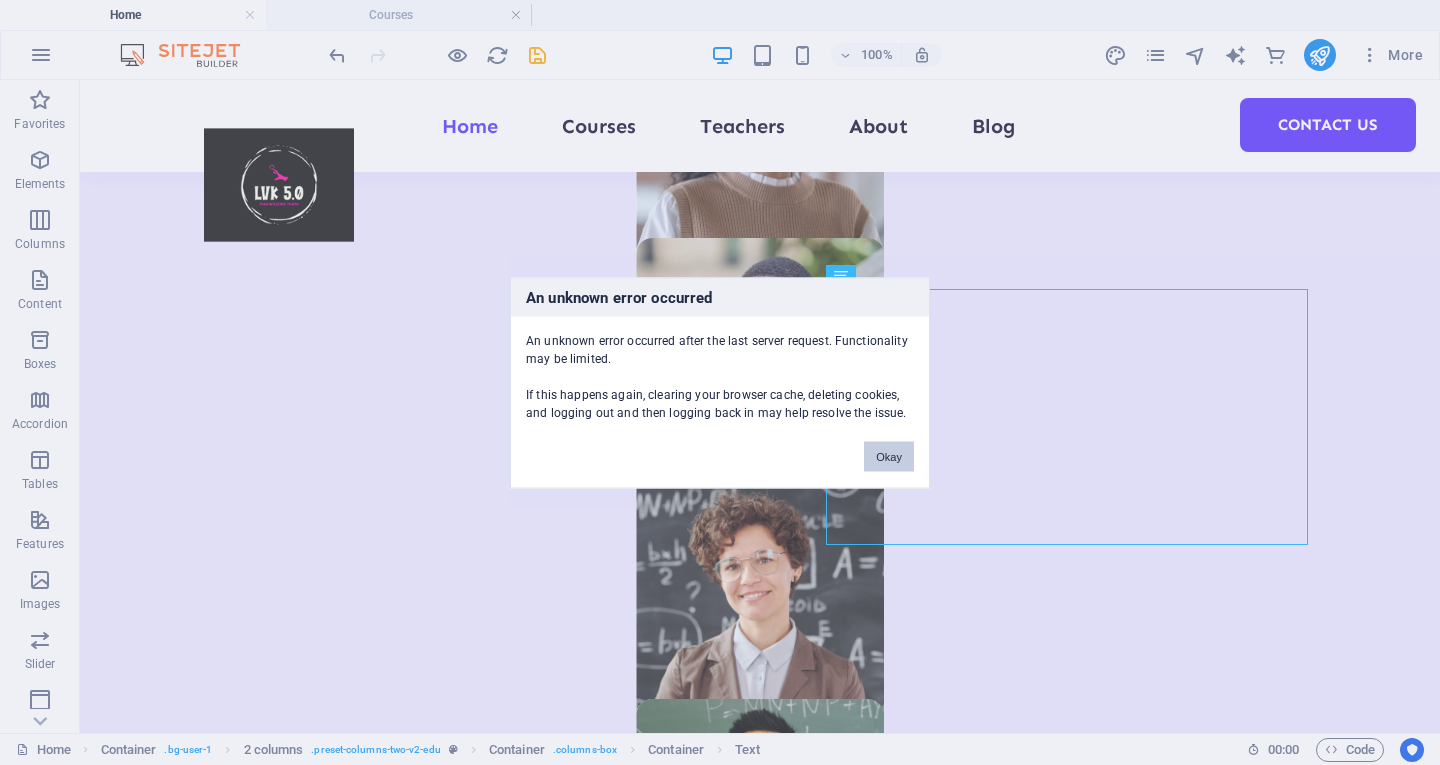 click on "Okay" at bounding box center (889, 456) 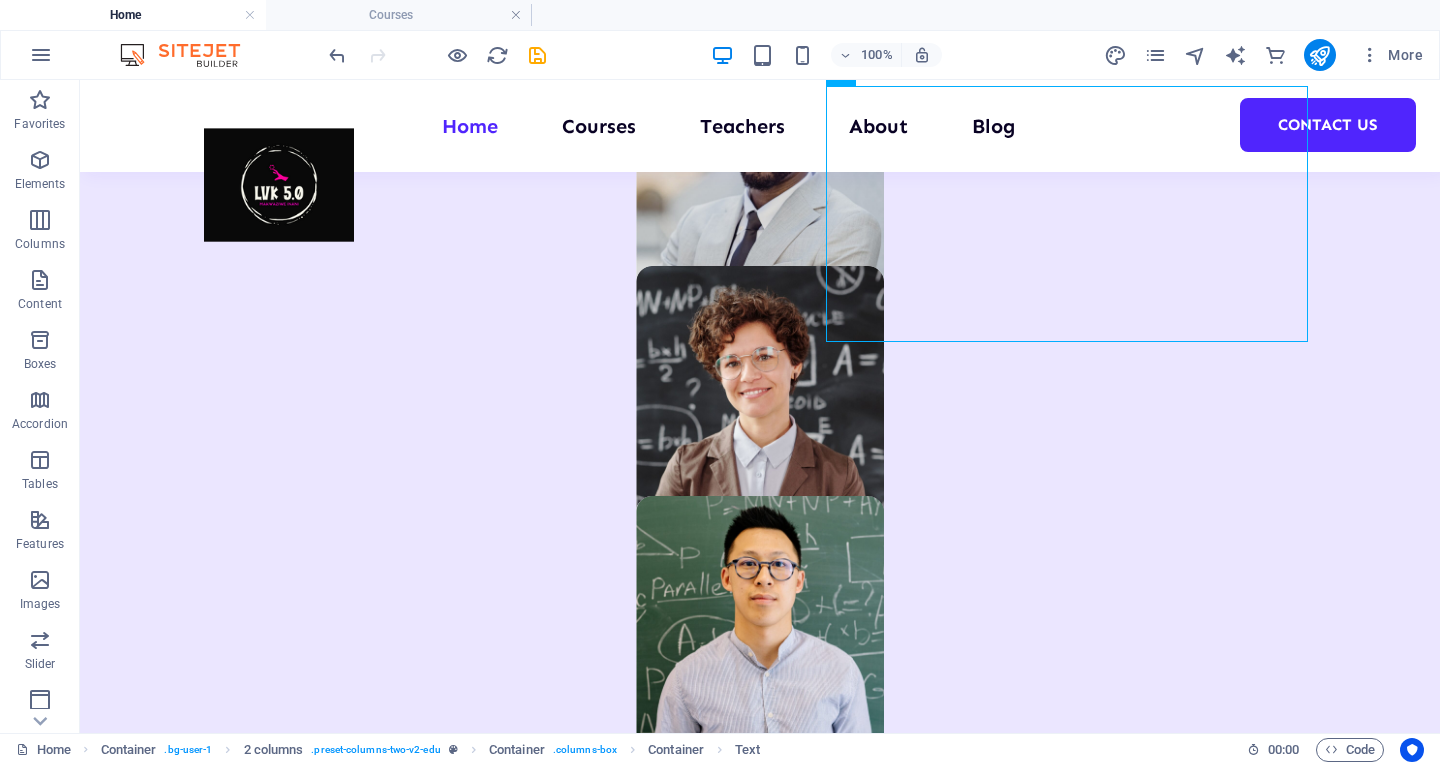 scroll, scrollTop: 1625, scrollLeft: 0, axis: vertical 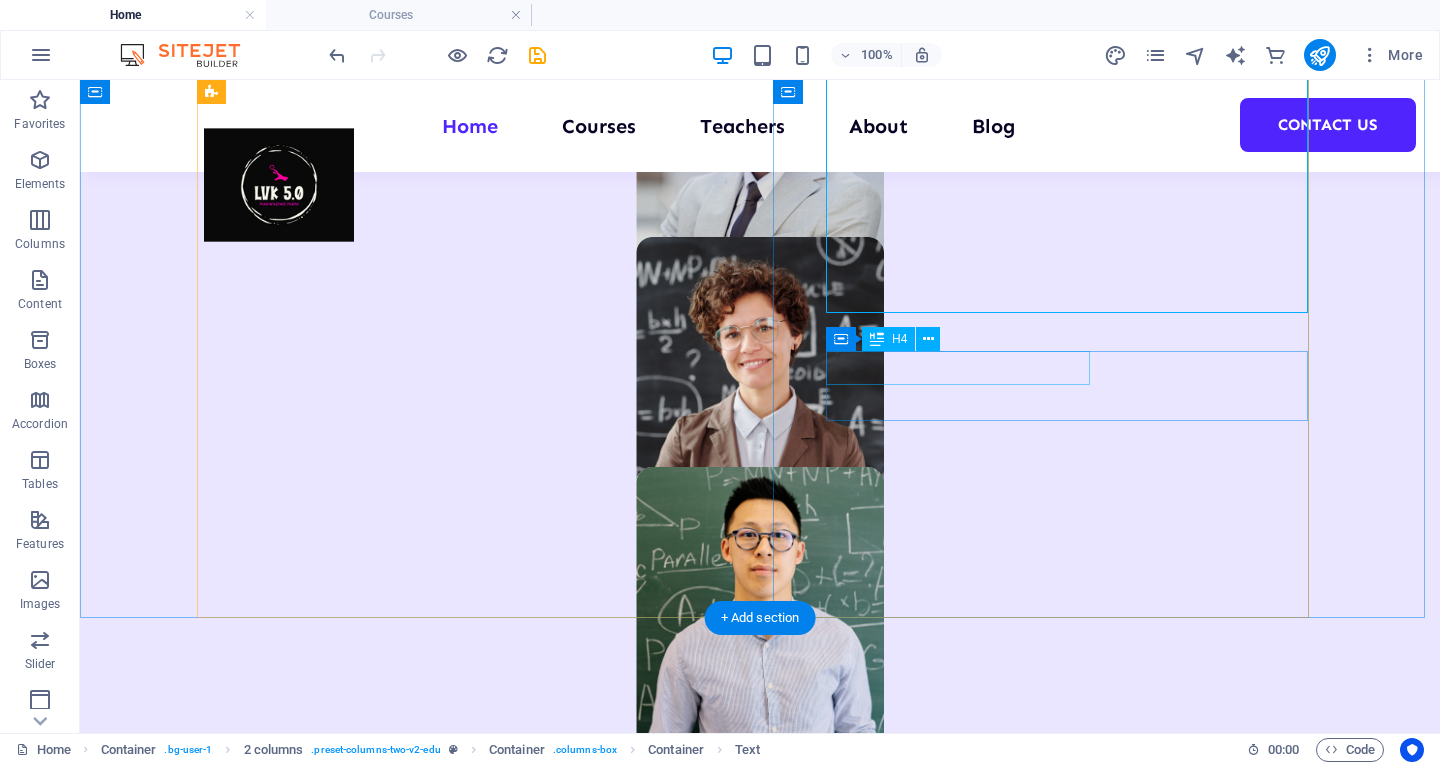 click on "Modern course content" at bounding box center [472, 2714] 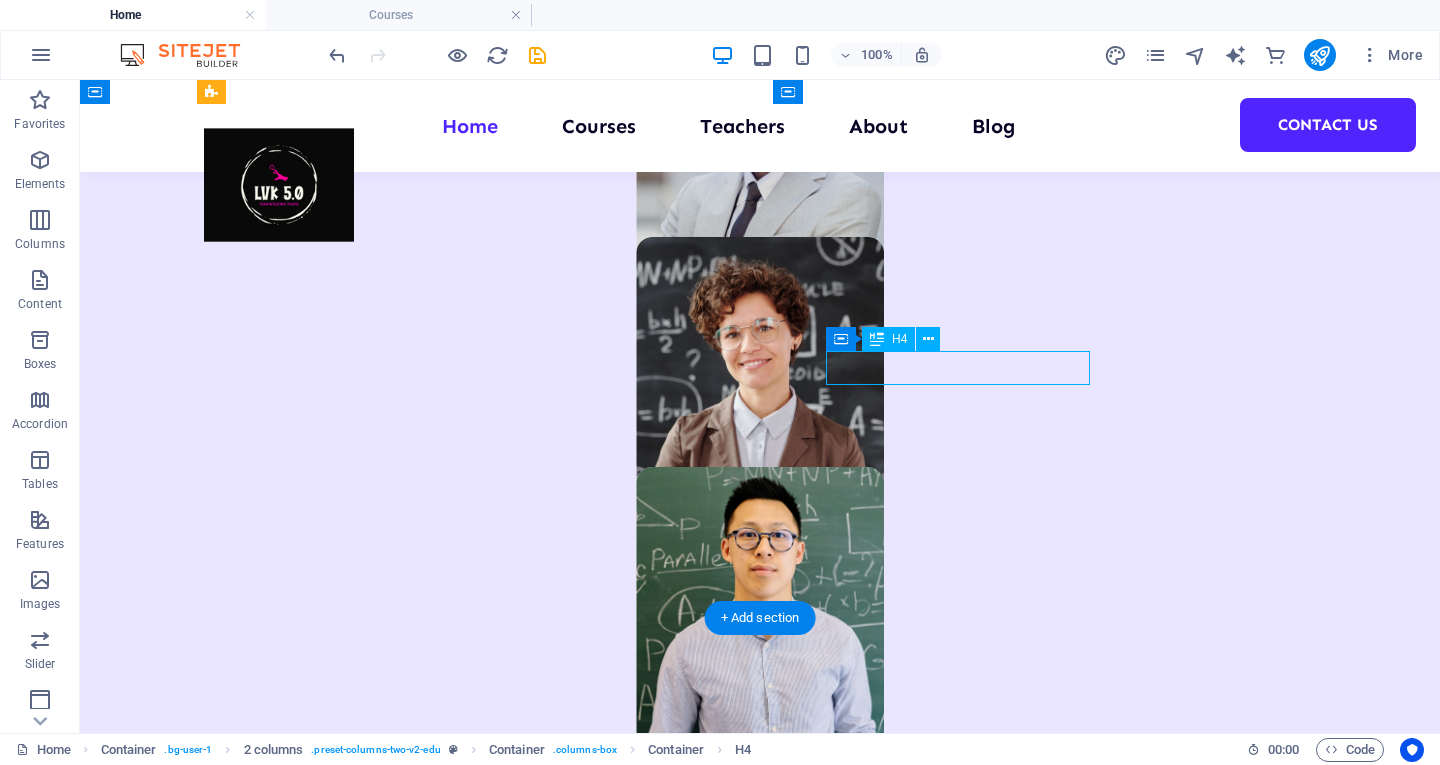 click on "Modern course content" at bounding box center [472, 2714] 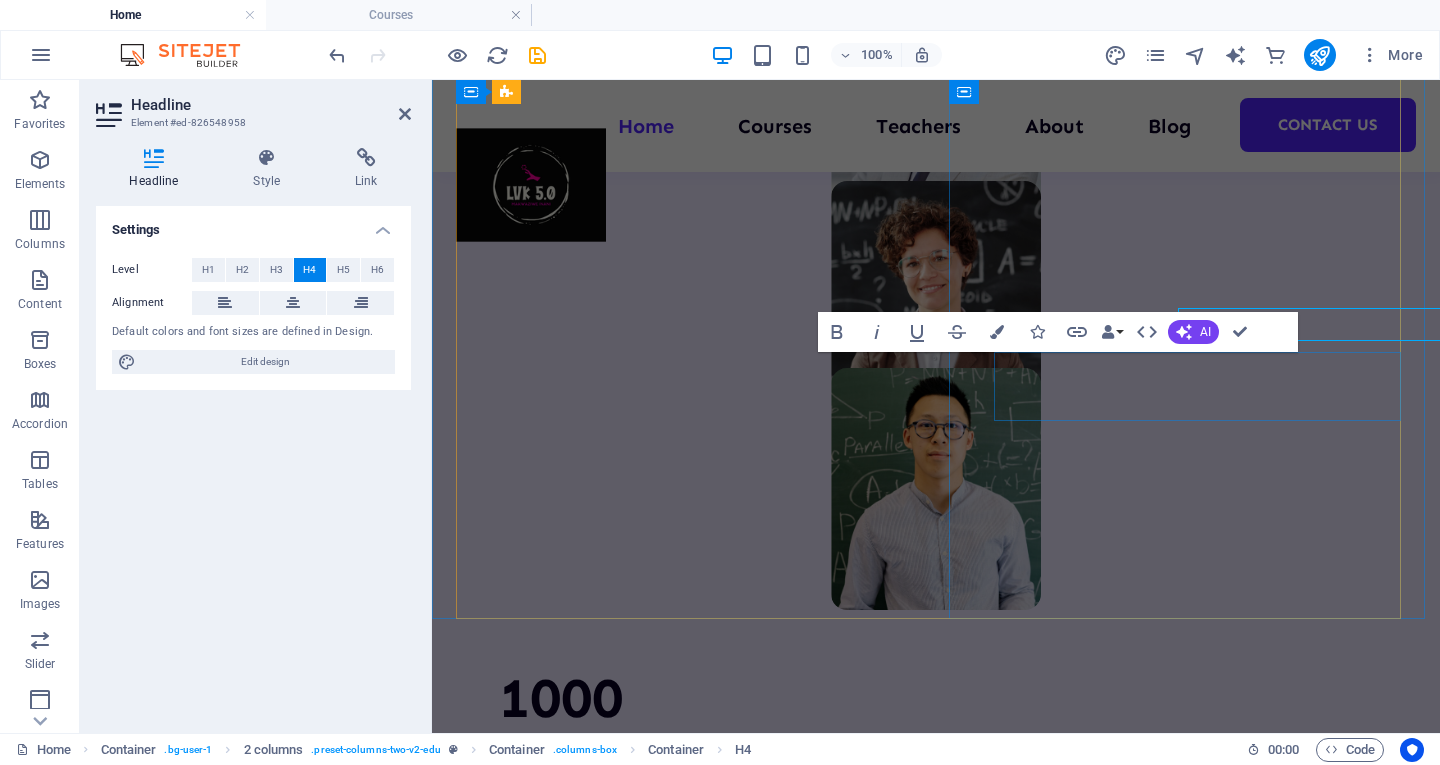 scroll, scrollTop: 1669, scrollLeft: 0, axis: vertical 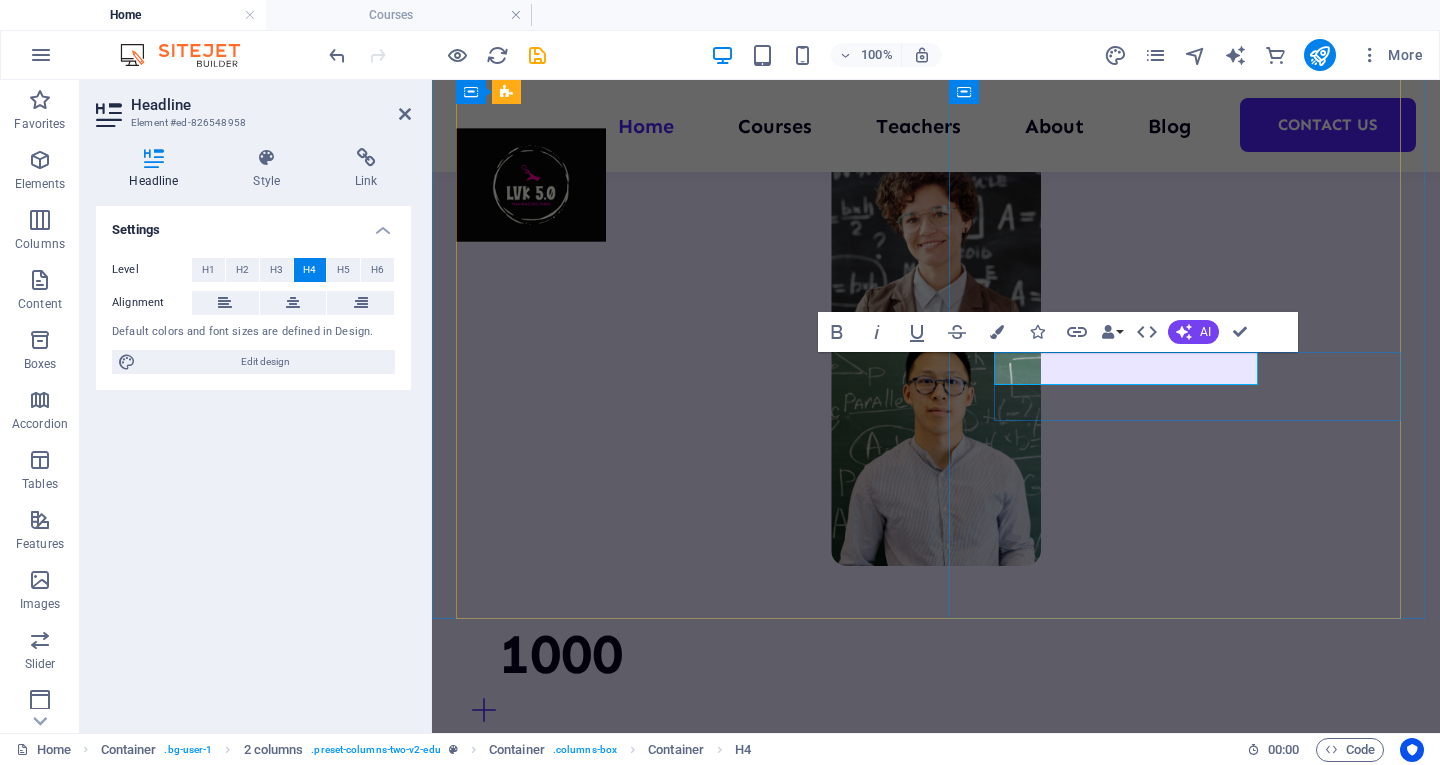 type 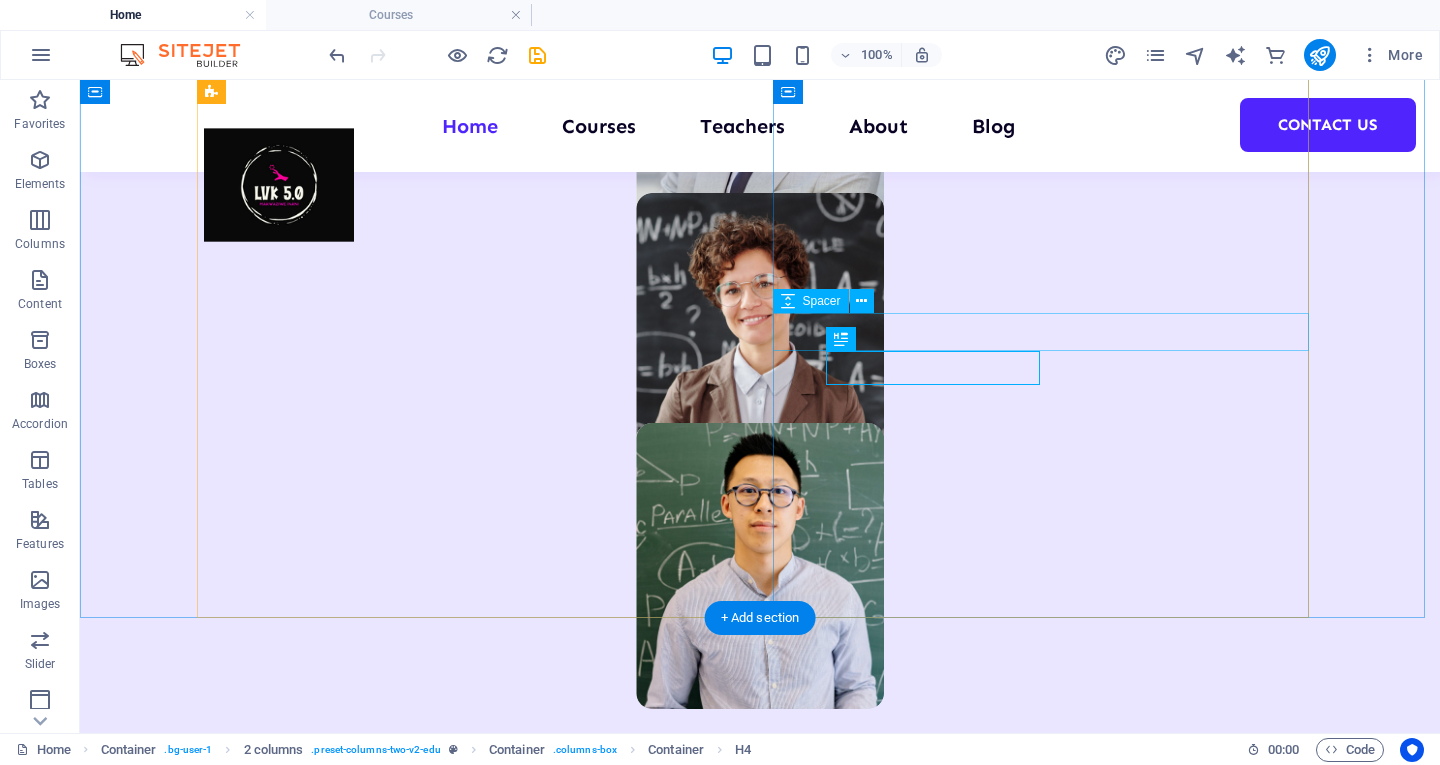 scroll, scrollTop: 1625, scrollLeft: 0, axis: vertical 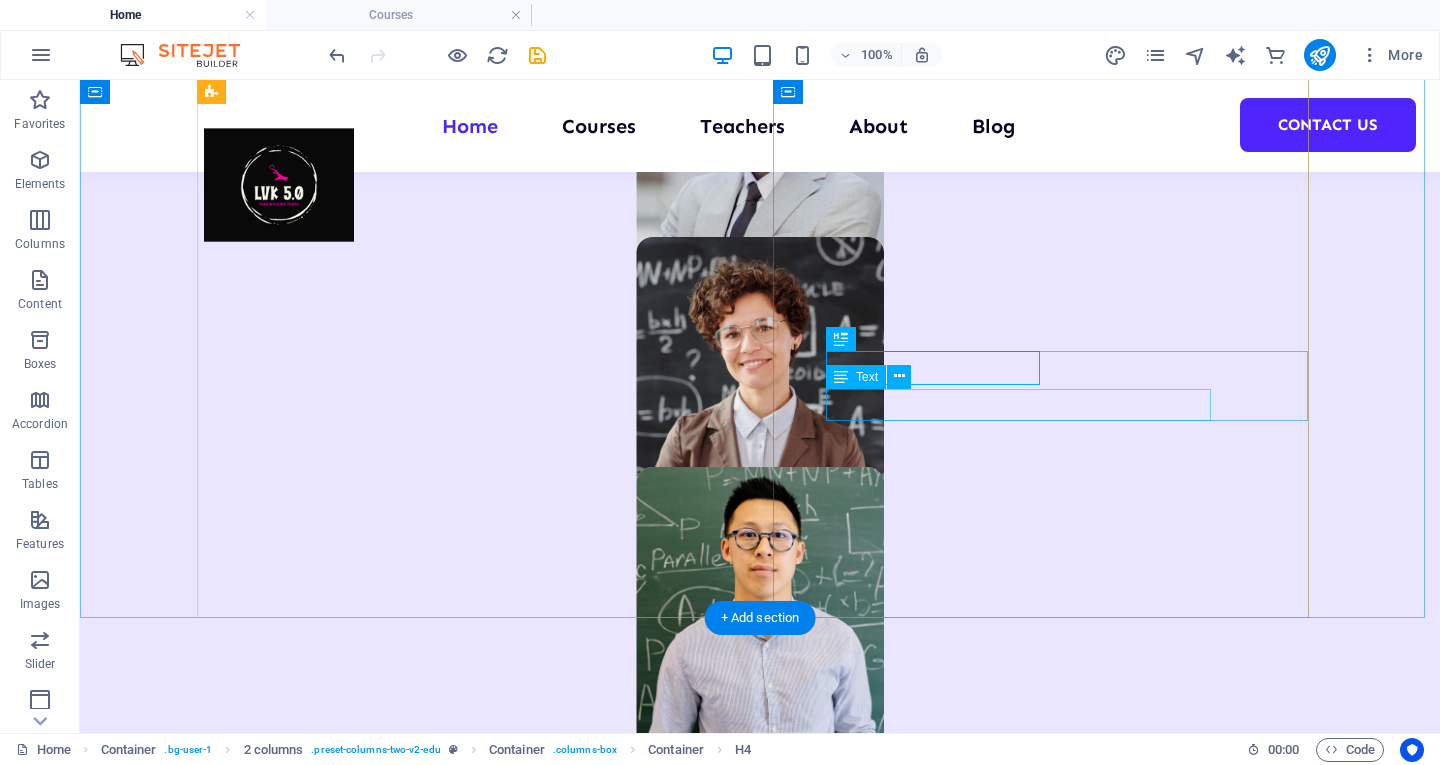 click on "Lorem ipsum dolor sit amet consectetur." at bounding box center [472, 2751] 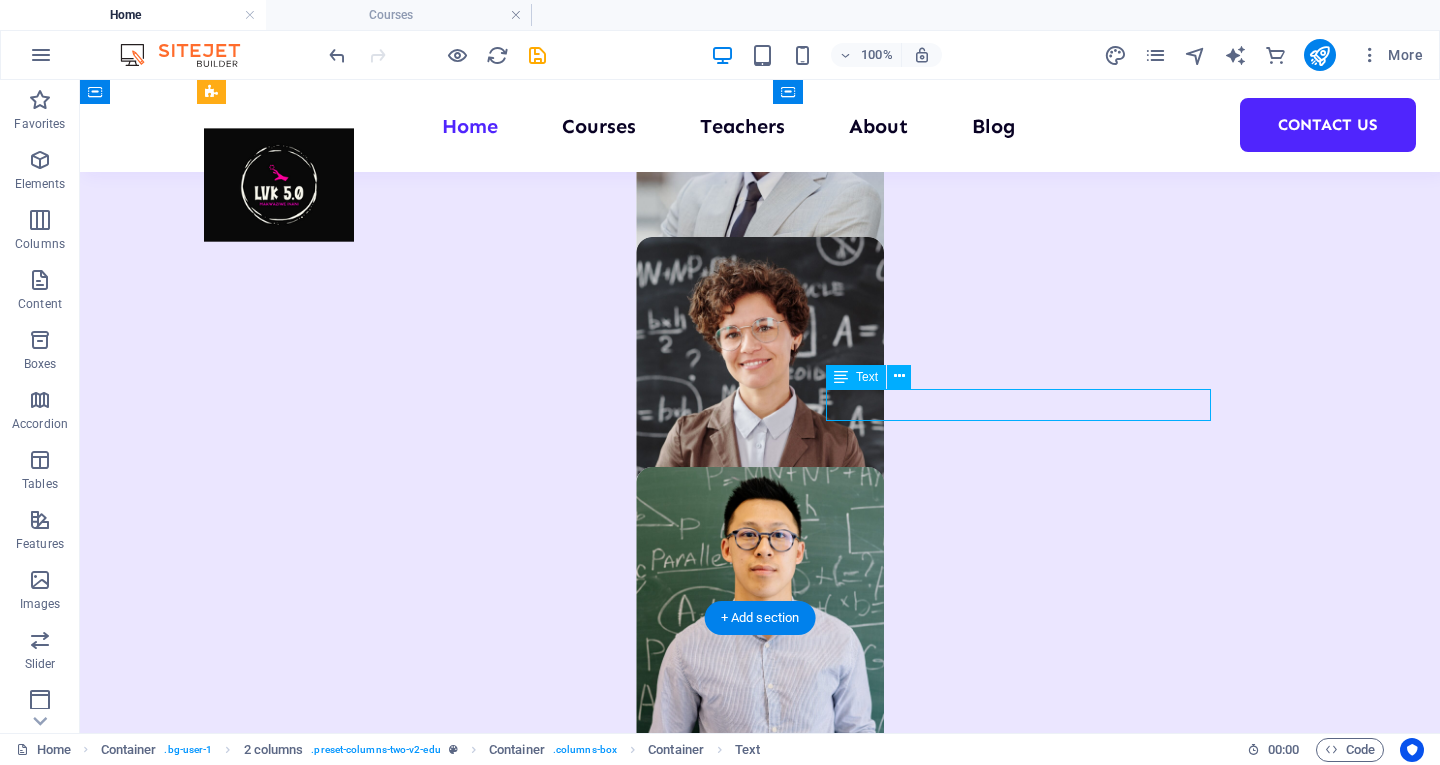 click on "Lorem ipsum dolor sit amet consectetur." at bounding box center [472, 2751] 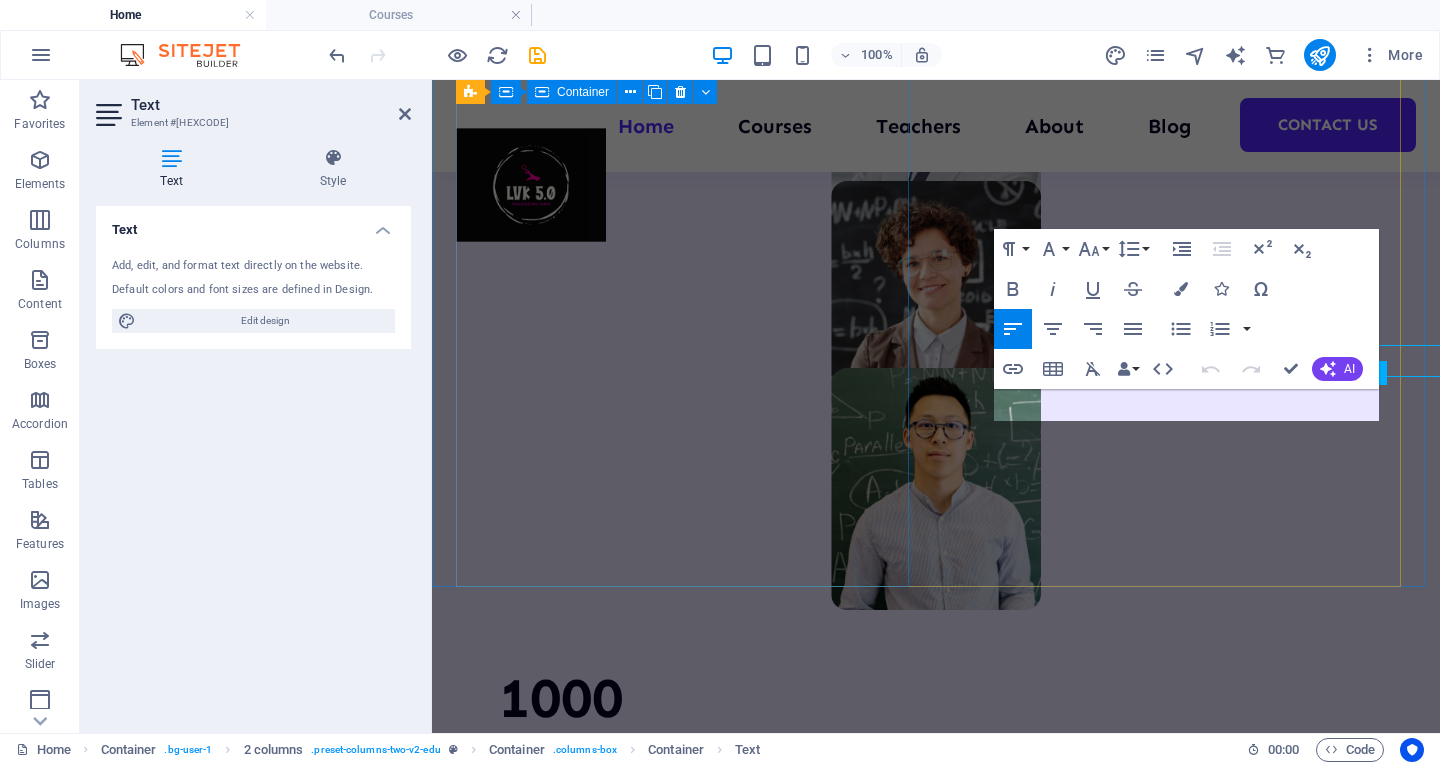 scroll, scrollTop: 1669, scrollLeft: 0, axis: vertical 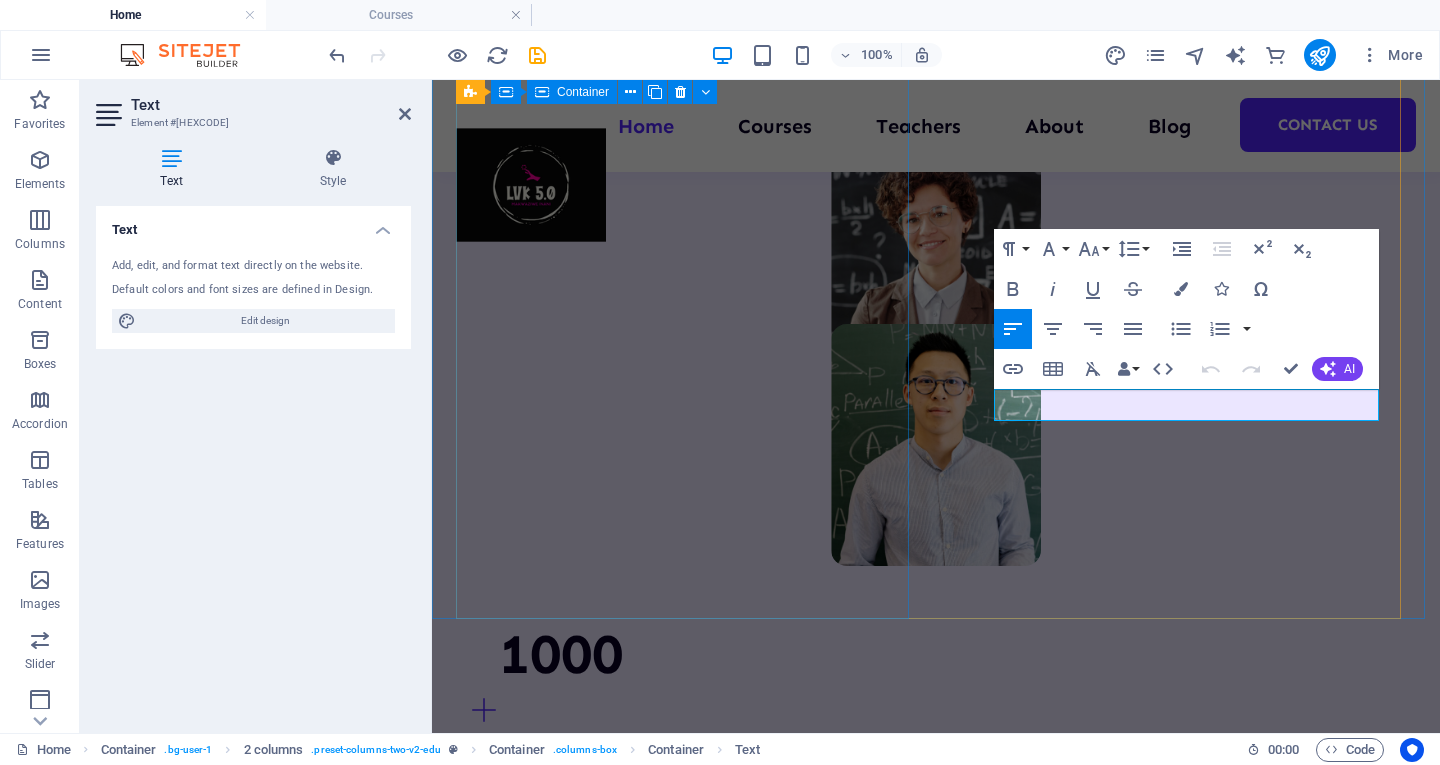 type 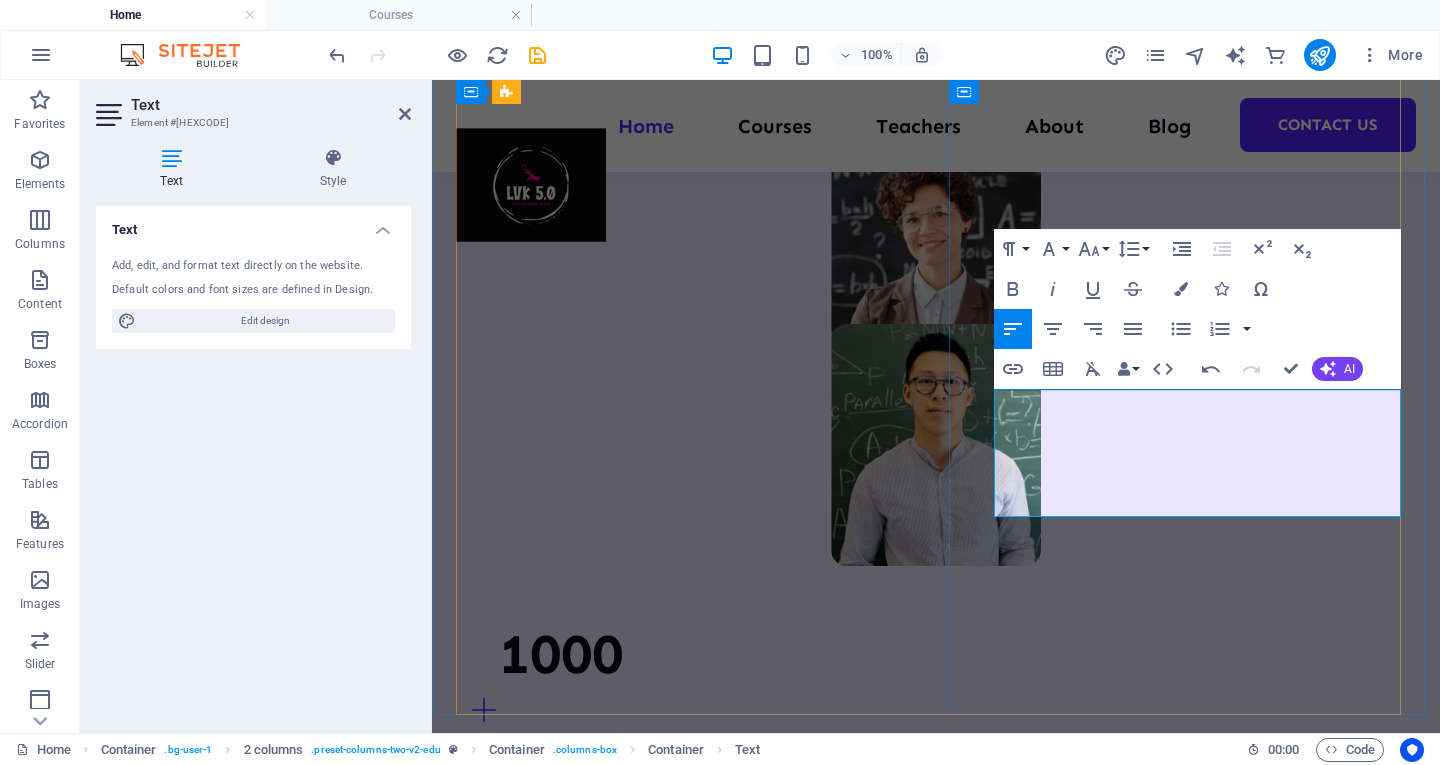 click on "From Work Essential Skills to Technopreneur, Design Thinking, InnovationLorem ipsum dolor sit amet consectetur." at bounding box center [686, 2595] 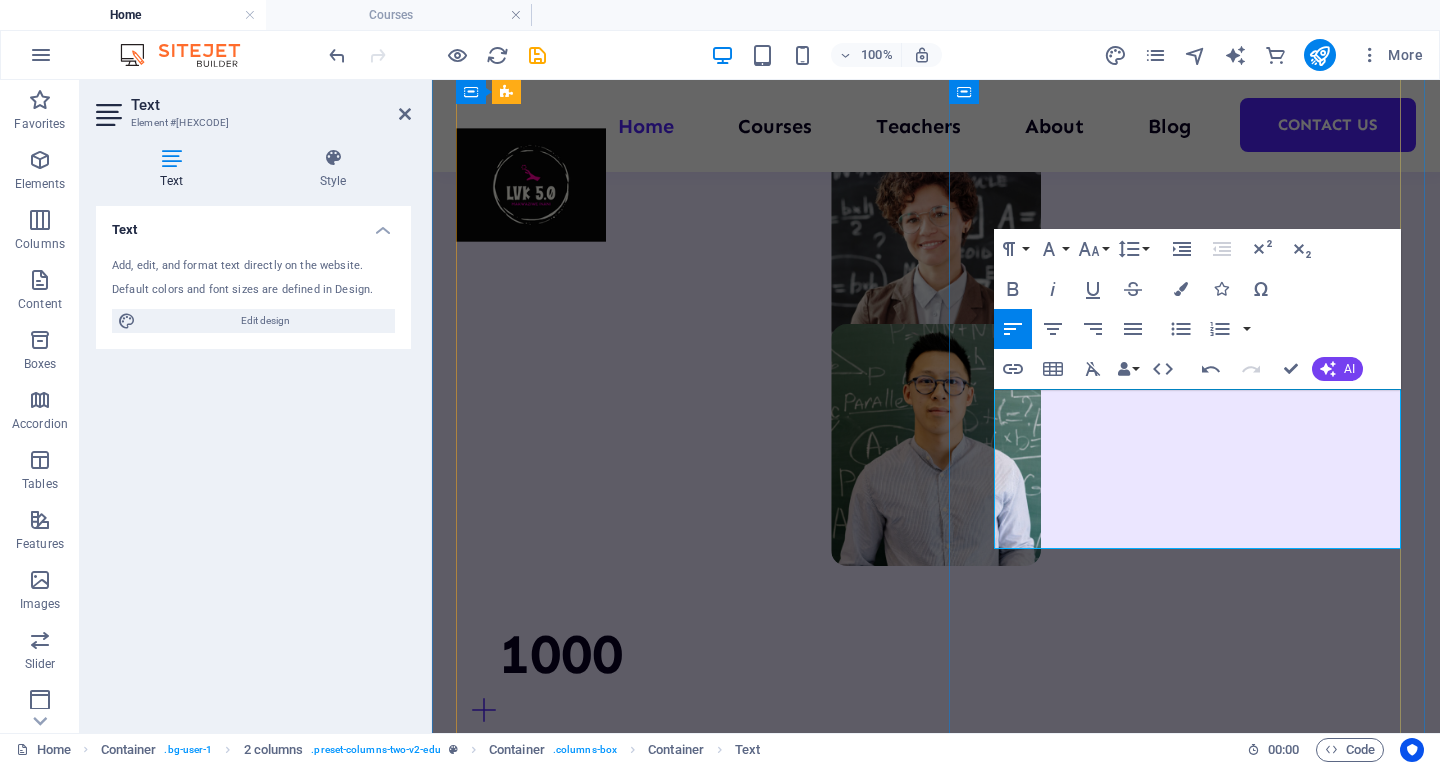 click on "From Work Essential Skills to Technopreneur, Design Thinking and Innovation, our courses has embedded content and expertise for the Future World of Work and Entrepreneriship" at bounding box center [686, 2611] 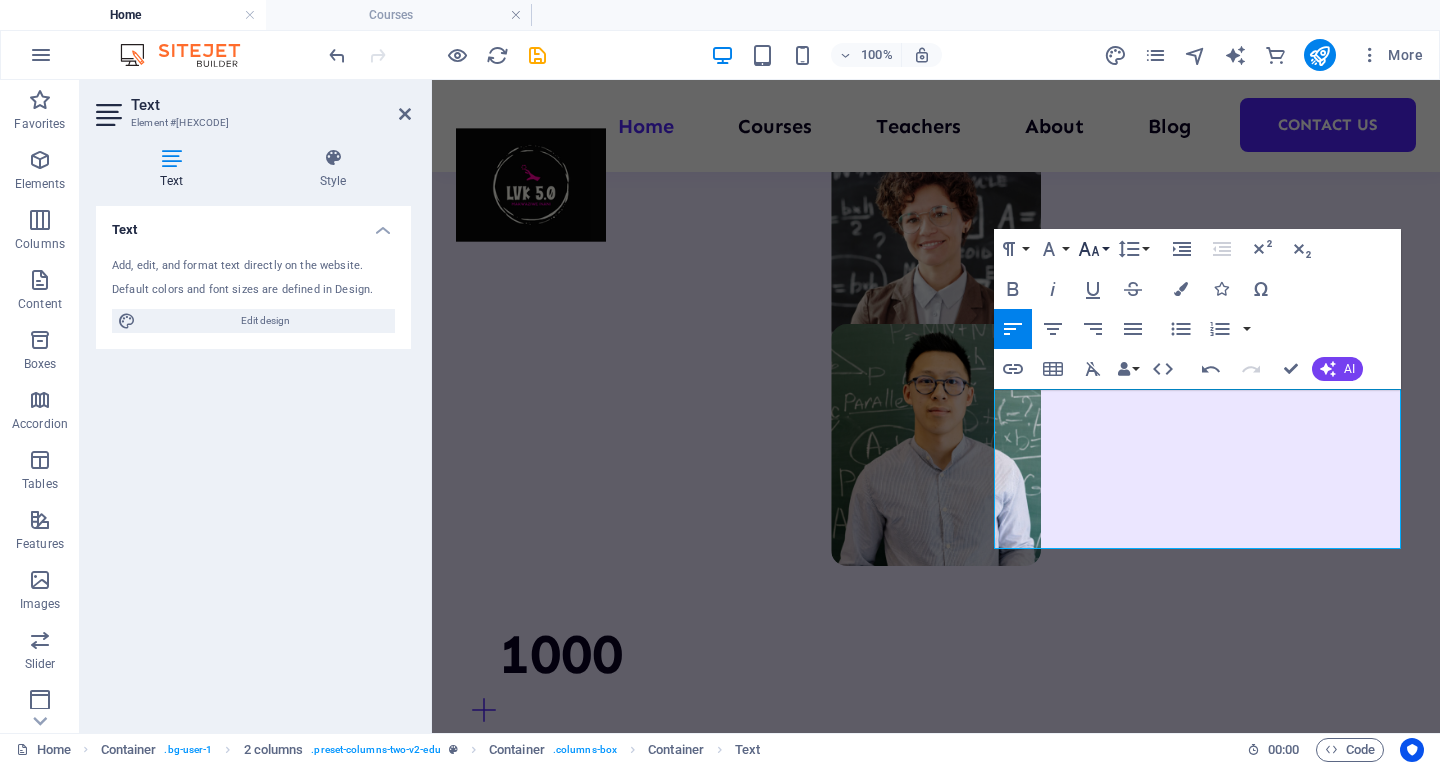 click on "Font Size" at bounding box center [1093, 249] 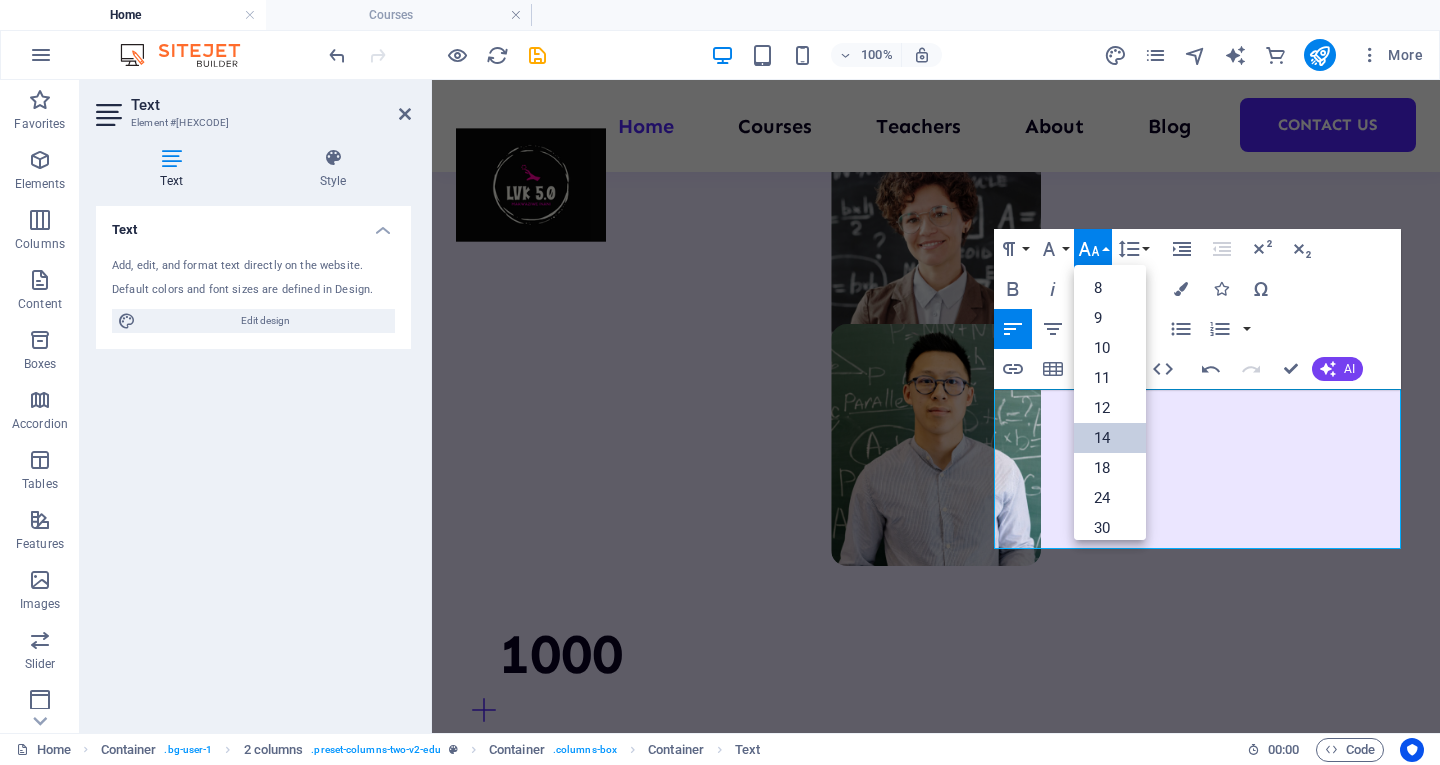 click on "14" at bounding box center [1110, 438] 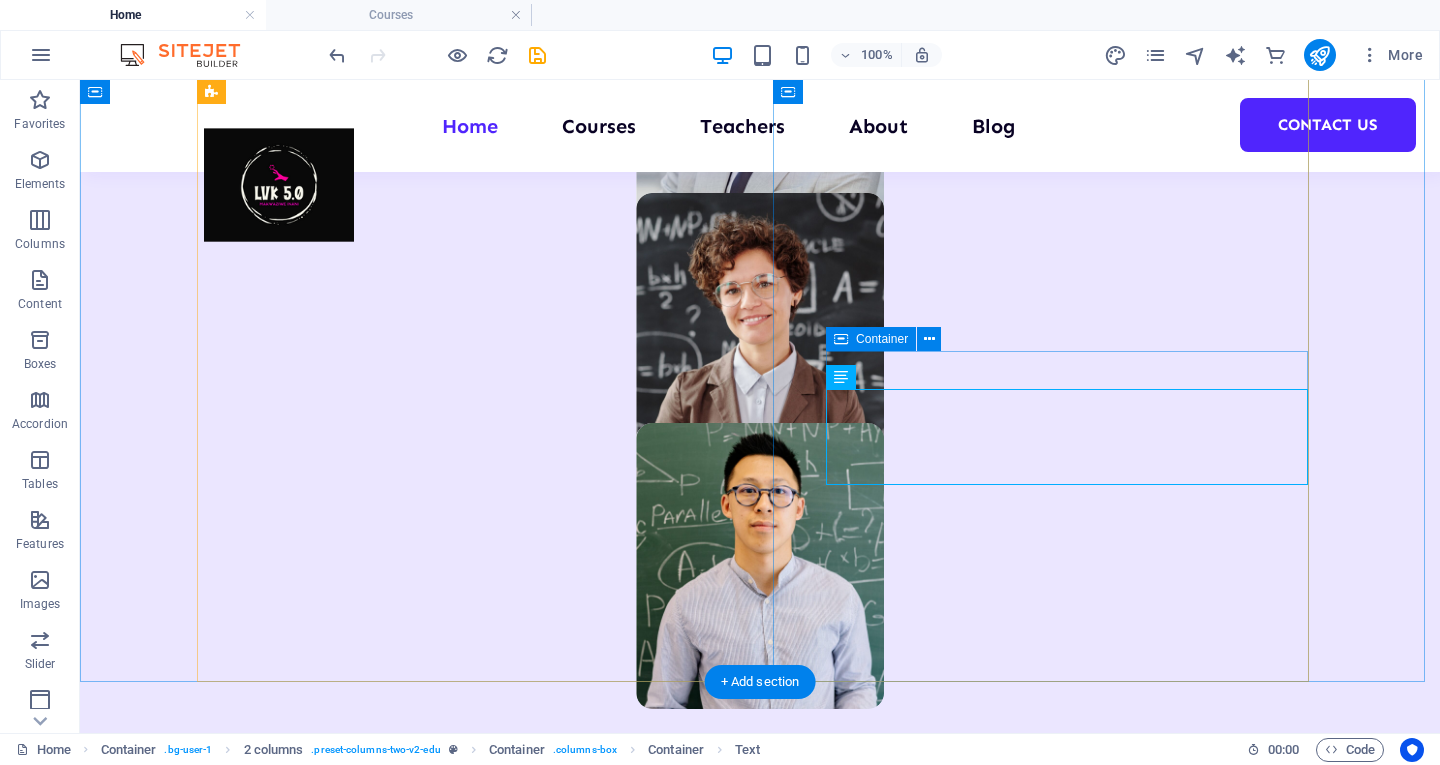 scroll, scrollTop: 1625, scrollLeft: 0, axis: vertical 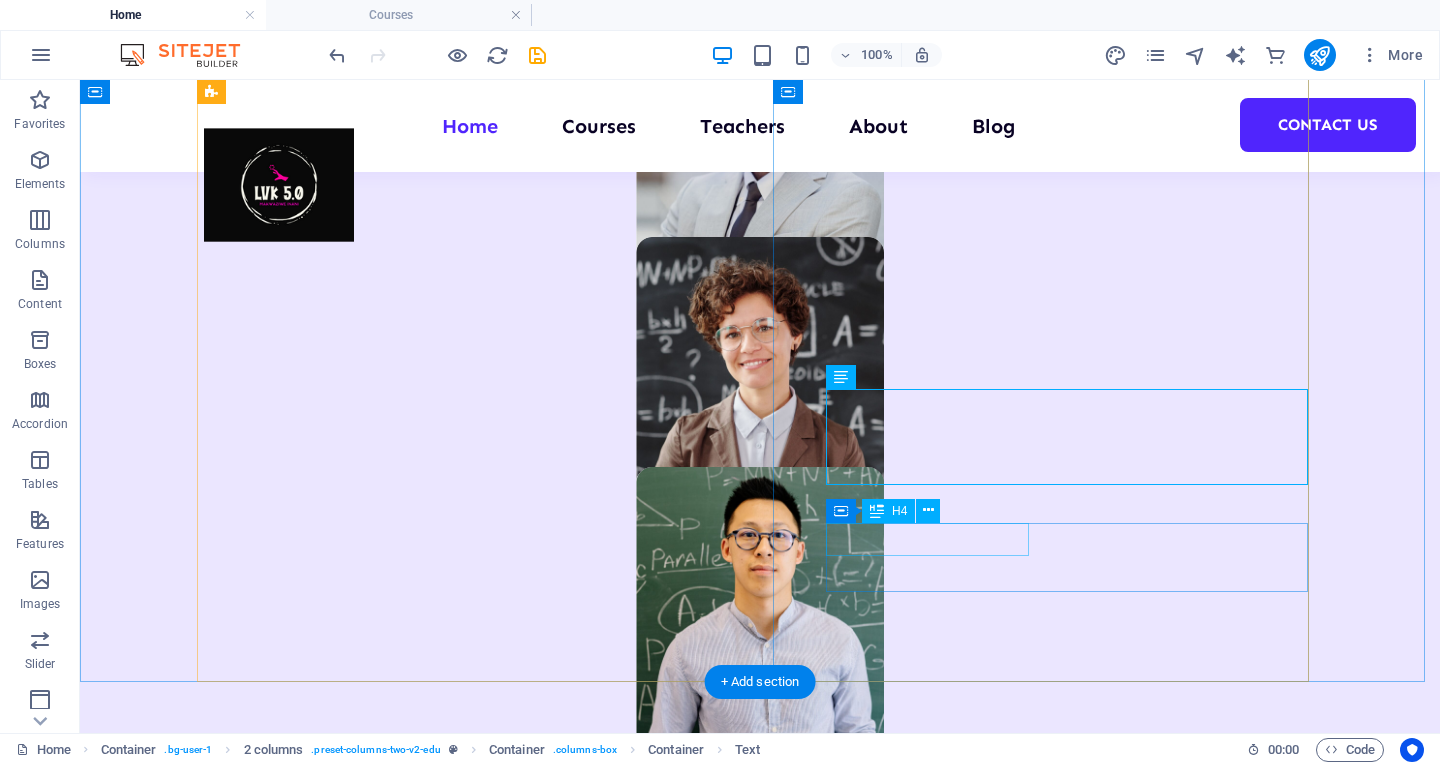 click on "Great community" at bounding box center [472, 2927] 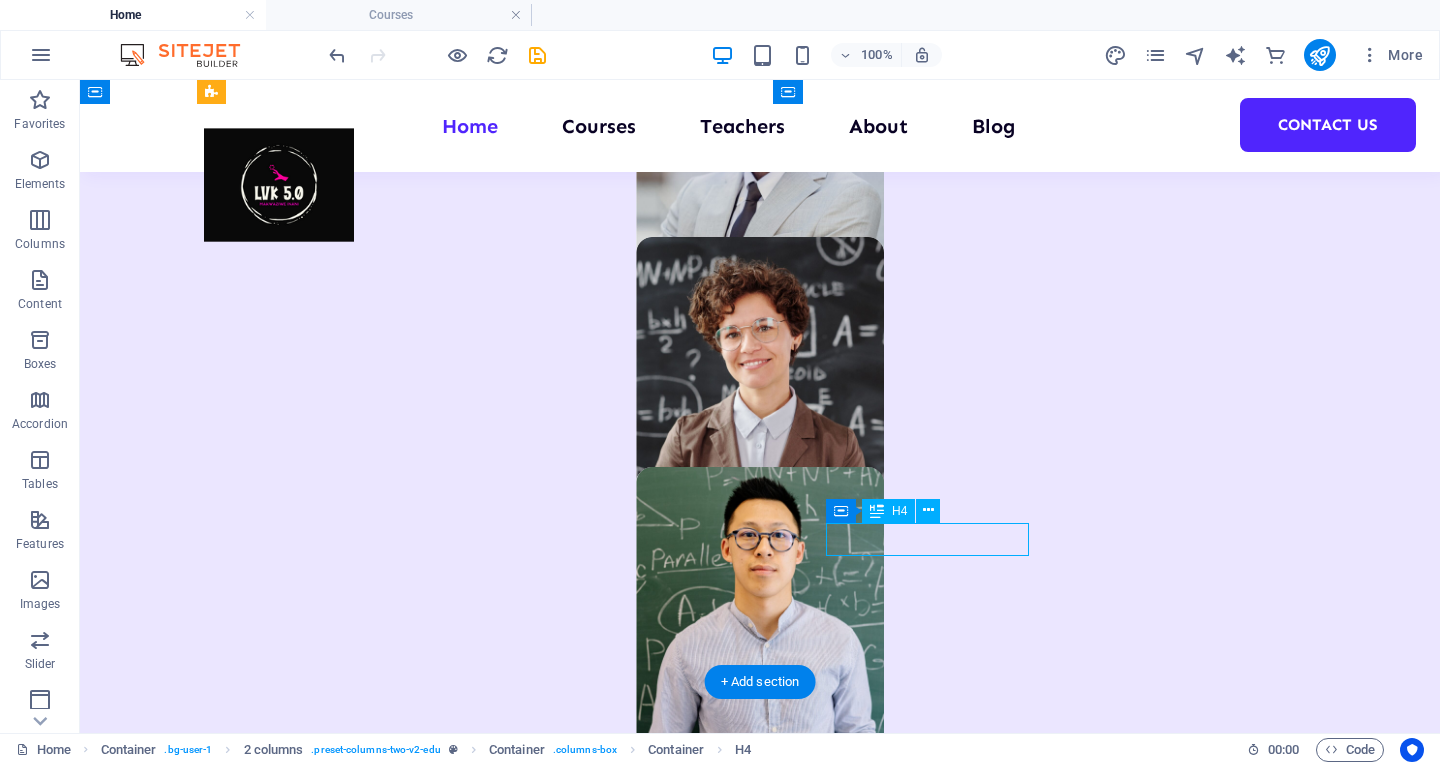 click on "Great community" at bounding box center (472, 2927) 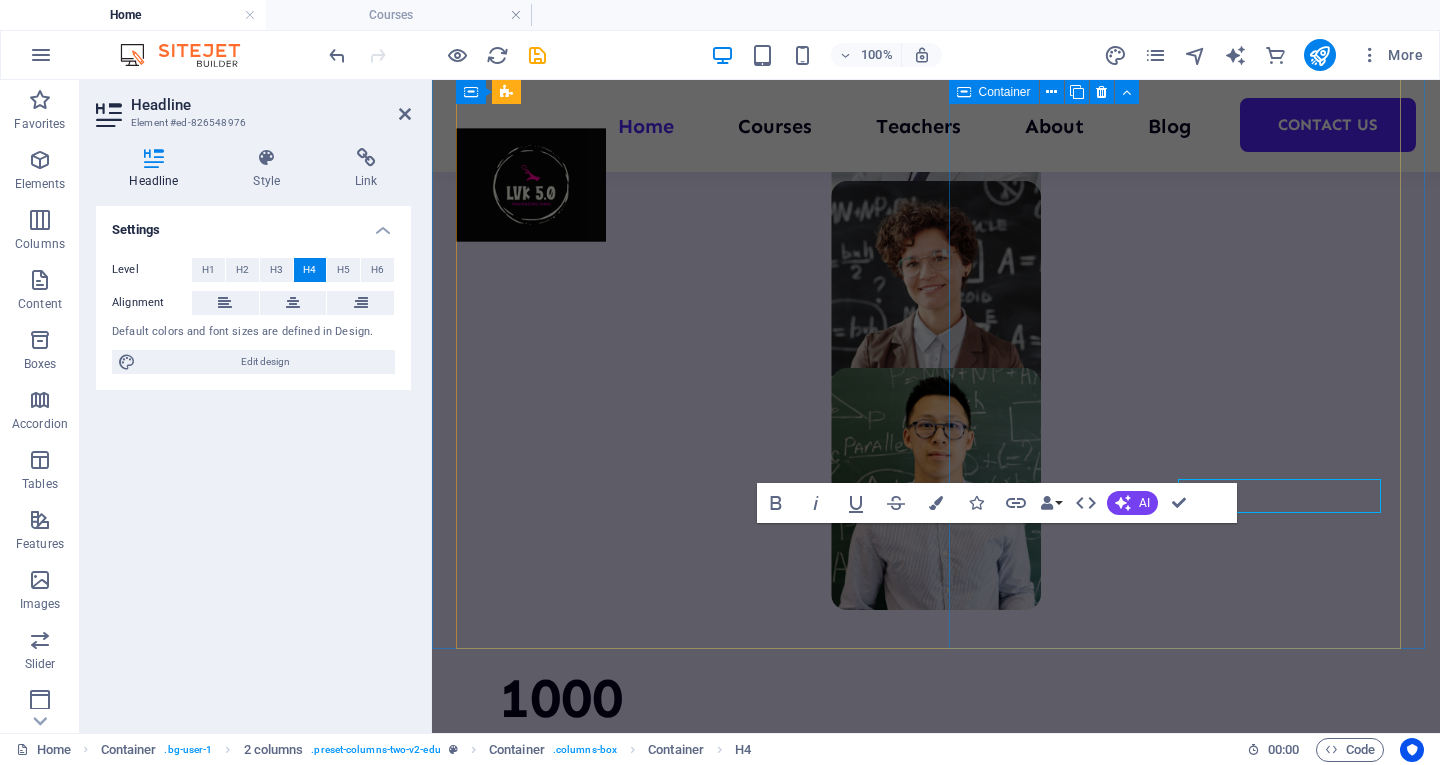scroll, scrollTop: 1669, scrollLeft: 0, axis: vertical 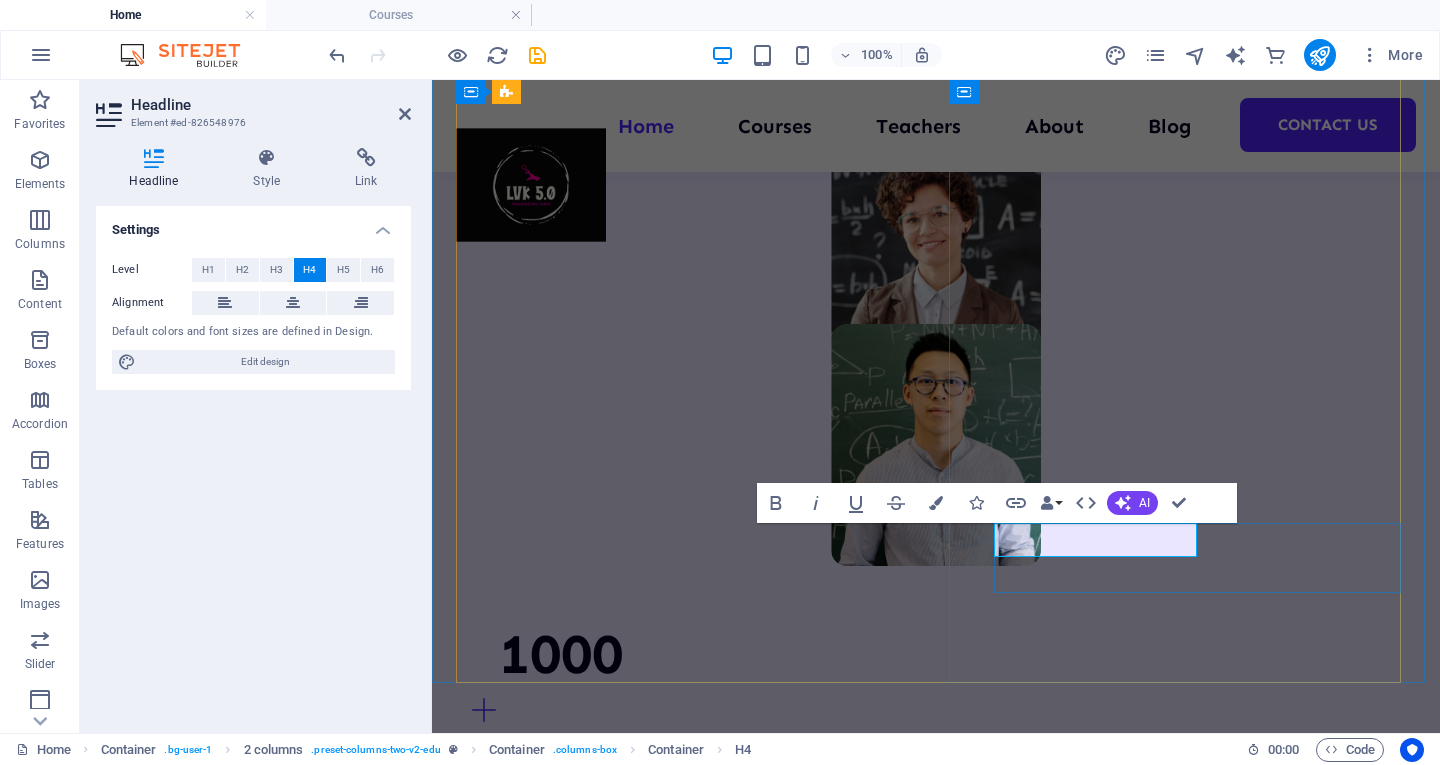 click on "Great community" at bounding box center [686, 2739] 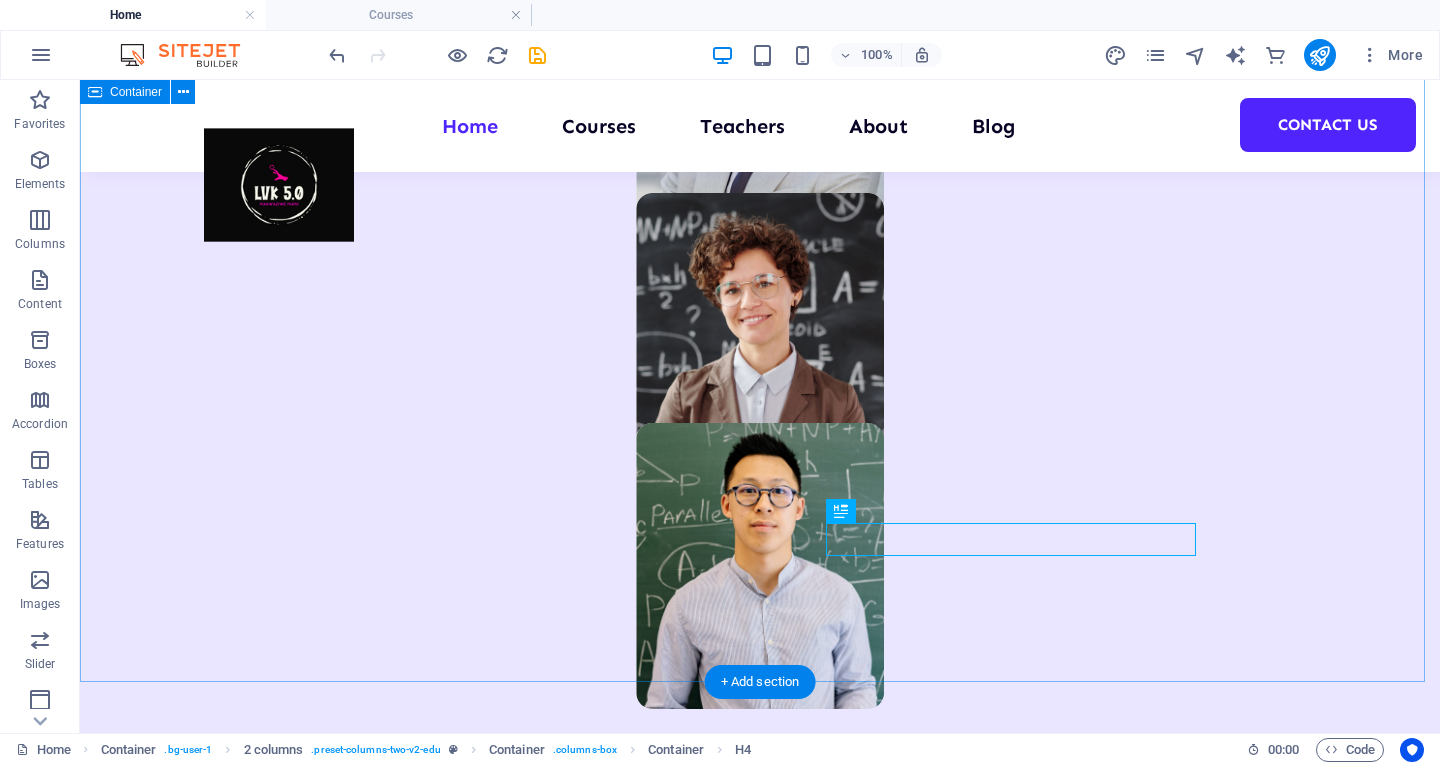scroll, scrollTop: 1625, scrollLeft: 0, axis: vertical 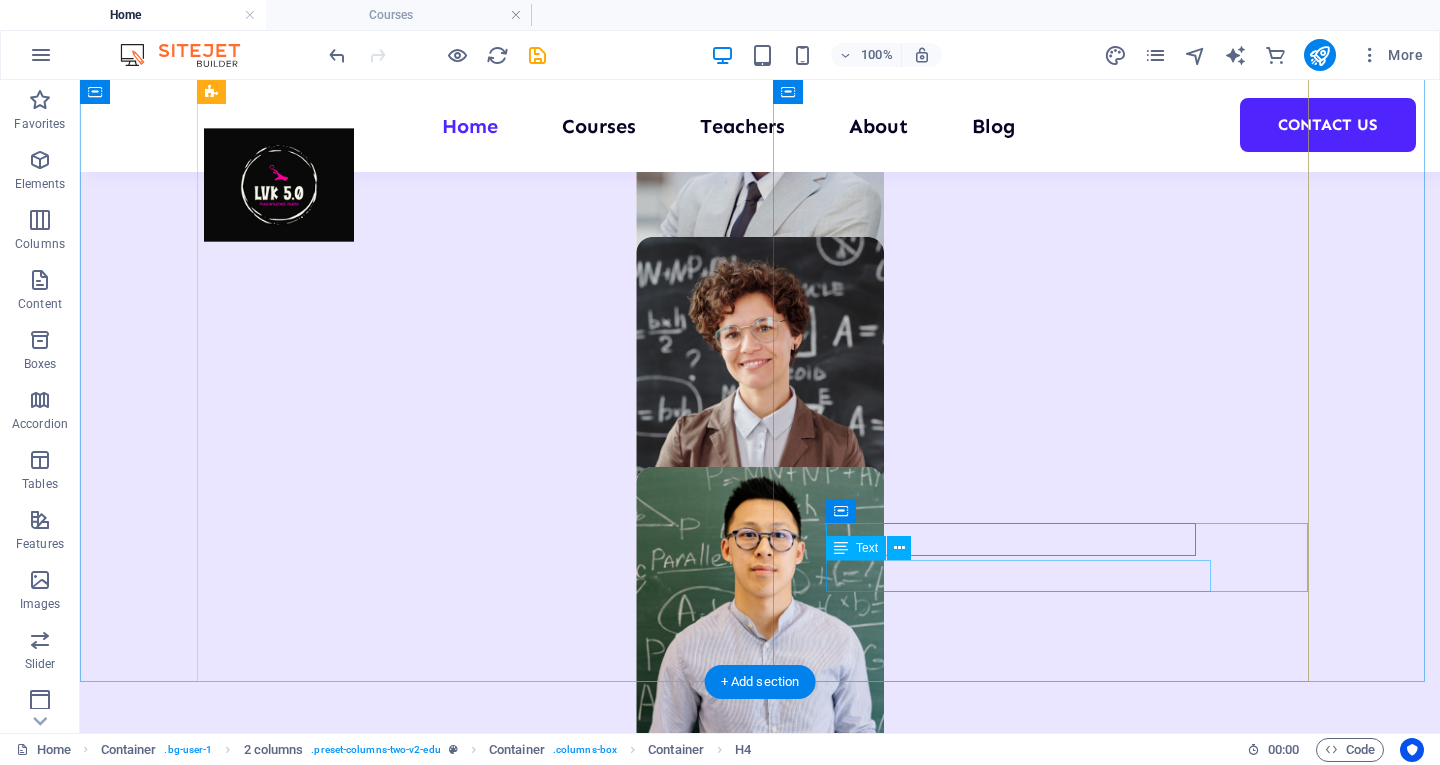 click on "Lorem ipsum dolor sit amet consectetur." at bounding box center [472, 2963] 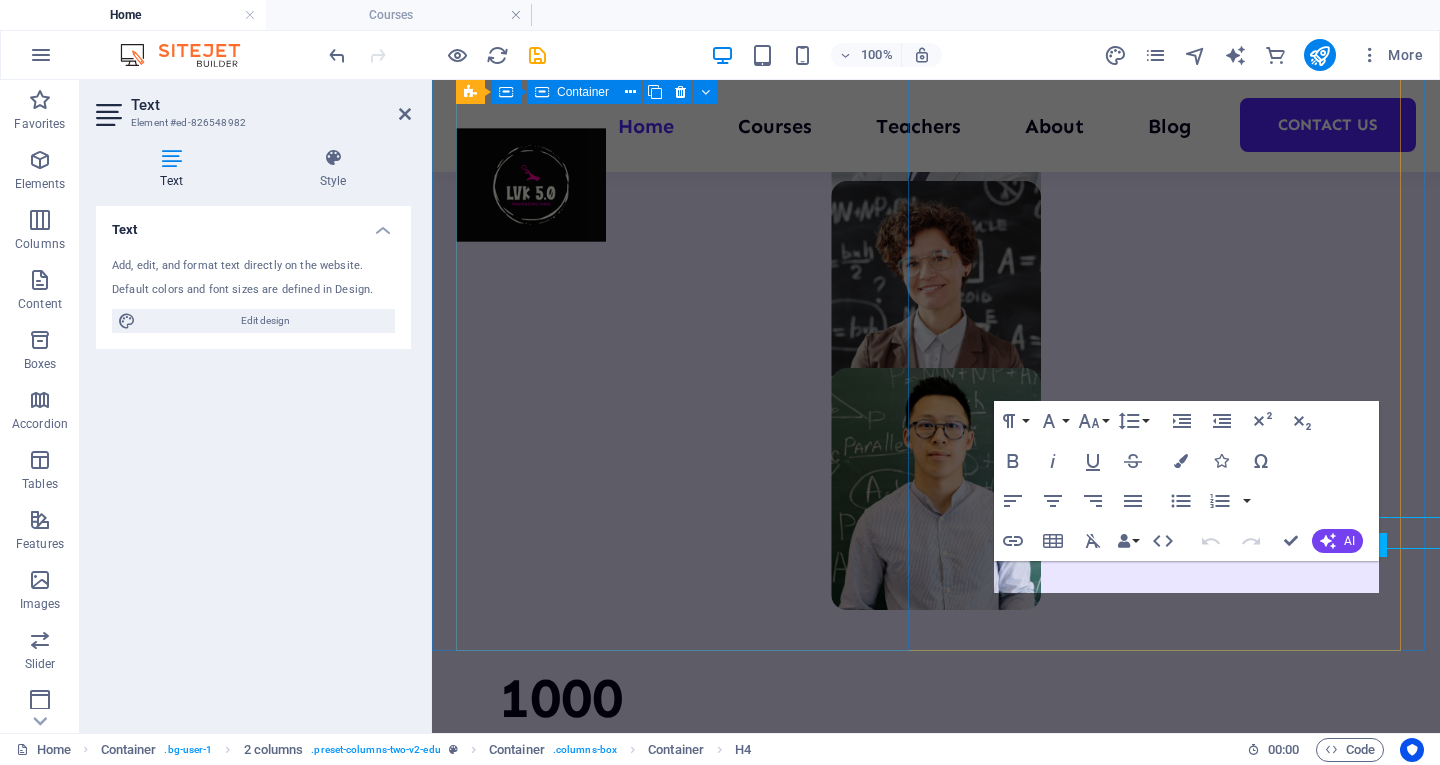 scroll, scrollTop: 1669, scrollLeft: 0, axis: vertical 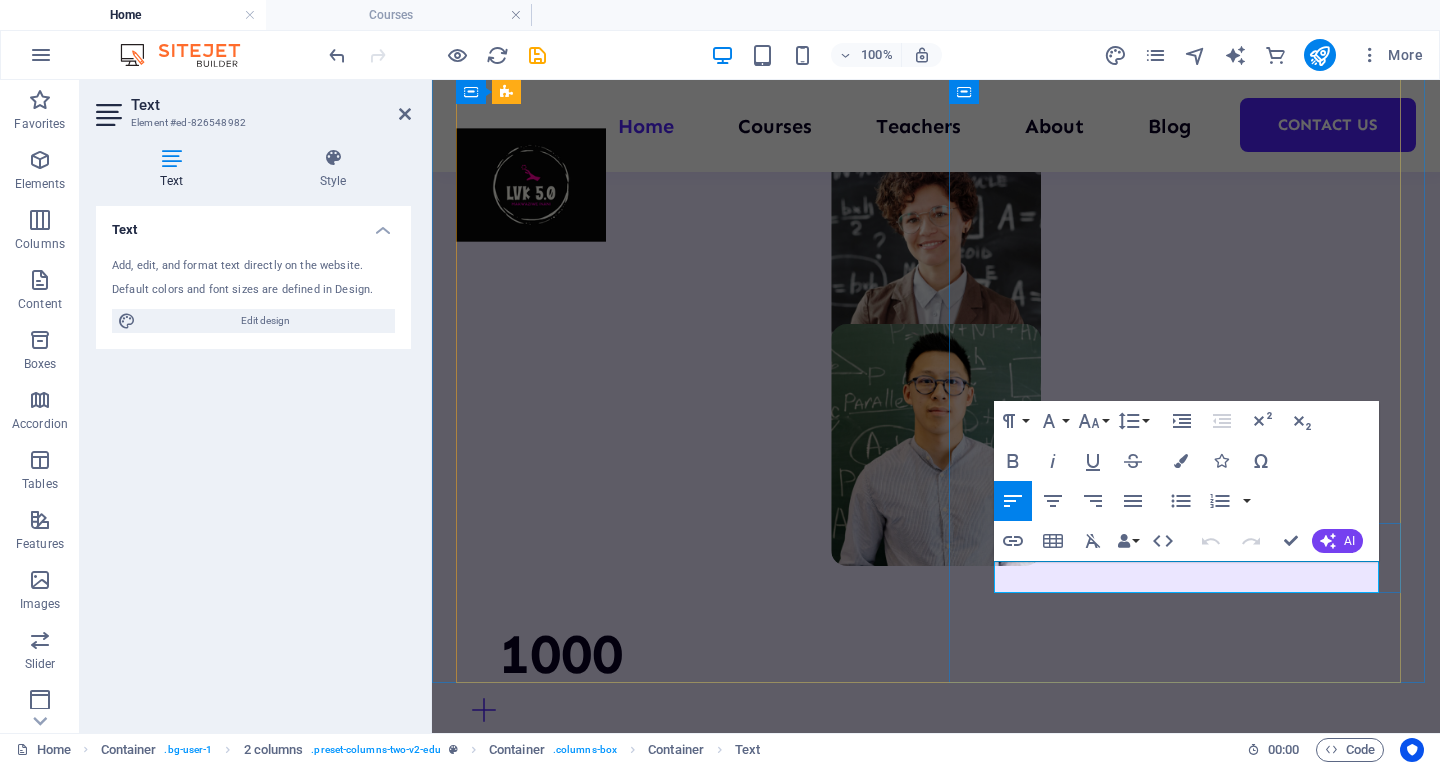 drag, startPoint x: 1373, startPoint y: 576, endPoint x: 996, endPoint y: 575, distance: 377.0013 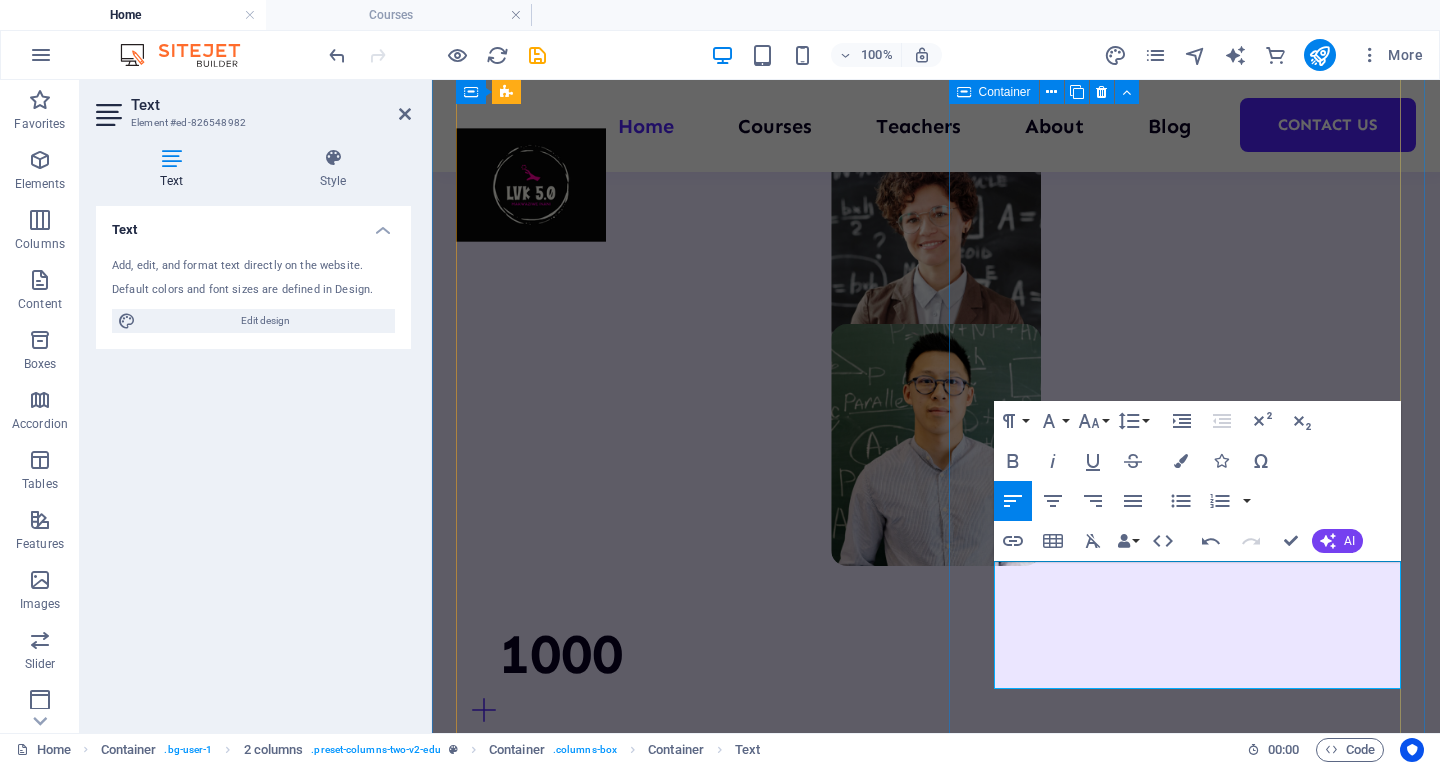 drag, startPoint x: 1360, startPoint y: 681, endPoint x: 993, endPoint y: 577, distance: 381.45117 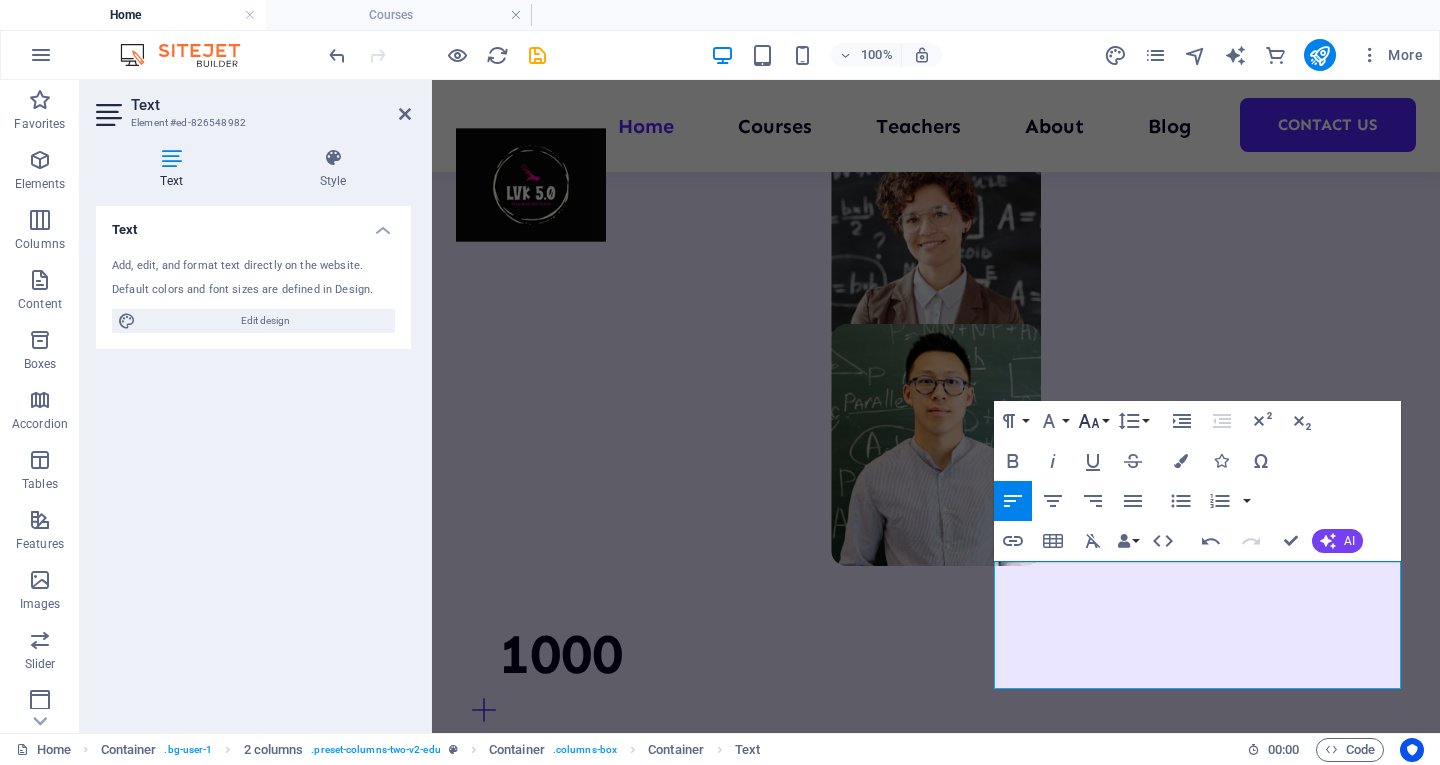 click on "Font Size" at bounding box center [1093, 421] 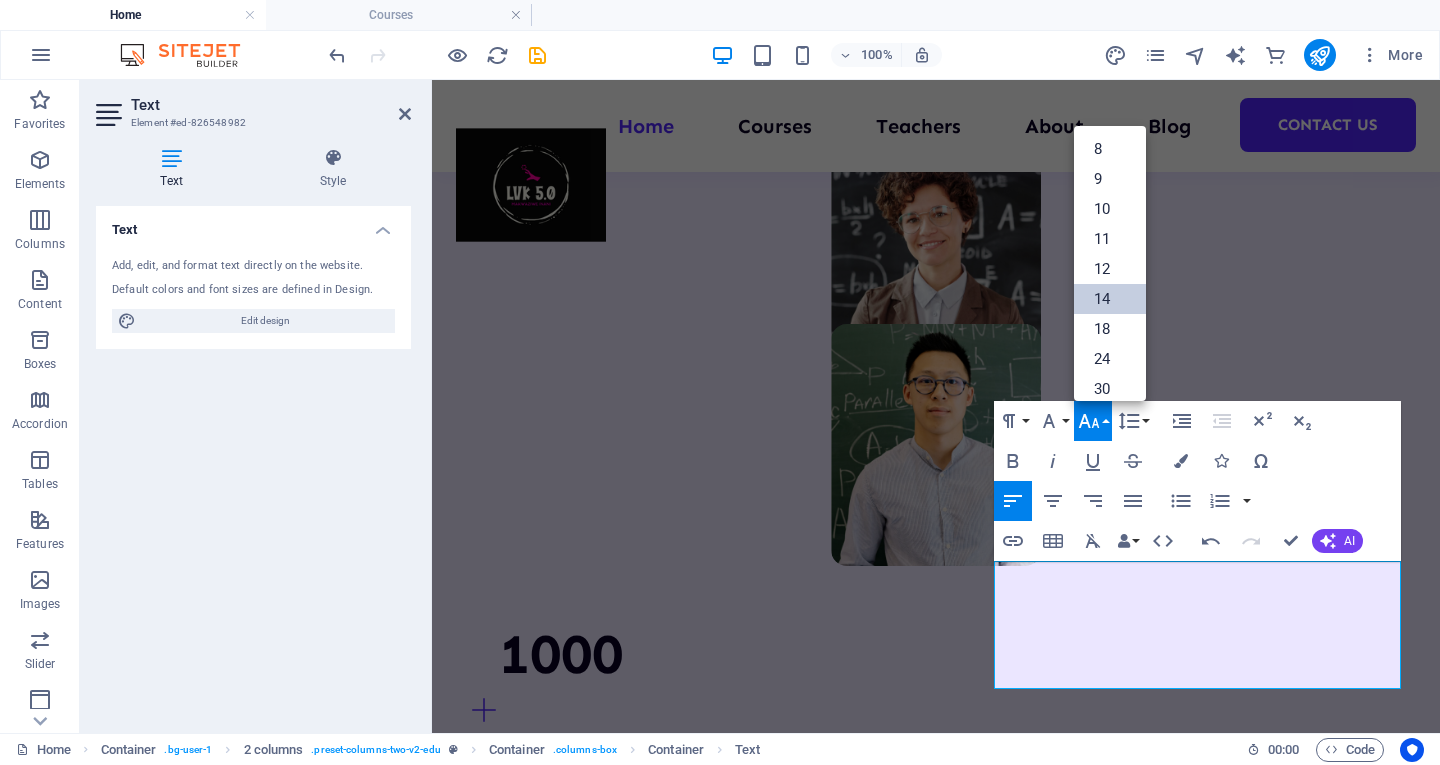 click on "14" at bounding box center [1110, 299] 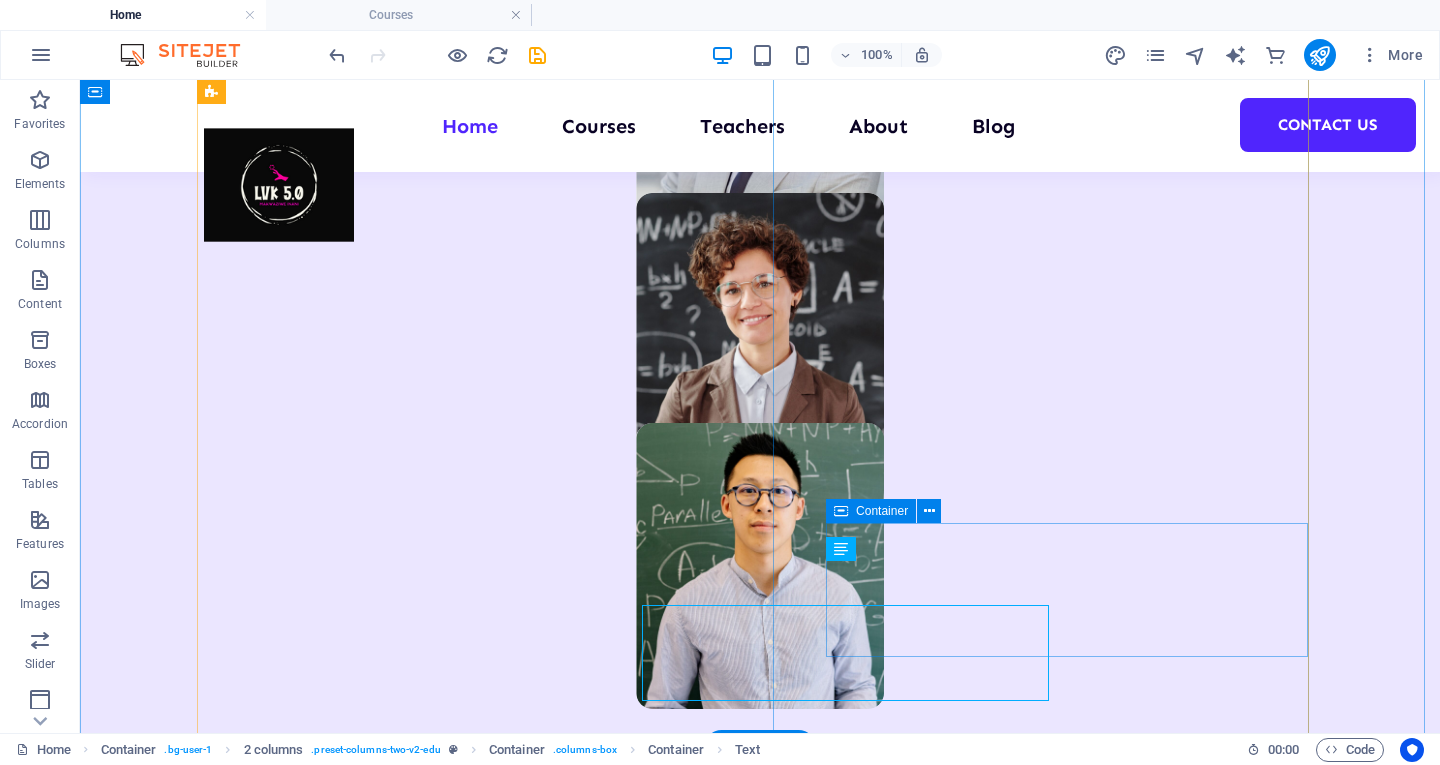 scroll, scrollTop: 1625, scrollLeft: 0, axis: vertical 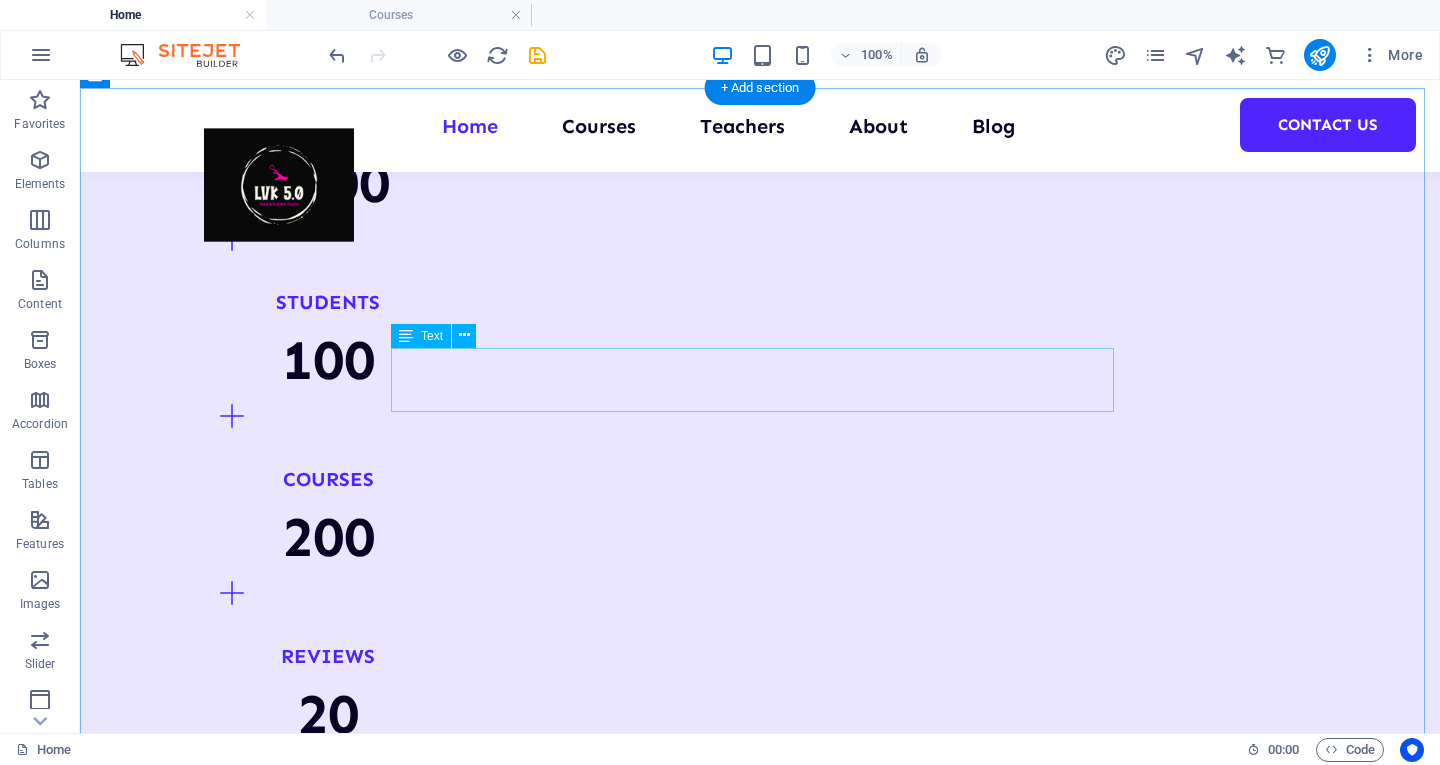 click on "We are committed to providing you with the highest quality educational courses, designed to help you achieve your personal and professional goals." at bounding box center (760, 2943) 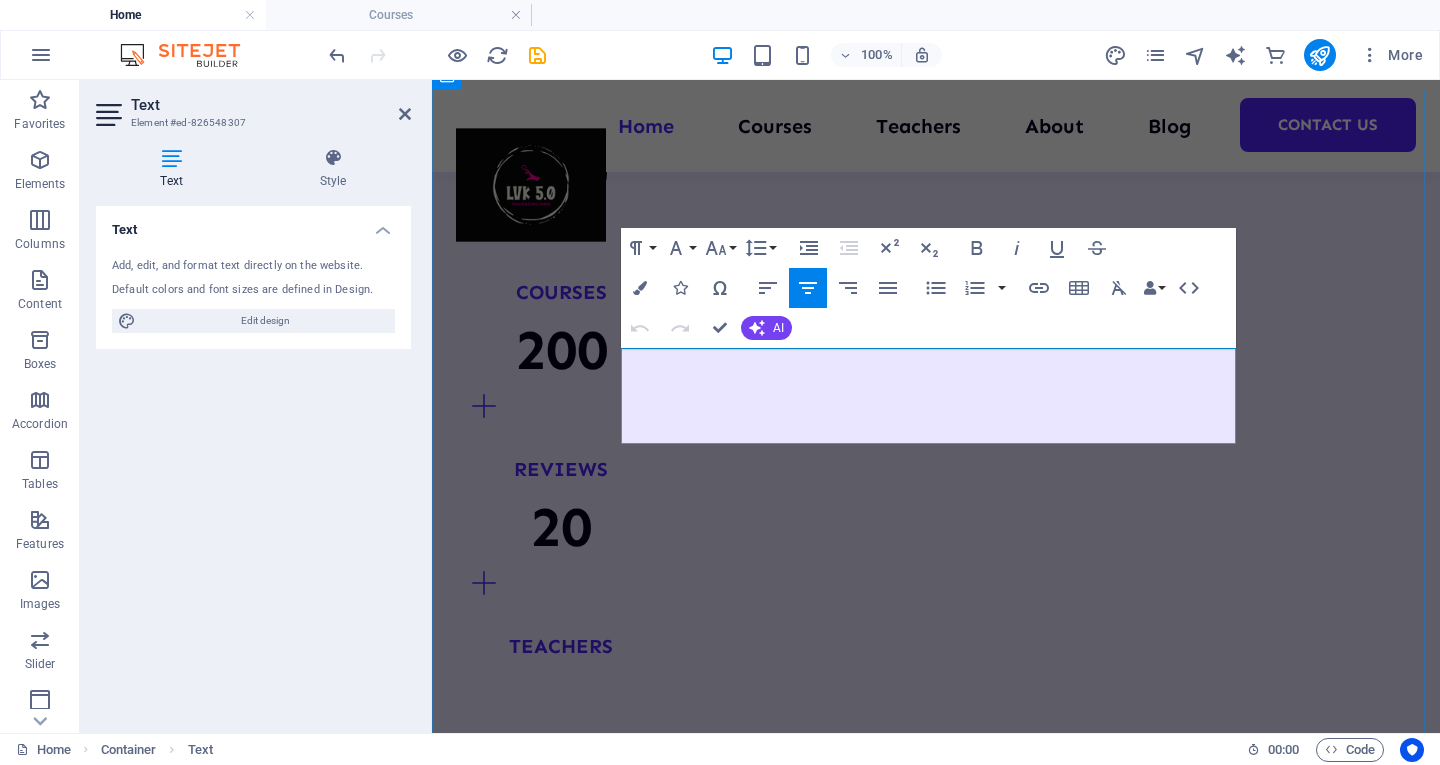 click on "We are committed to providing you with the highest quality educational courses, designed to help you achieve your personal and professional goals." at bounding box center [936, 2788] 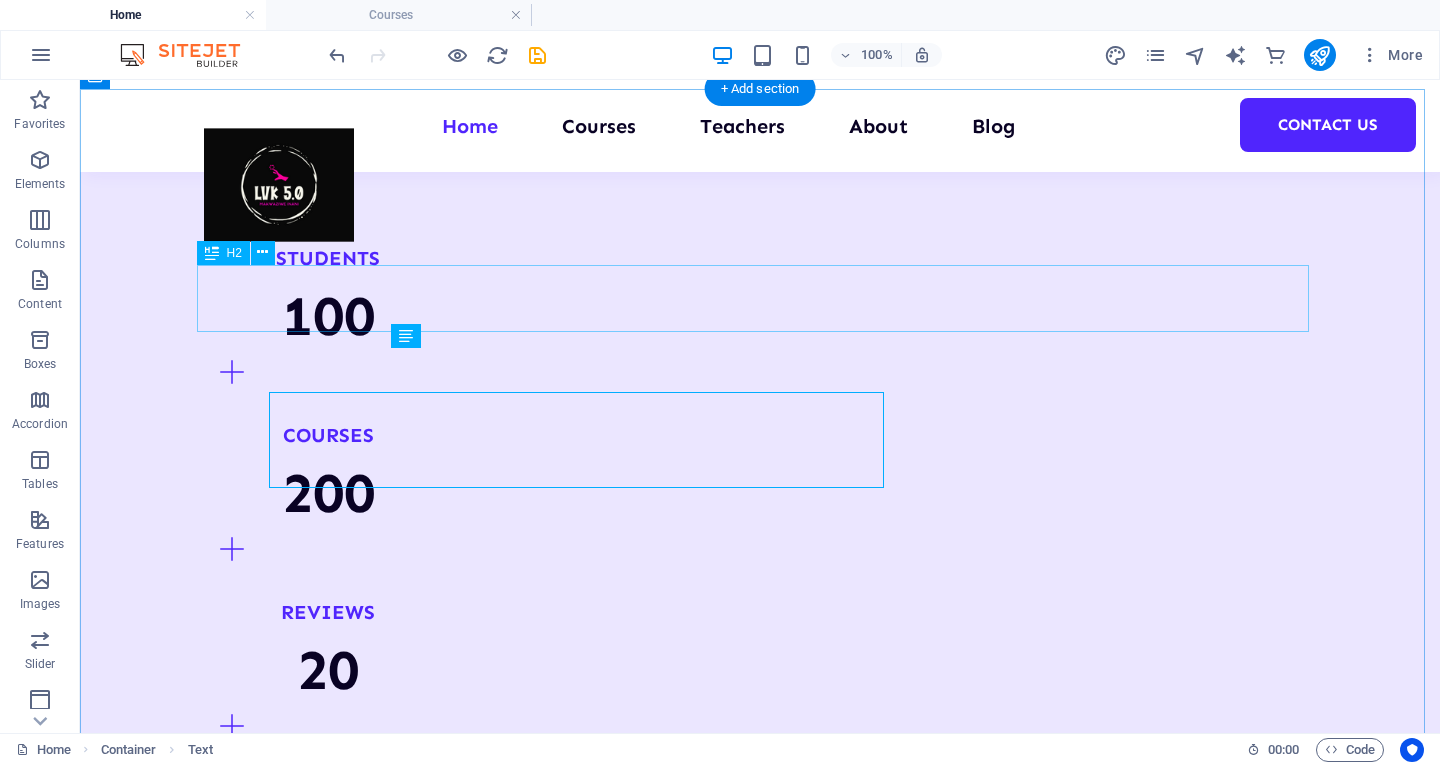 scroll, scrollTop: 2283, scrollLeft: 0, axis: vertical 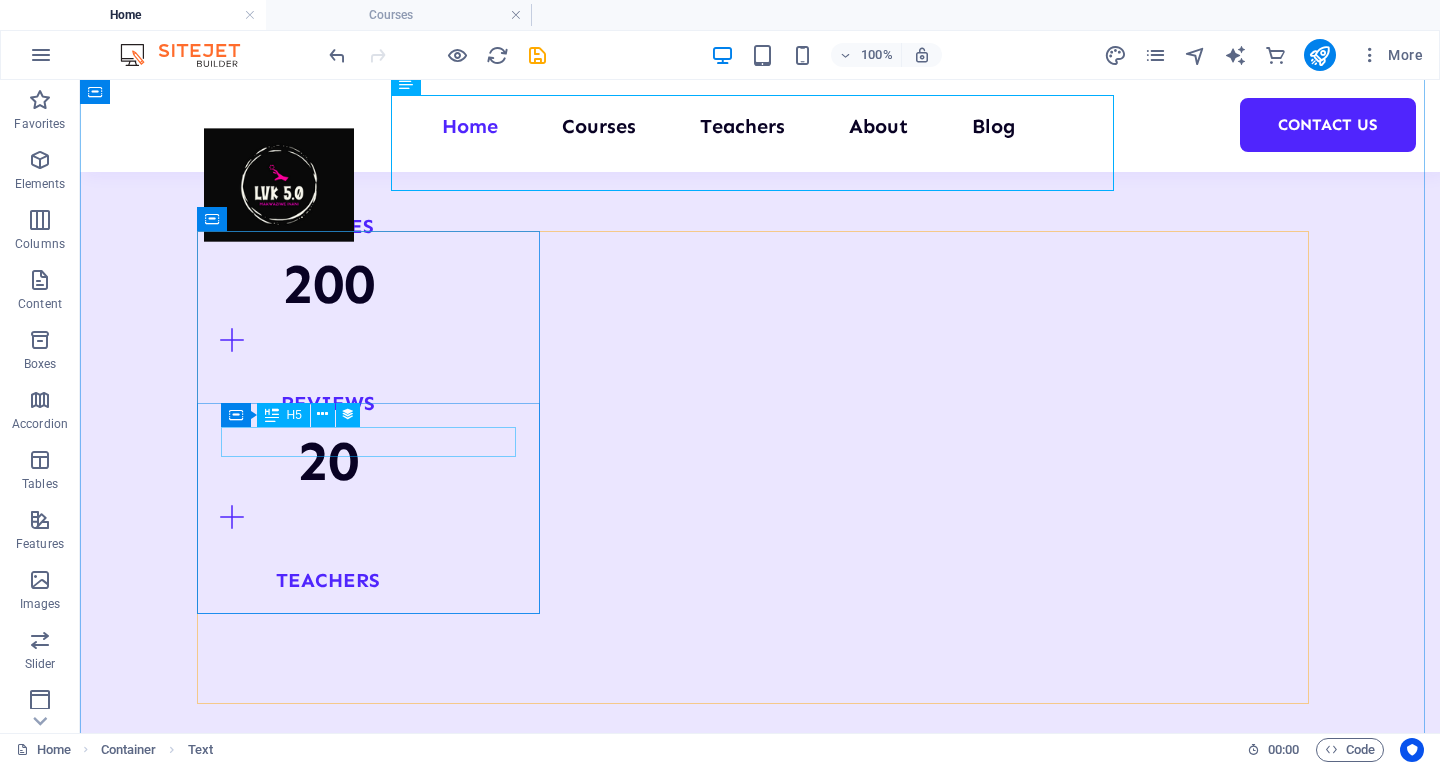 click on "UI/UX Design" at bounding box center [760, 3357] 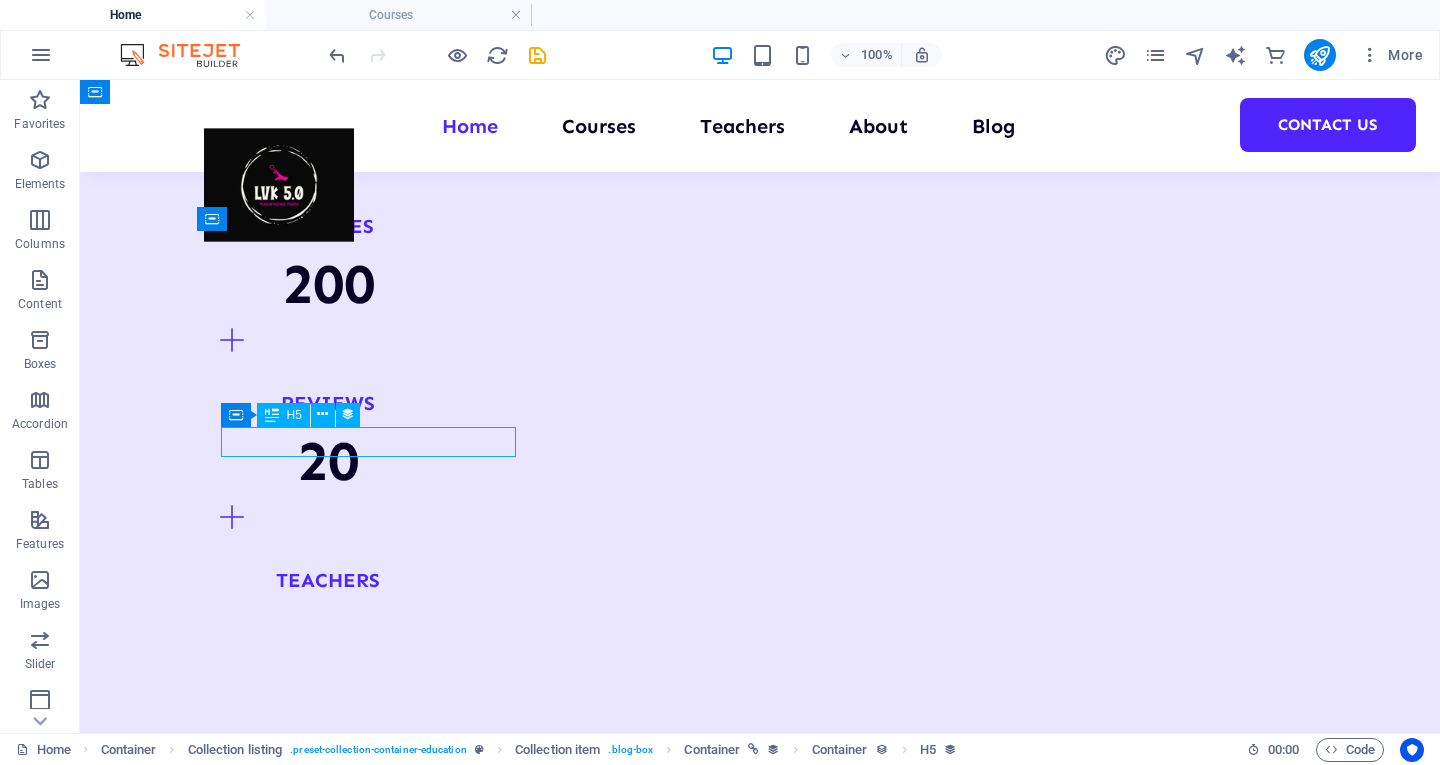 click on "UI/UX Design" at bounding box center [760, 3357] 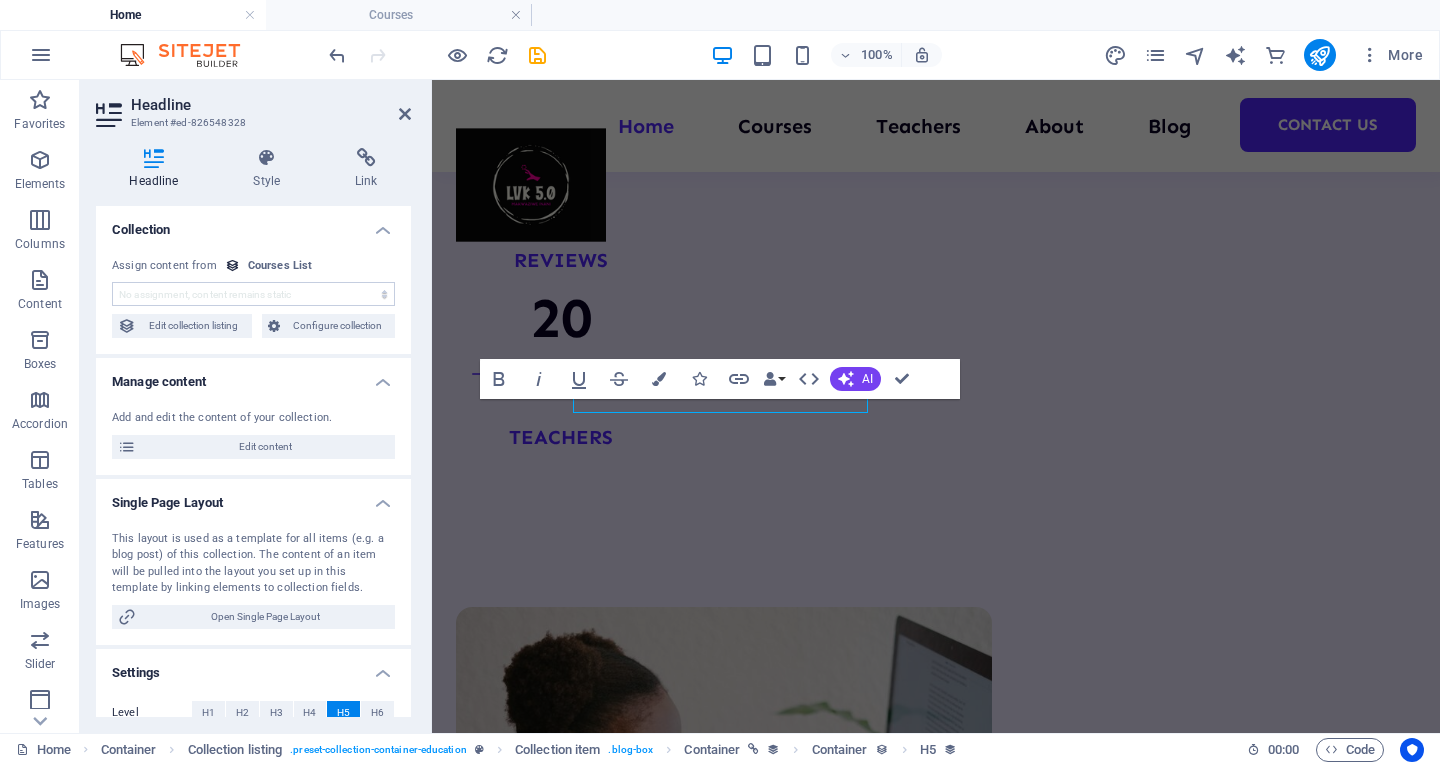 scroll, scrollTop: 2580, scrollLeft: 0, axis: vertical 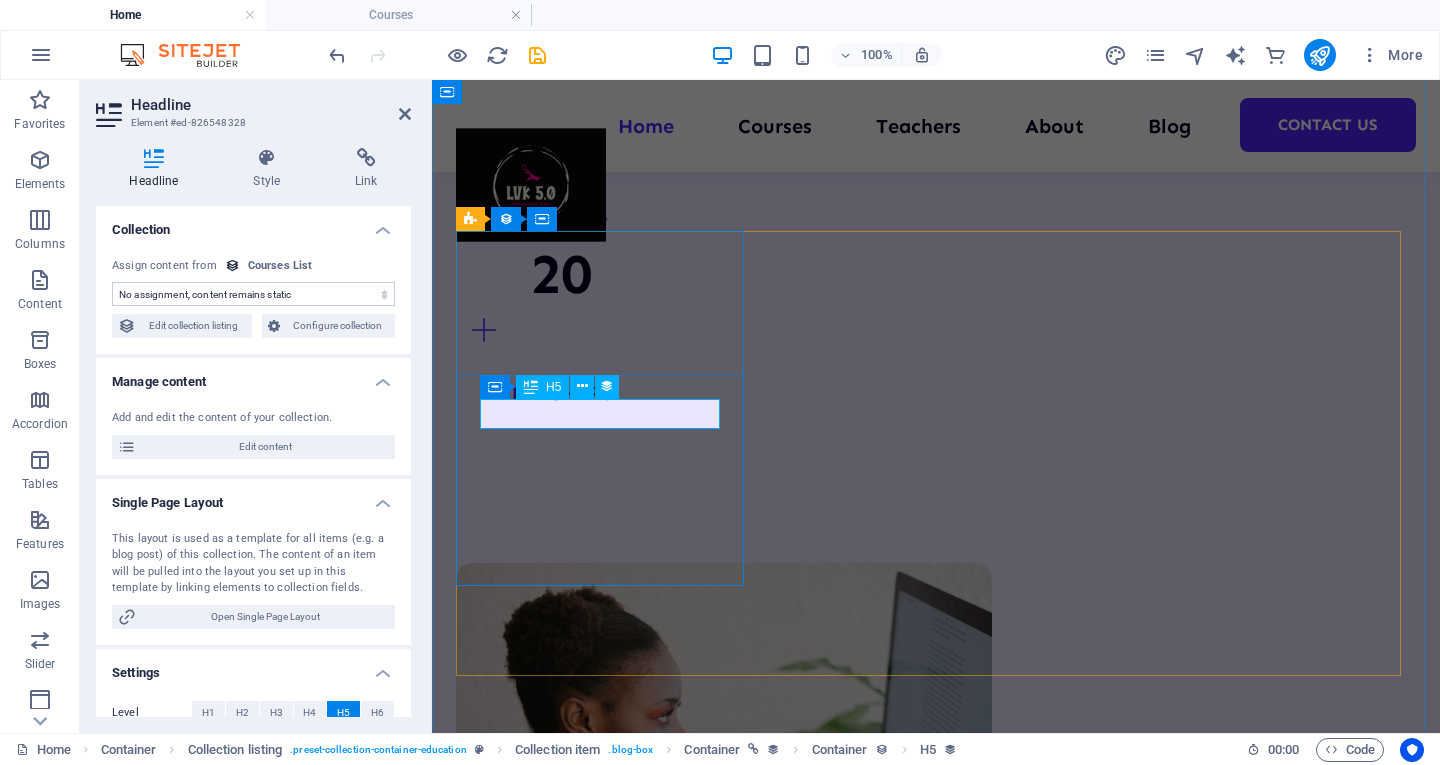 click on "UI/UX Design" at bounding box center (936, 3126) 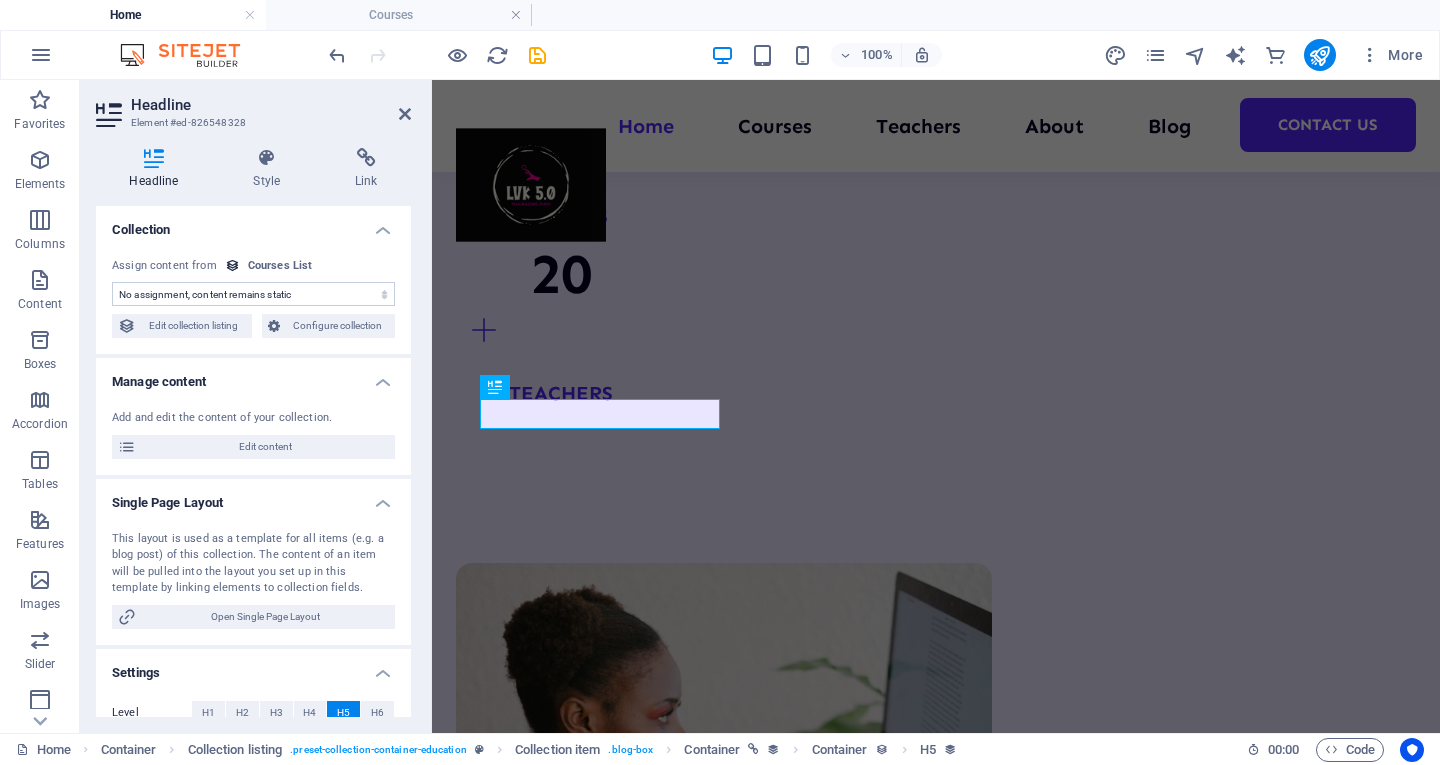drag, startPoint x: 411, startPoint y: 235, endPoint x: 397, endPoint y: 341, distance: 106.92053 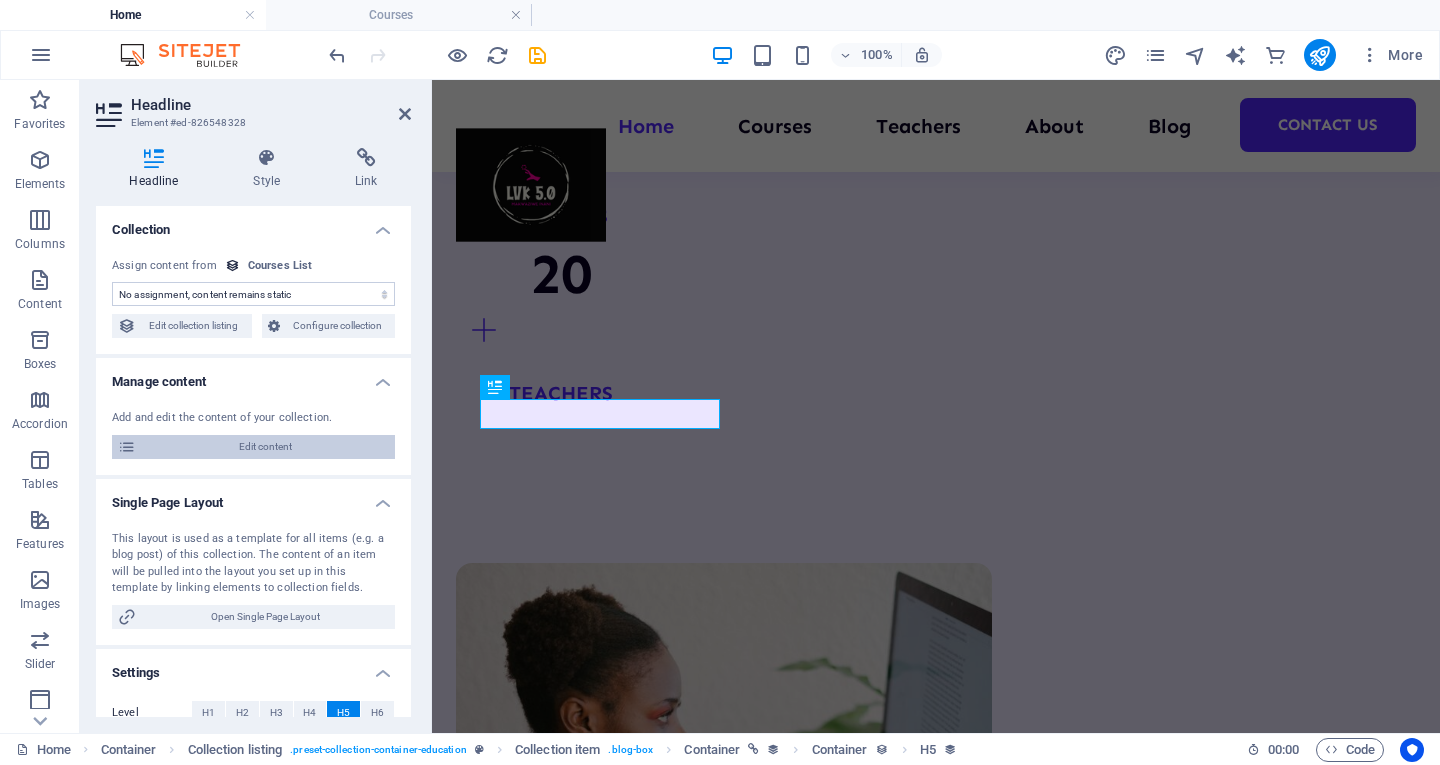 click on "Edit content" at bounding box center (265, 447) 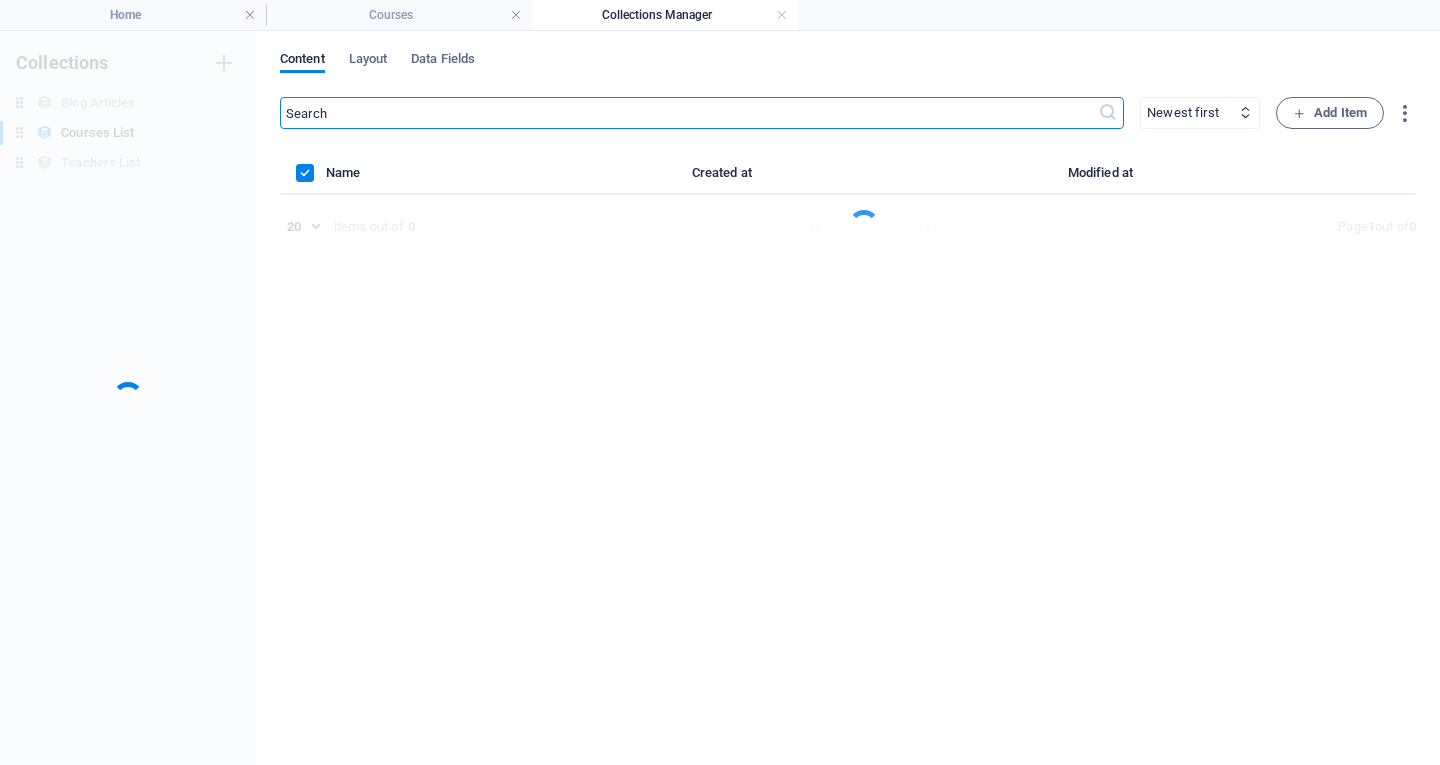 scroll, scrollTop: 0, scrollLeft: 0, axis: both 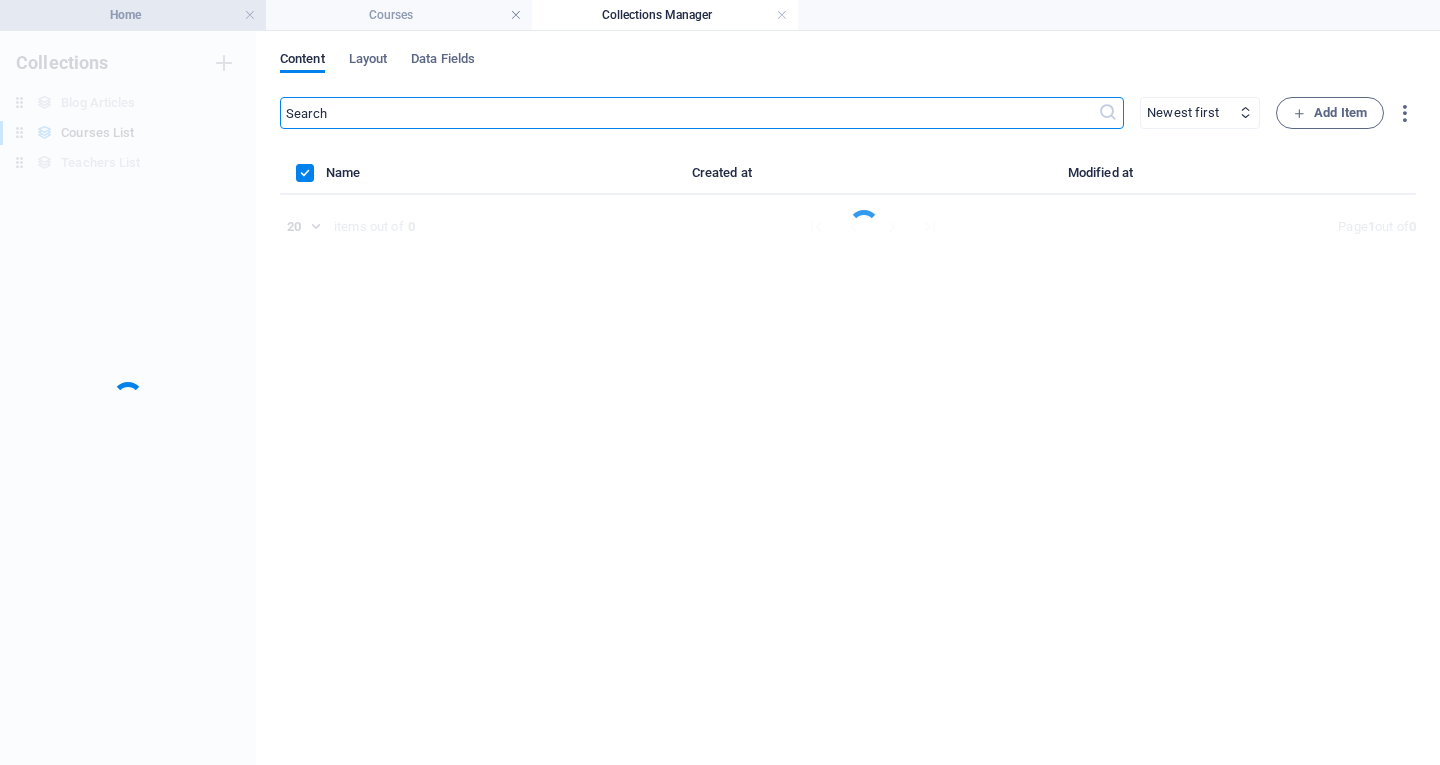 click on "Home" at bounding box center (133, 15) 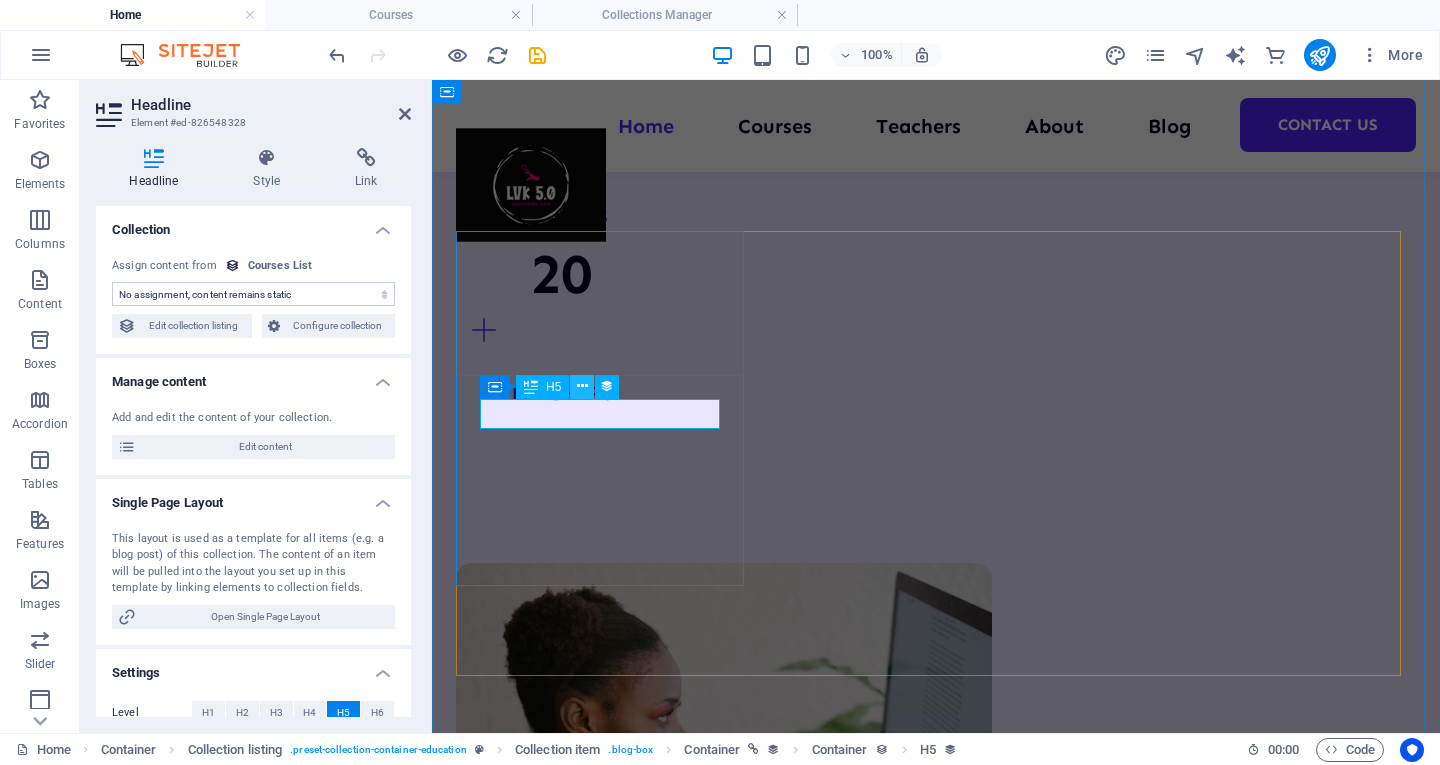 click at bounding box center [582, 386] 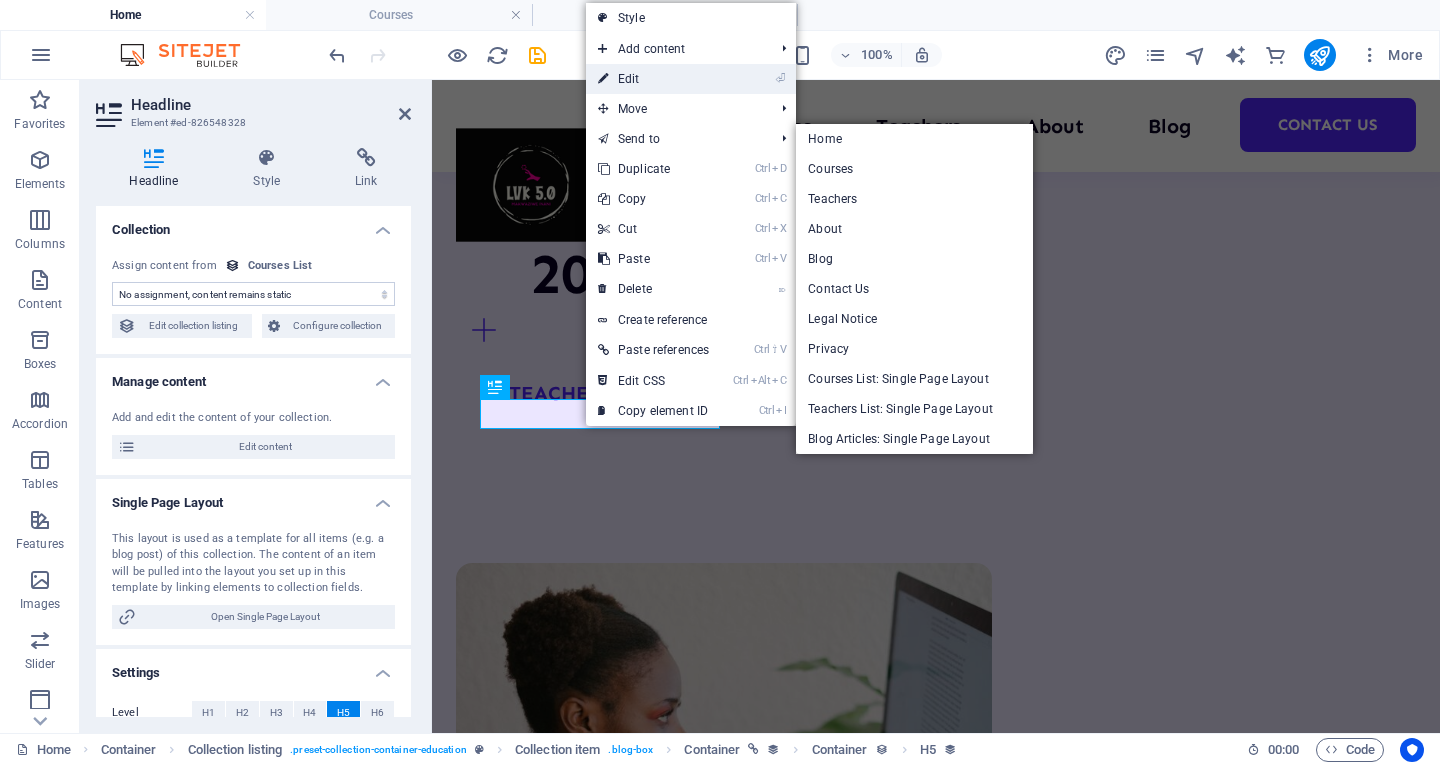 click on "⏎  Edit" at bounding box center (653, 79) 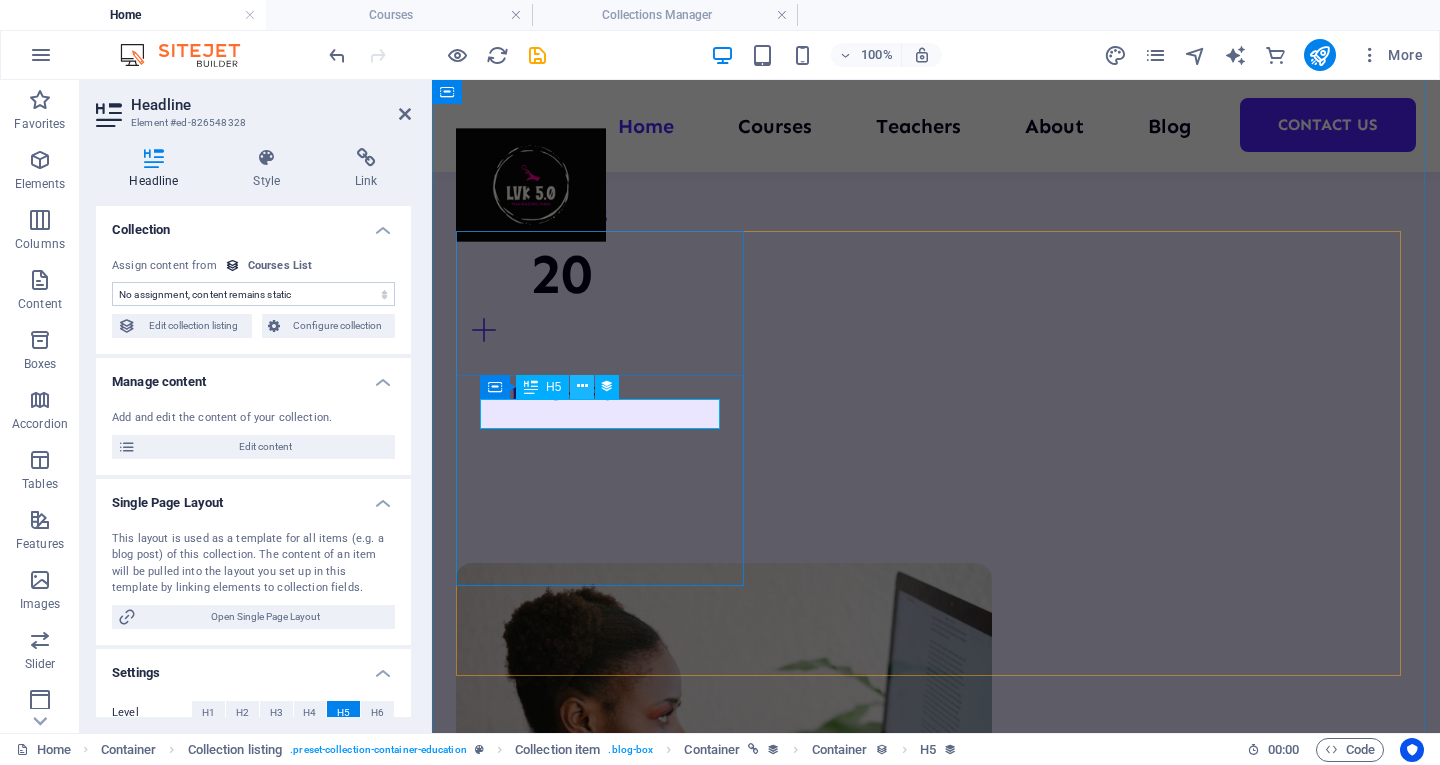 click at bounding box center (582, 386) 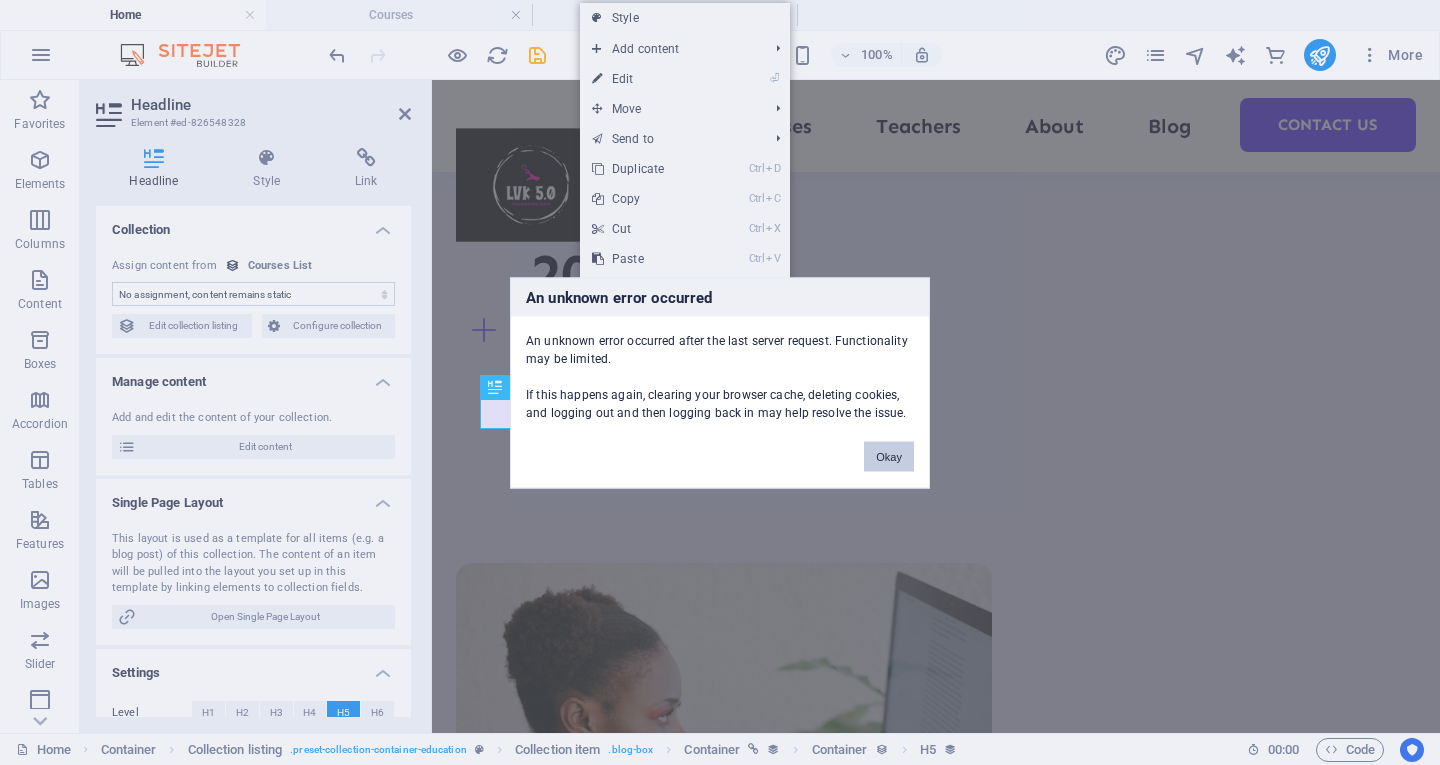 click on "Okay" at bounding box center [889, 456] 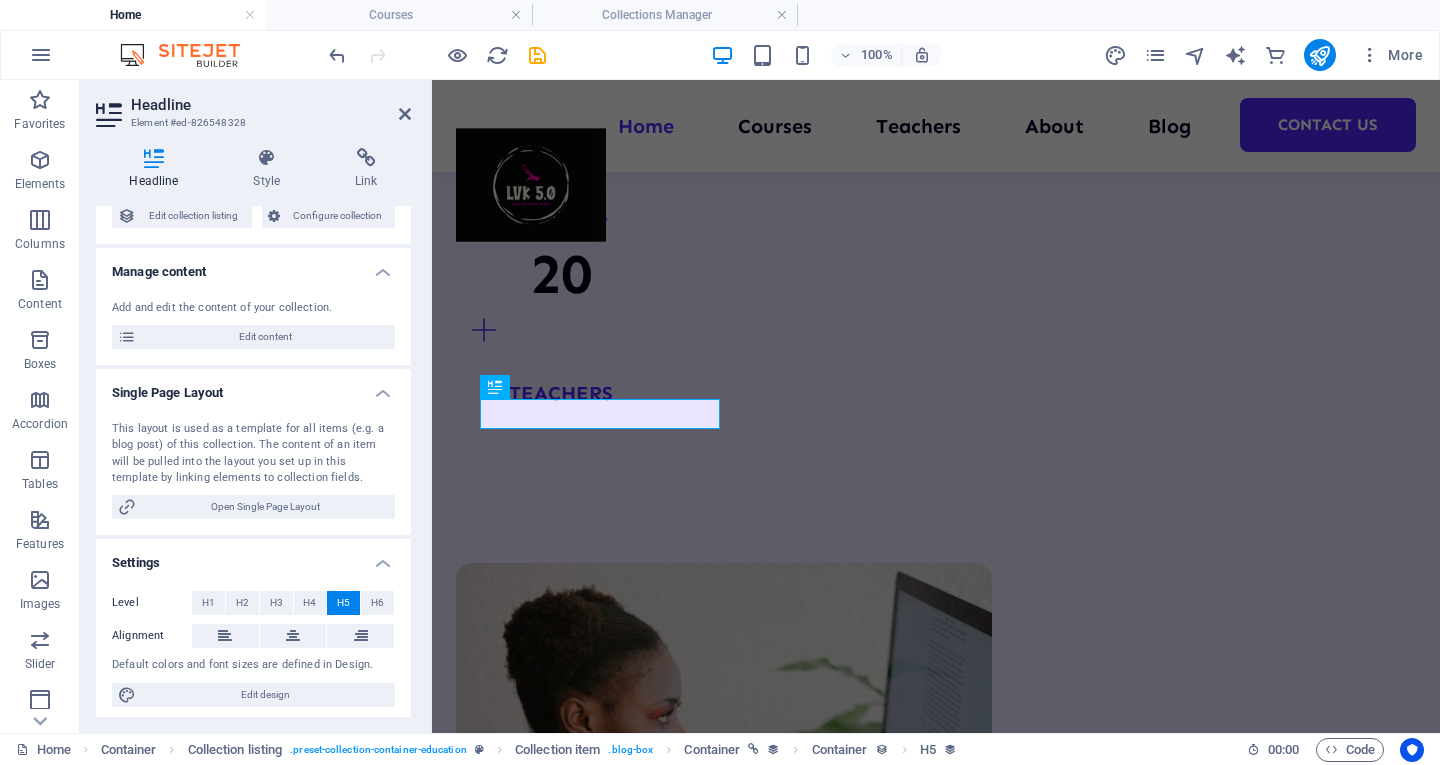 scroll, scrollTop: 116, scrollLeft: 0, axis: vertical 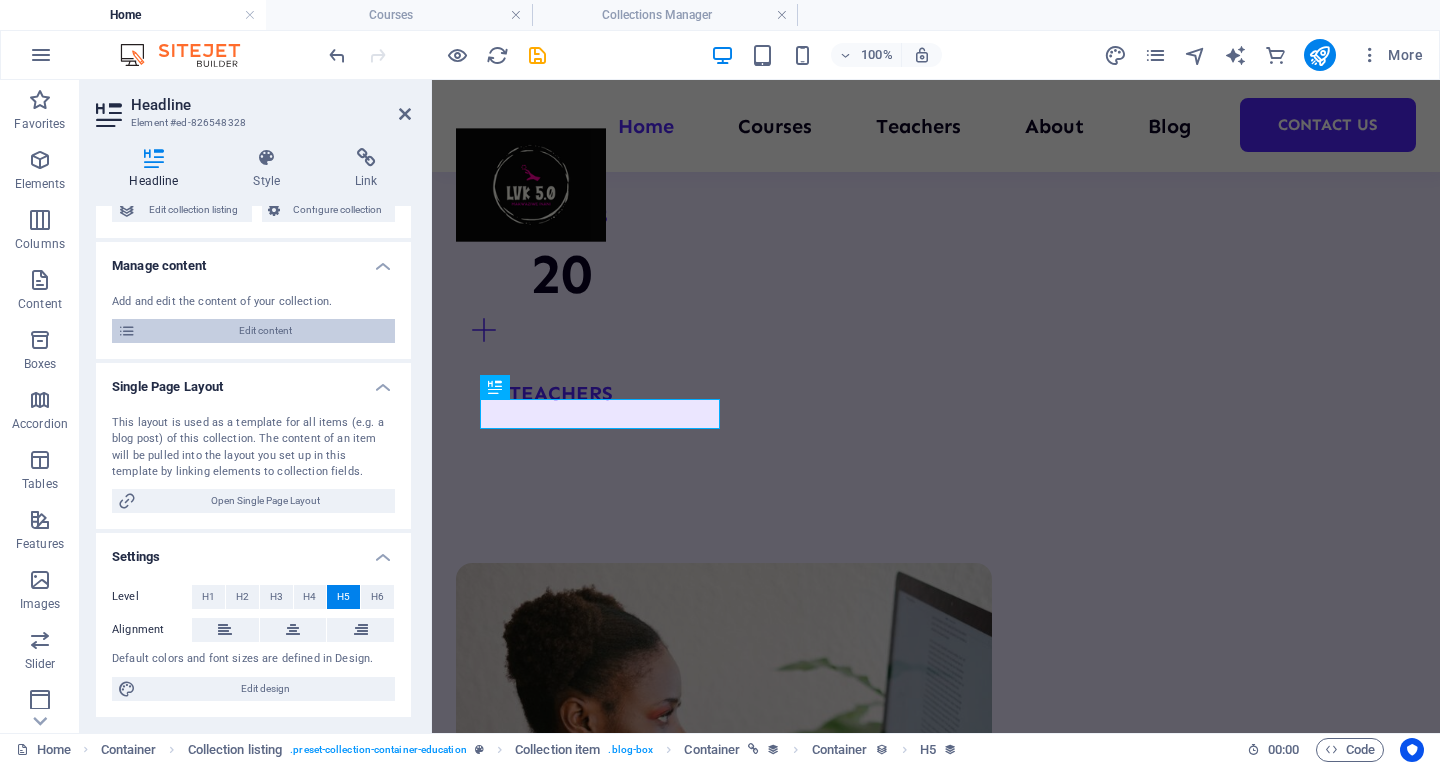click on "Edit content" at bounding box center [265, 331] 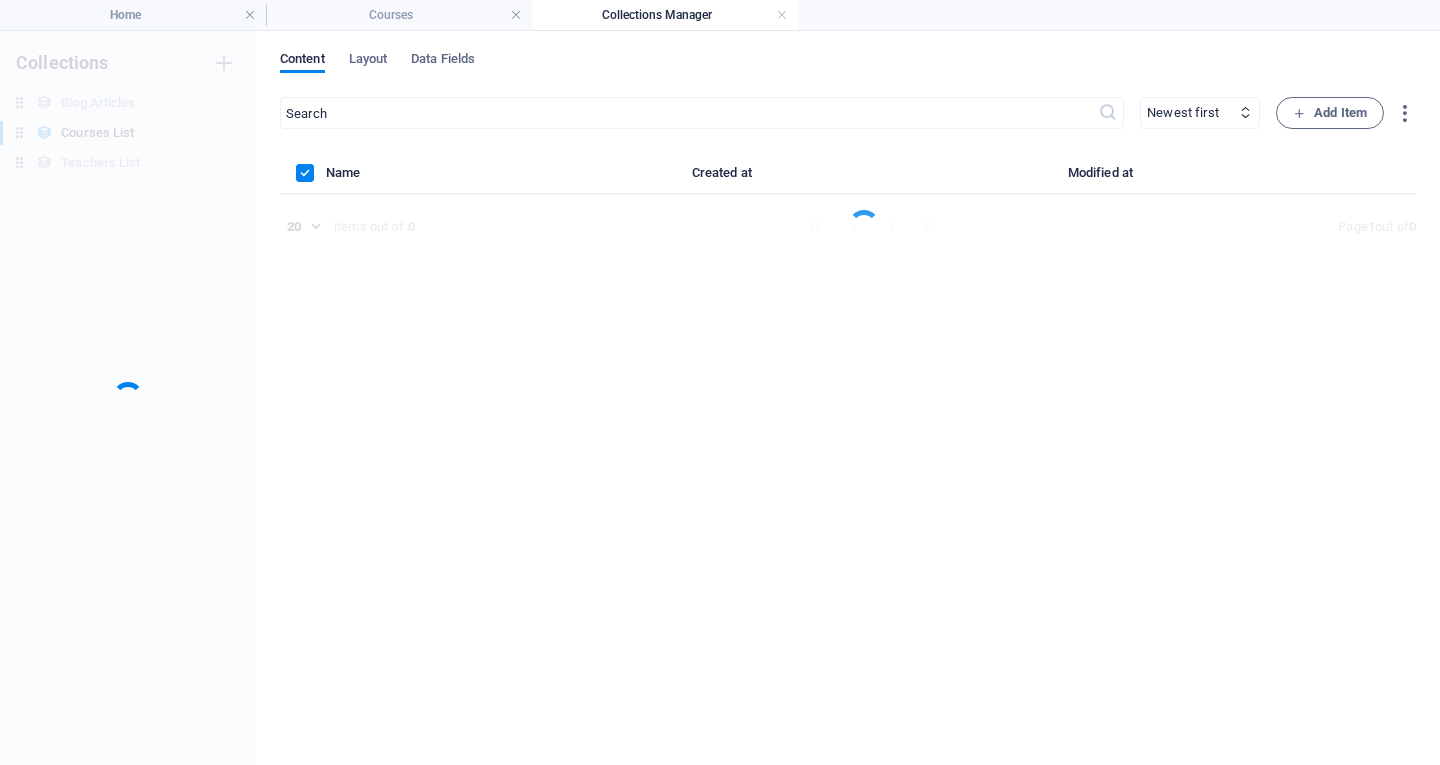 scroll, scrollTop: 0, scrollLeft: 0, axis: both 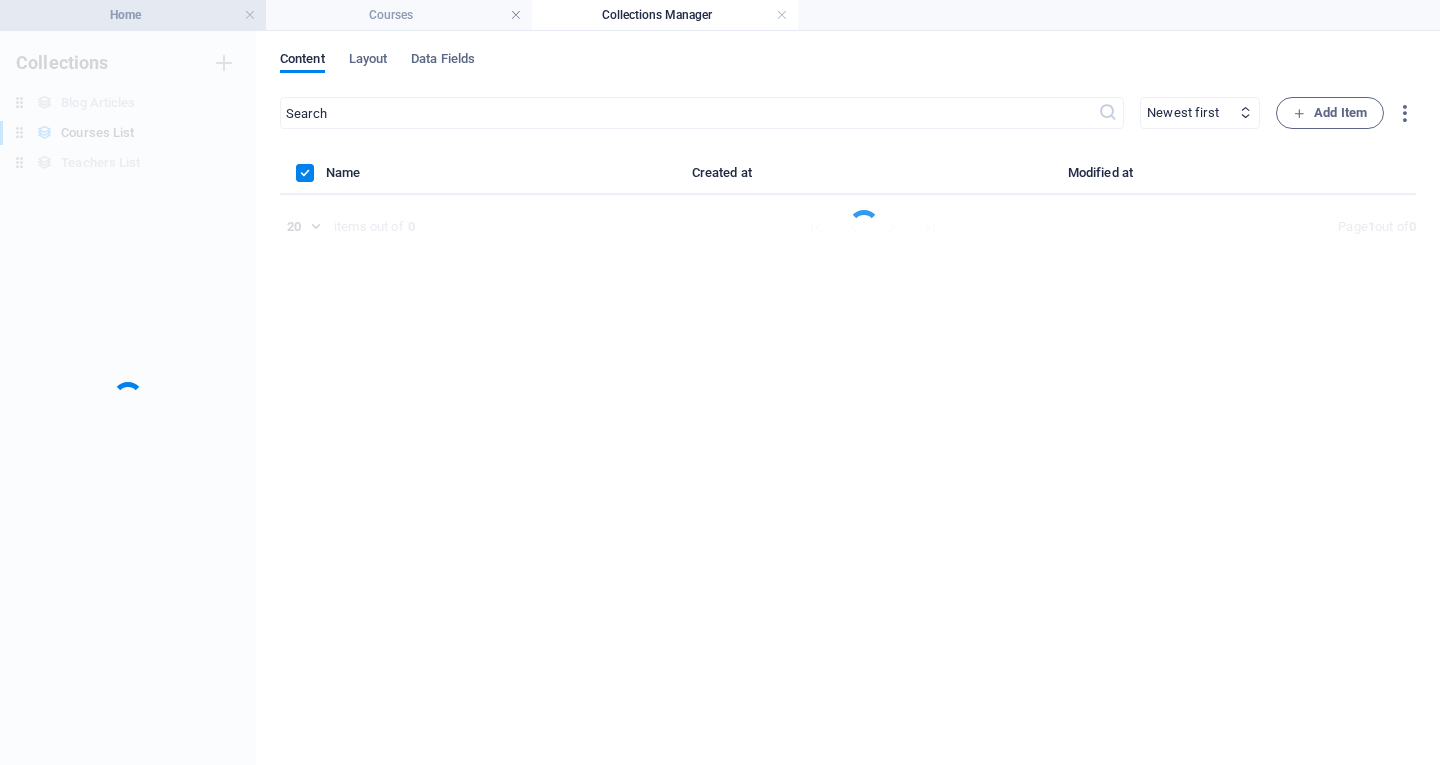 click on "Home" at bounding box center (133, 15) 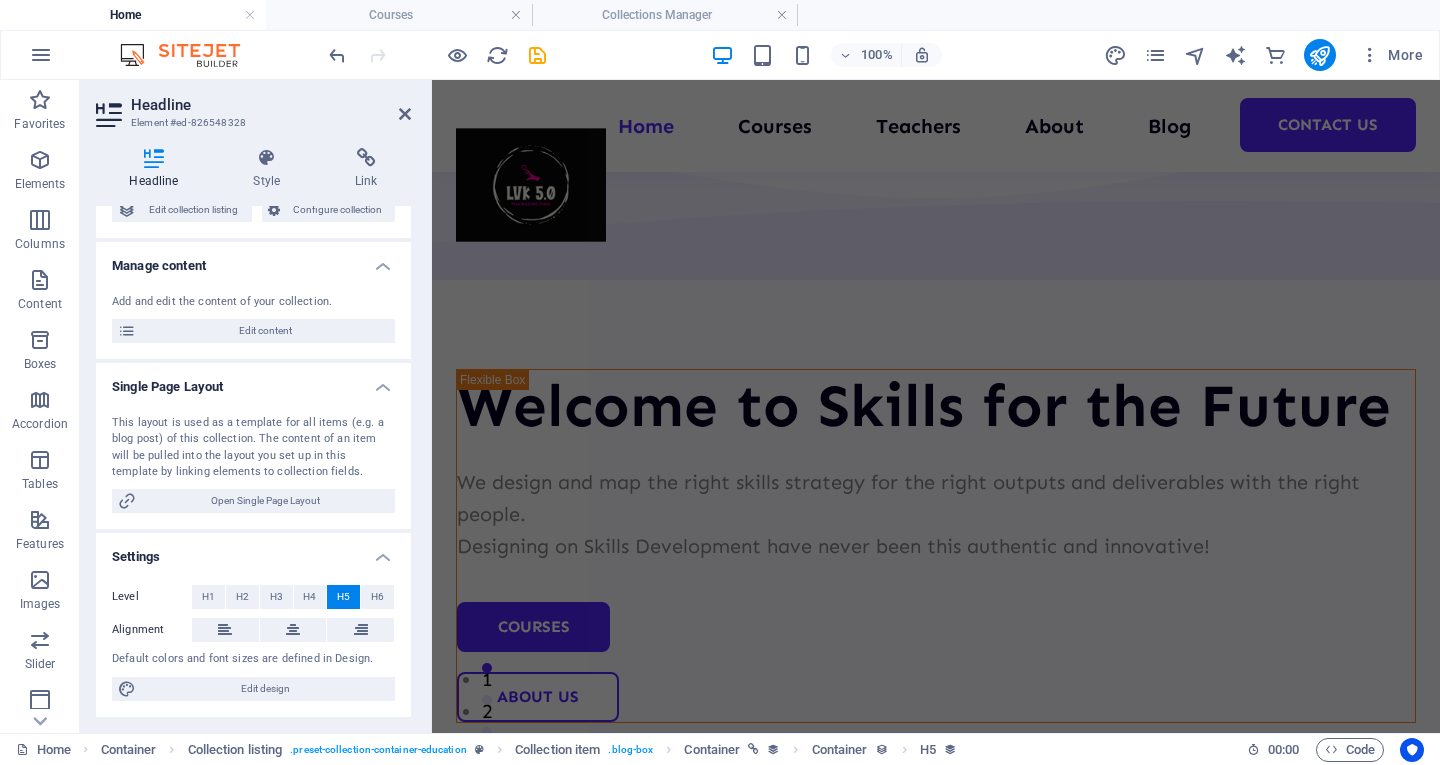 scroll, scrollTop: 2580, scrollLeft: 0, axis: vertical 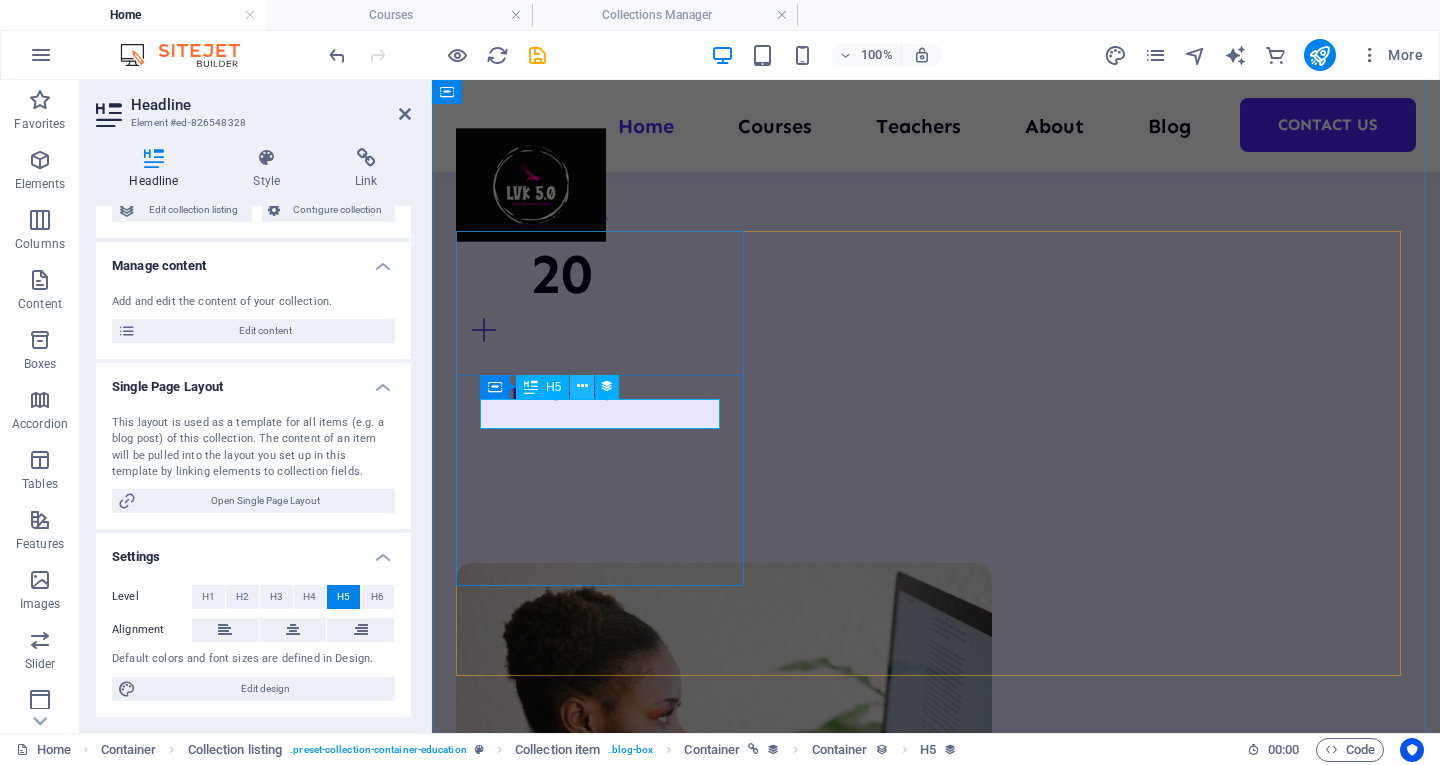 click at bounding box center [582, 386] 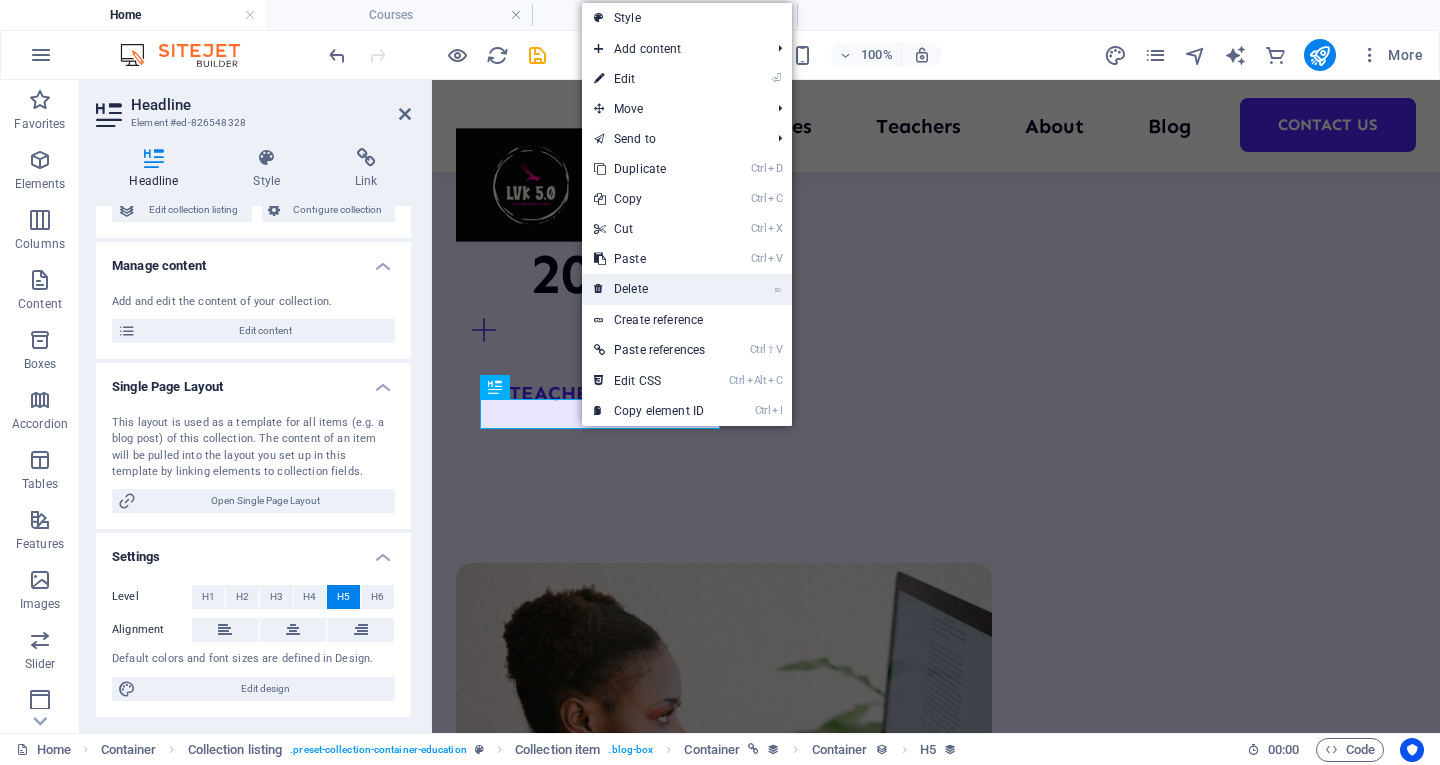 click on "⌦  Delete" at bounding box center [649, 289] 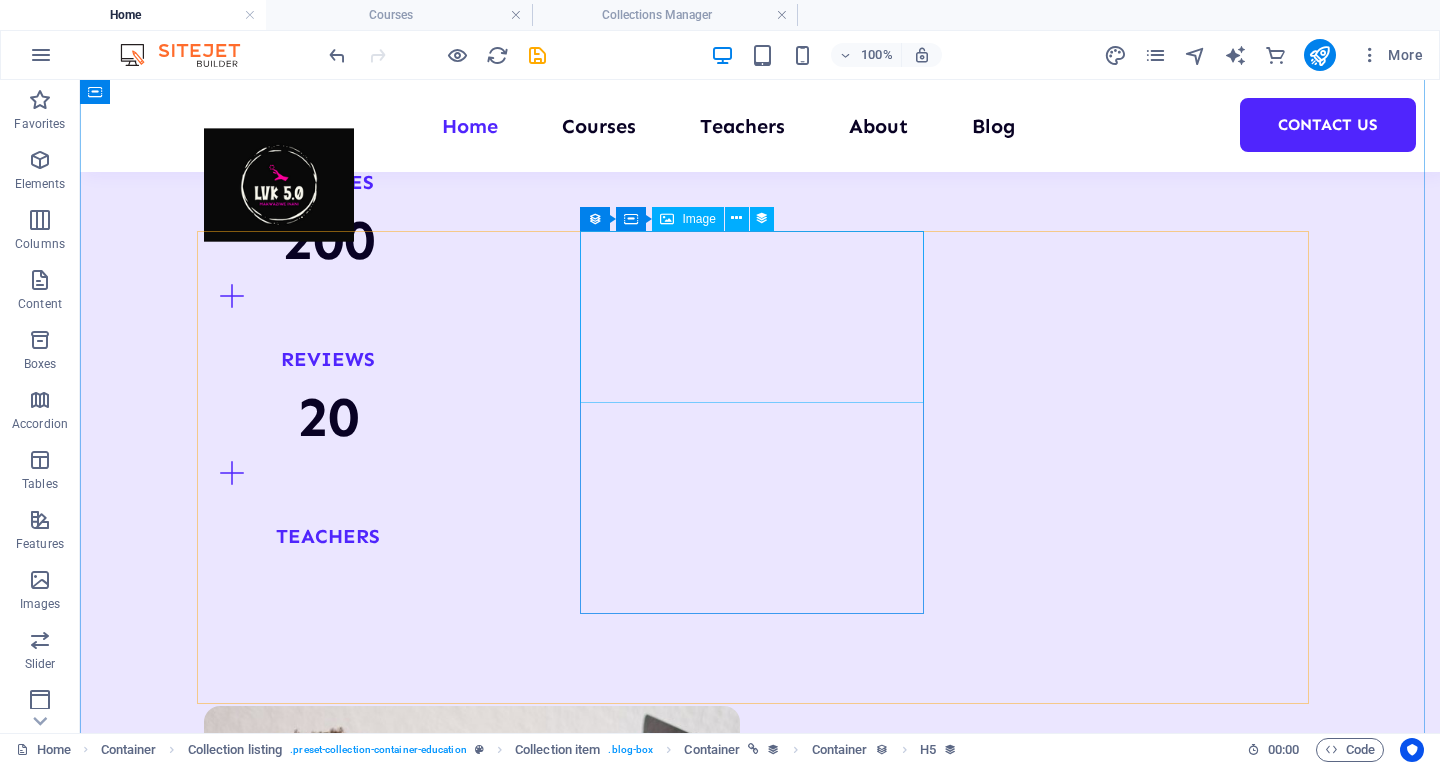 scroll, scrollTop: 2536, scrollLeft: 0, axis: vertical 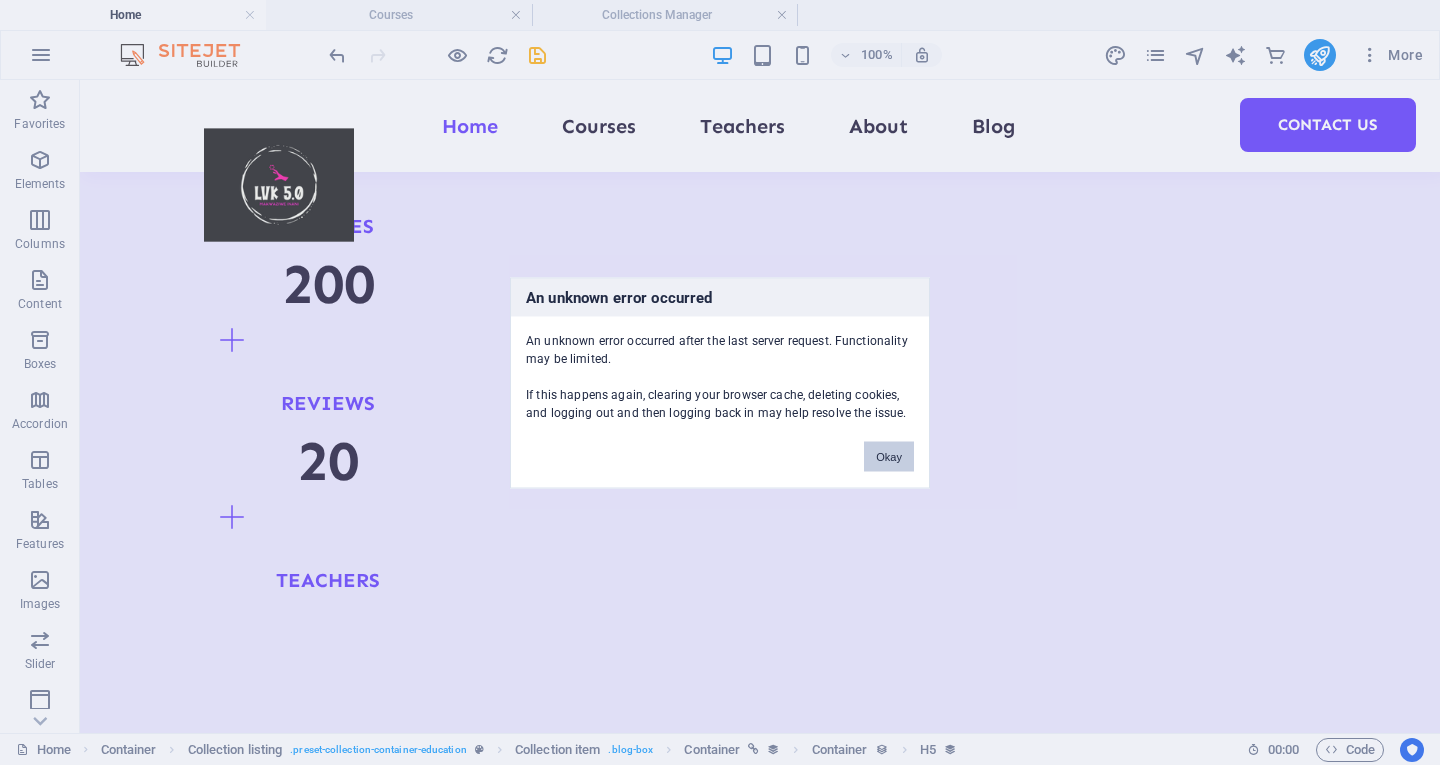 click on "Okay" at bounding box center (889, 456) 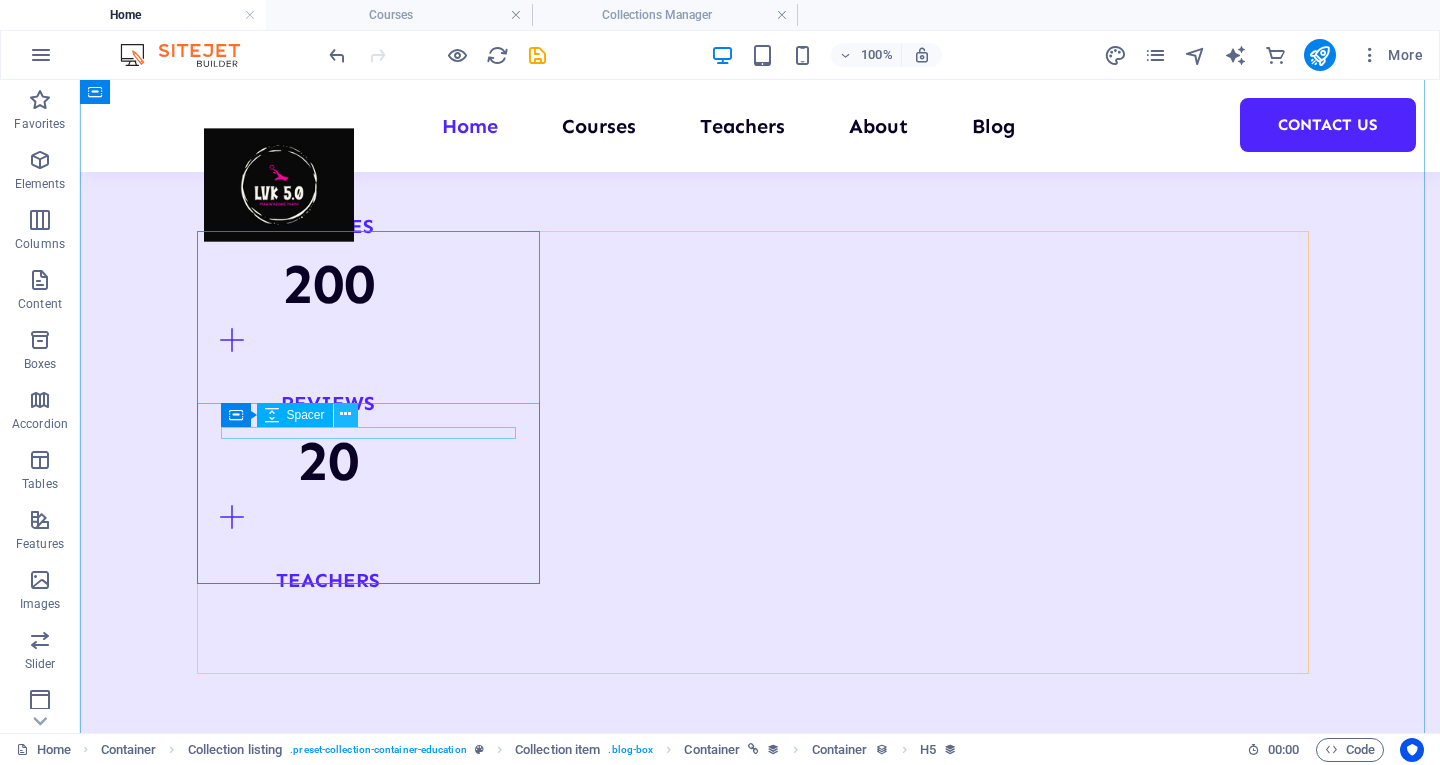 click at bounding box center [345, 414] 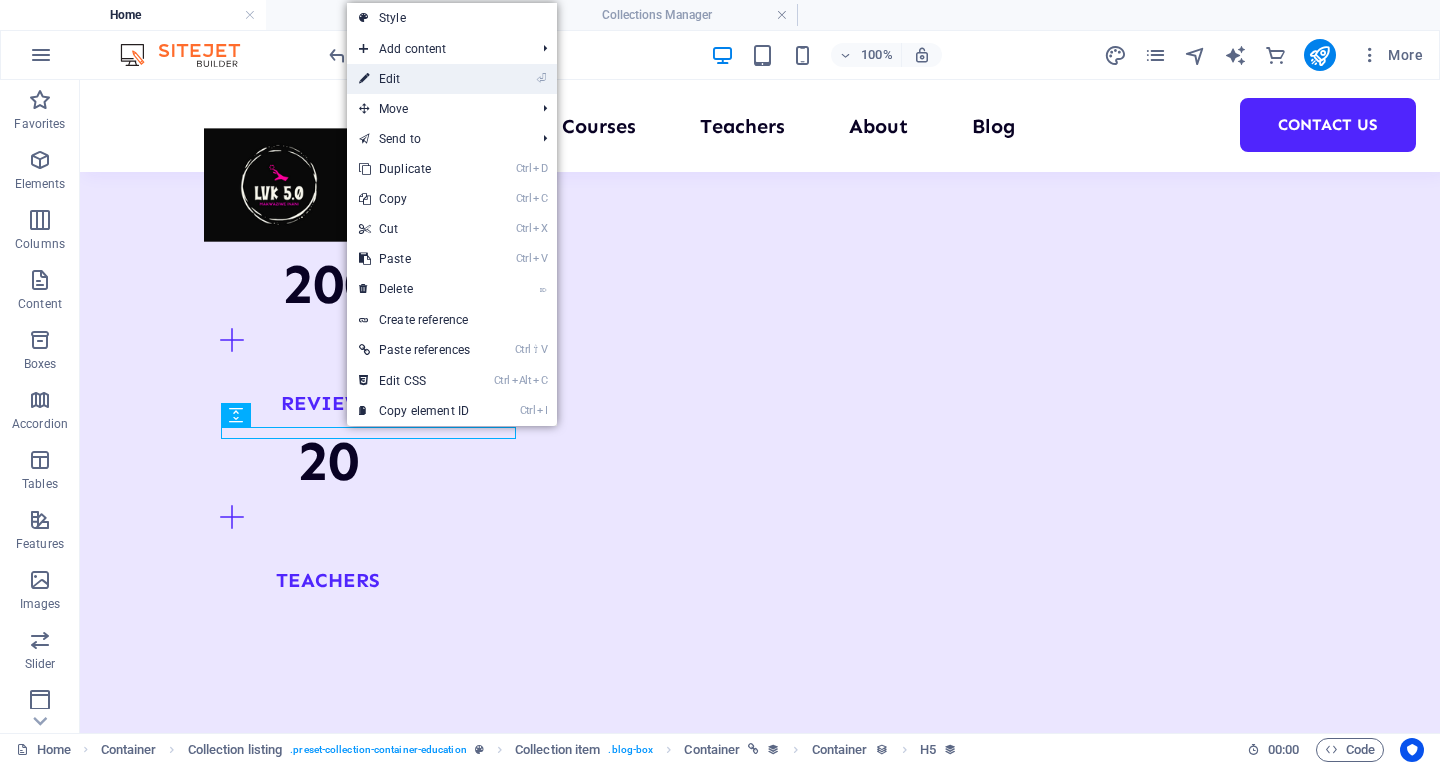 click on "⏎  Edit" at bounding box center [414, 79] 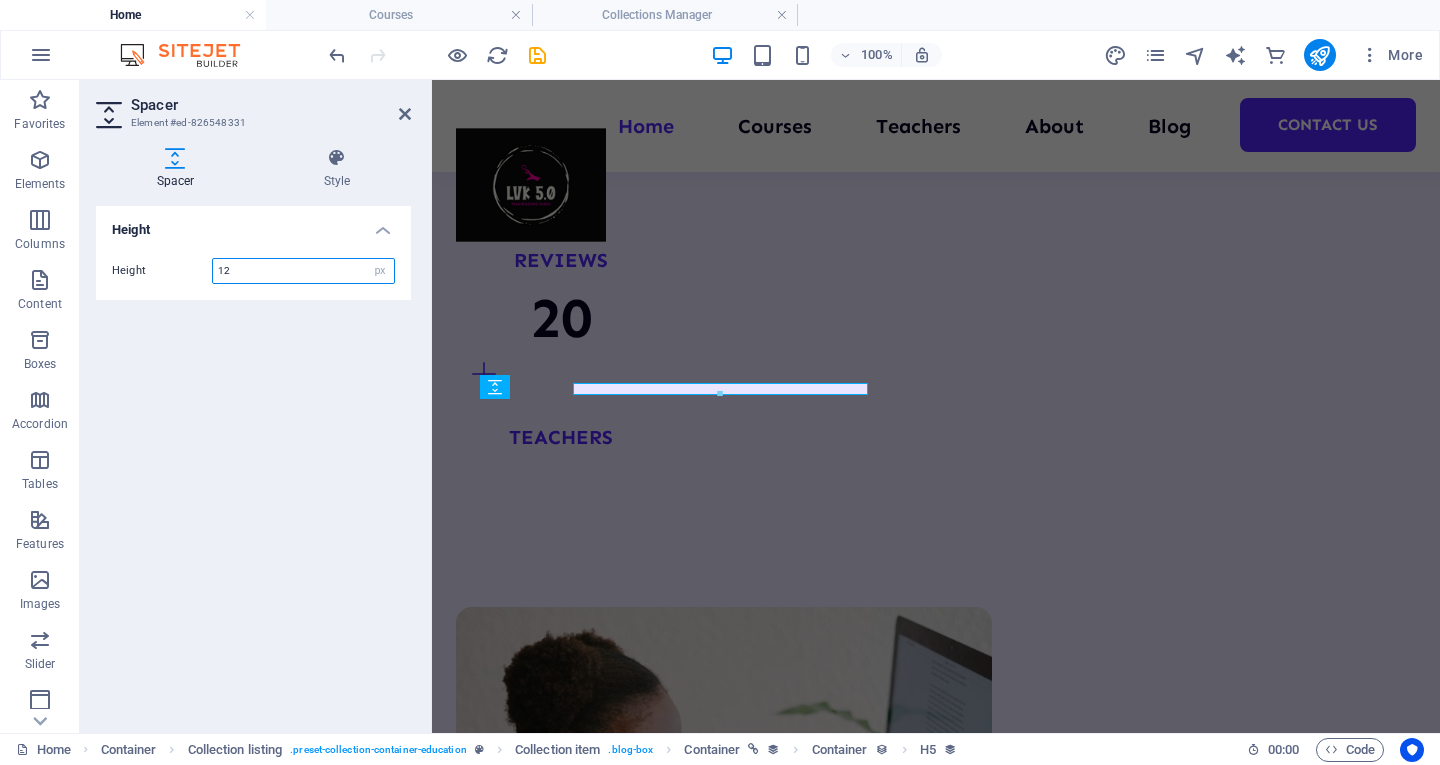 scroll, scrollTop: 2580, scrollLeft: 0, axis: vertical 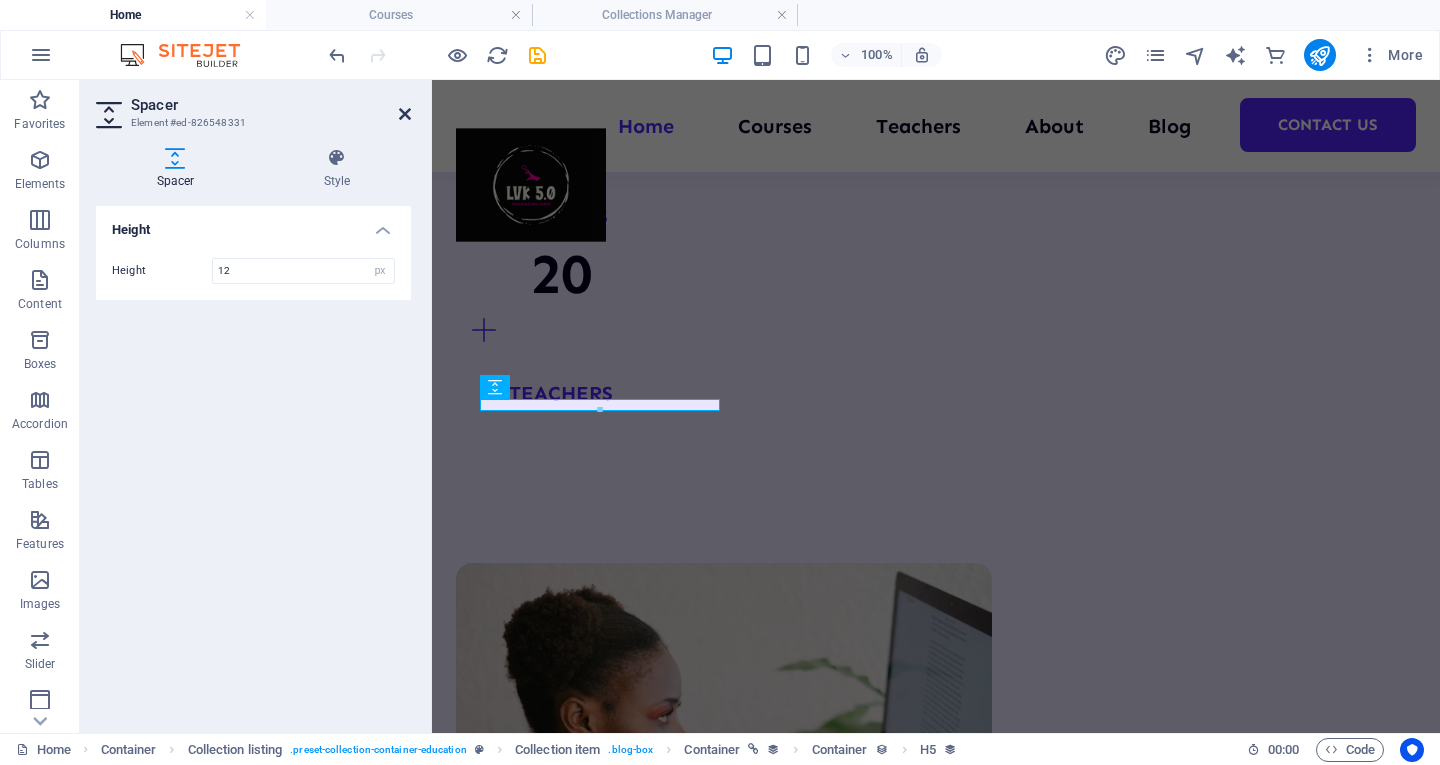 click at bounding box center [405, 114] 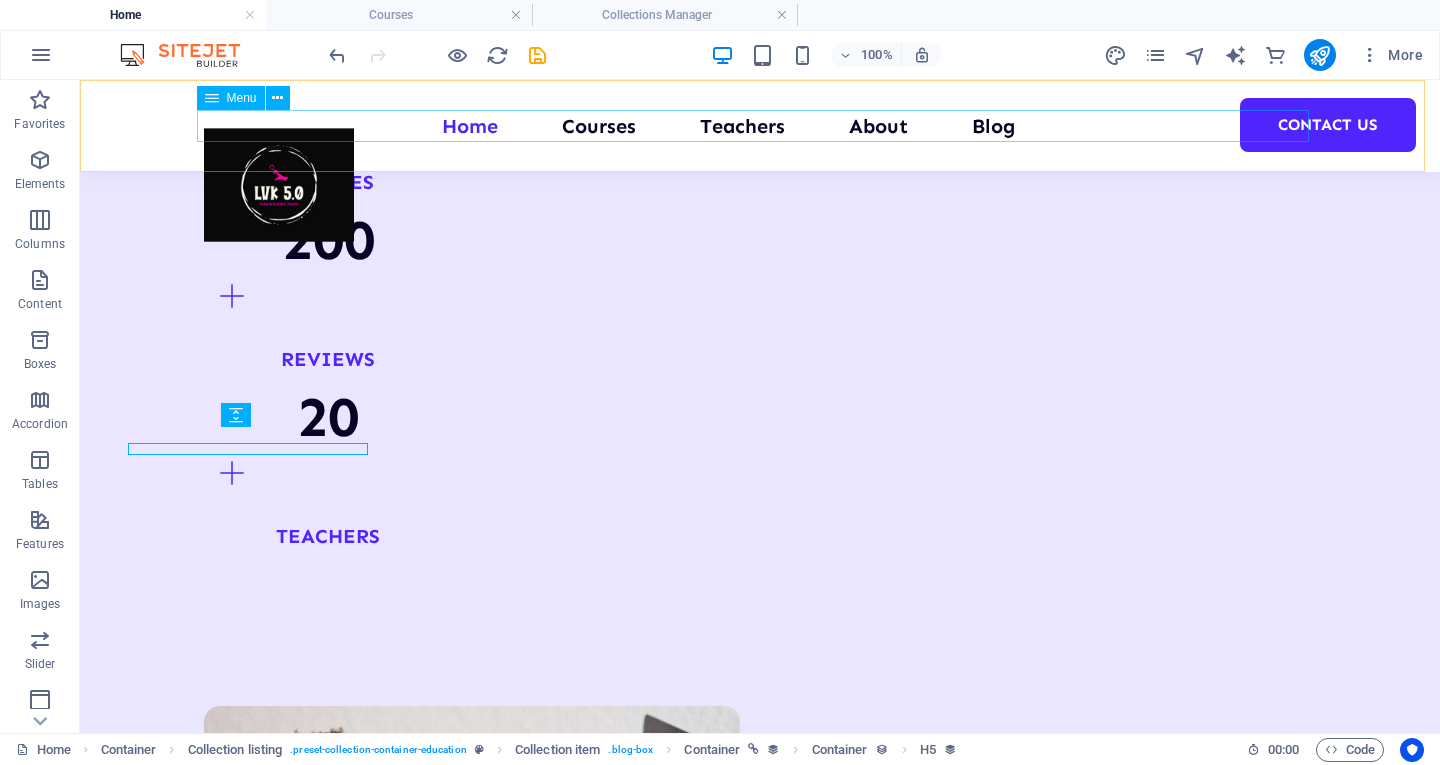 scroll, scrollTop: 2536, scrollLeft: 0, axis: vertical 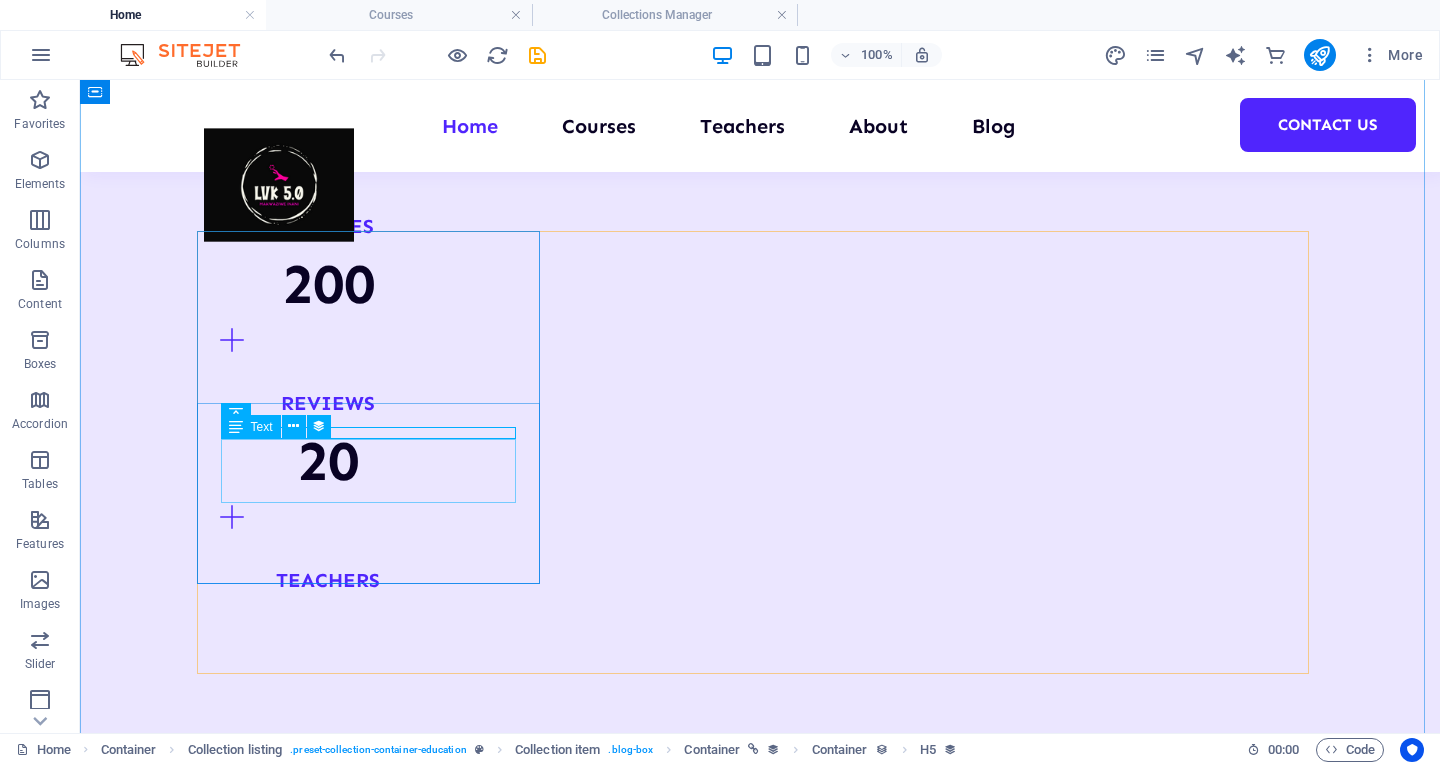 click on "Lorem ipsum dolor sit amet consectetur." at bounding box center (760, 3370) 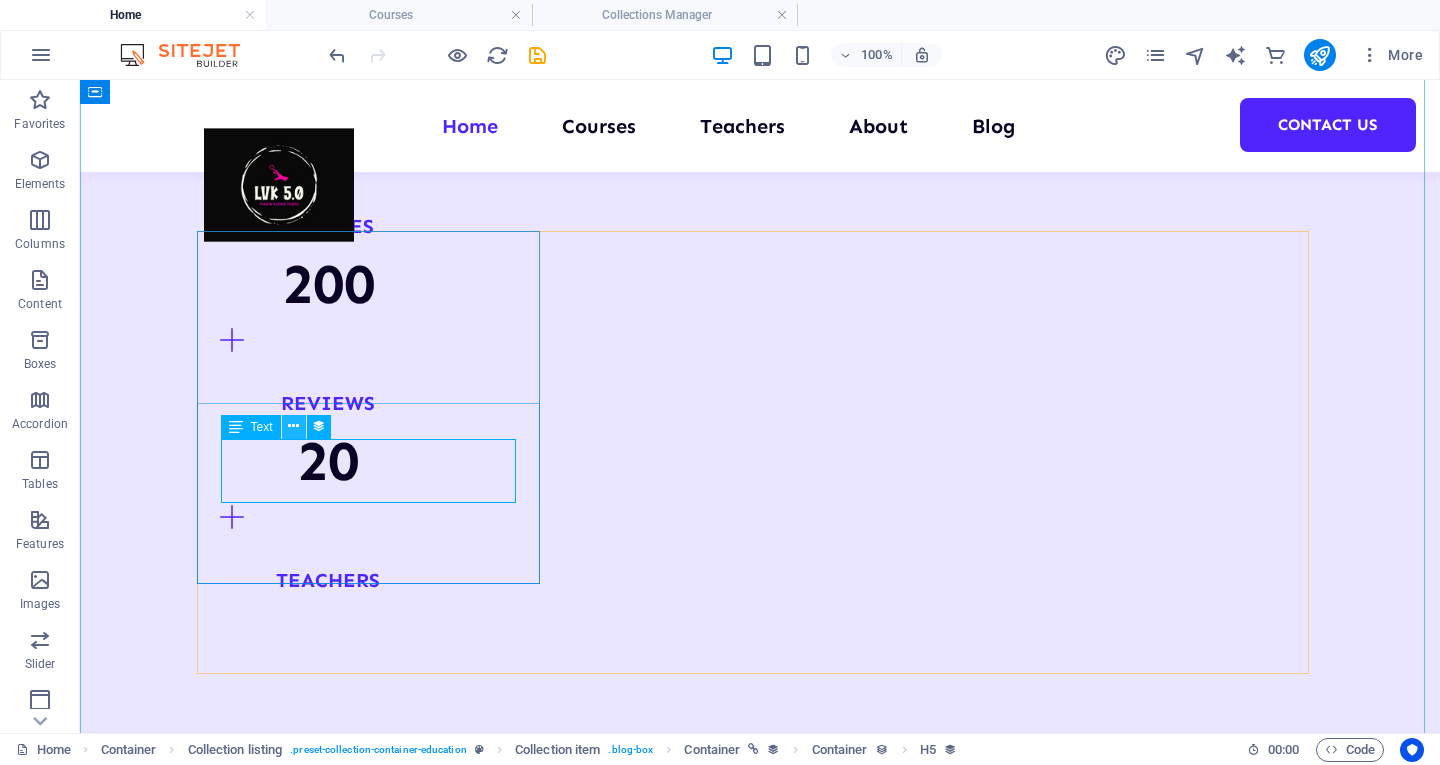 click at bounding box center (293, 426) 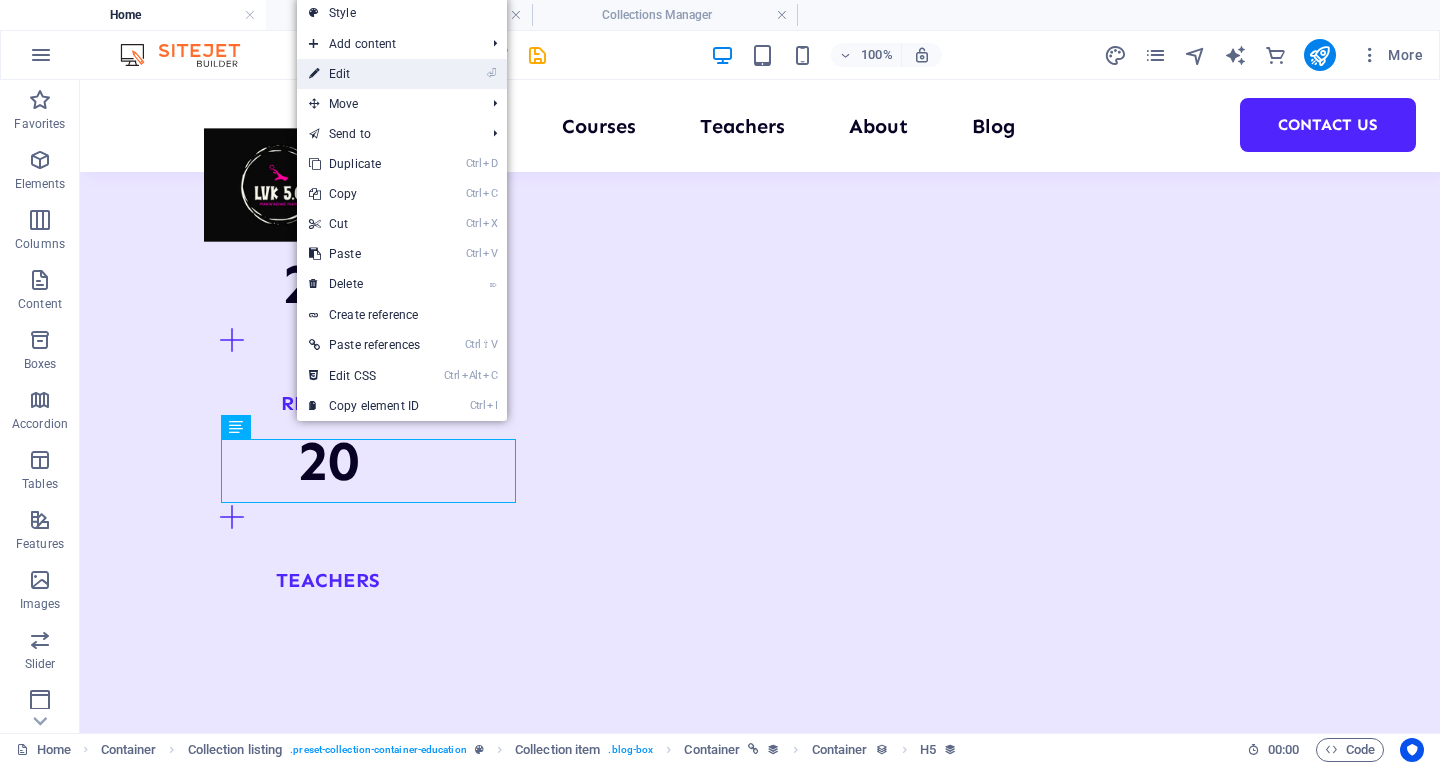 click on "⏎  Edit" at bounding box center [364, 74] 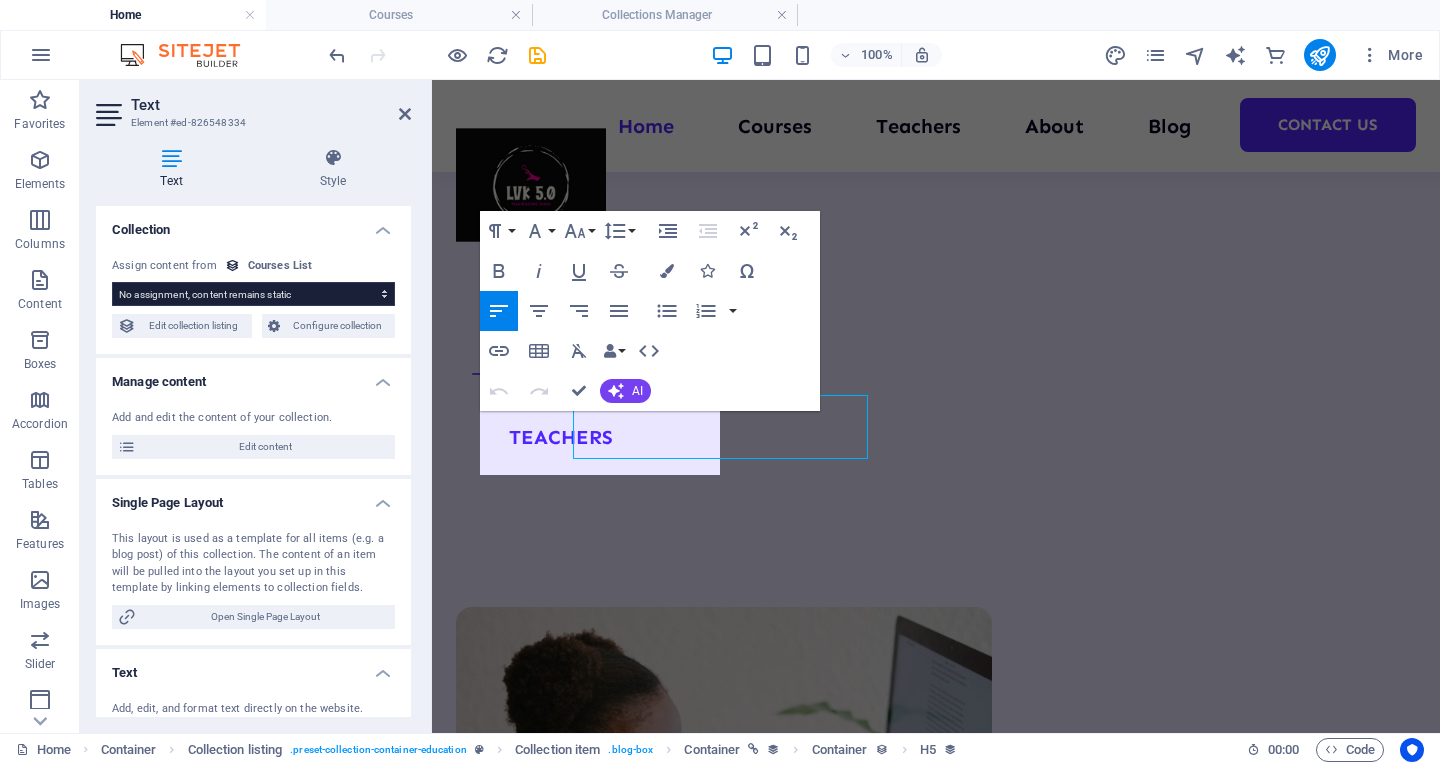 scroll, scrollTop: 2580, scrollLeft: 0, axis: vertical 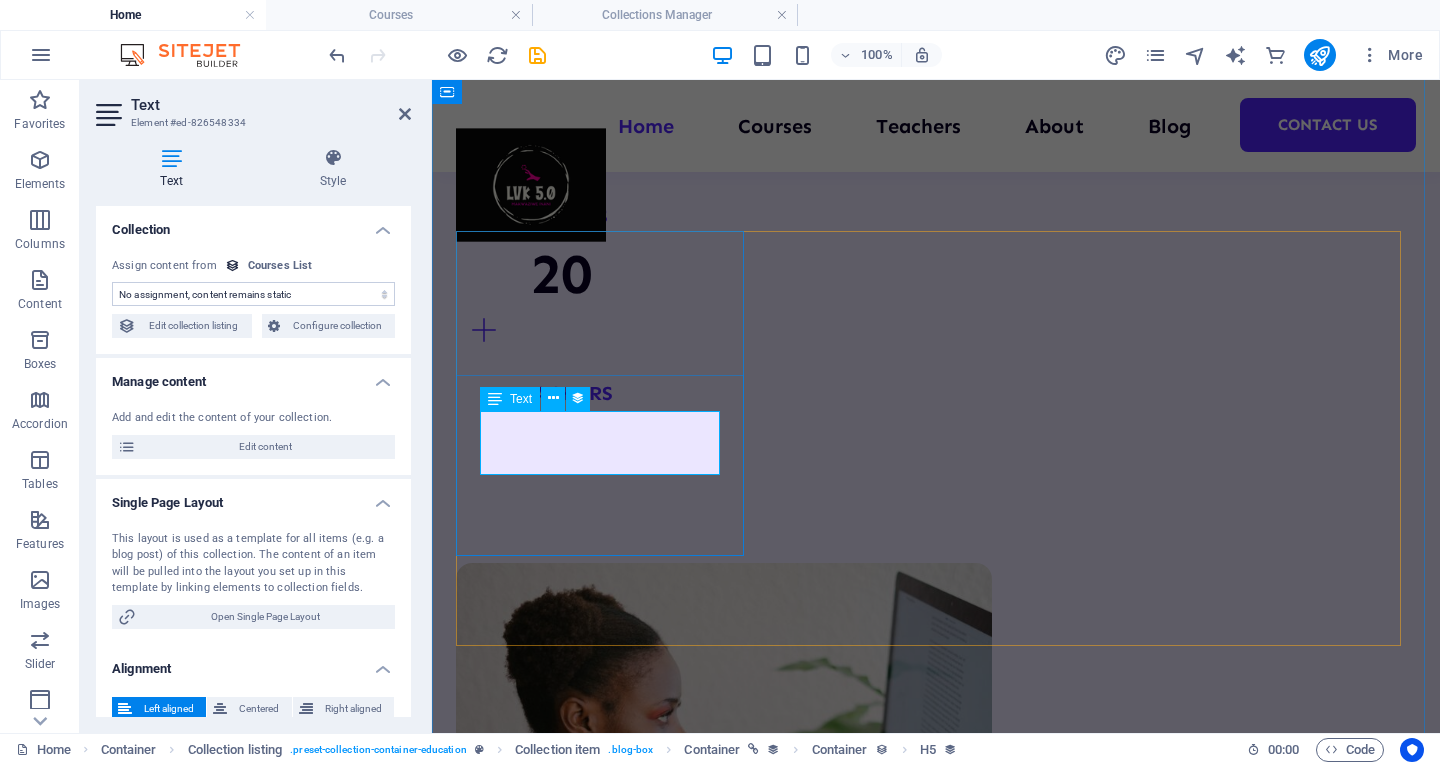 click on "Lorem ipsum dolor sit amet consectetur." at bounding box center (936, 3139) 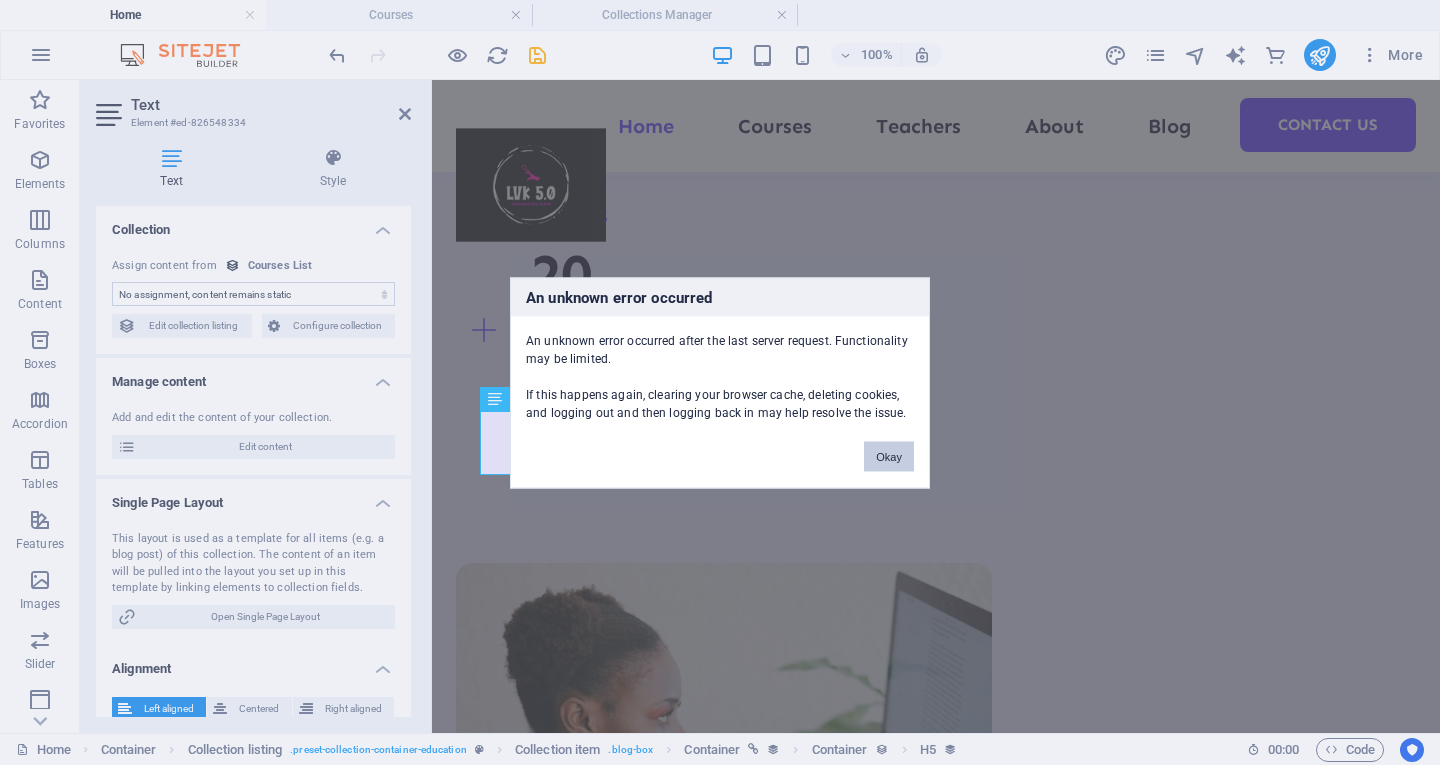 click on "Okay" at bounding box center [889, 456] 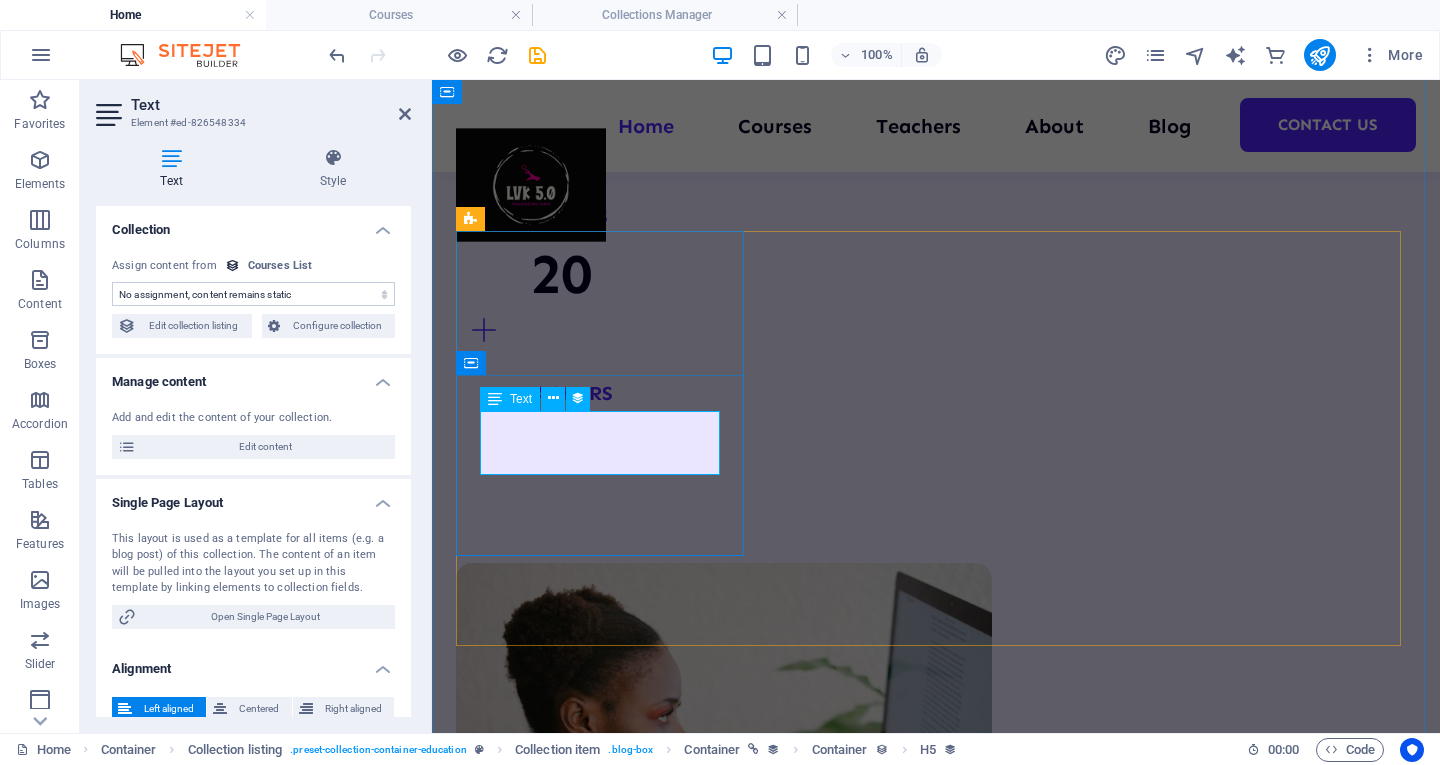 drag, startPoint x: 662, startPoint y: 464, endPoint x: 570, endPoint y: 434, distance: 96.76776 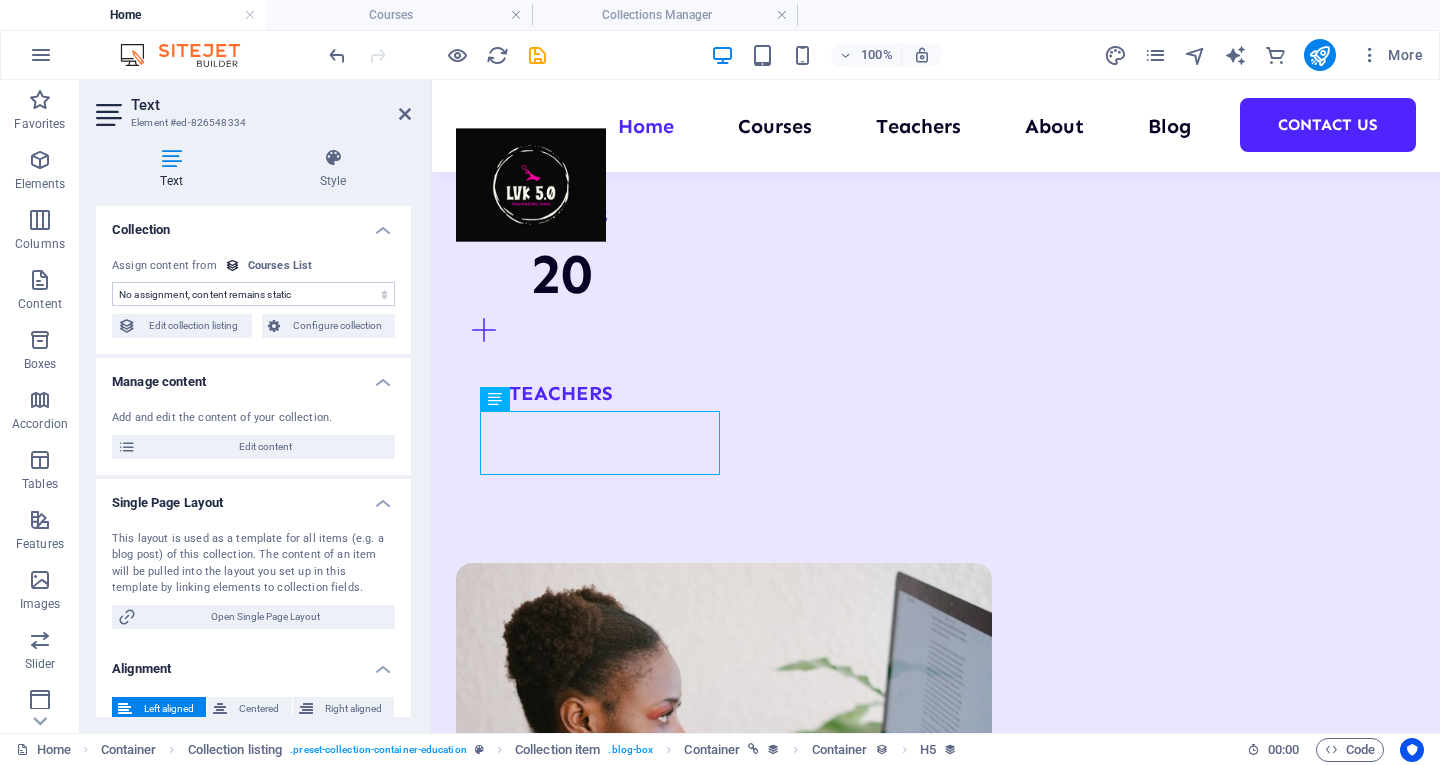 click on "Lorem ipsum dolor sit amet consectetur." at bounding box center (936, 3139) 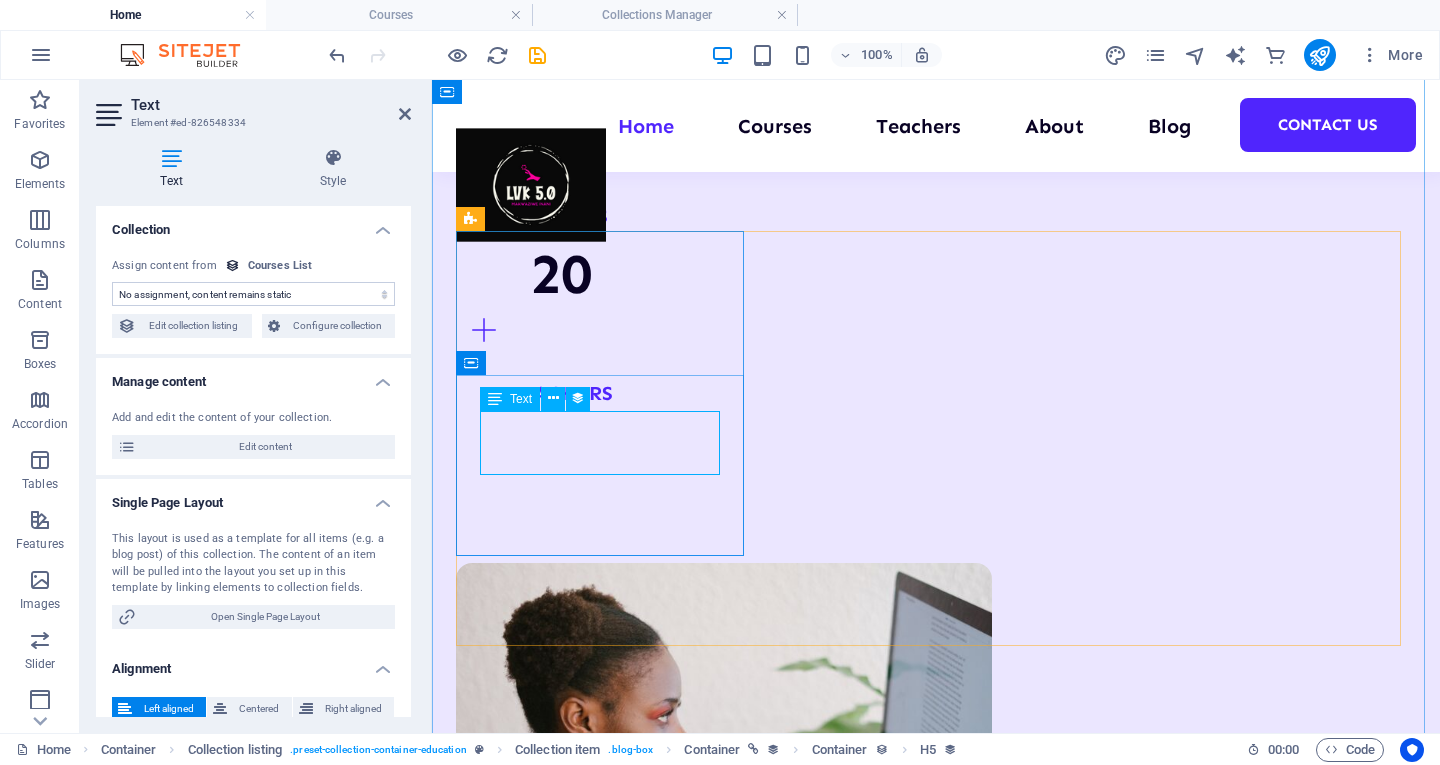 click on "Lorem ipsum dolor sit amet consectetur." at bounding box center (936, 3139) 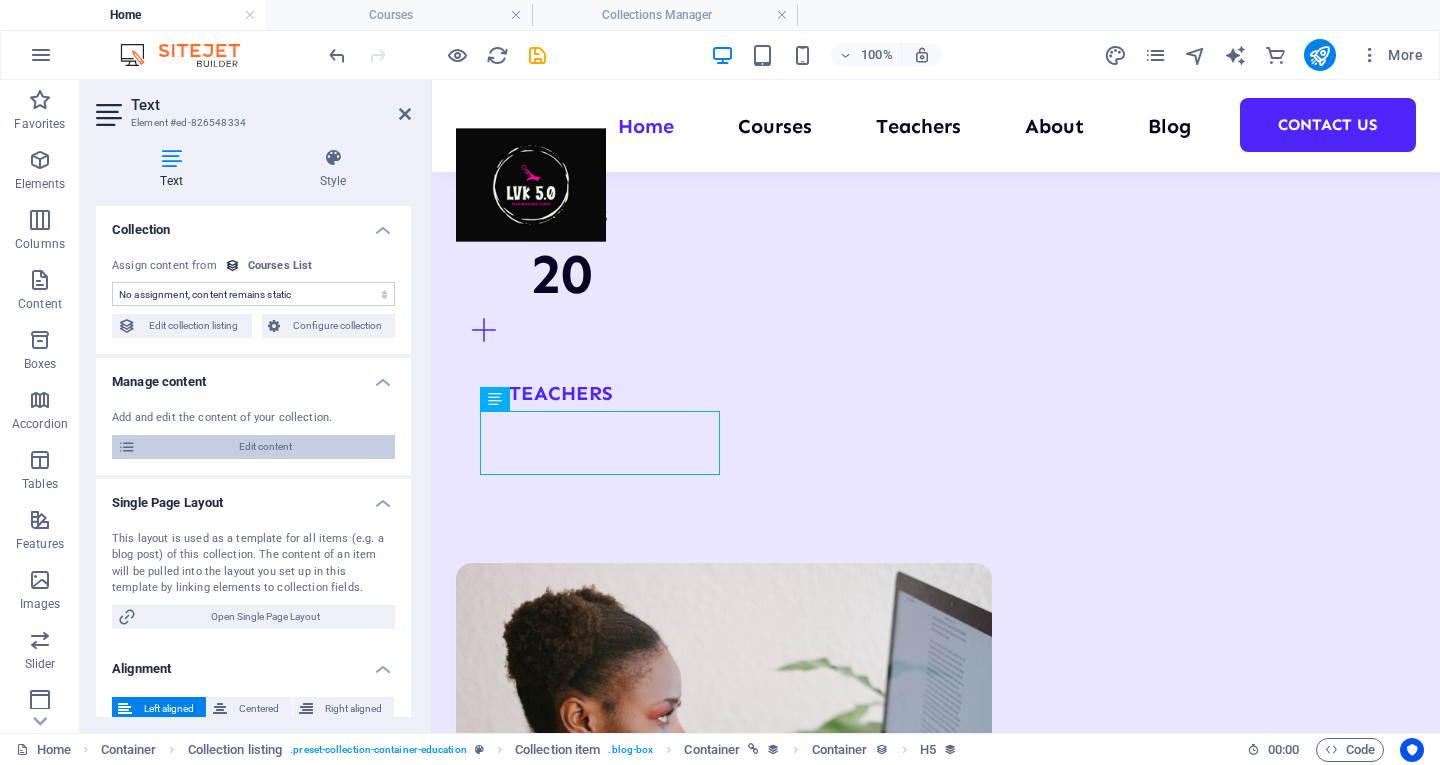 click on "Edit content" at bounding box center [265, 447] 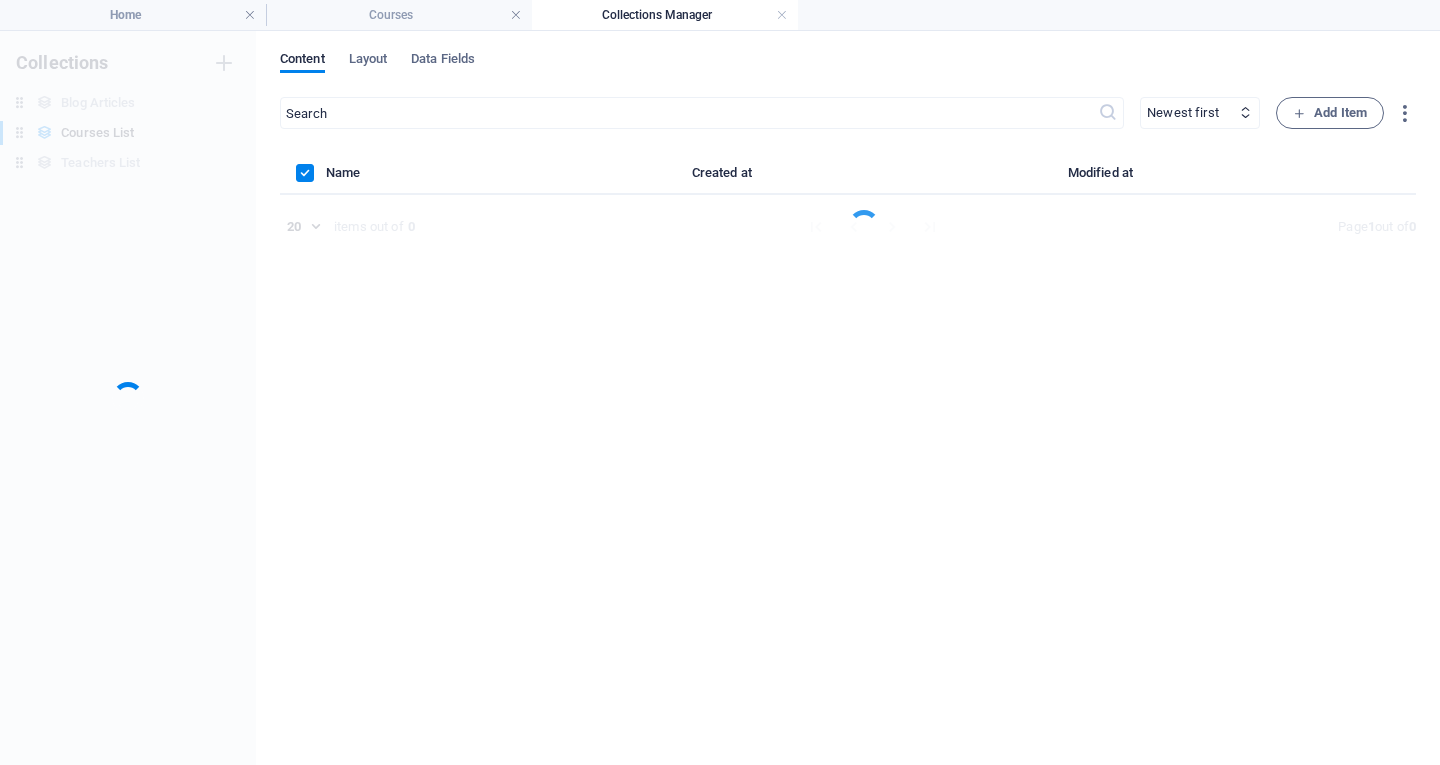 scroll, scrollTop: 0, scrollLeft: 0, axis: both 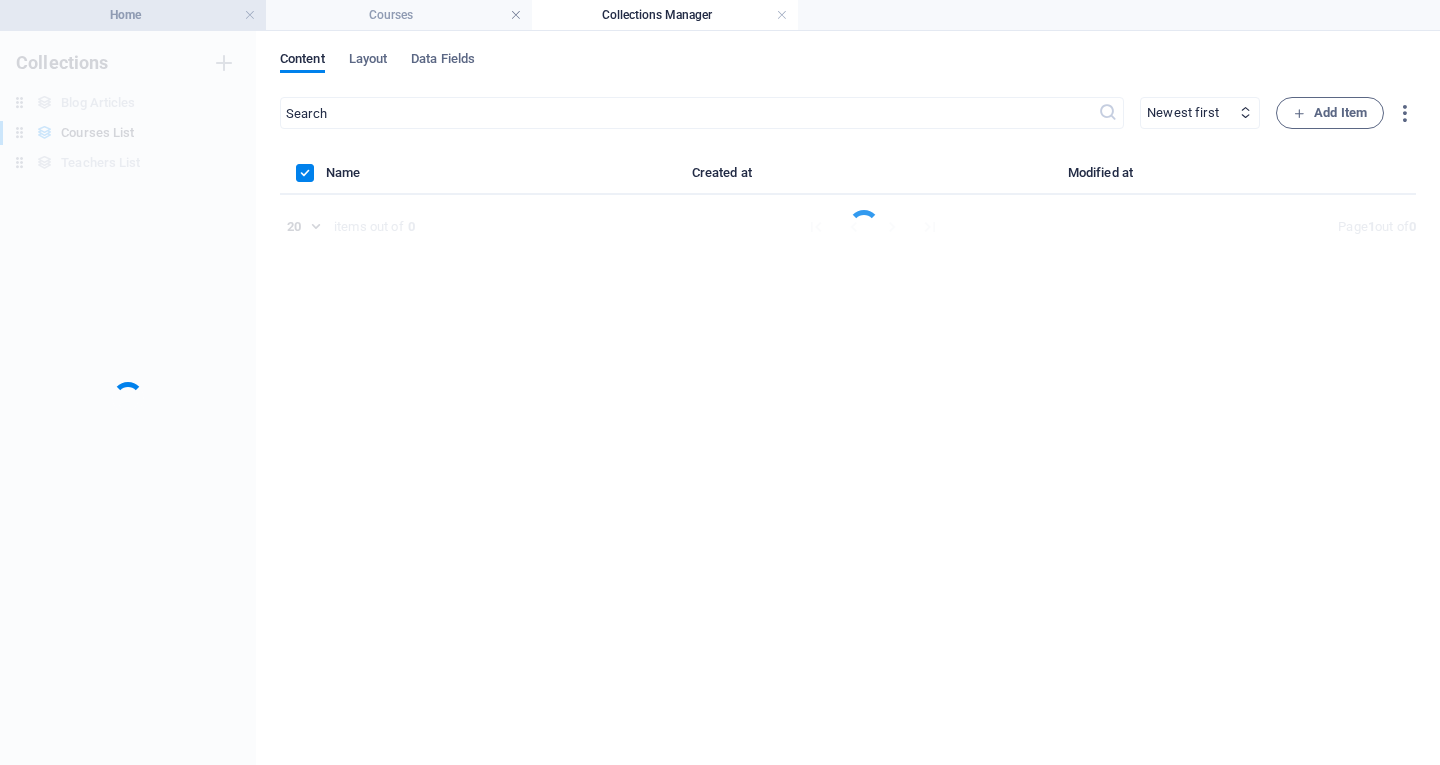 click on "Home" at bounding box center [133, 15] 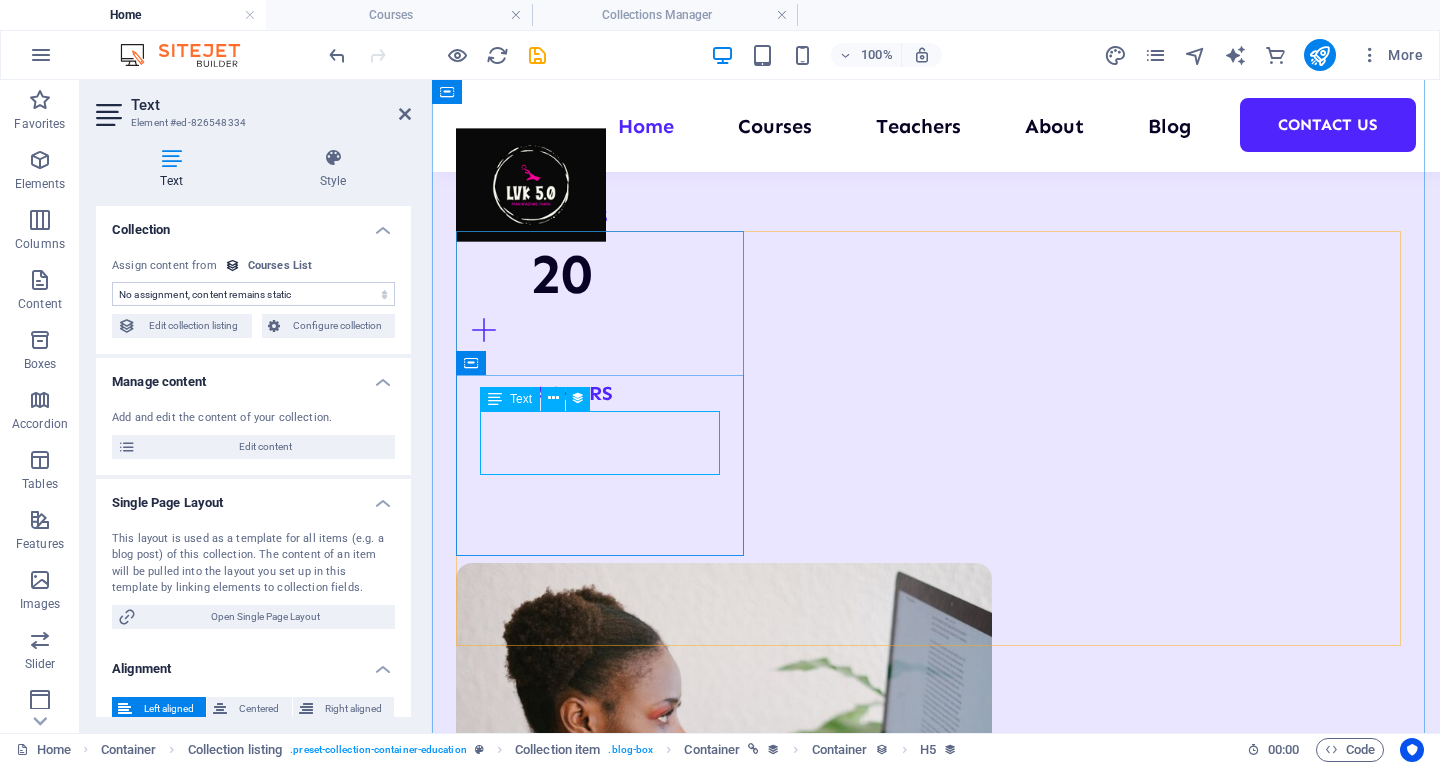 click on "Lorem ipsum dolor sit amet consectetur." at bounding box center (936, 3139) 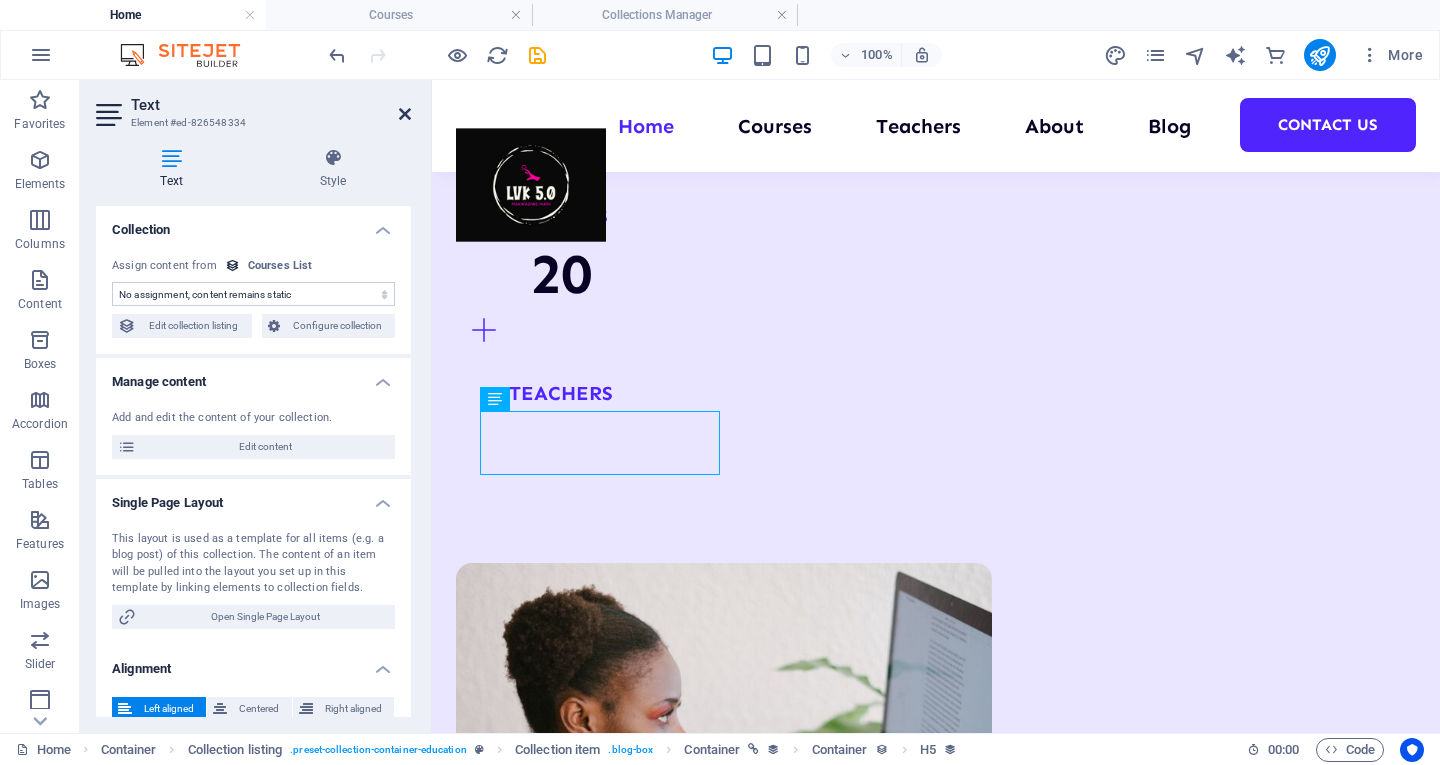 click at bounding box center (405, 114) 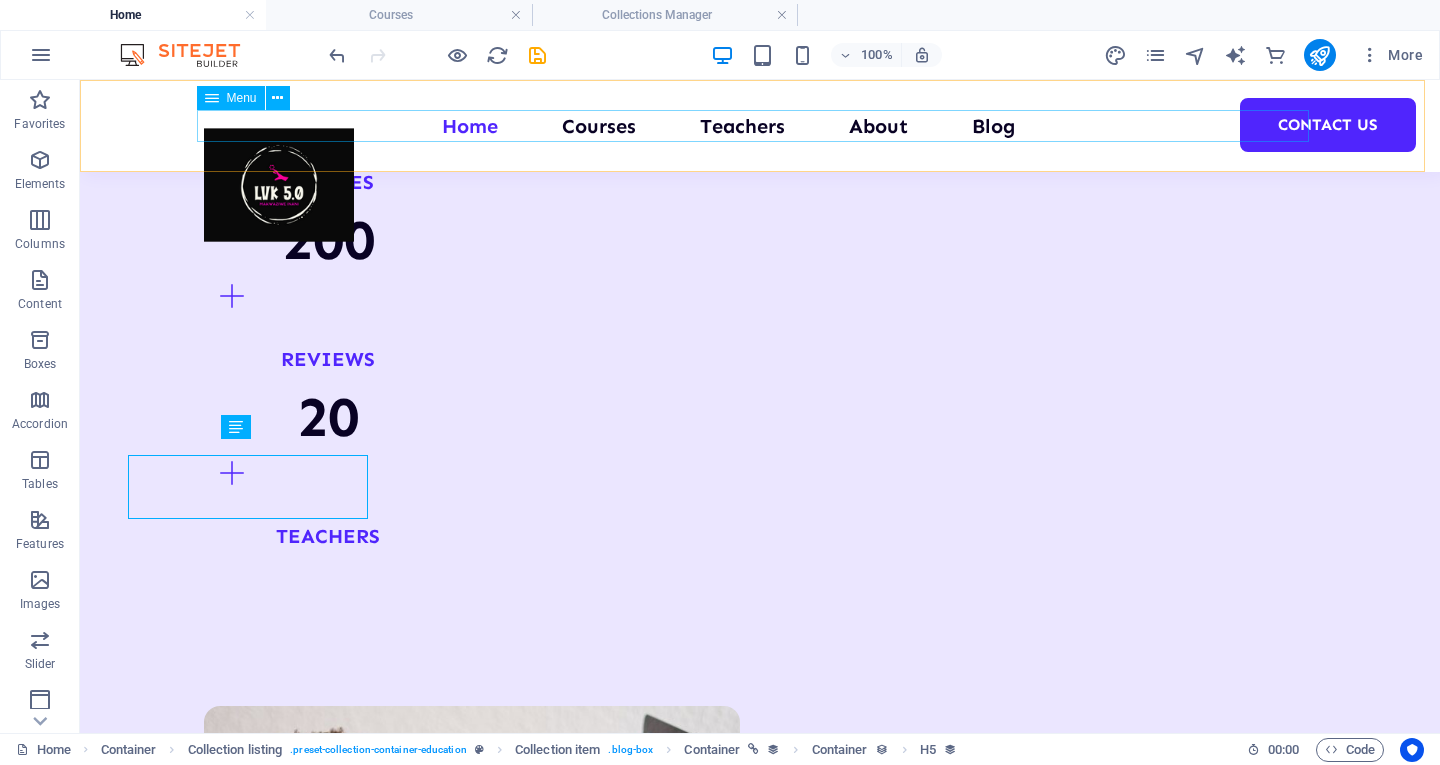 scroll, scrollTop: 2536, scrollLeft: 0, axis: vertical 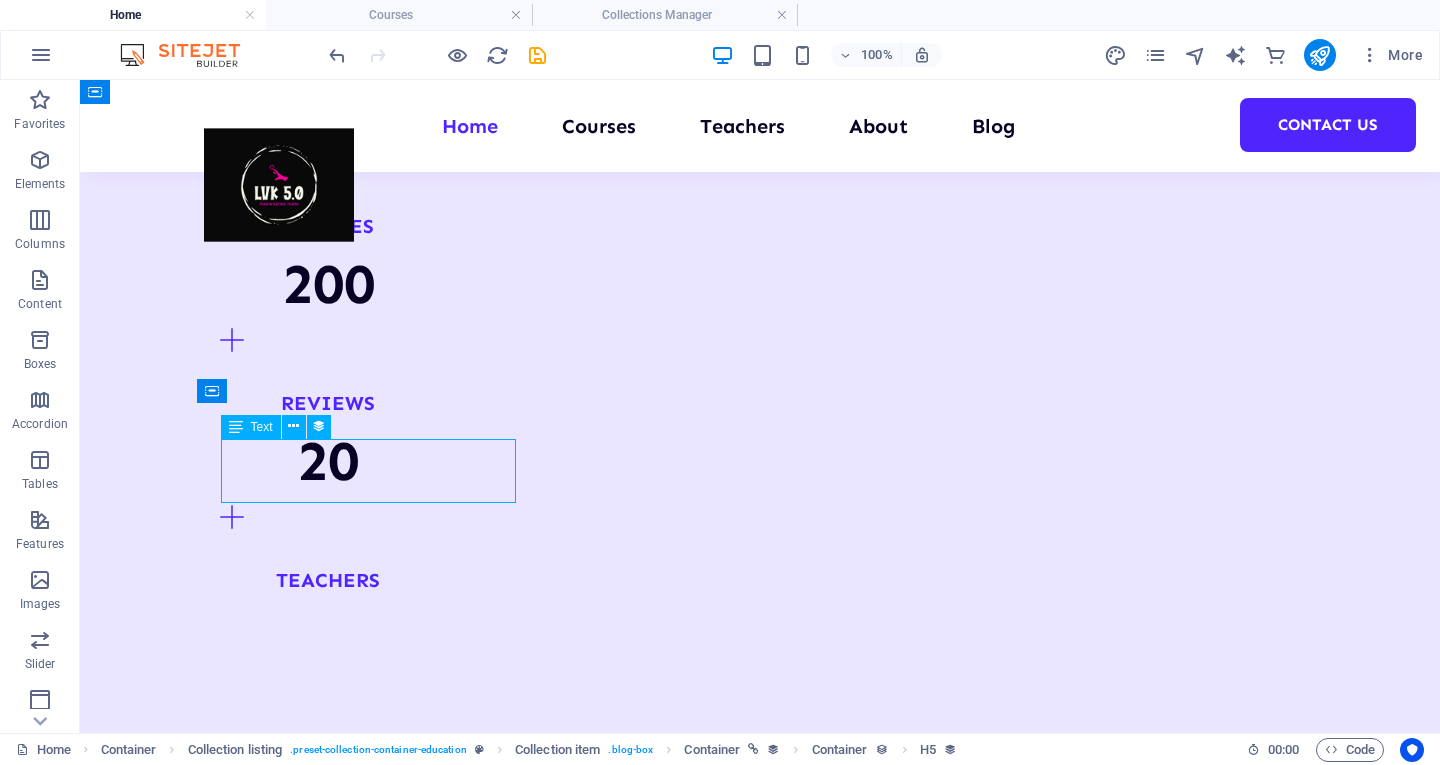 drag, startPoint x: 353, startPoint y: 471, endPoint x: 299, endPoint y: 466, distance: 54.230988 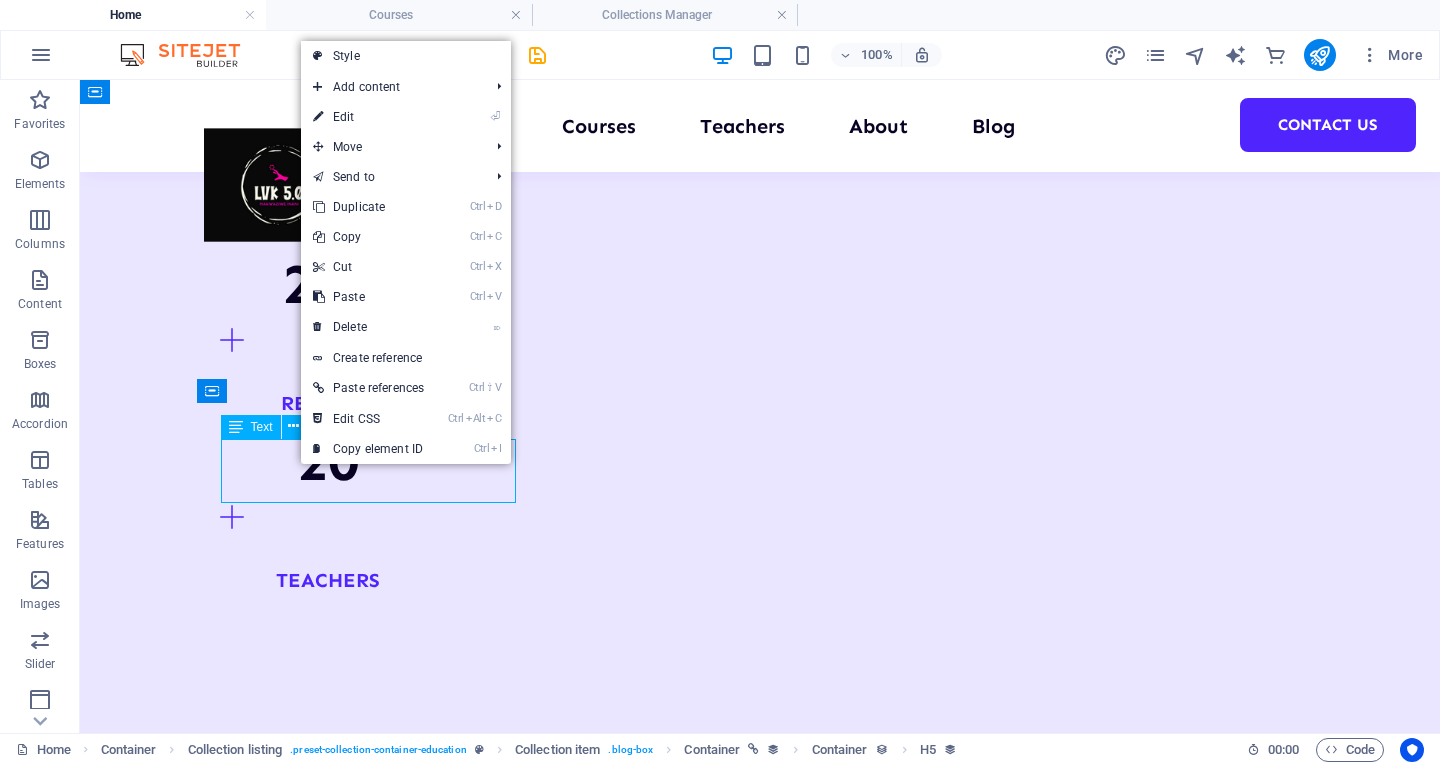 click on "Lorem ipsum dolor sit amet consectetur." at bounding box center [760, 3370] 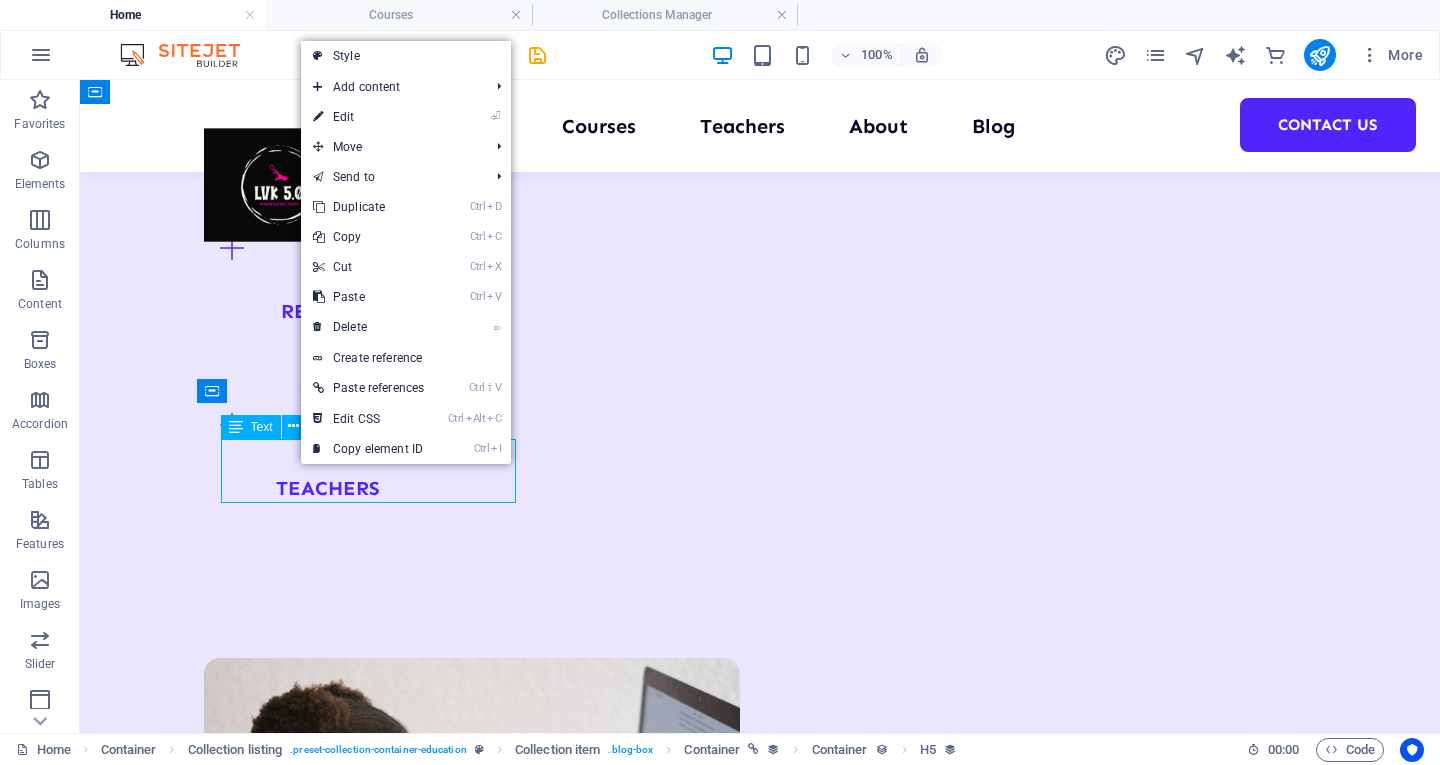 scroll, scrollTop: 0, scrollLeft: 0, axis: both 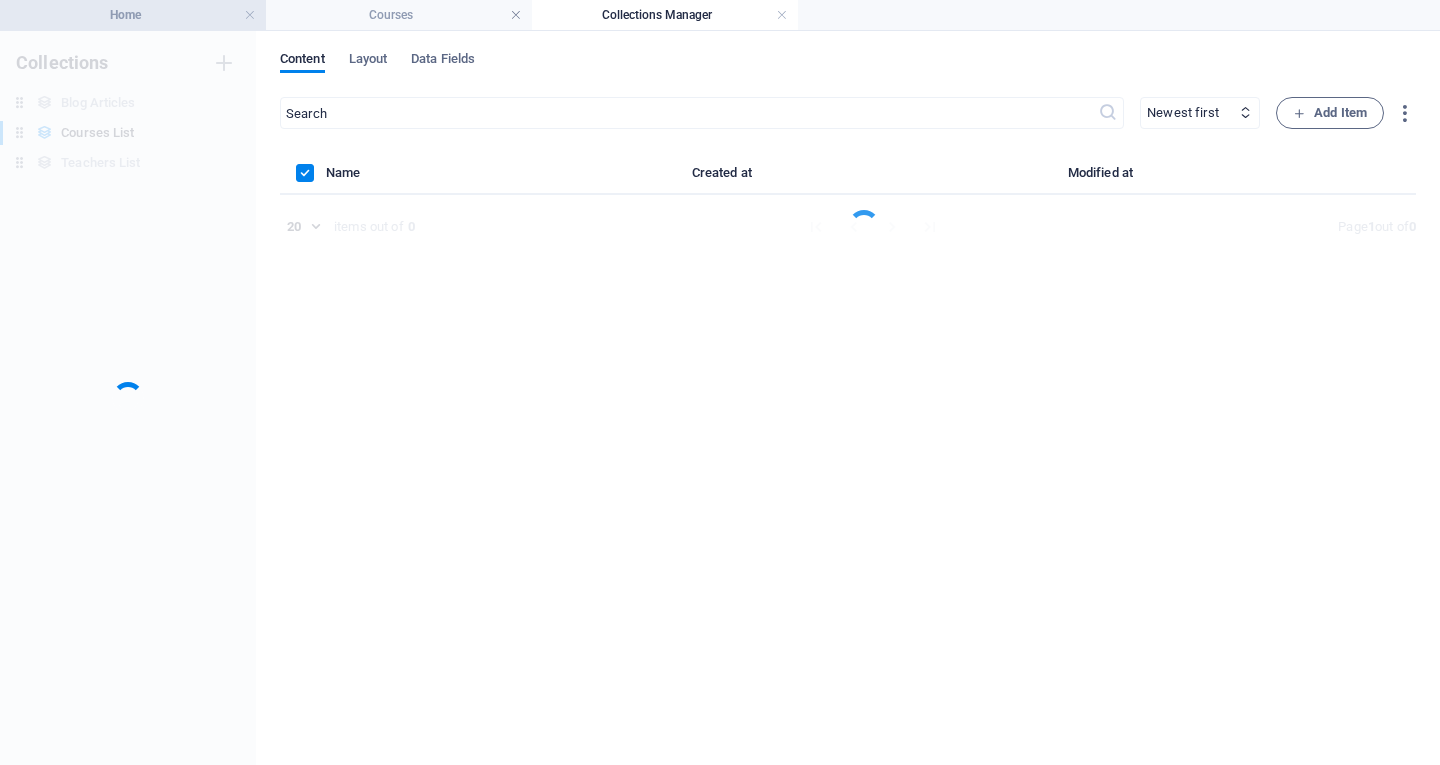 click on "Home" at bounding box center [133, 15] 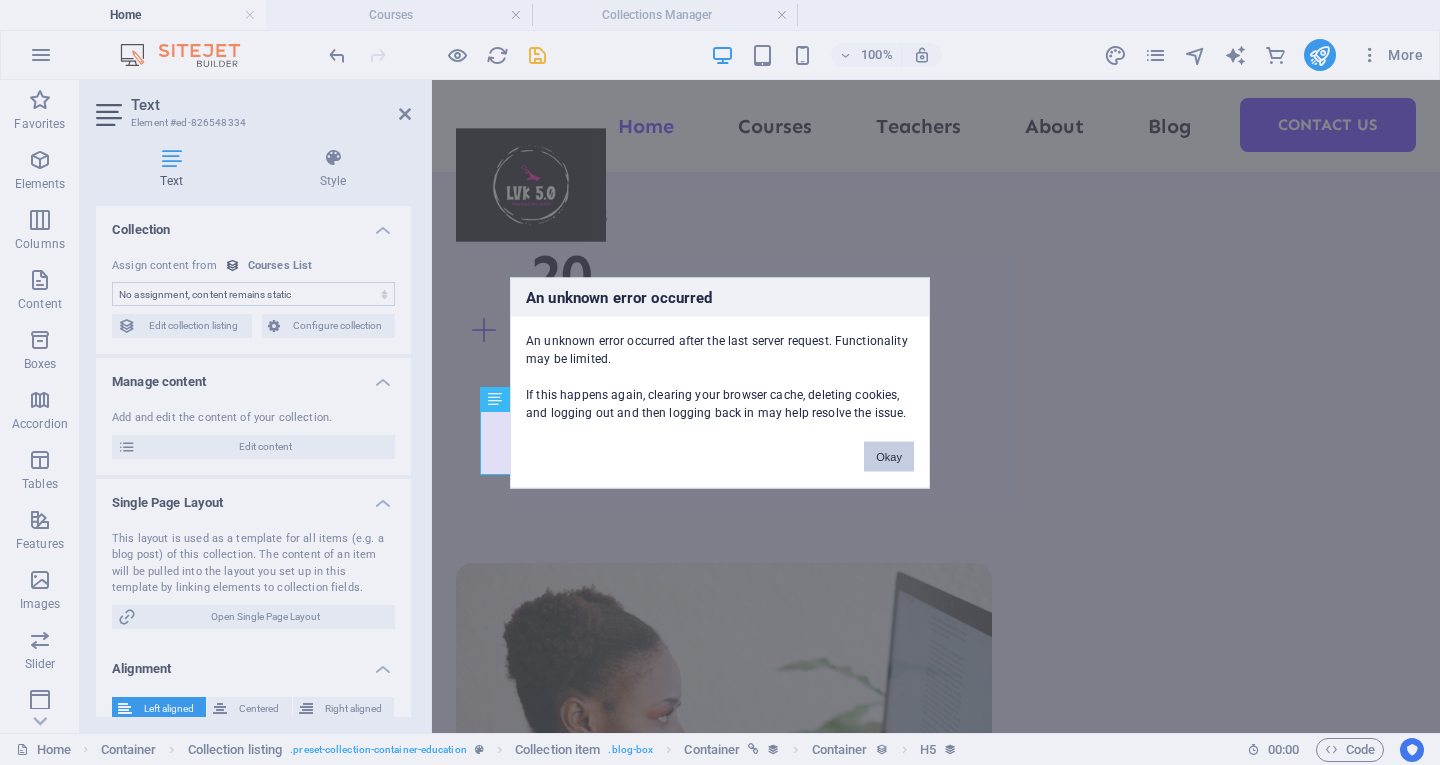click on "Okay" at bounding box center [889, 456] 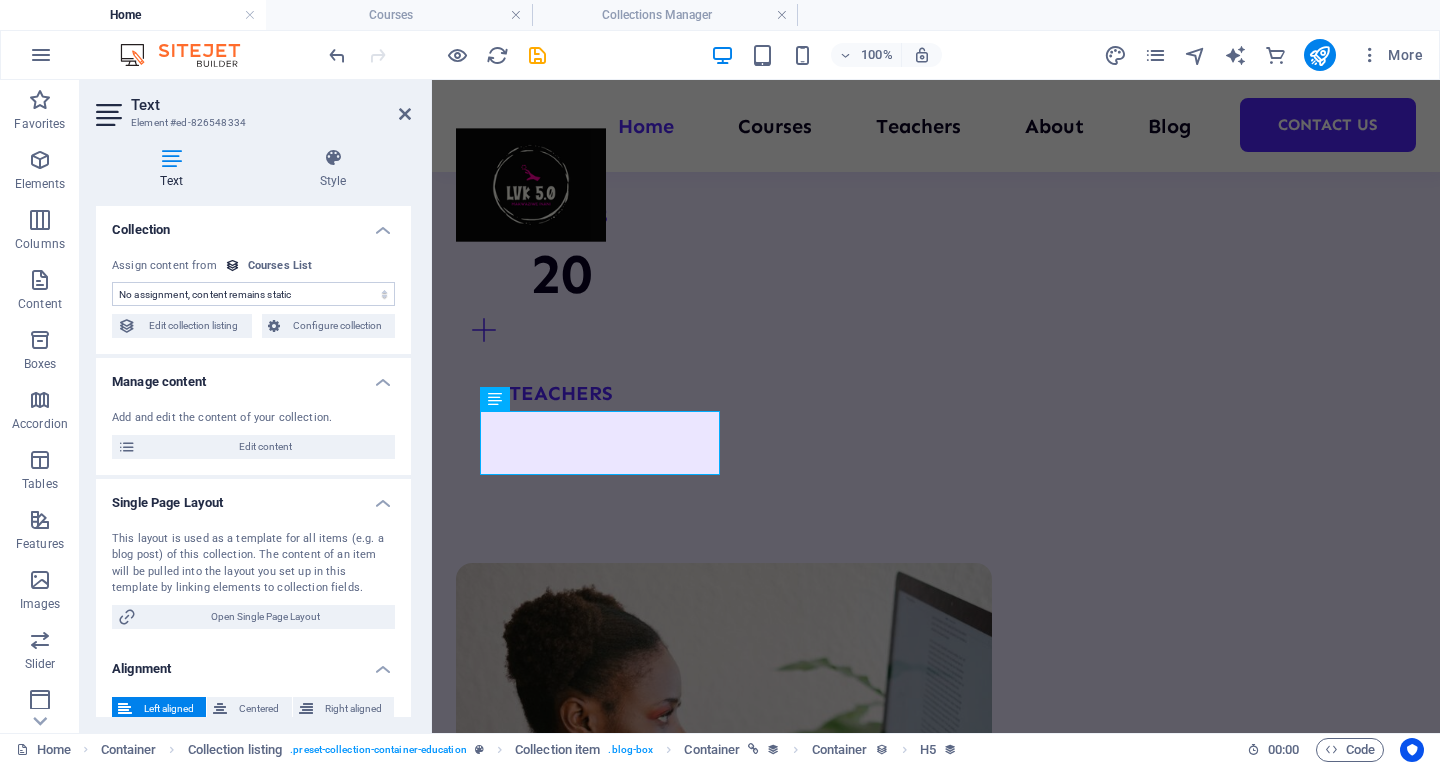 scroll, scrollTop: 20, scrollLeft: 0, axis: vertical 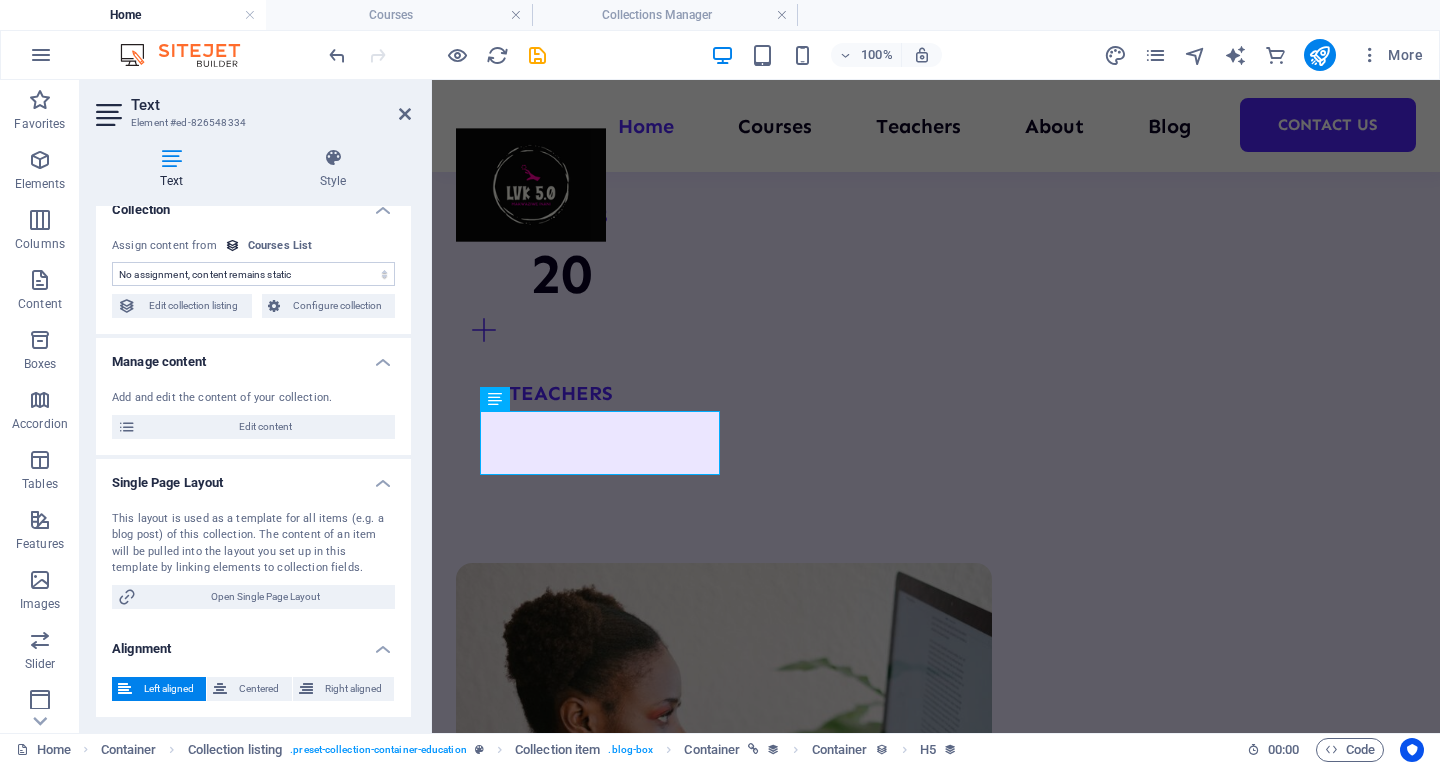 drag, startPoint x: 405, startPoint y: 563, endPoint x: 397, endPoint y: 414, distance: 149.21461 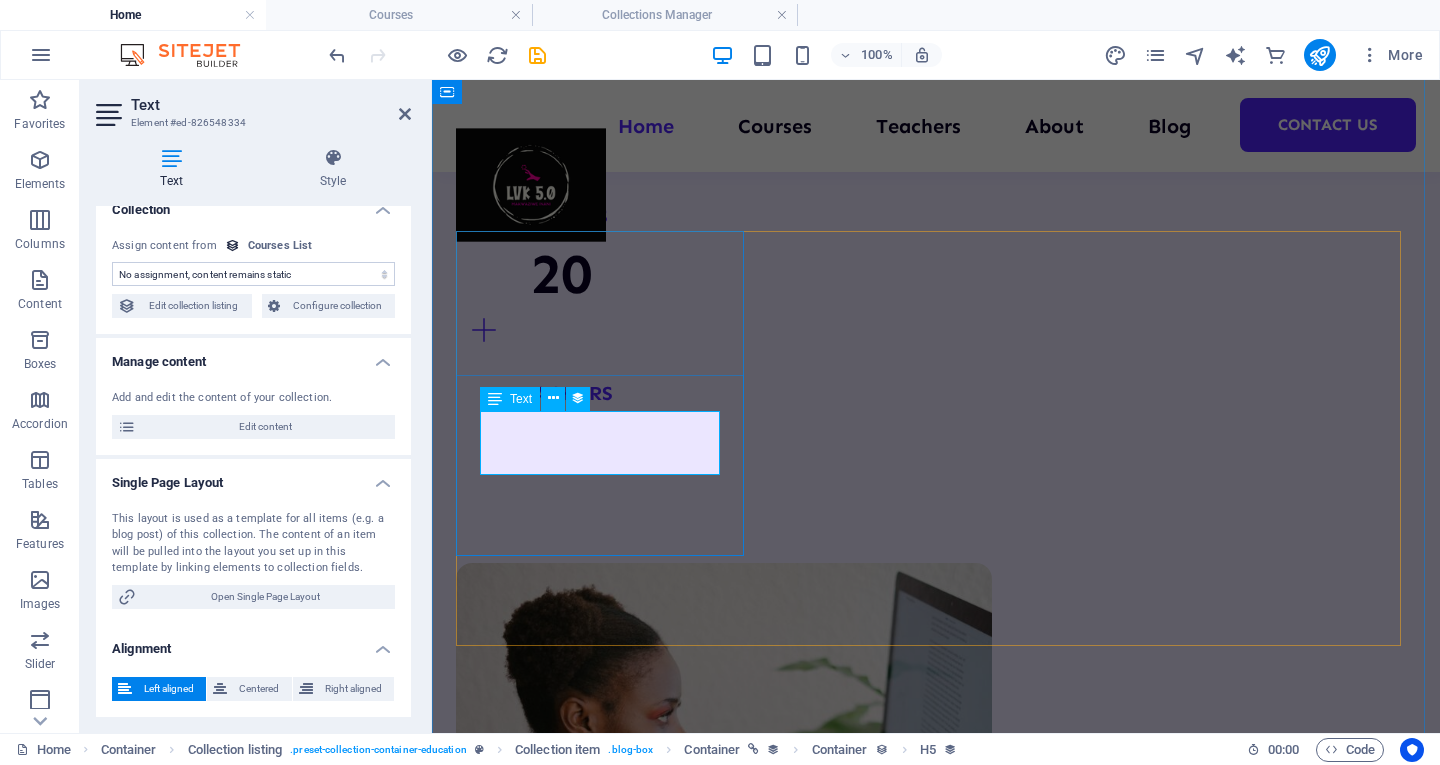click at bounding box center (936, 2847) 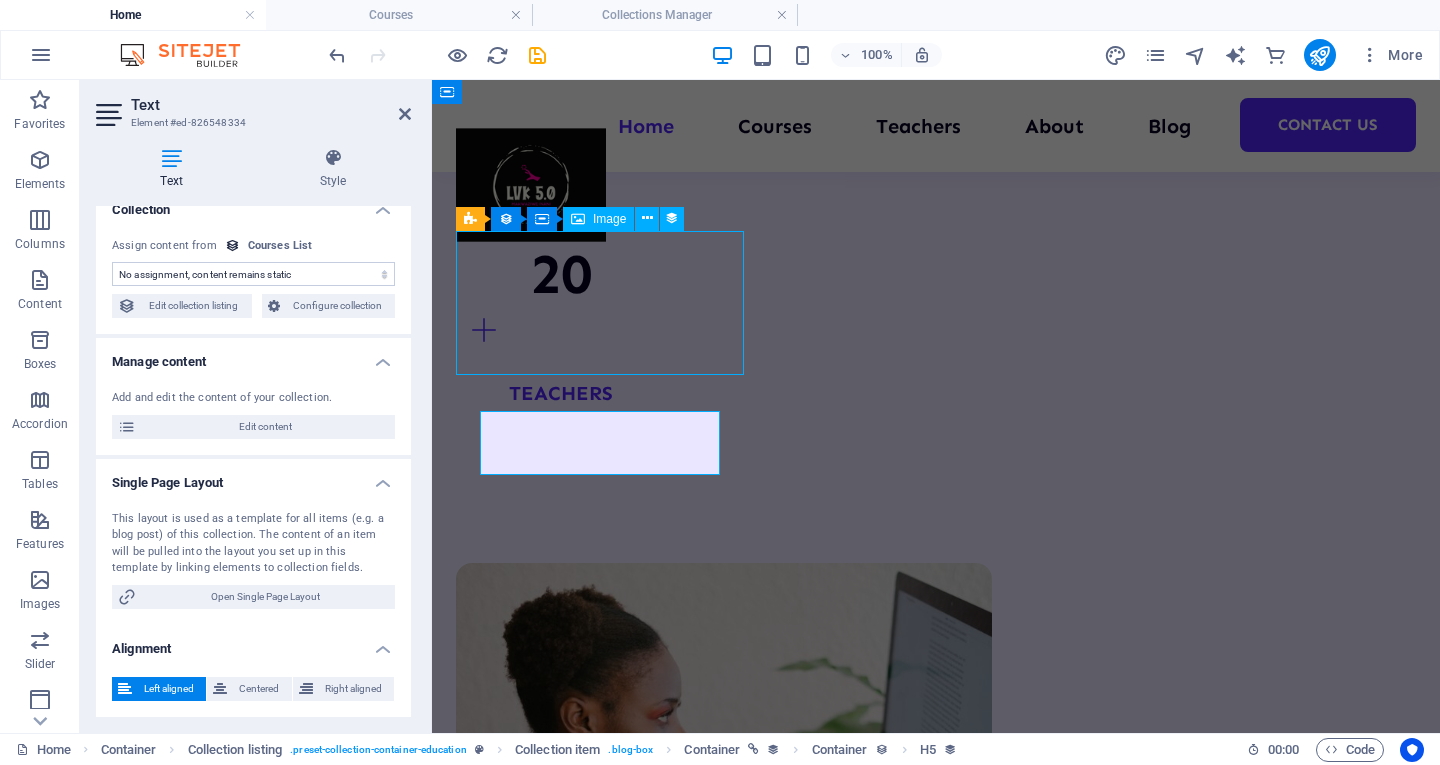 click at bounding box center (936, 3530) 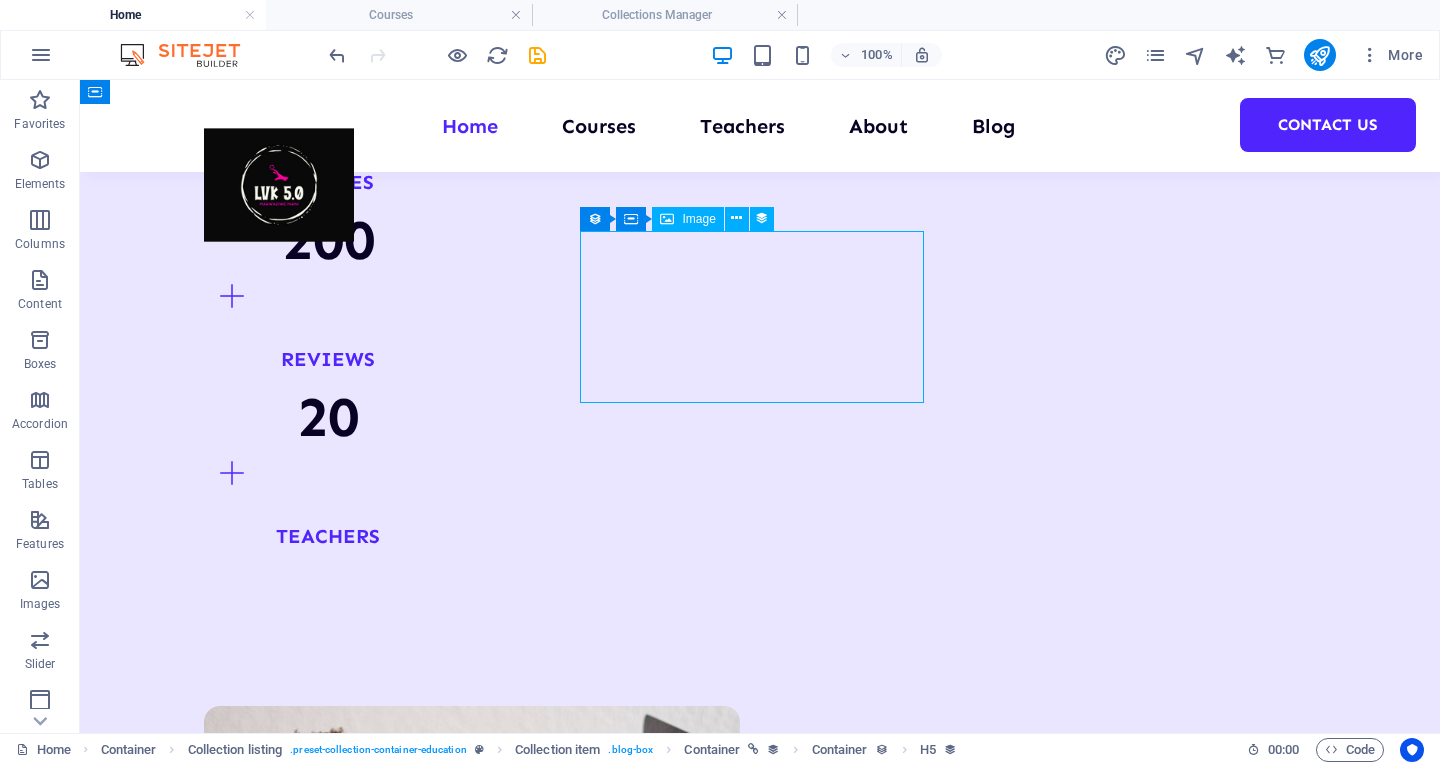 scroll, scrollTop: 2536, scrollLeft: 0, axis: vertical 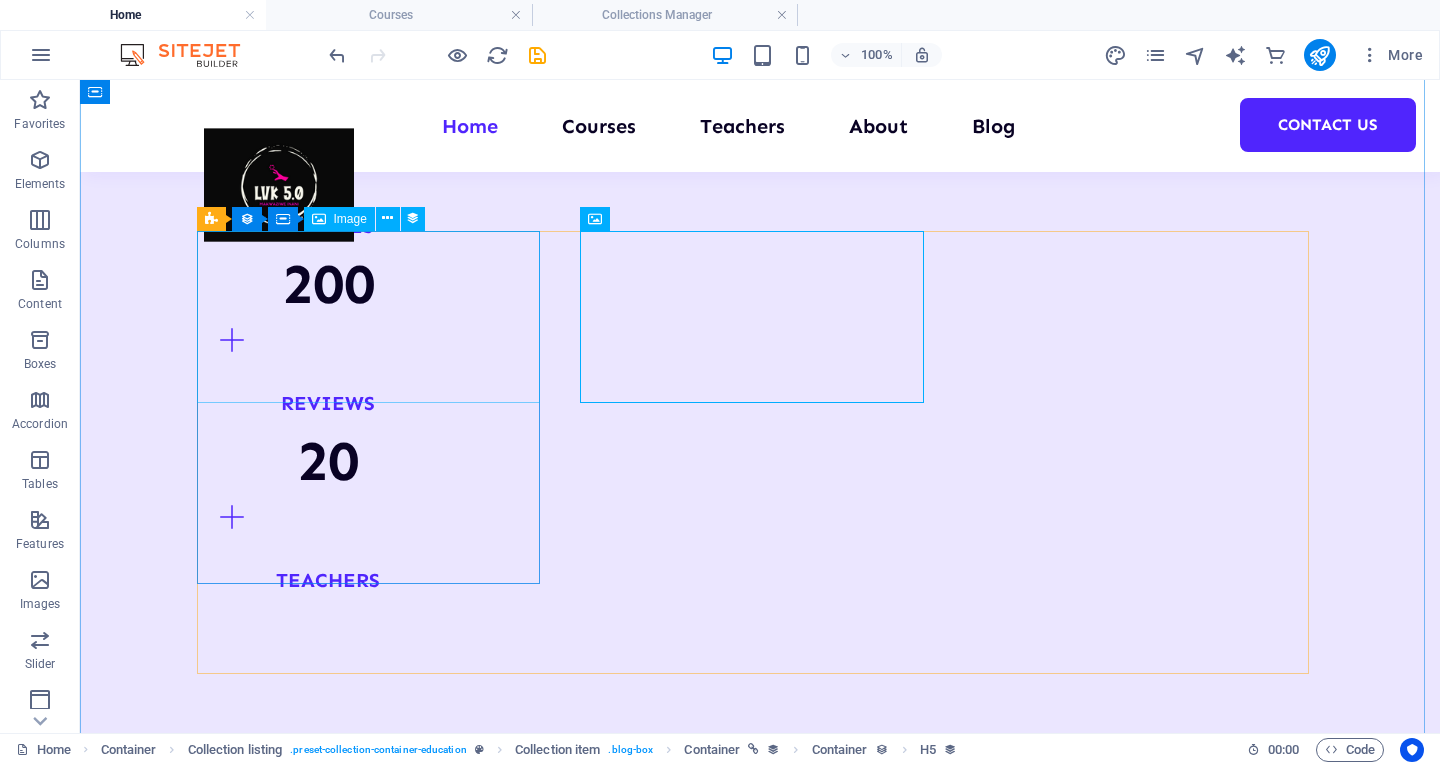 click at bounding box center (760, 3040) 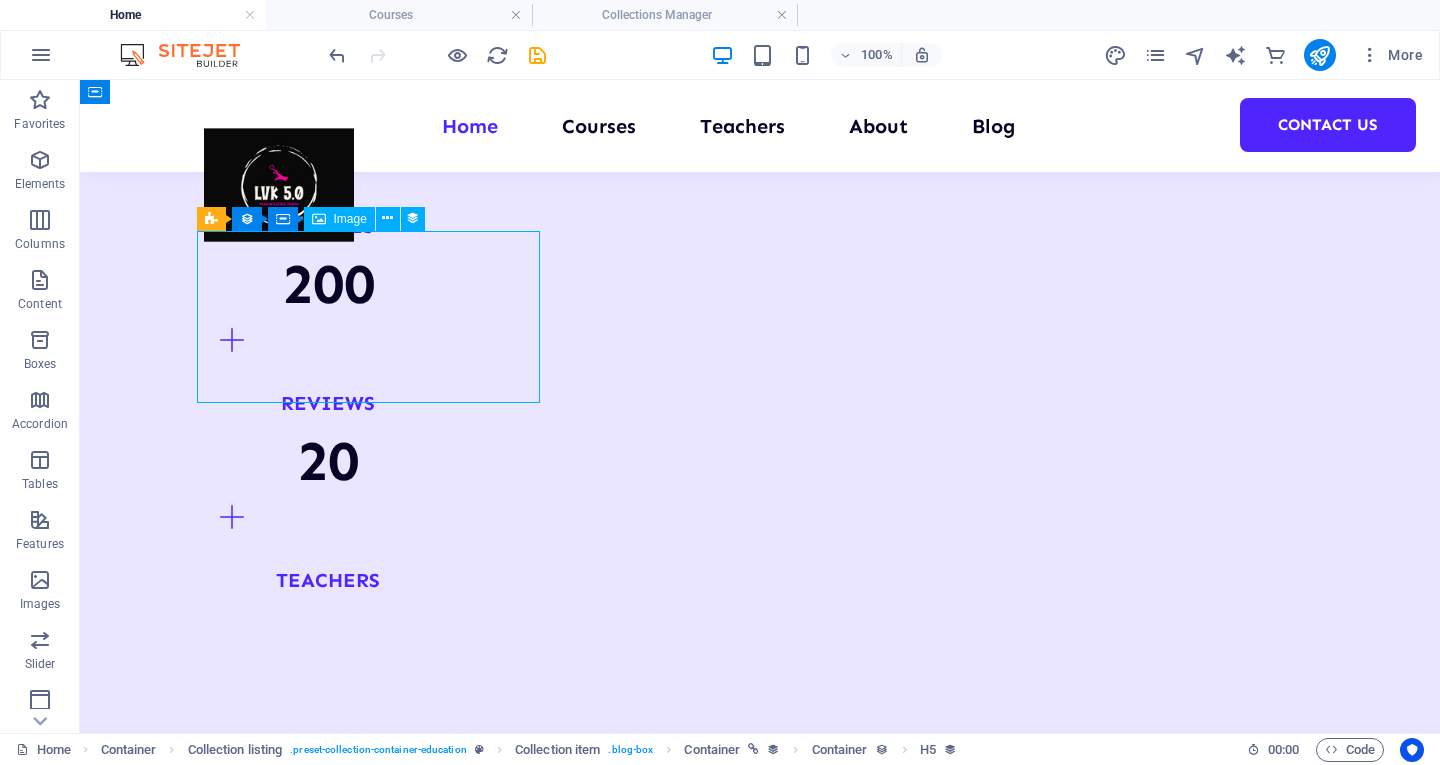 click on "Lorem ipsum dolor sit amet consectetur." at bounding box center [760, 3370] 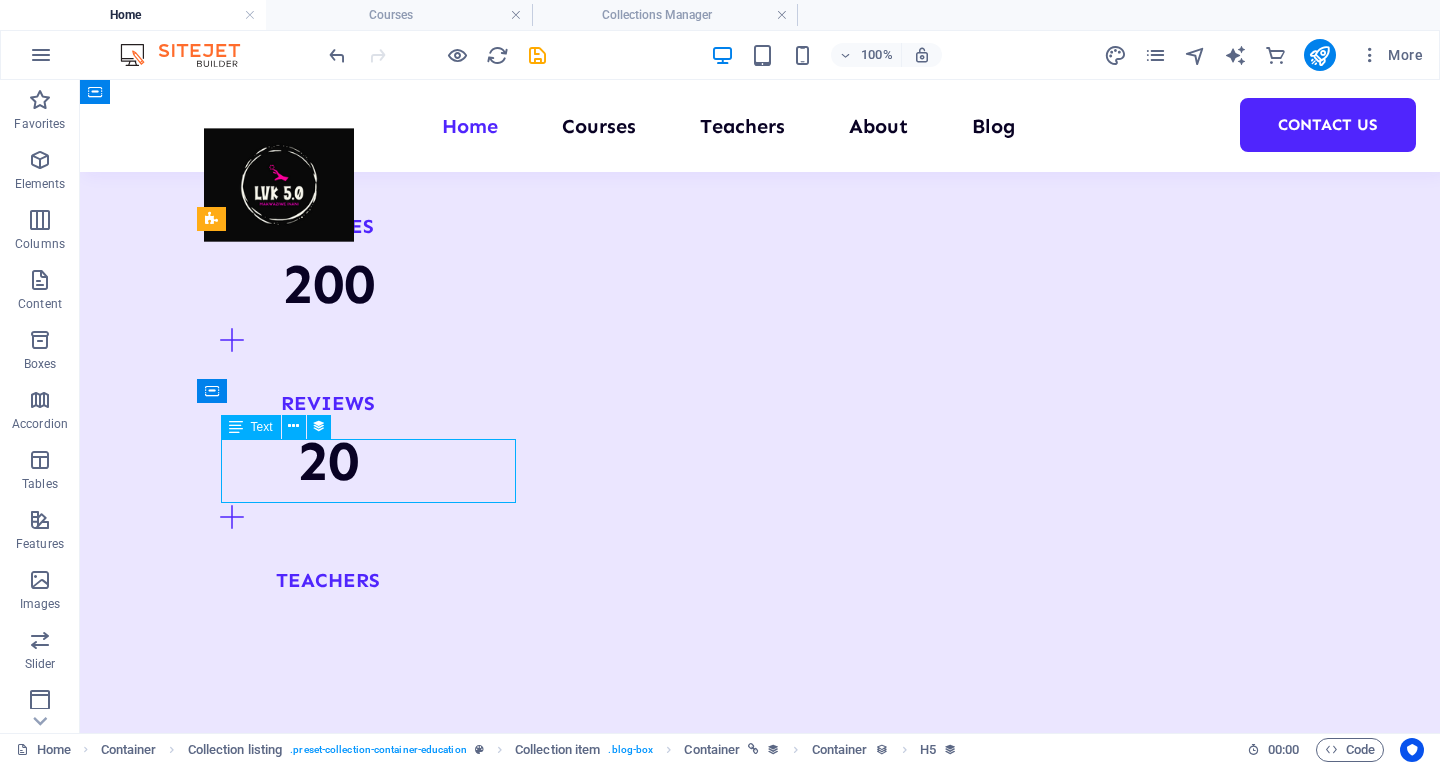click on "Lorem ipsum dolor sit amet consectetur." at bounding box center (760, 3370) 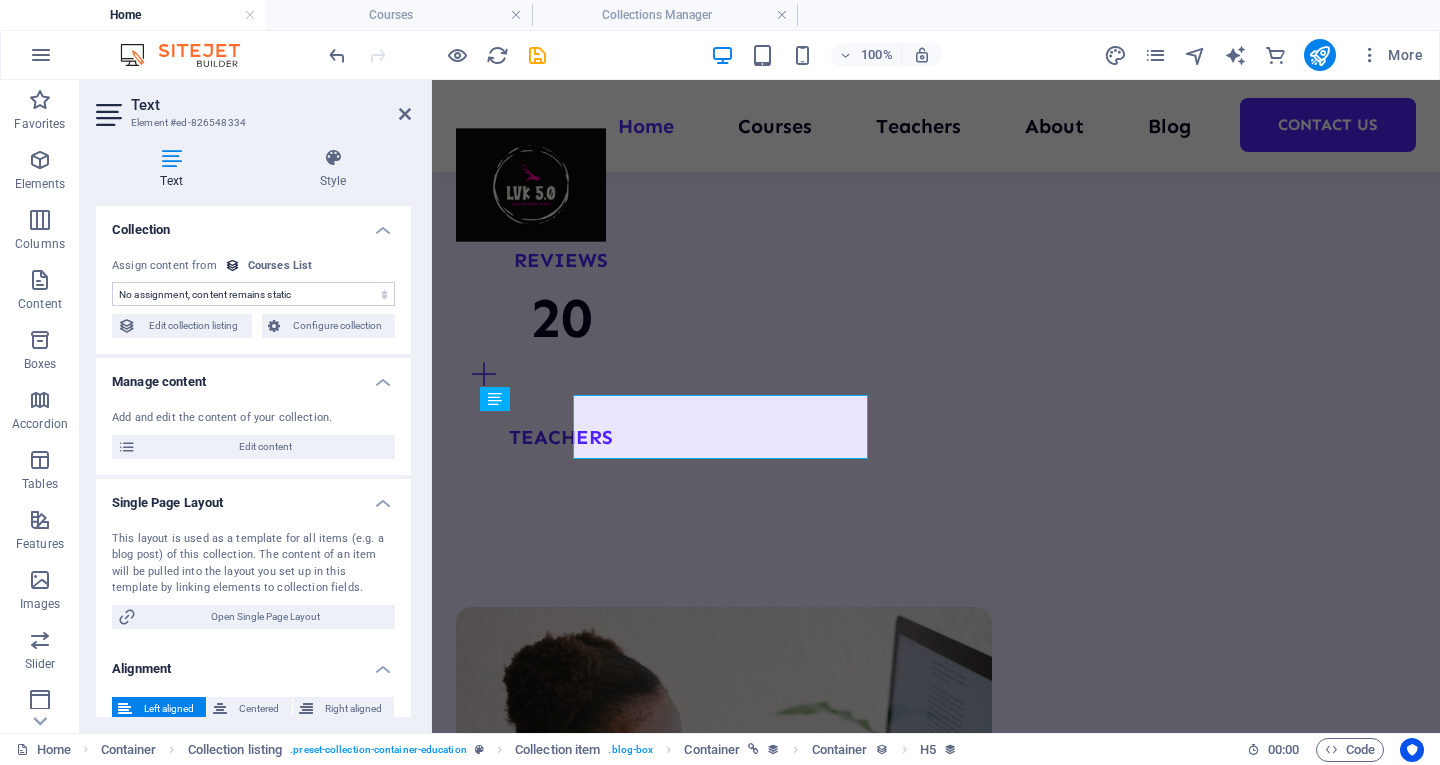 scroll, scrollTop: 2580, scrollLeft: 0, axis: vertical 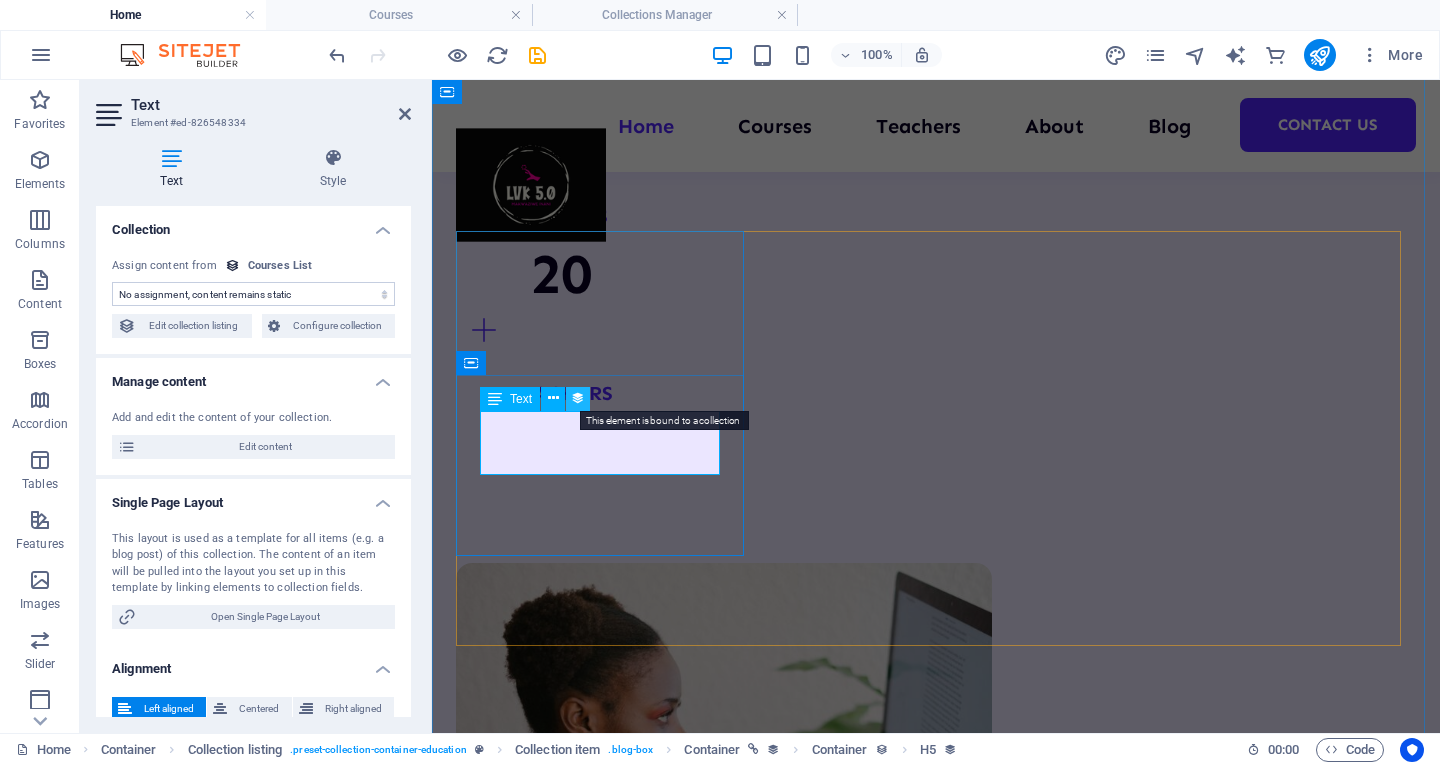 click at bounding box center [578, 398] 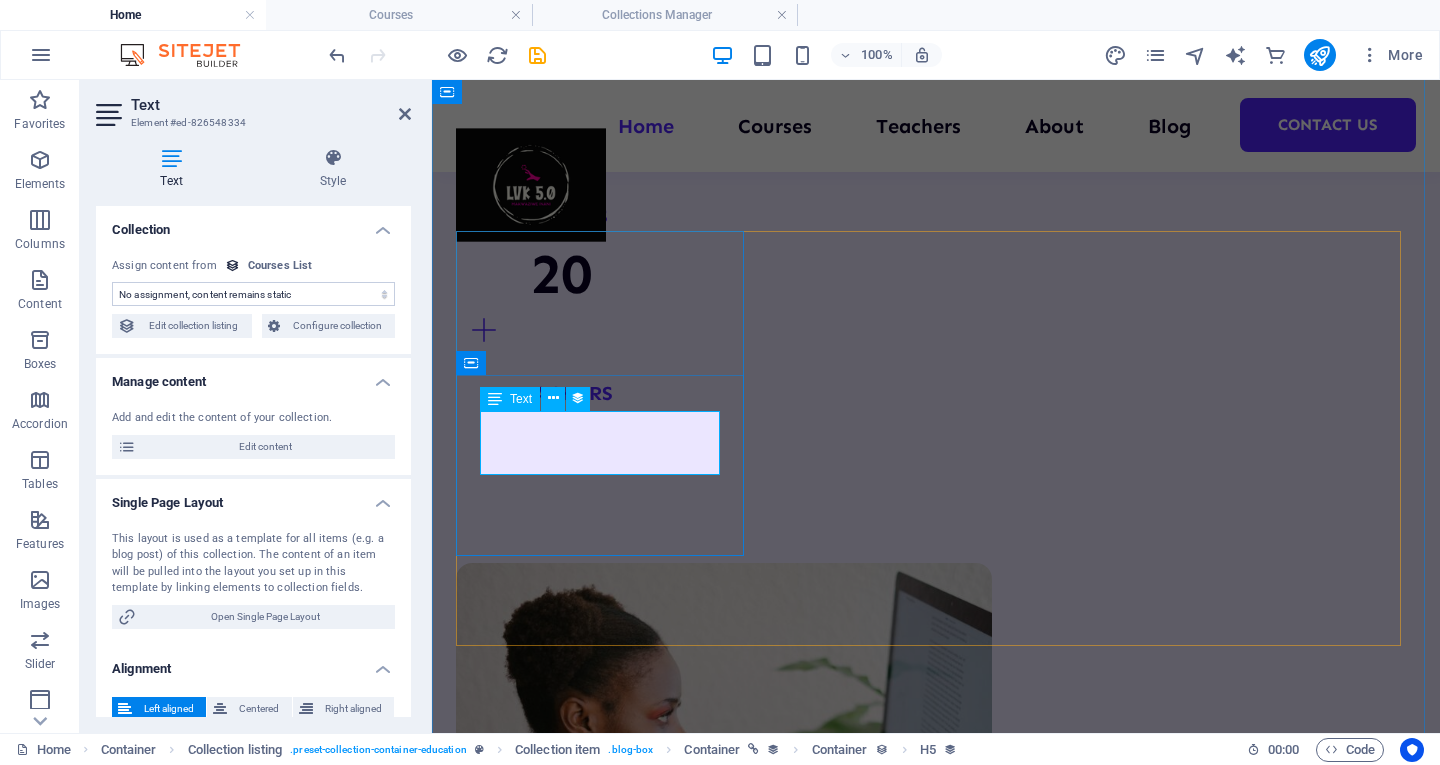 click at bounding box center [936, 2847] 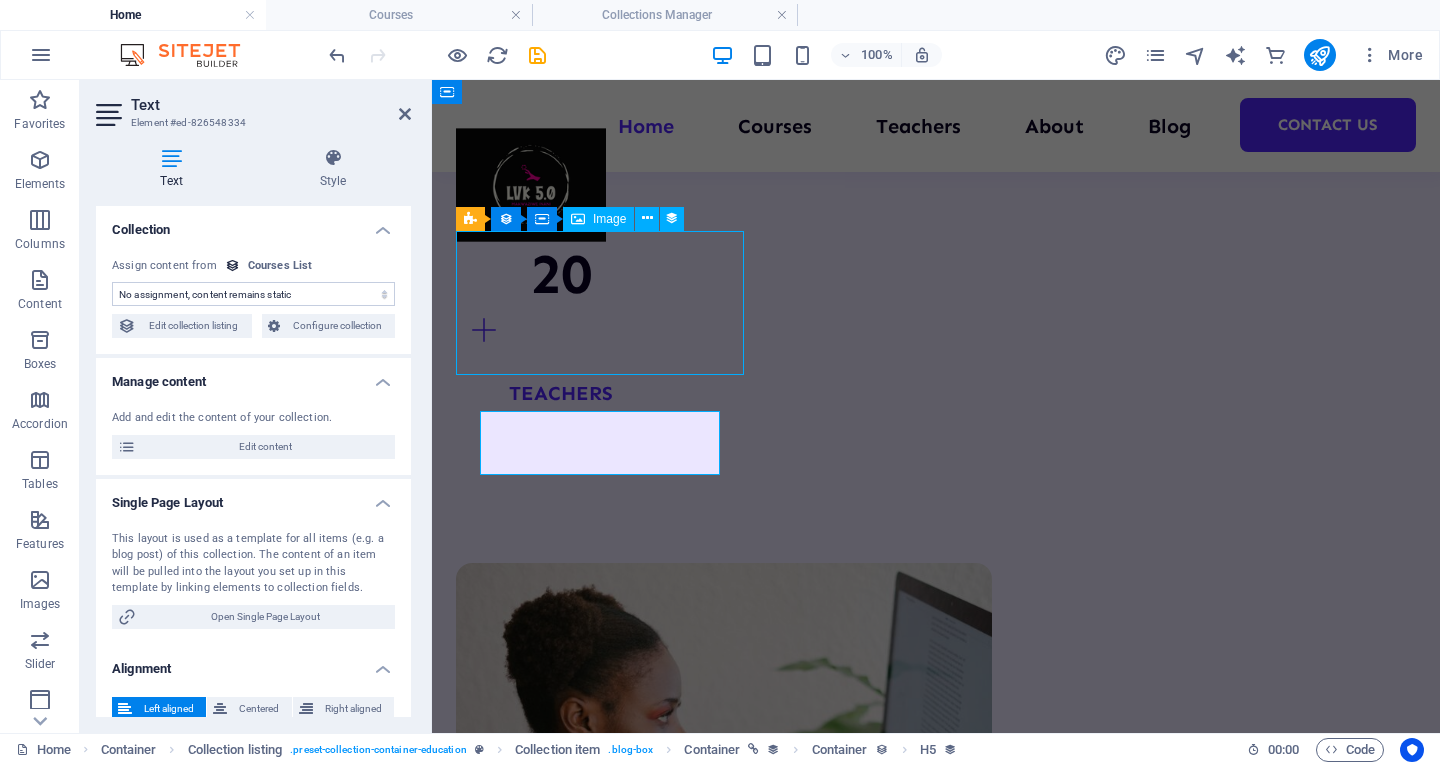 click at bounding box center [936, 2847] 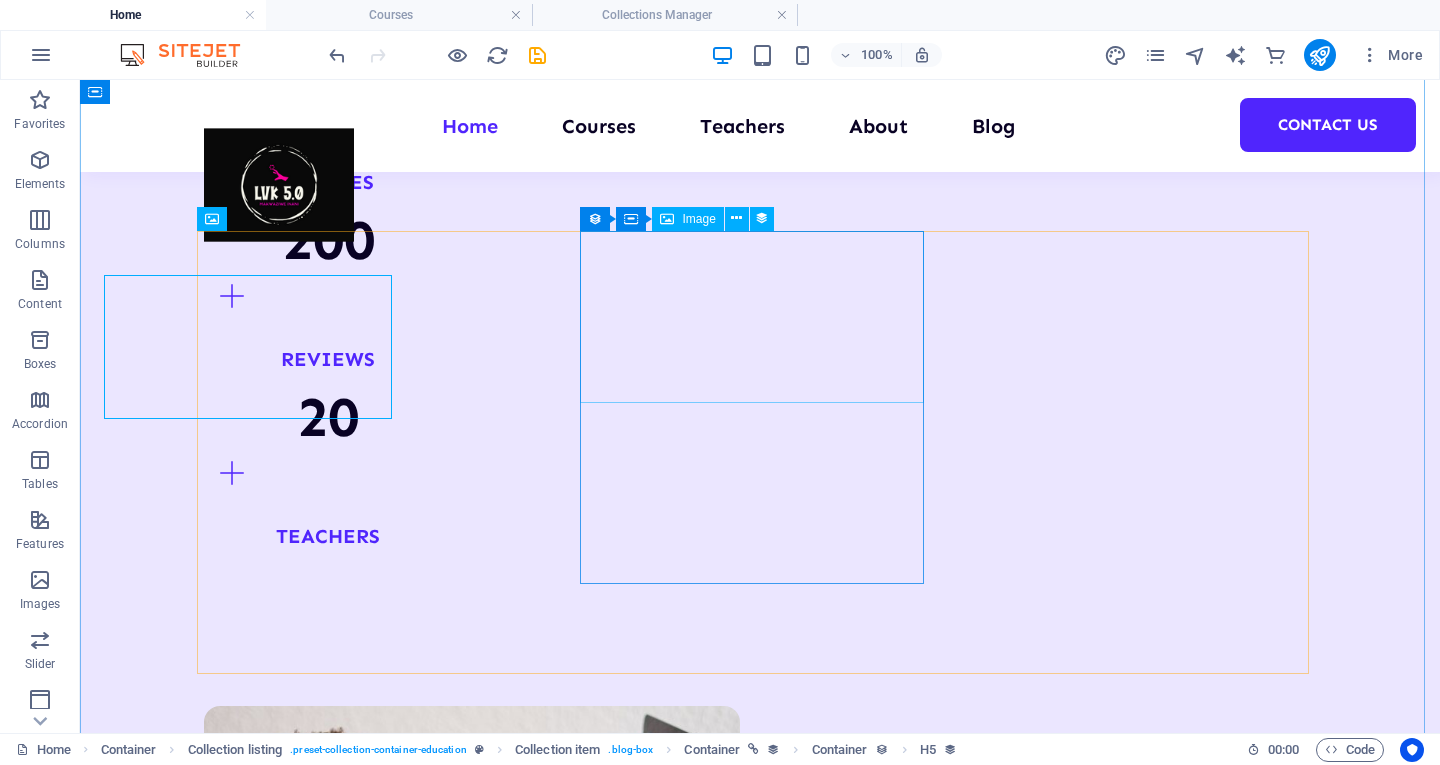 scroll, scrollTop: 2536, scrollLeft: 0, axis: vertical 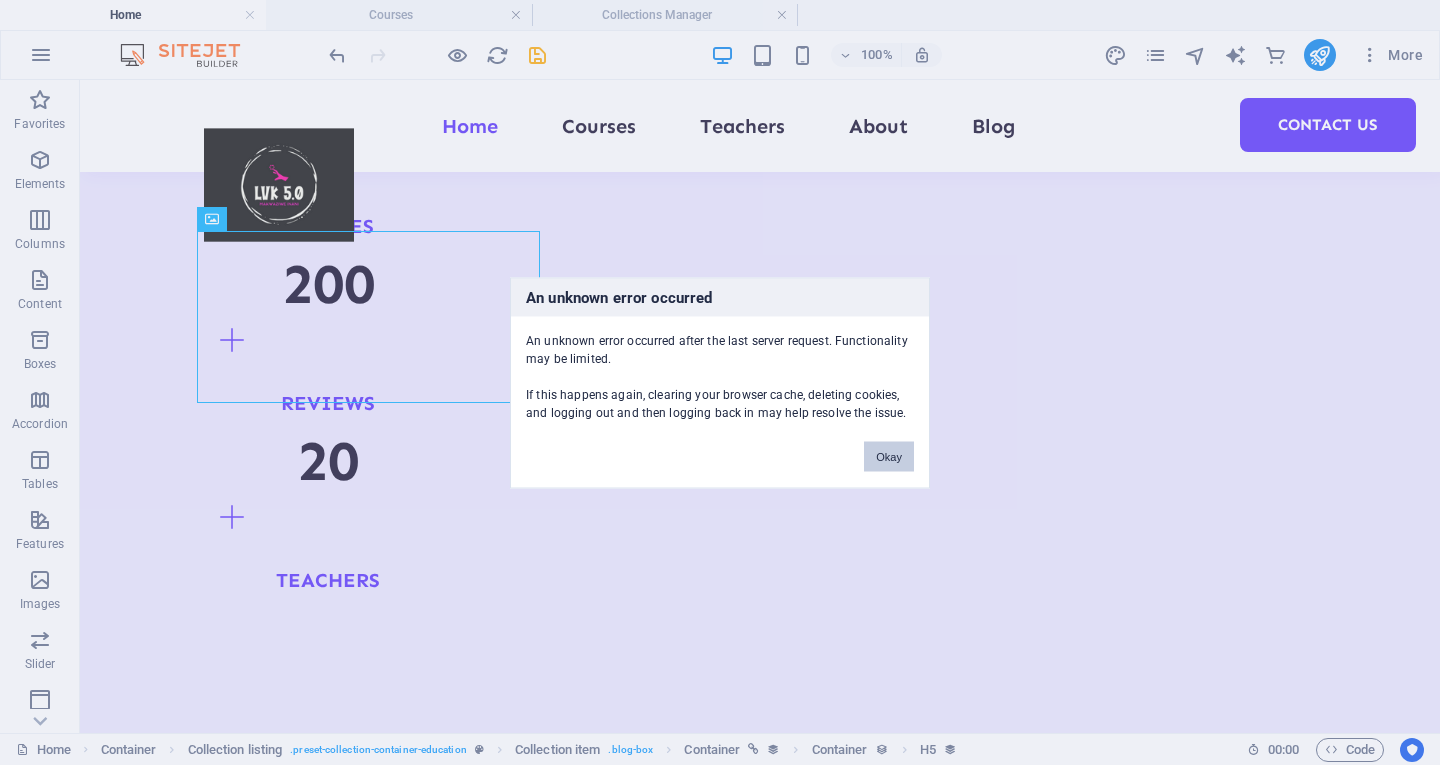 click on "Okay" at bounding box center (889, 456) 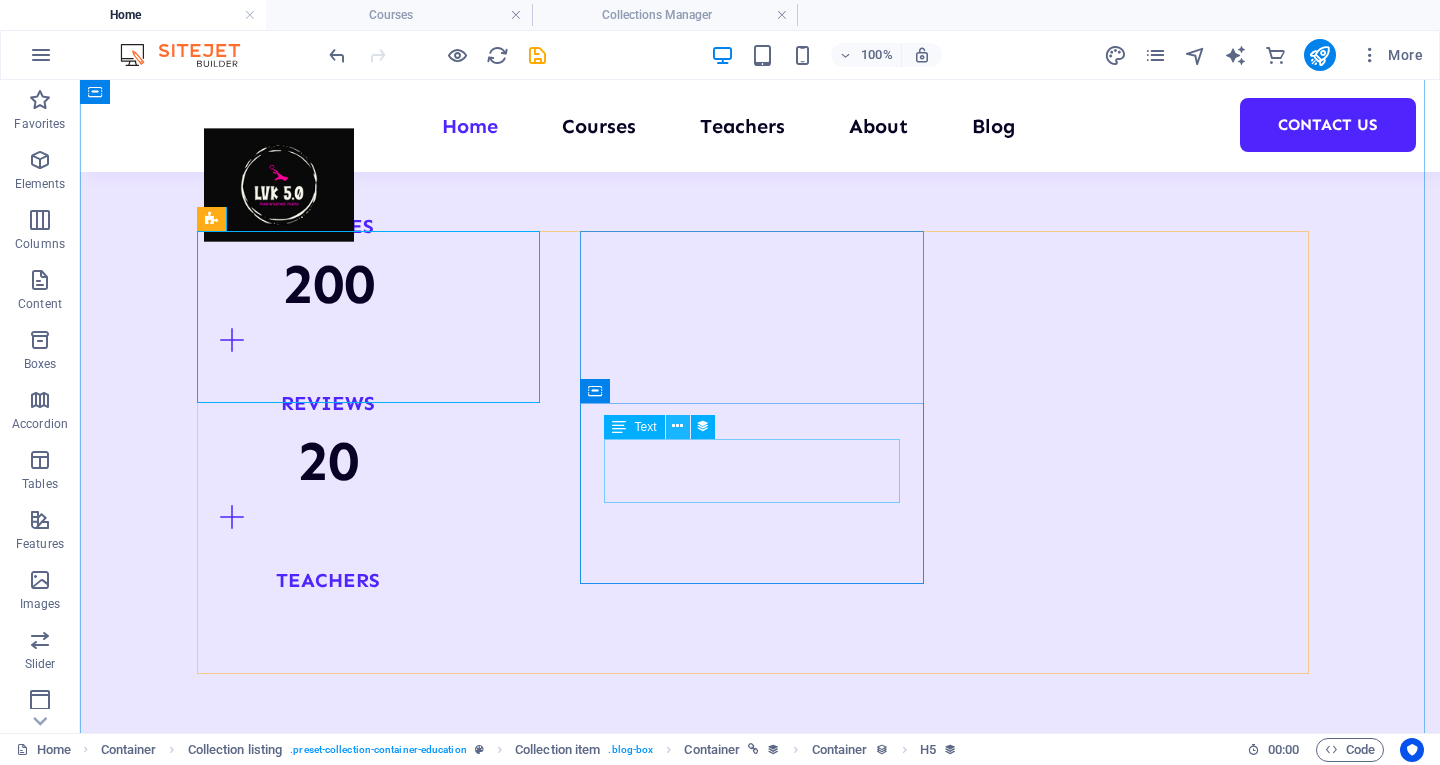 click at bounding box center (760, 3040) 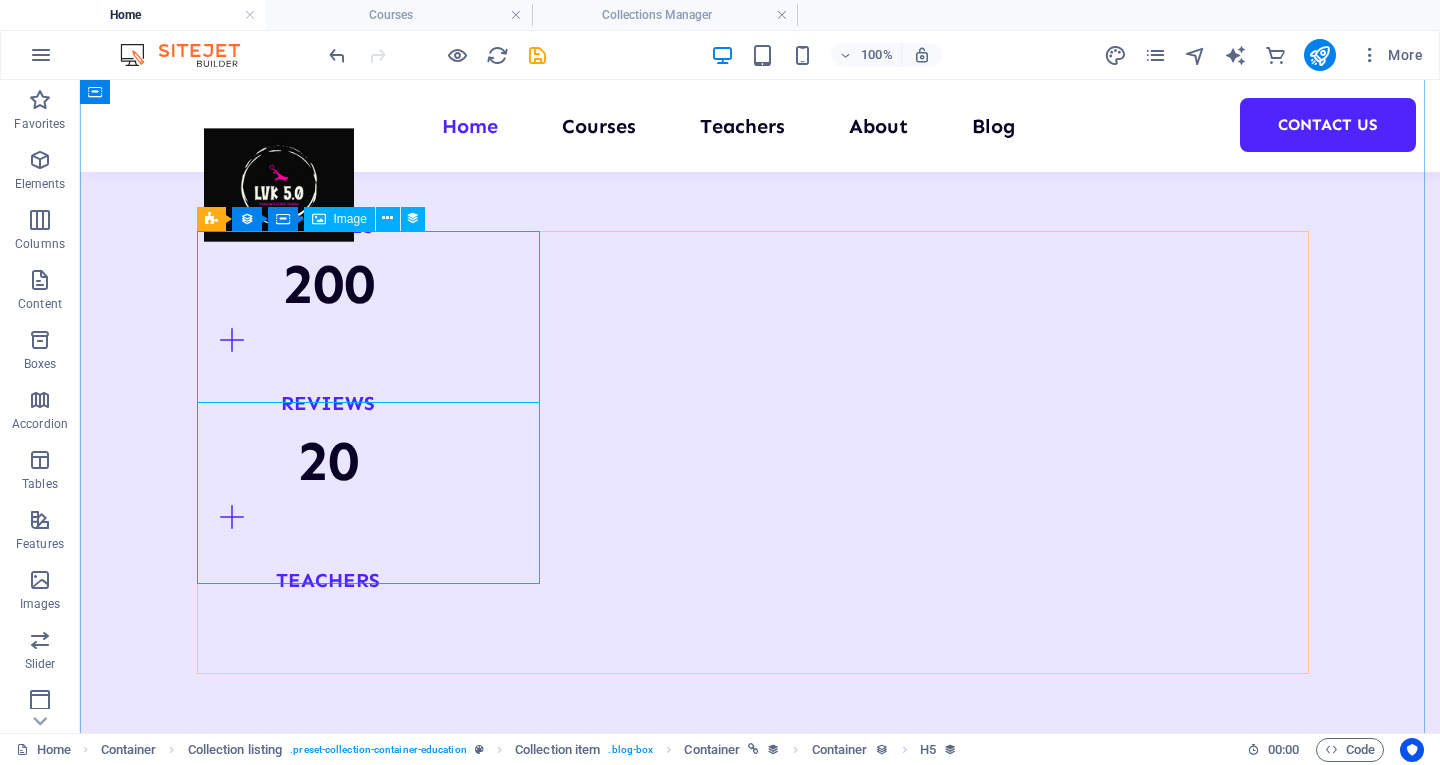 click on "Image" at bounding box center [350, 219] 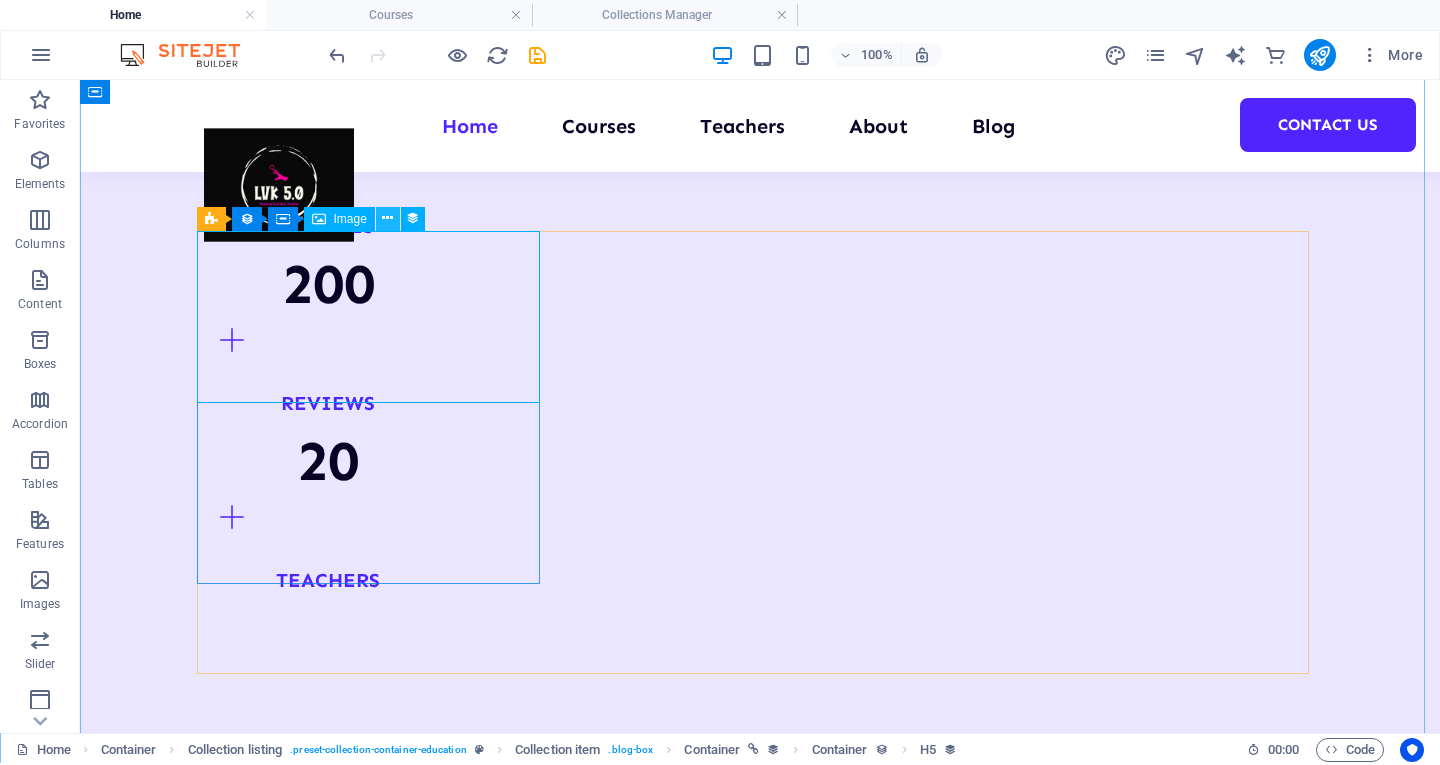 click at bounding box center (387, 218) 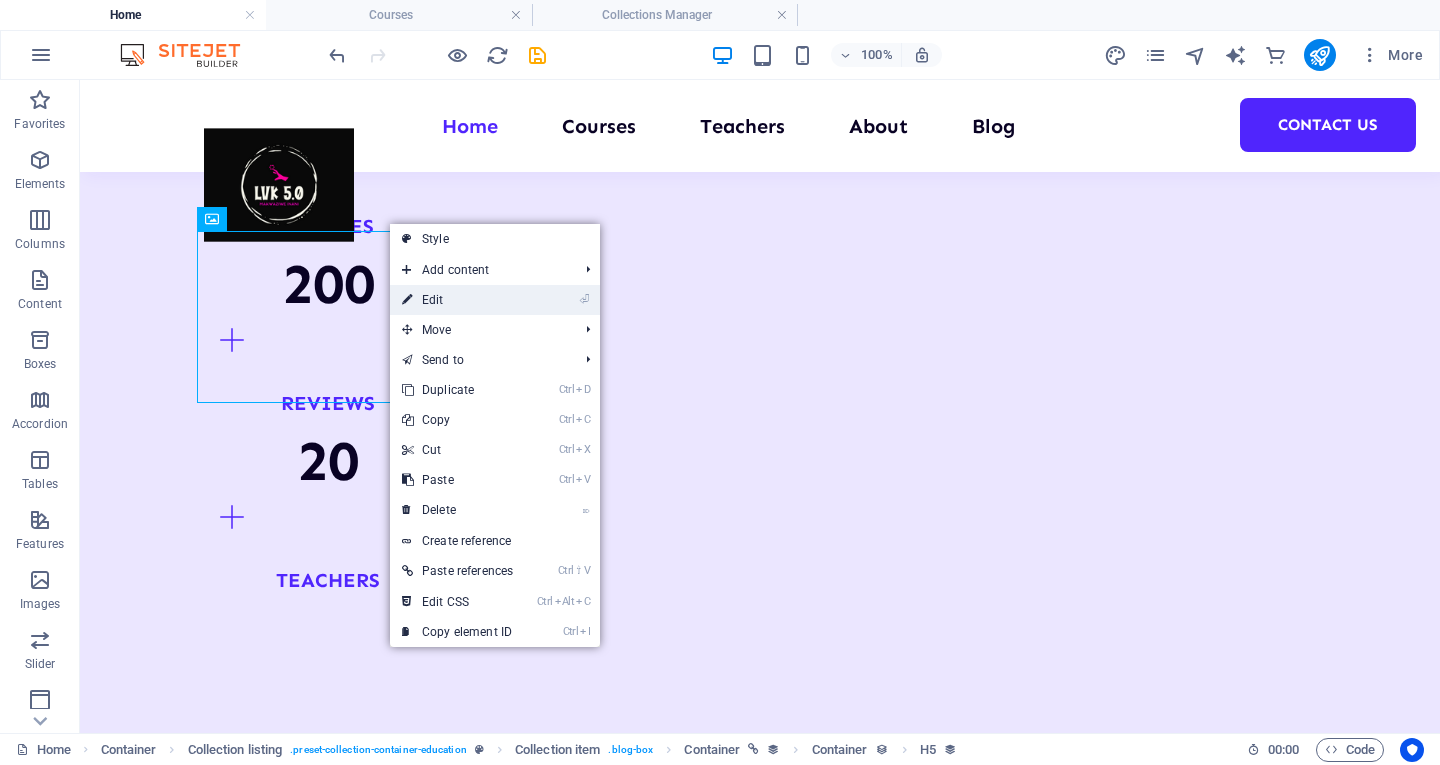 click on "⏎  Edit" at bounding box center (457, 300) 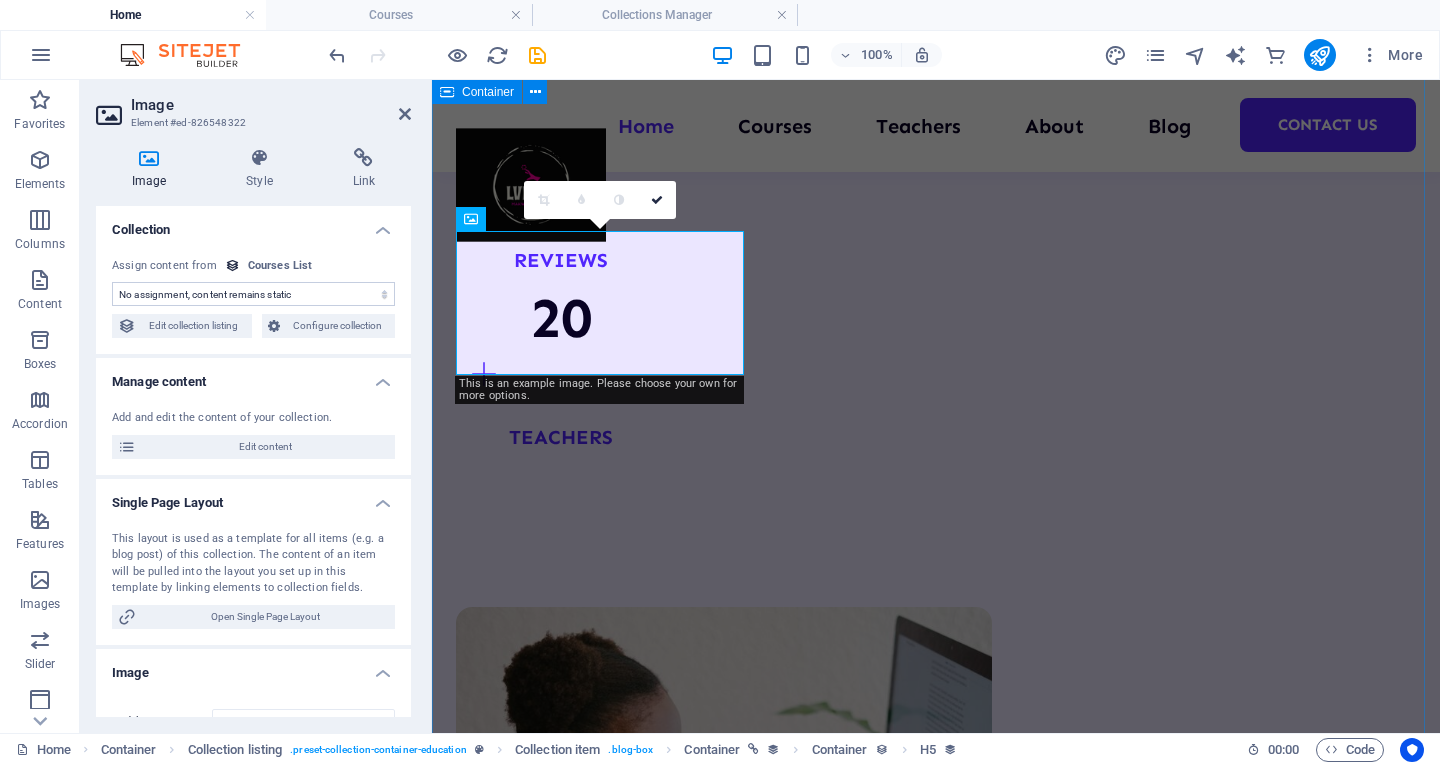 scroll, scrollTop: 2580, scrollLeft: 0, axis: vertical 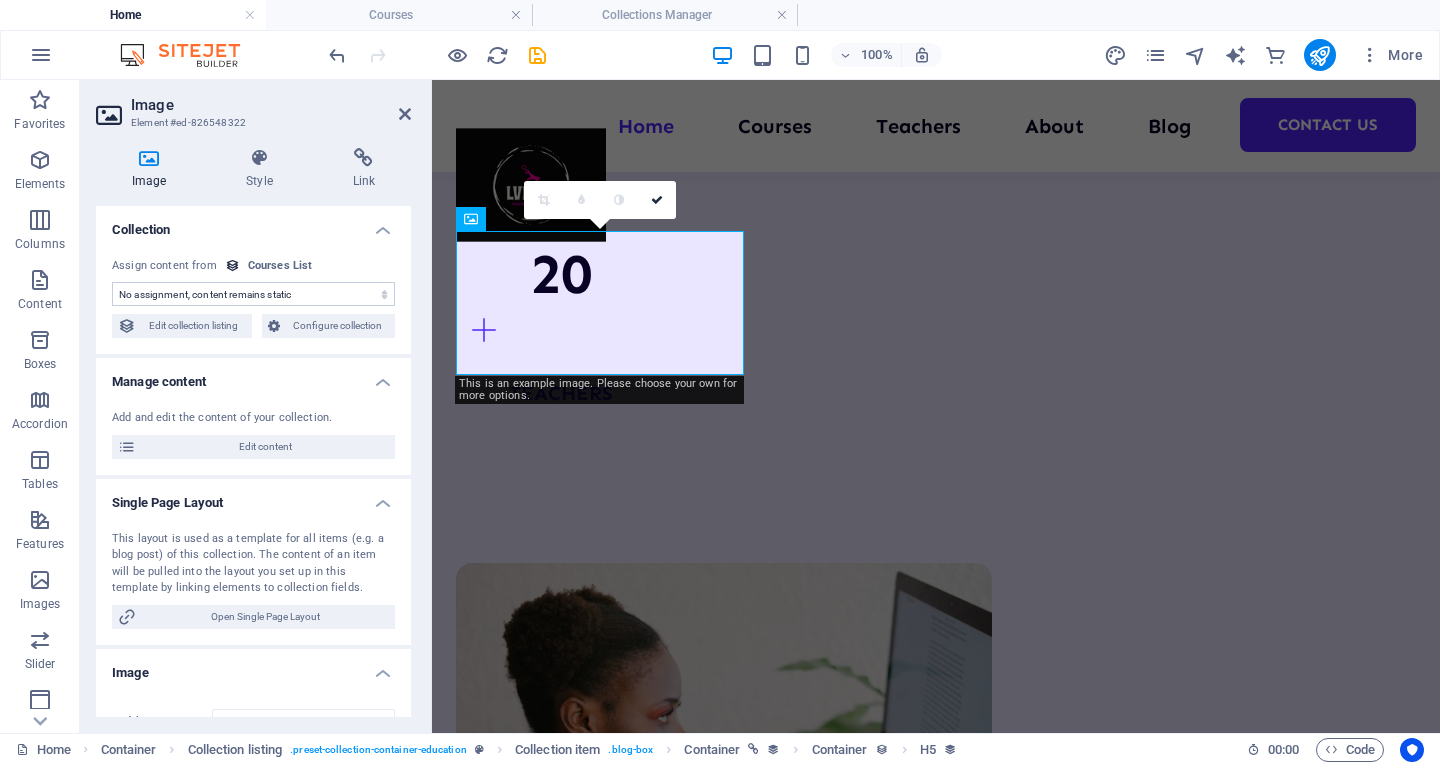click at bounding box center [149, 158] 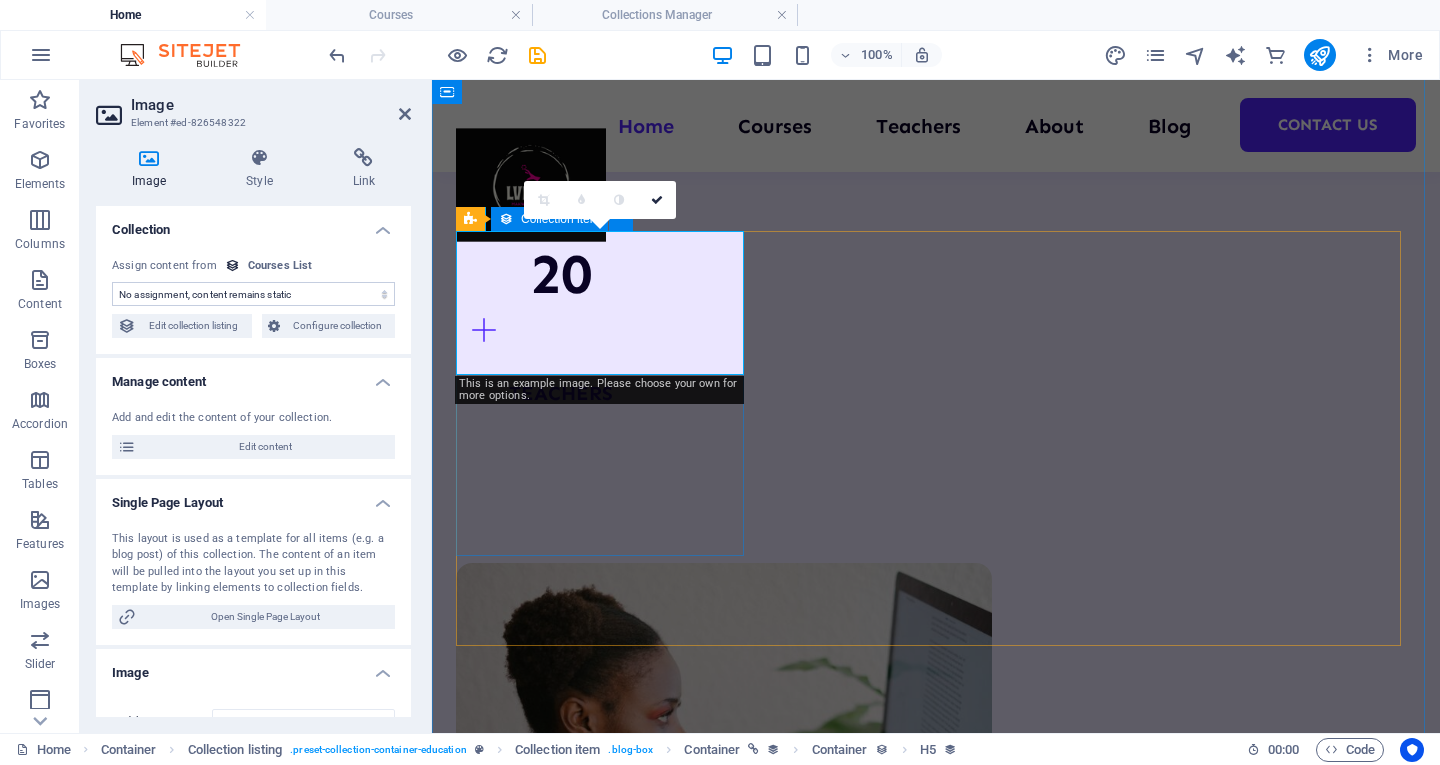 click at bounding box center [470, 219] 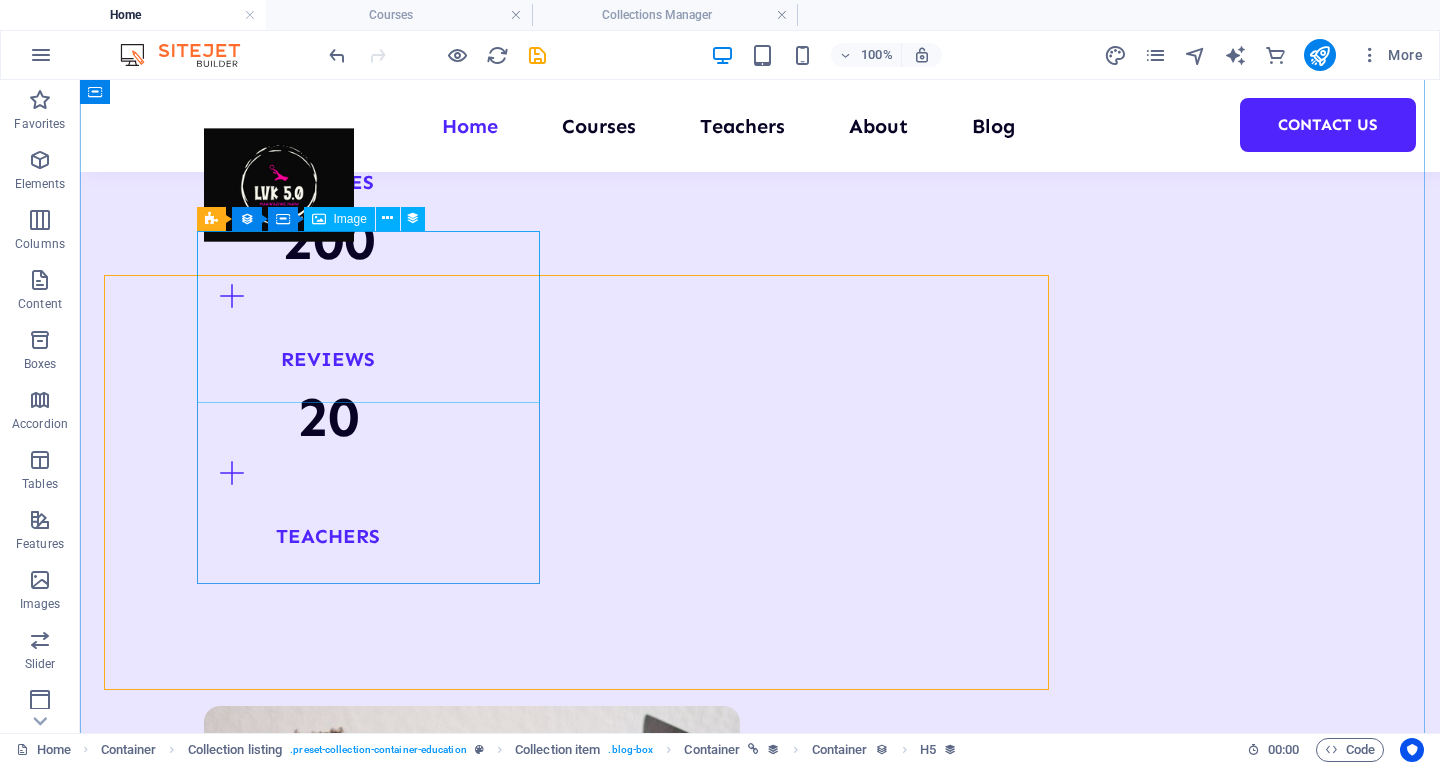 scroll, scrollTop: 2536, scrollLeft: 0, axis: vertical 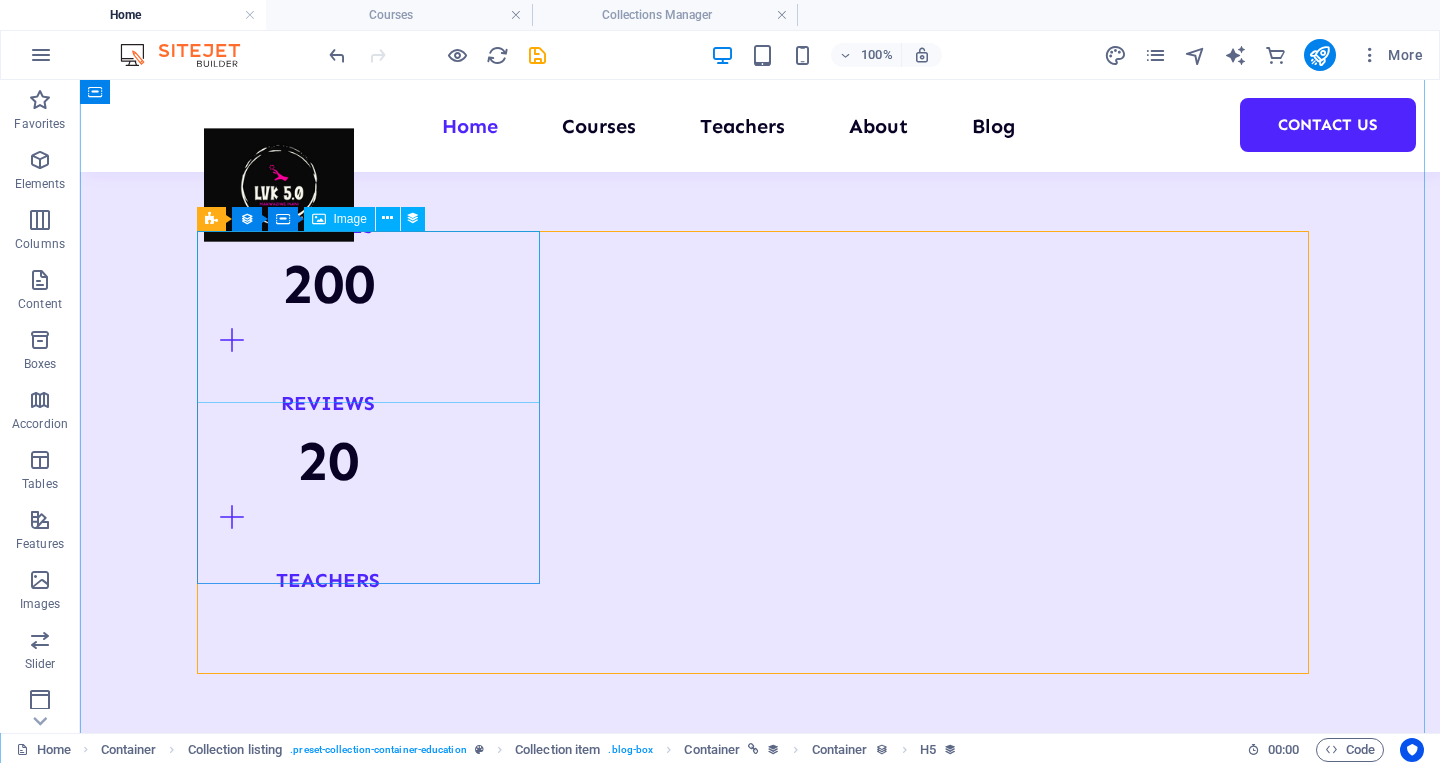 click at bounding box center [760, 3040] 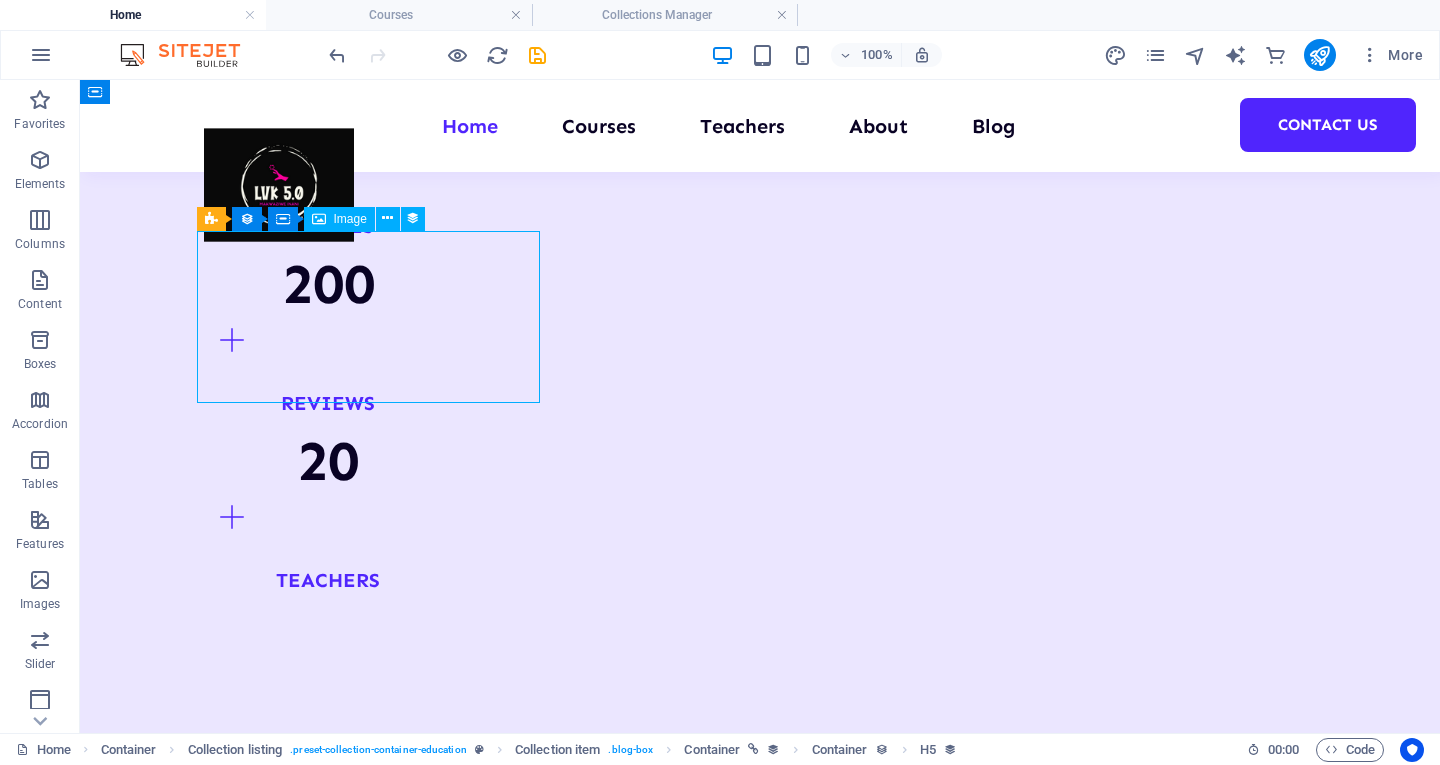 click at bounding box center (760, 3040) 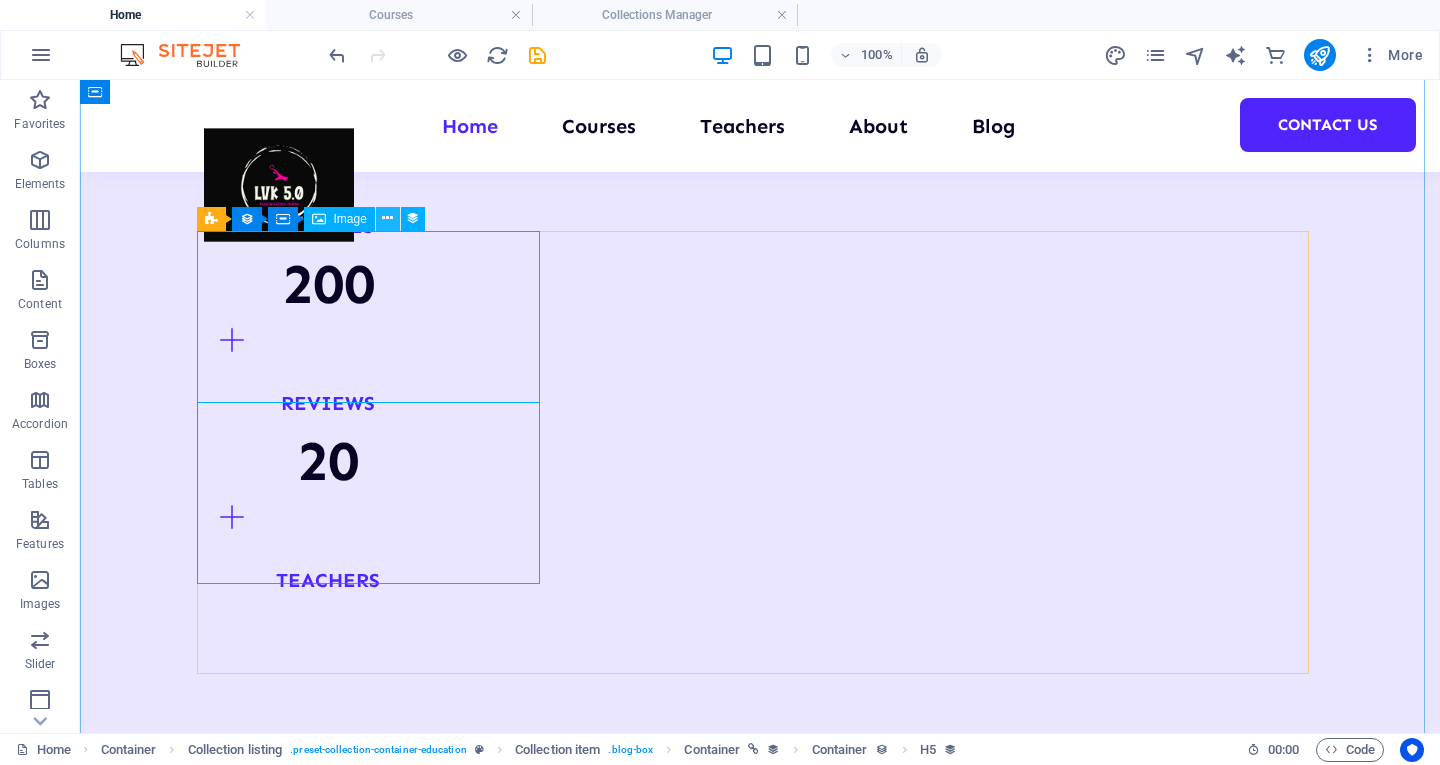 click at bounding box center [387, 218] 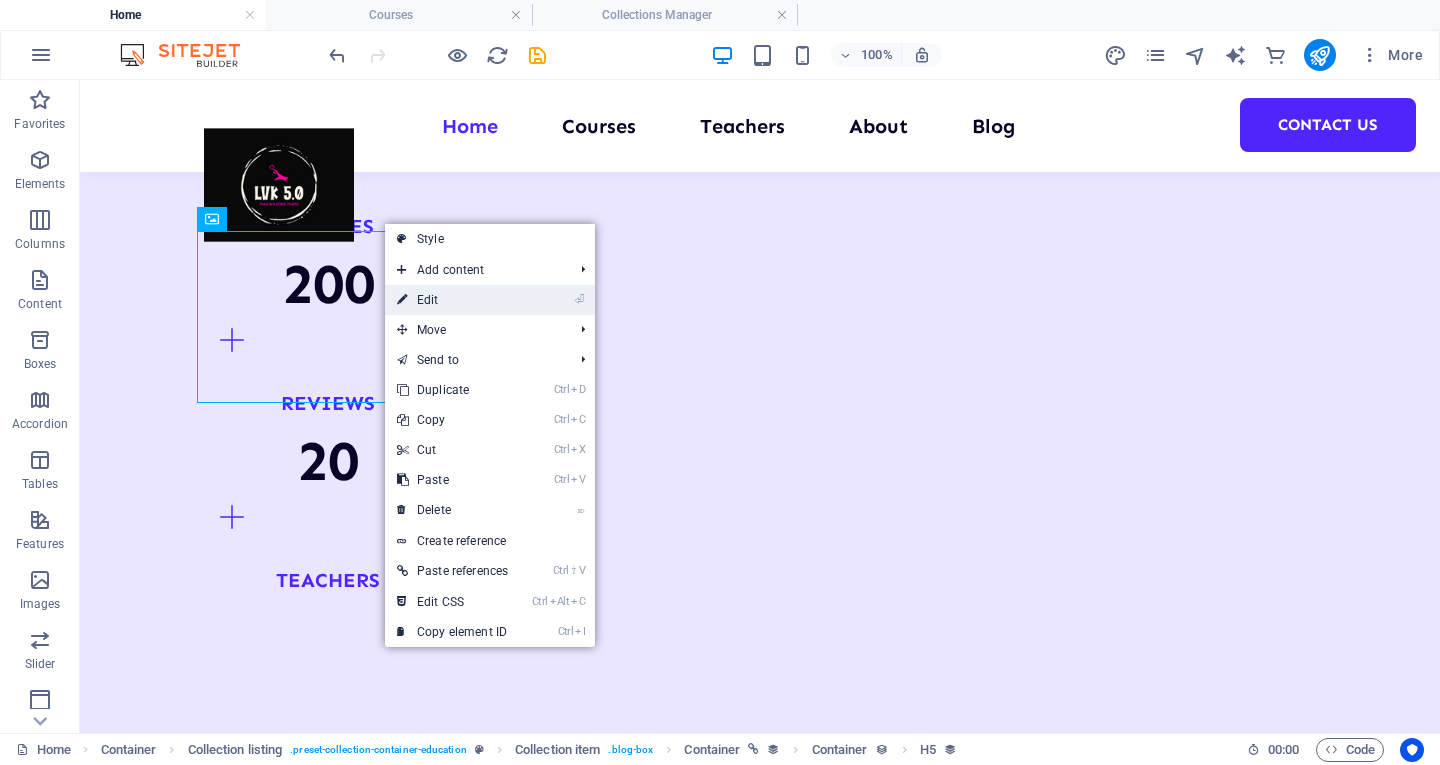 click on "⏎  Edit" at bounding box center [452, 300] 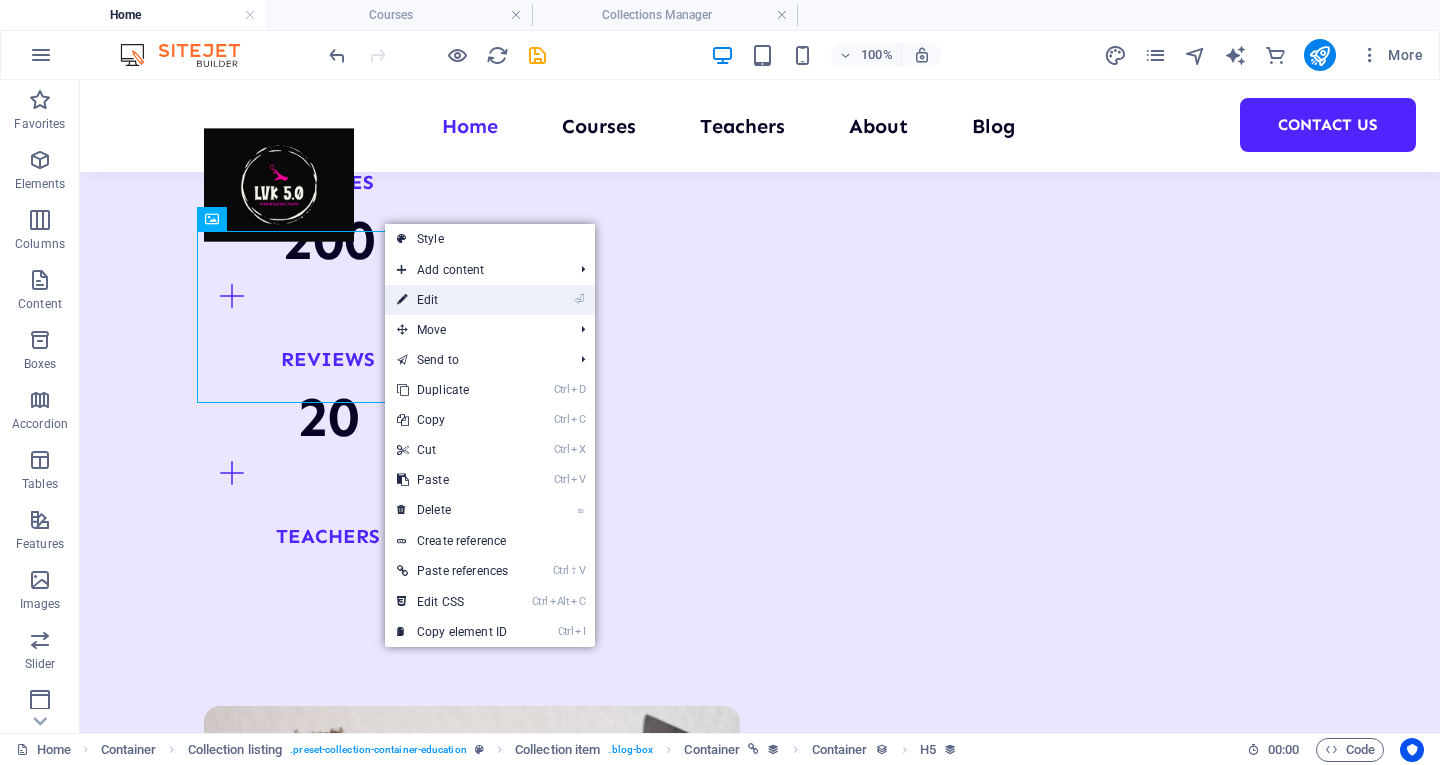 select on "%" 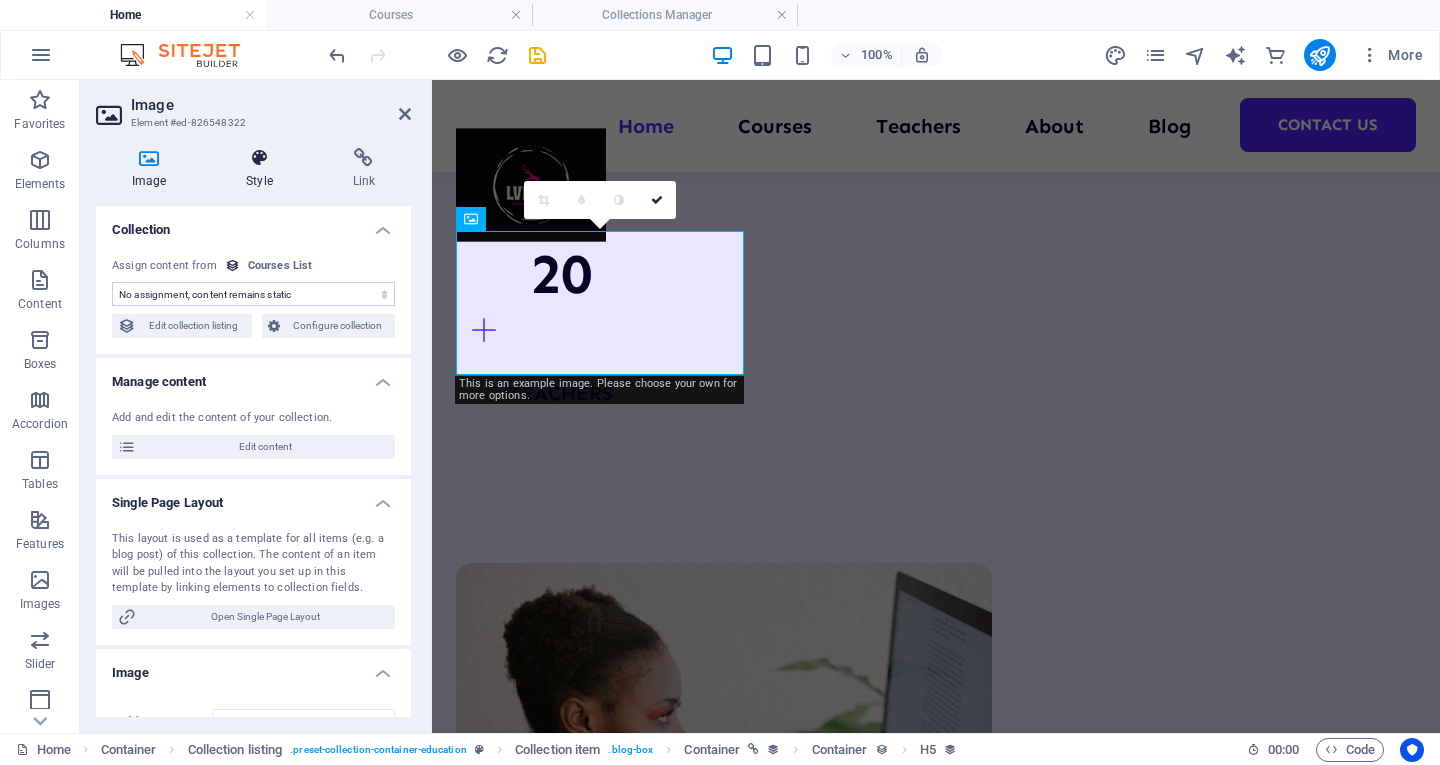 click at bounding box center (259, 158) 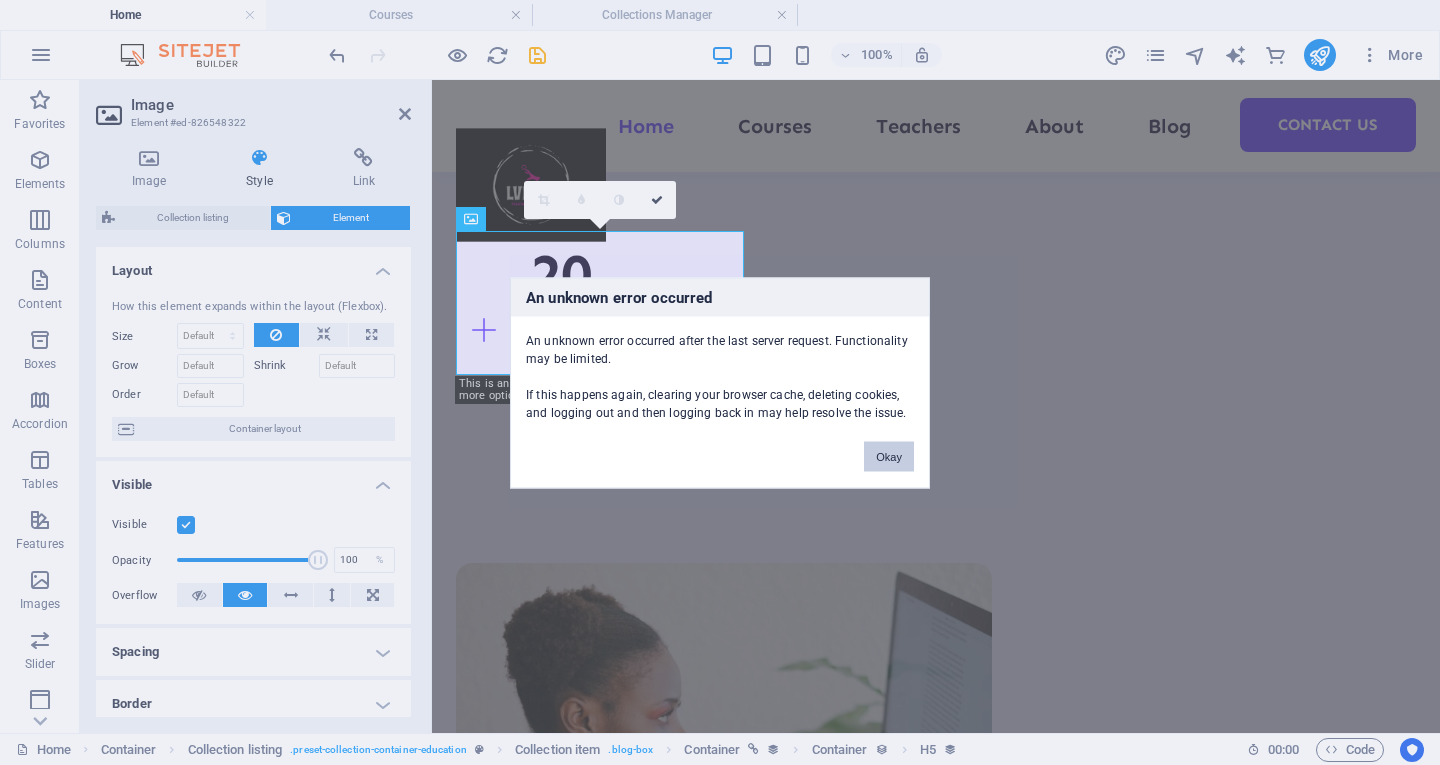 click on "Okay" at bounding box center [889, 456] 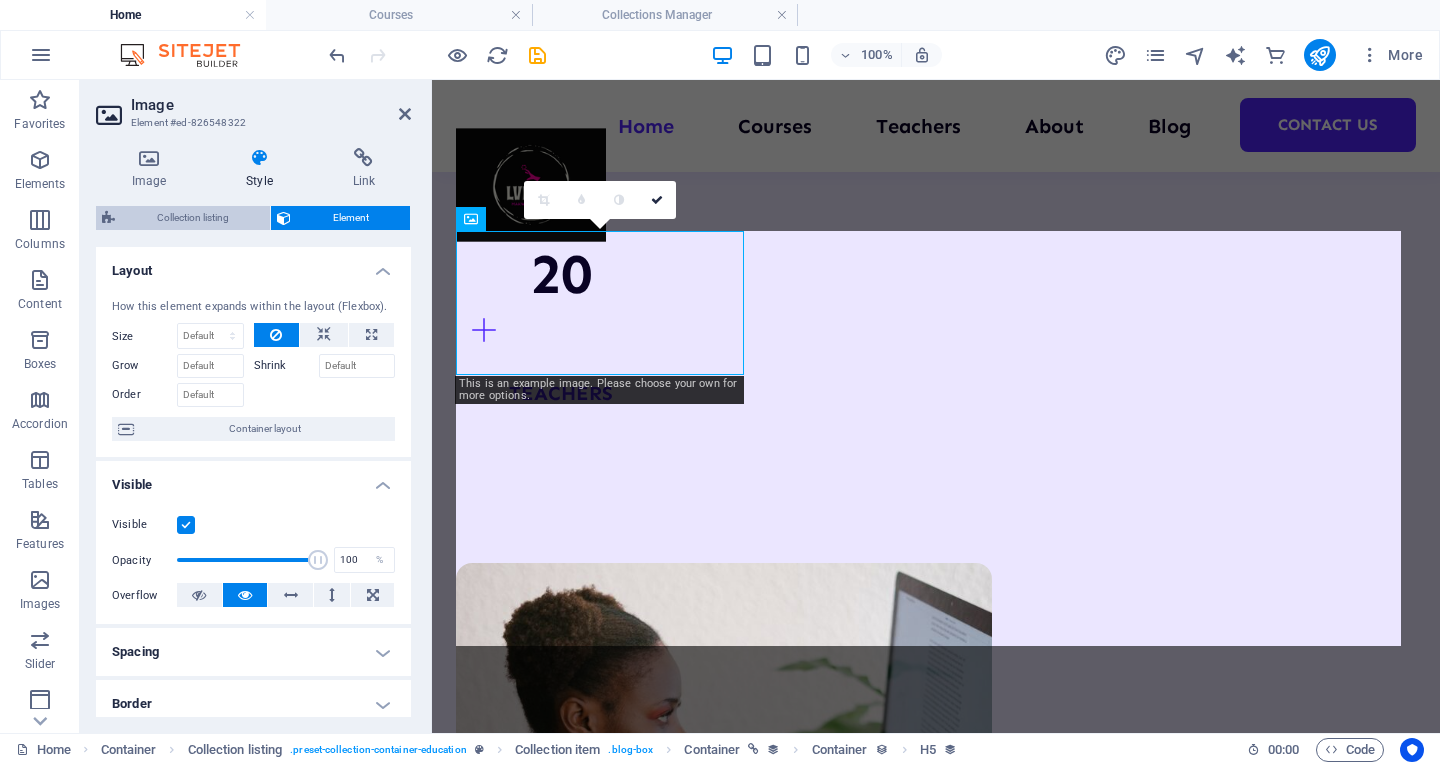 click on "Collection listing" at bounding box center (192, 218) 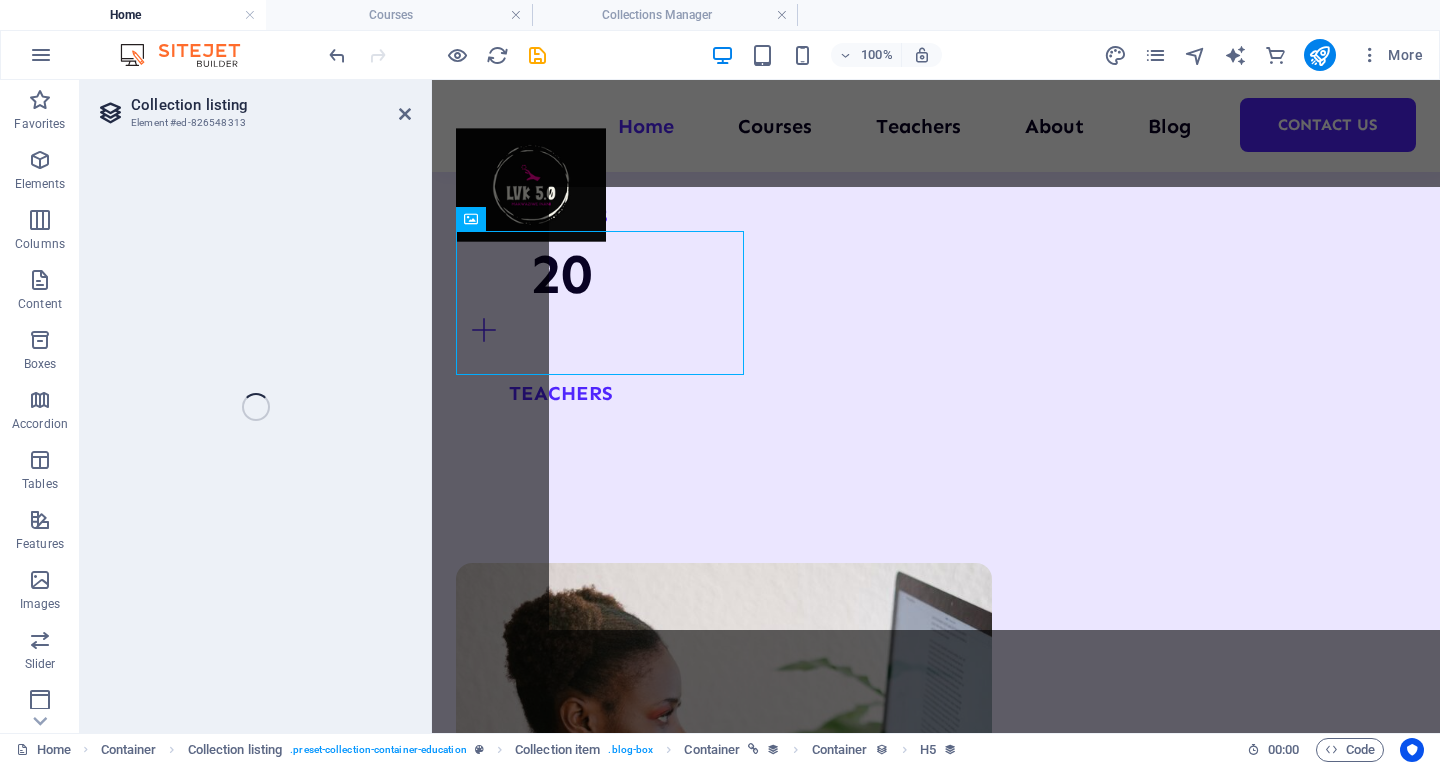 select on "rem" 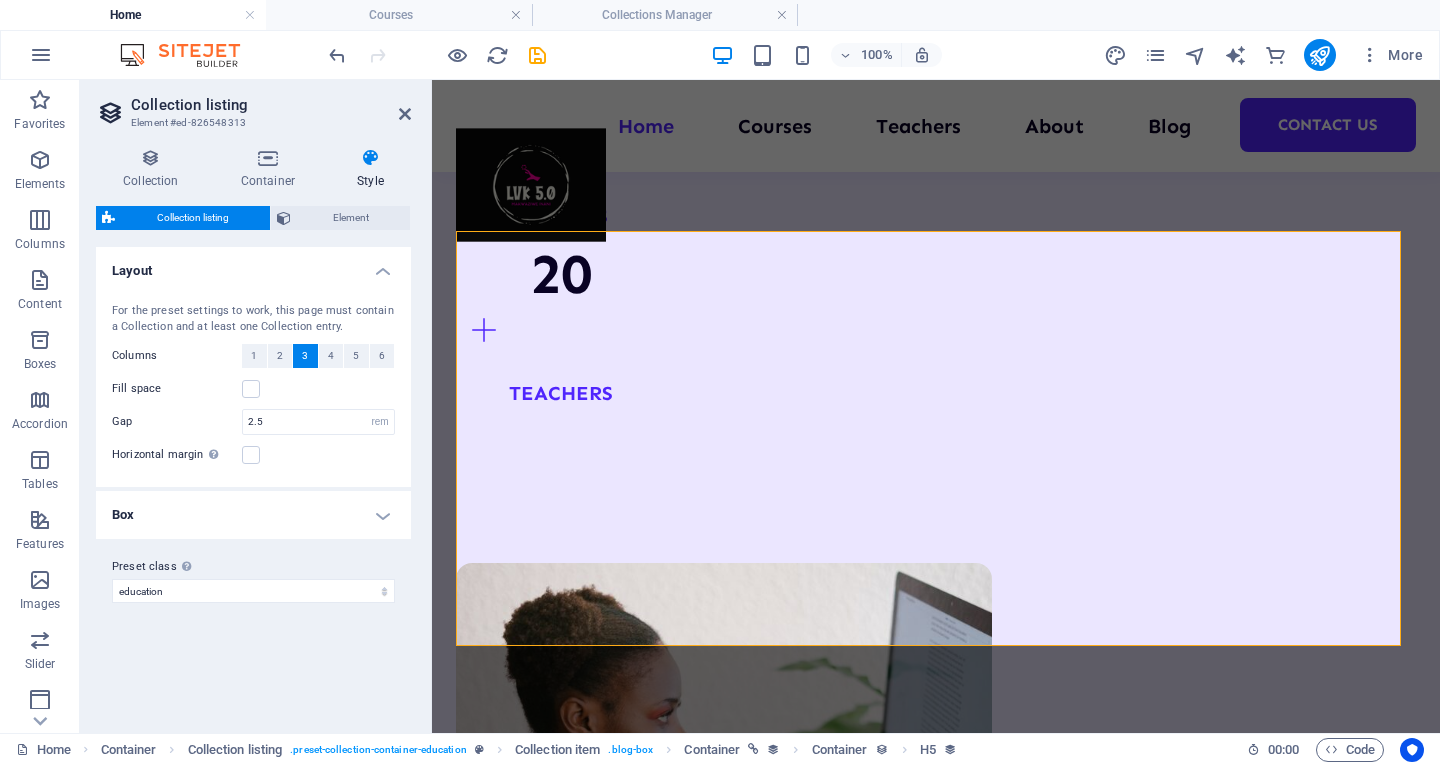 click on "Box" at bounding box center [253, 515] 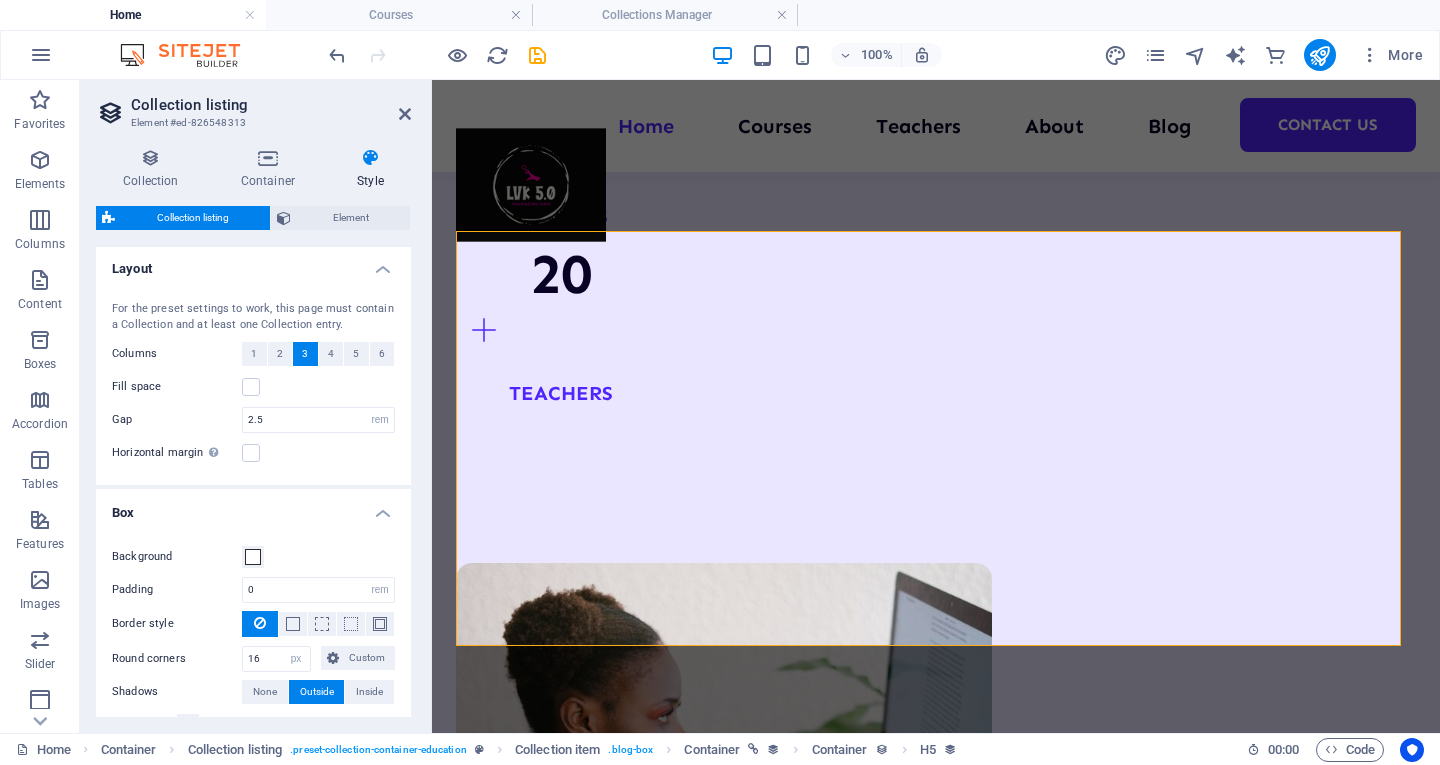 scroll, scrollTop: 0, scrollLeft: 0, axis: both 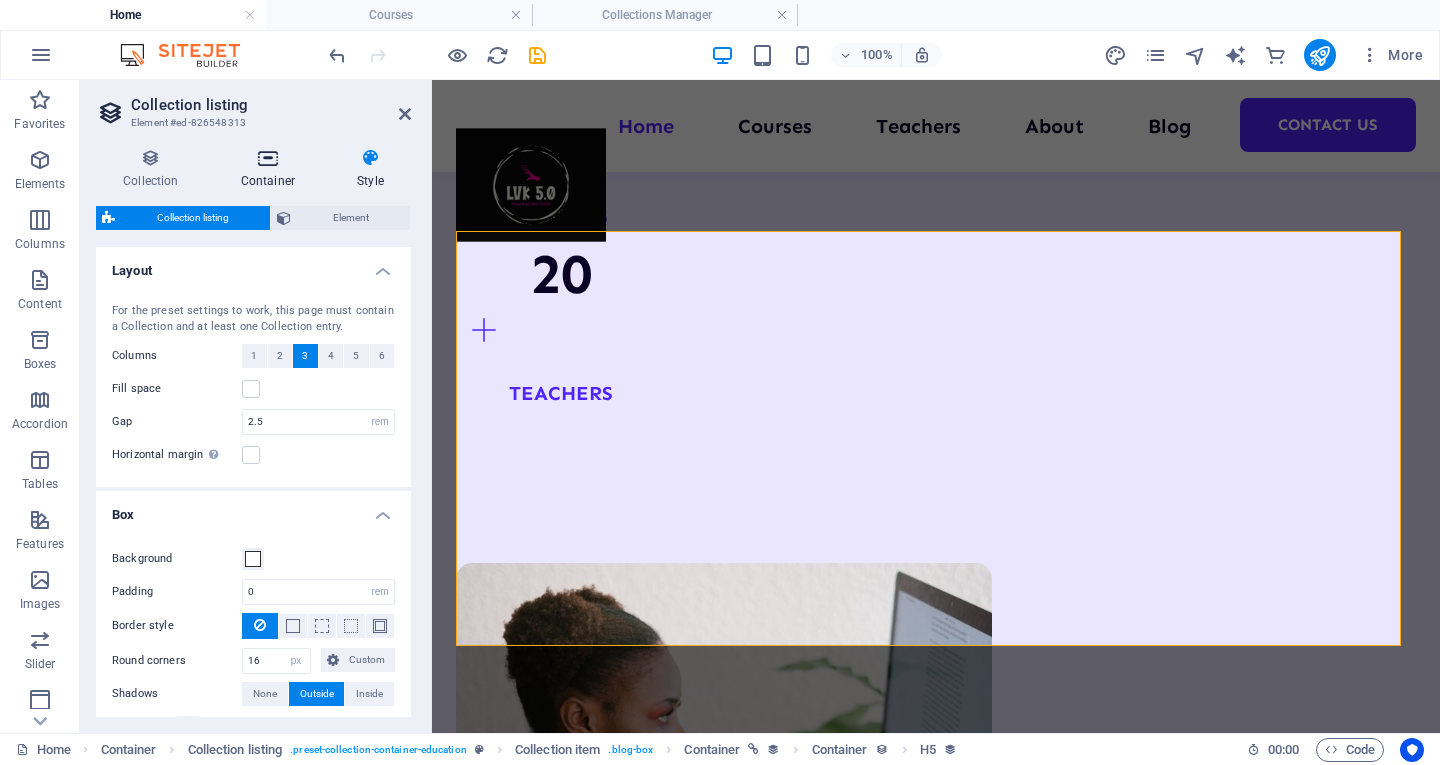 click on "Container" at bounding box center [272, 169] 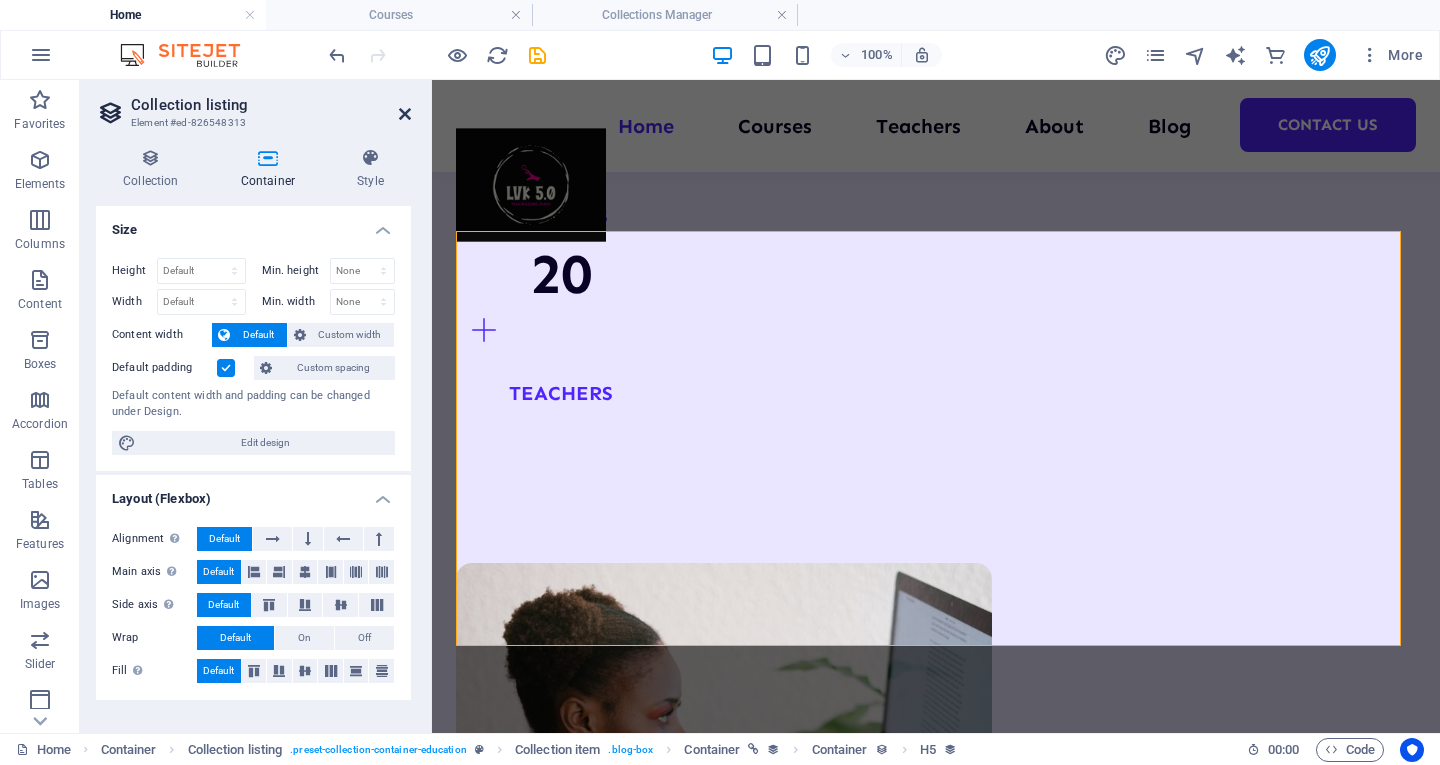 click at bounding box center [405, 114] 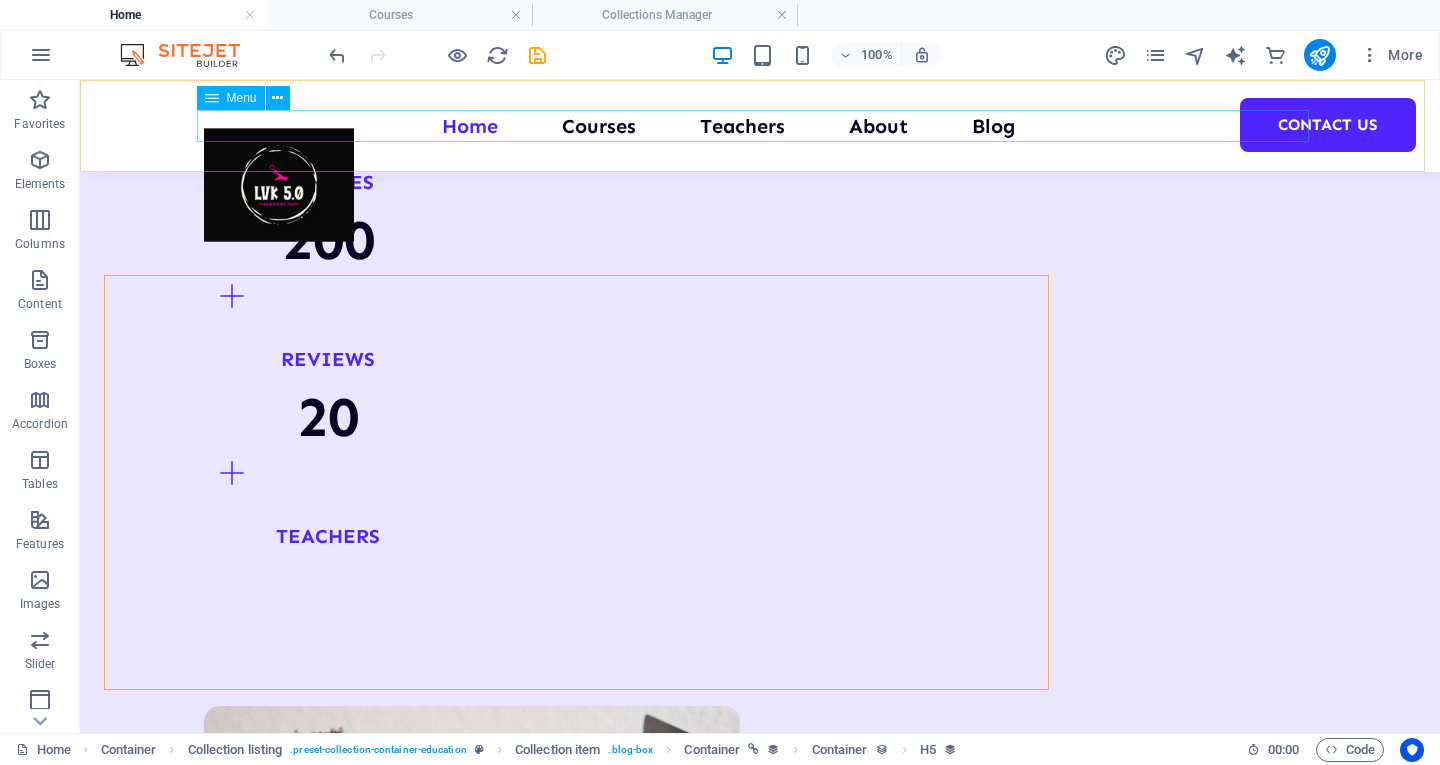 scroll, scrollTop: 2536, scrollLeft: 0, axis: vertical 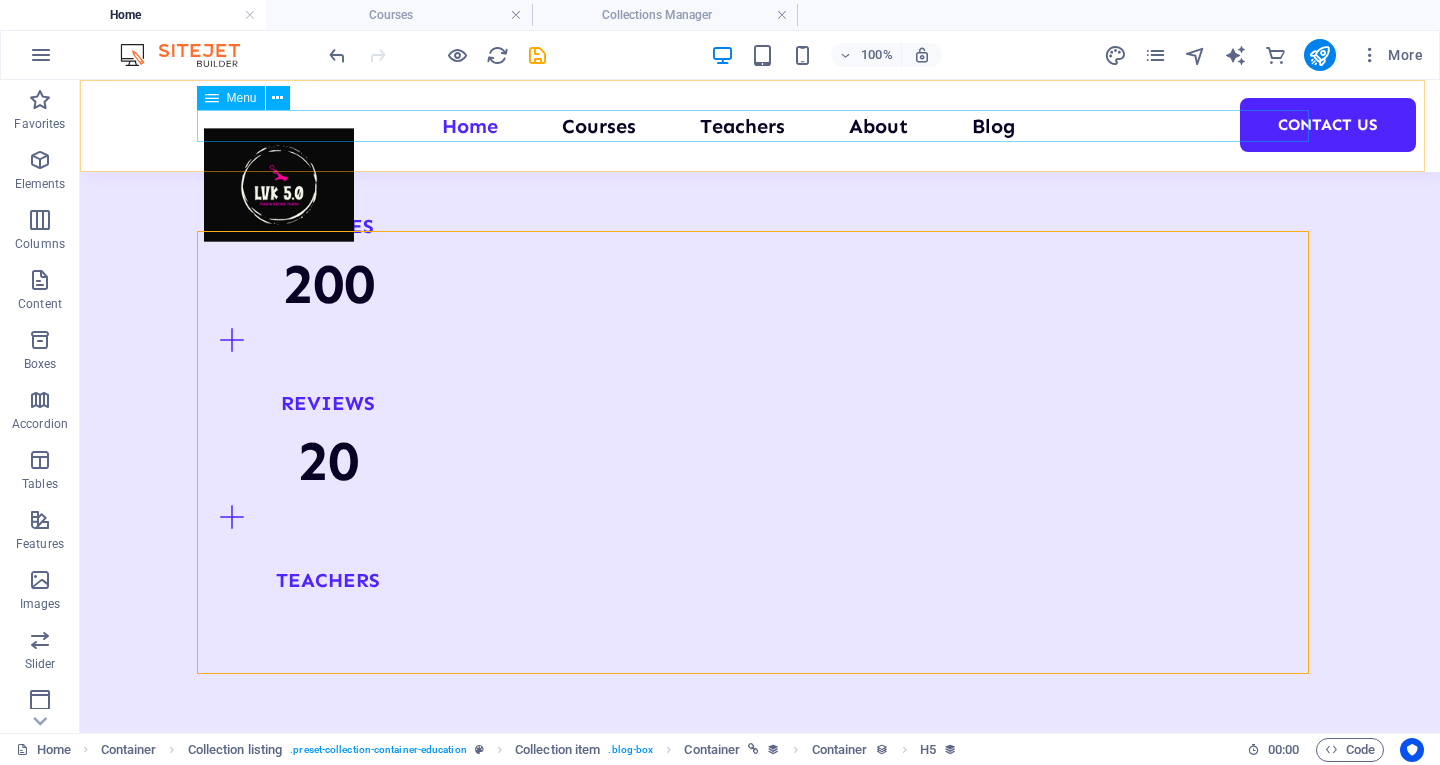 click at bounding box center (760, 3040) 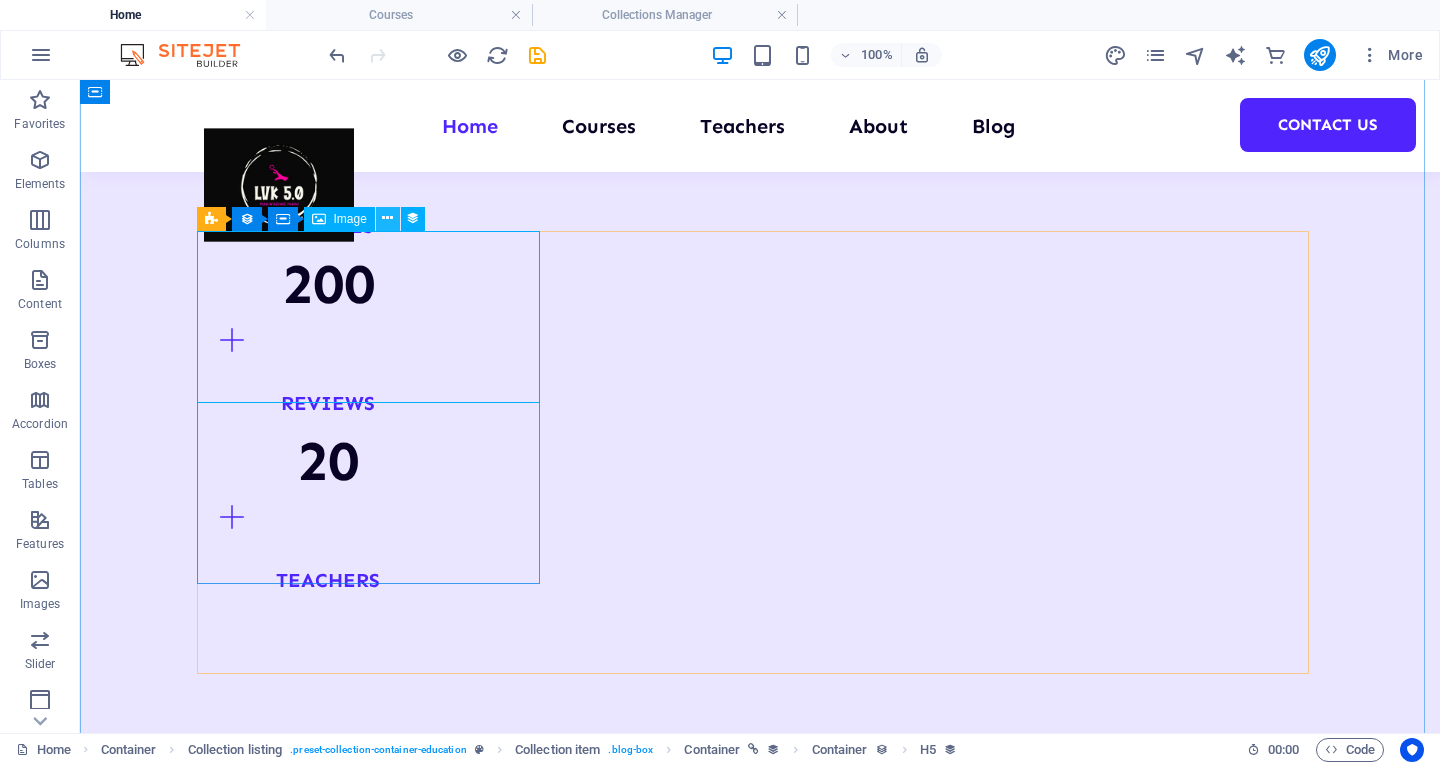 click at bounding box center [387, 218] 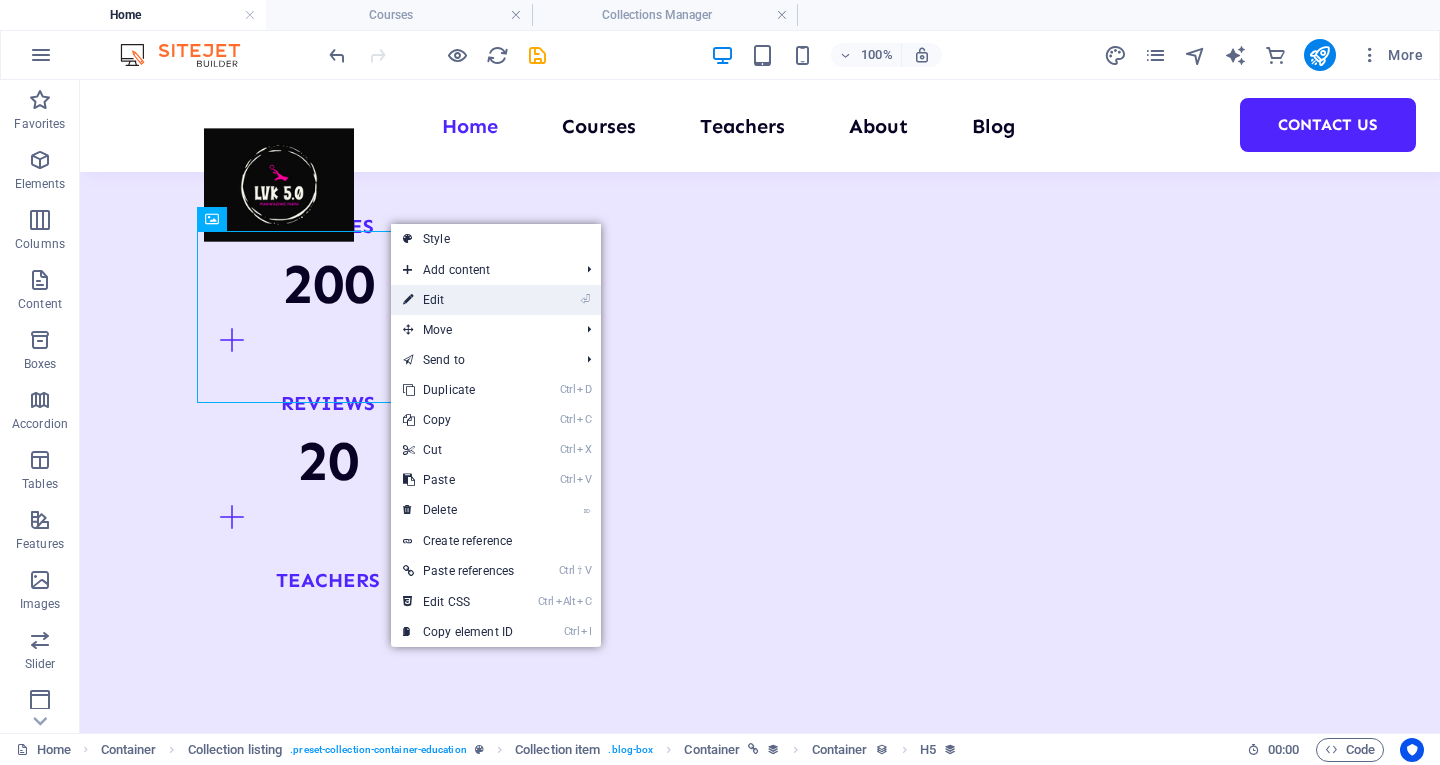 click on "⏎  Edit" at bounding box center (458, 300) 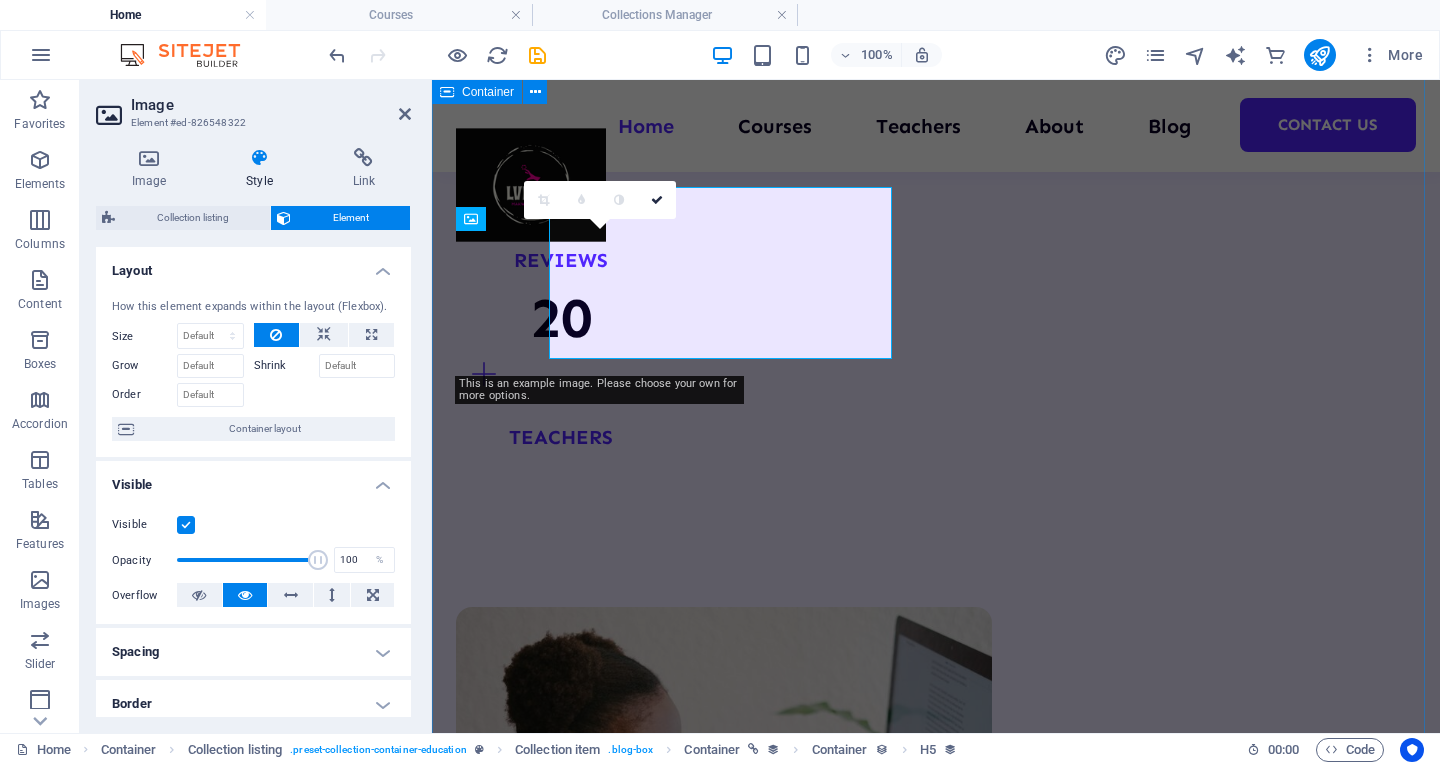 scroll, scrollTop: 2580, scrollLeft: 0, axis: vertical 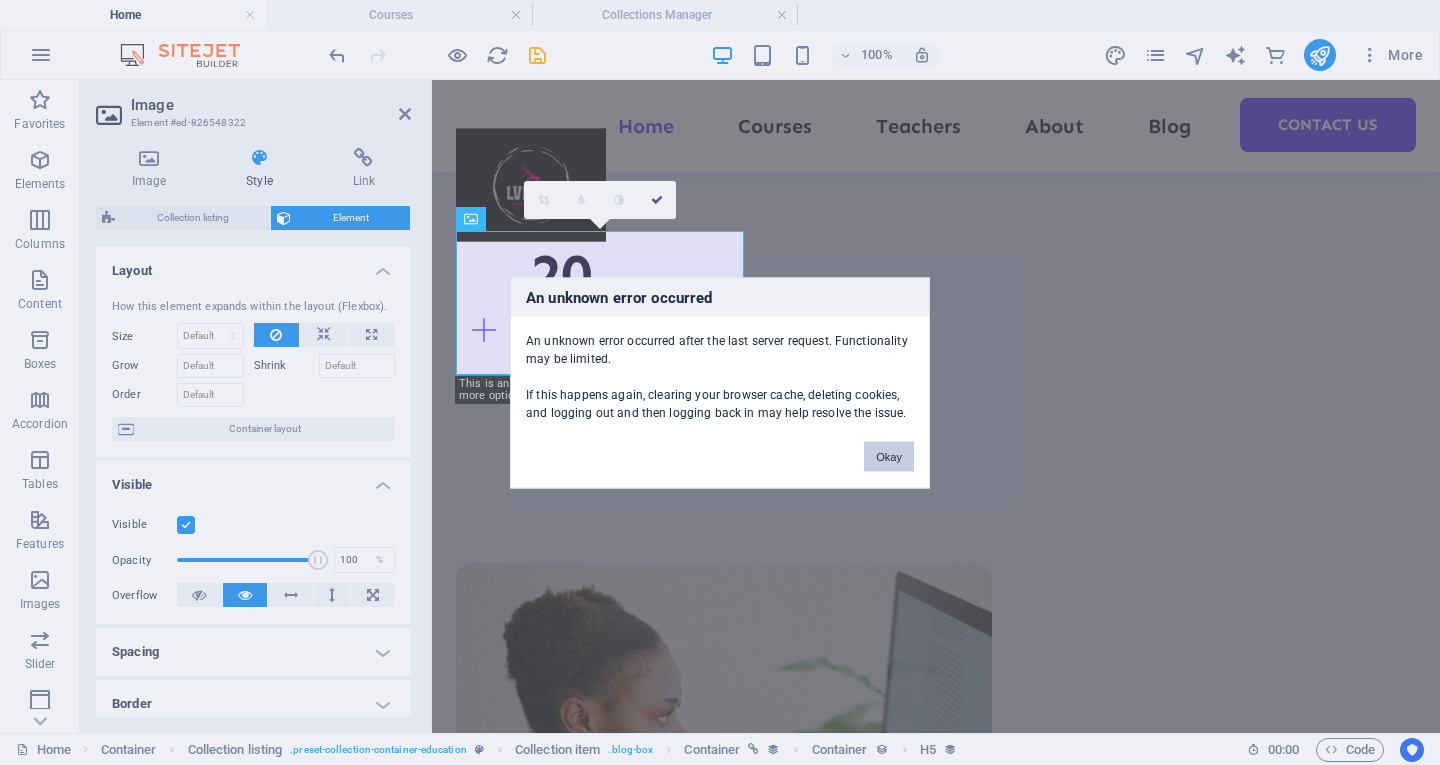 click on "Okay" at bounding box center [889, 456] 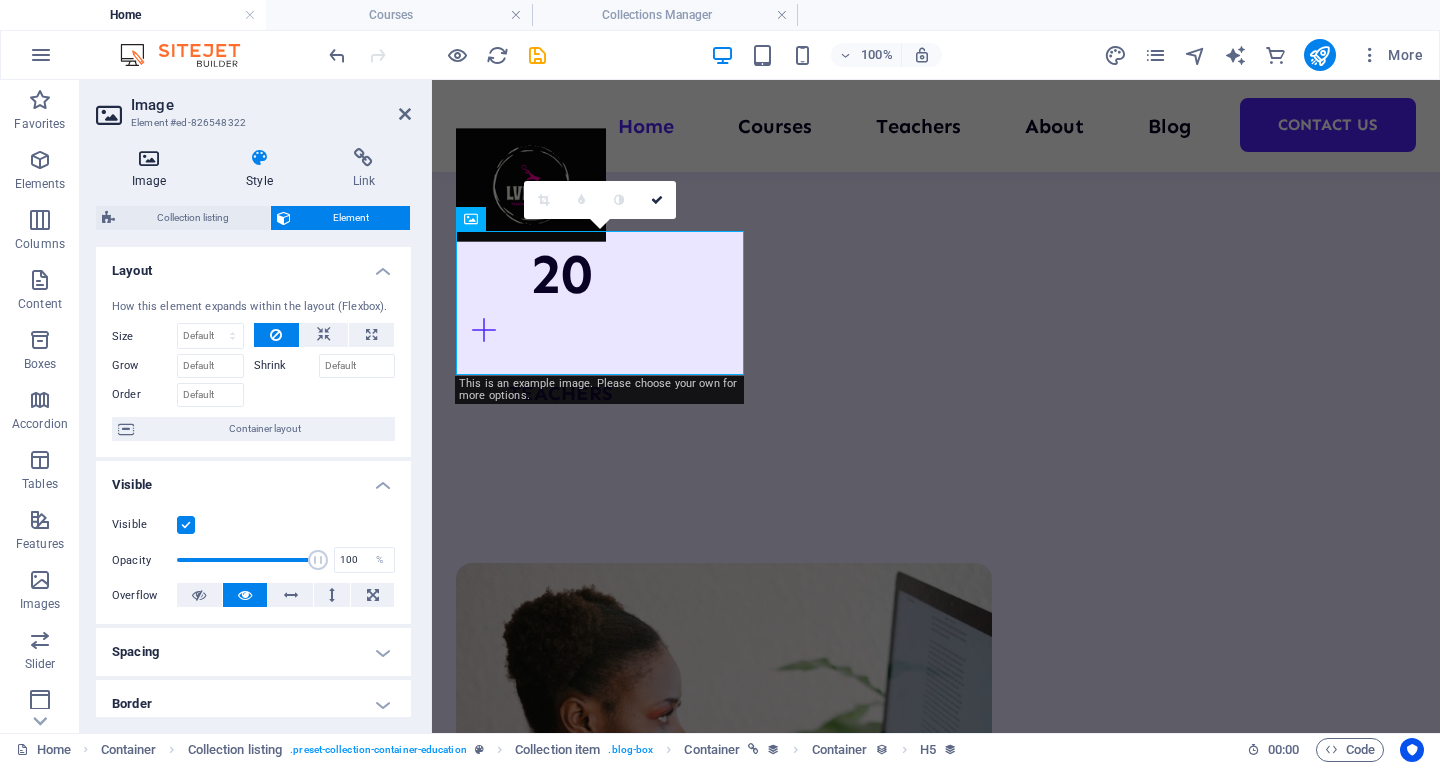 click at bounding box center [149, 158] 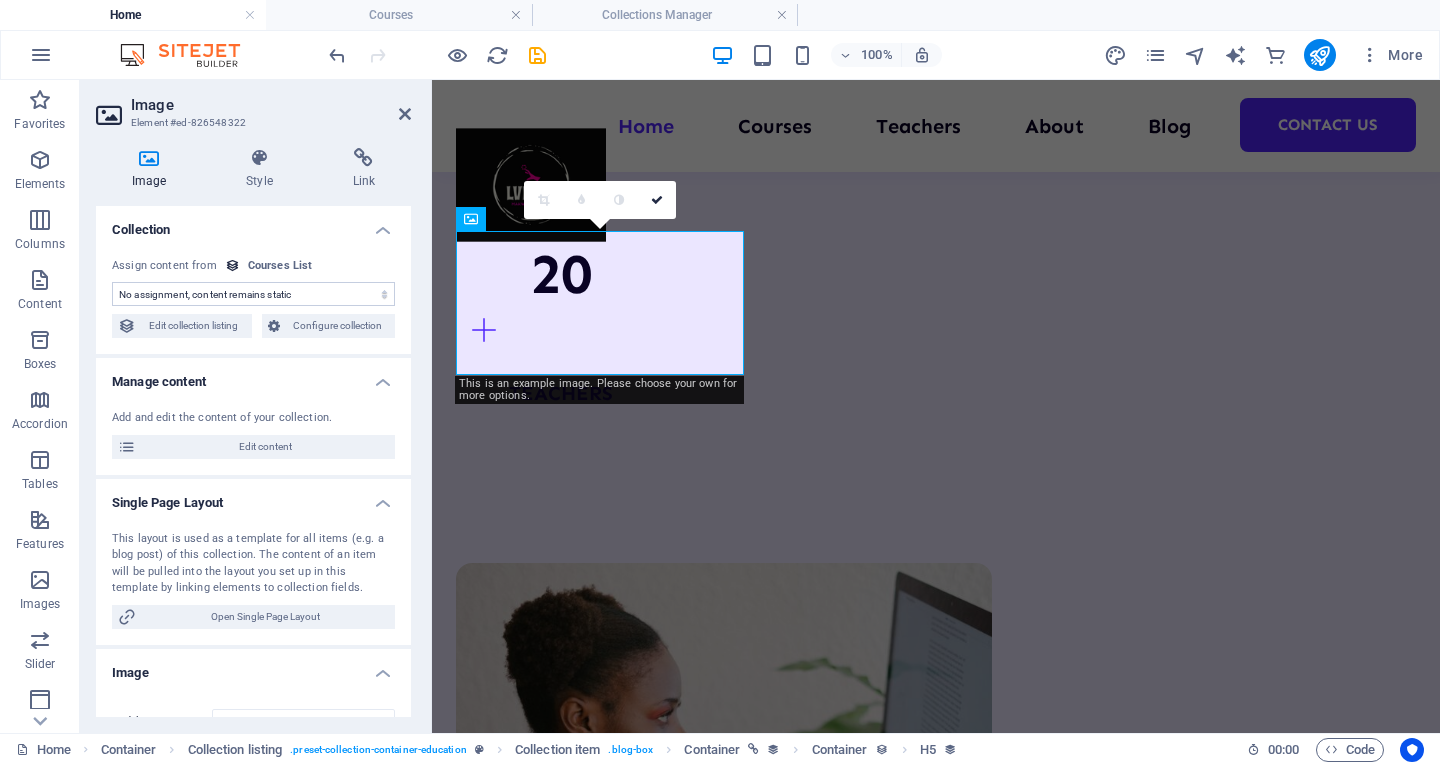 drag, startPoint x: 406, startPoint y: 377, endPoint x: 401, endPoint y: 513, distance: 136.09187 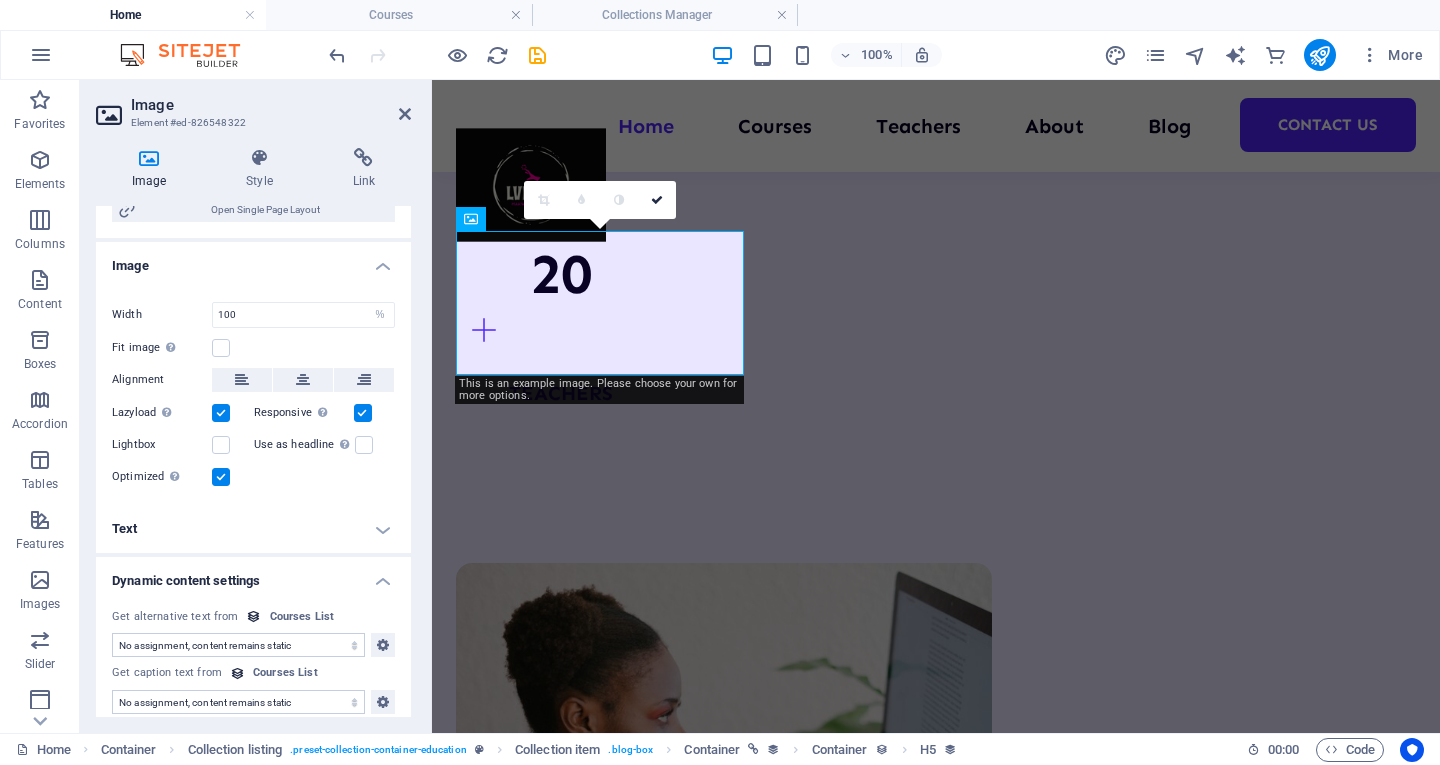 scroll, scrollTop: 419, scrollLeft: 0, axis: vertical 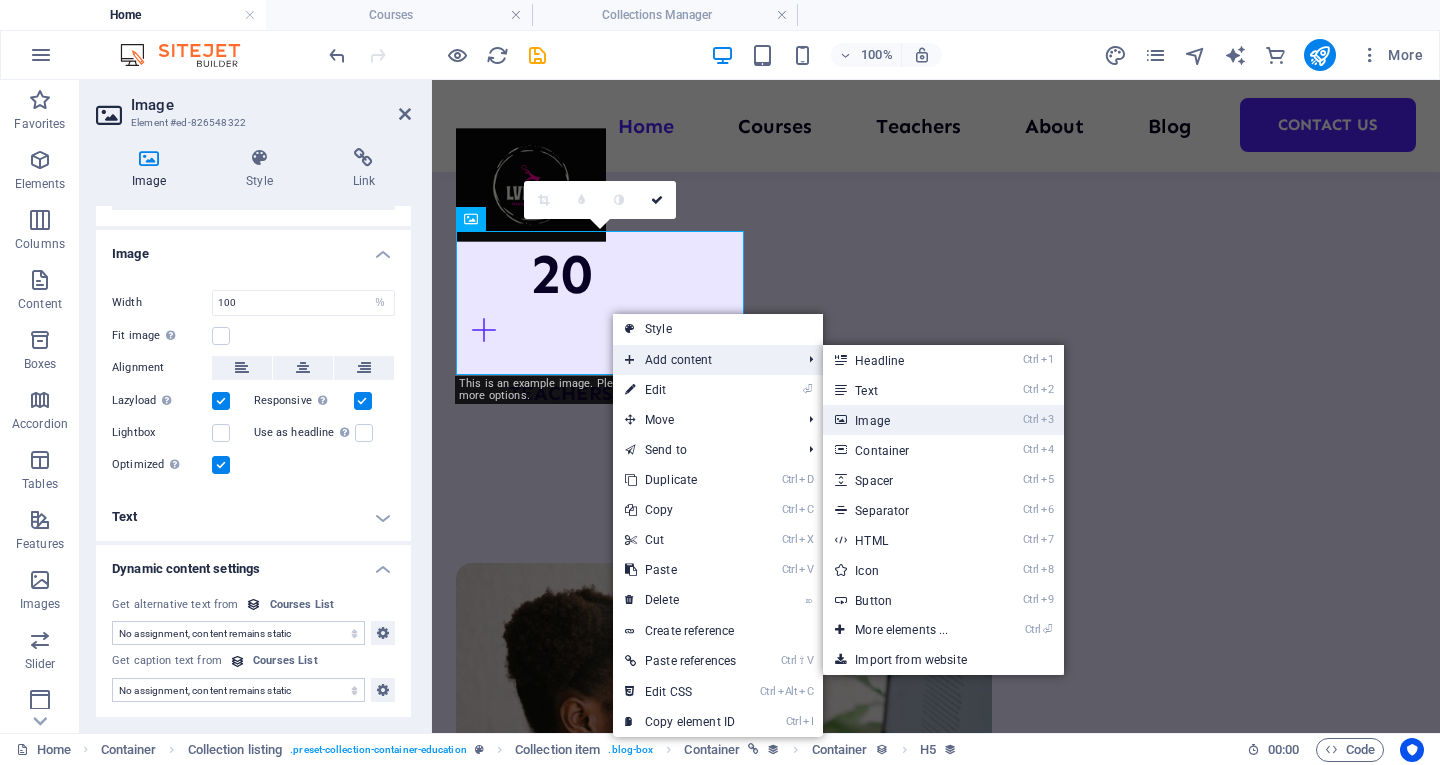 click on "Ctrl 3  Image" at bounding box center (905, 420) 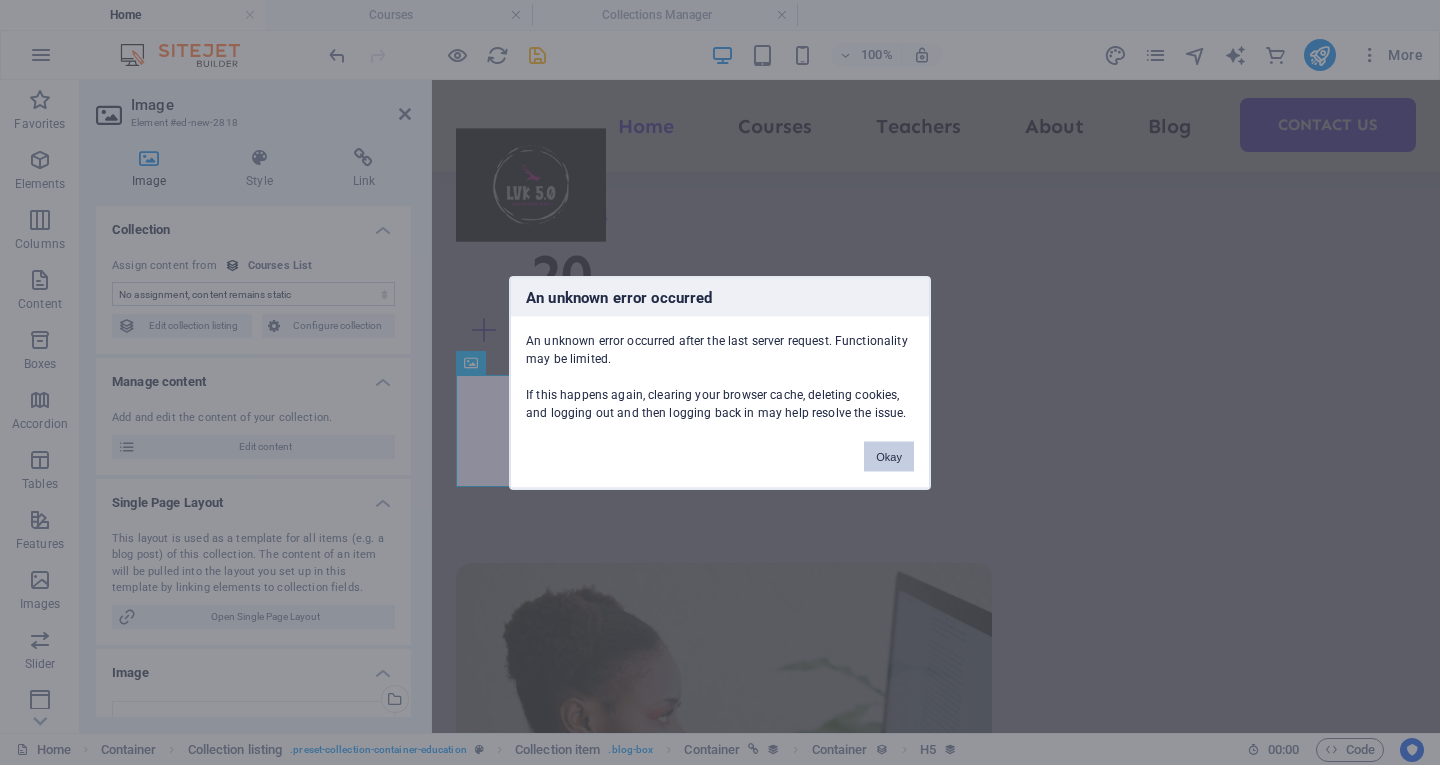 click on "Okay" at bounding box center (889, 456) 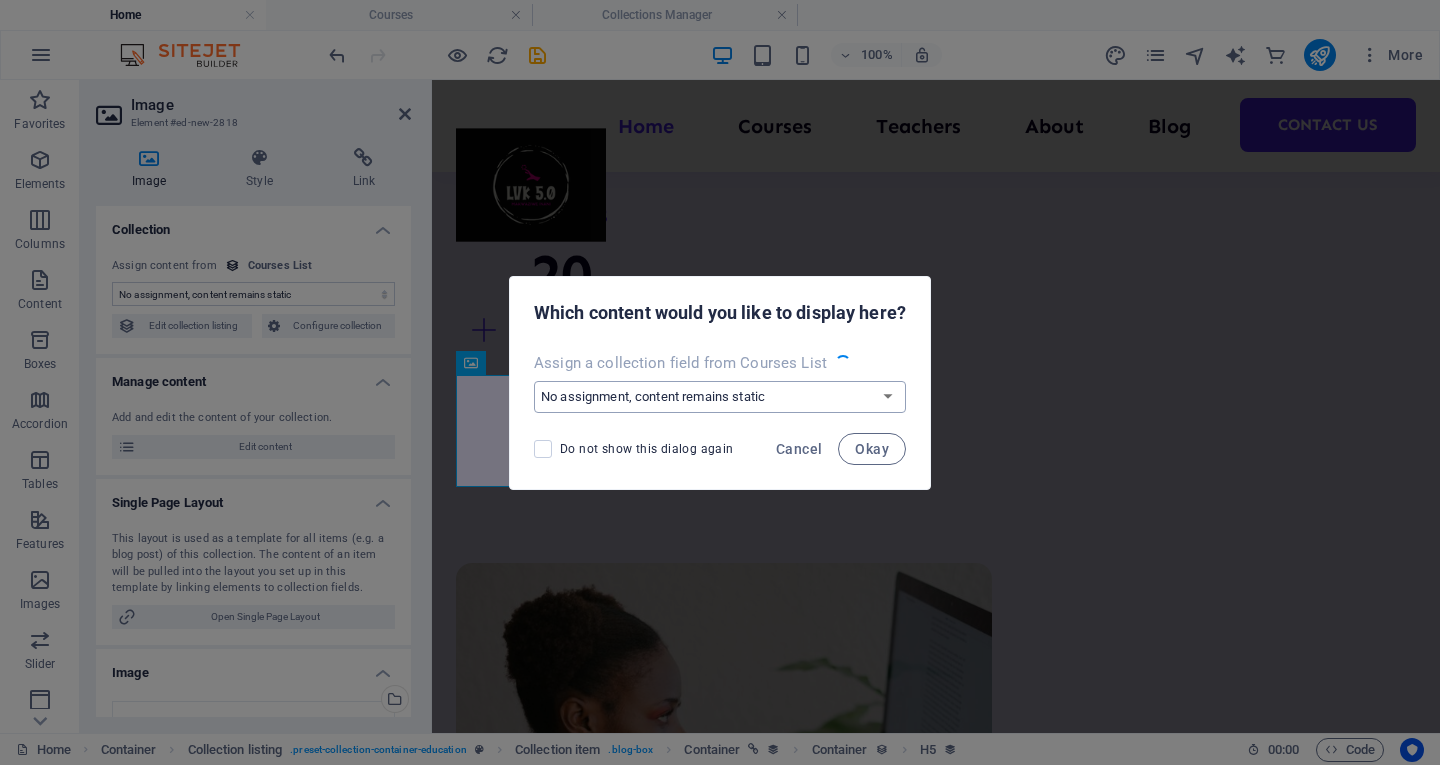 click on "No assignment, content remains static Create a new field" at bounding box center [720, 397] 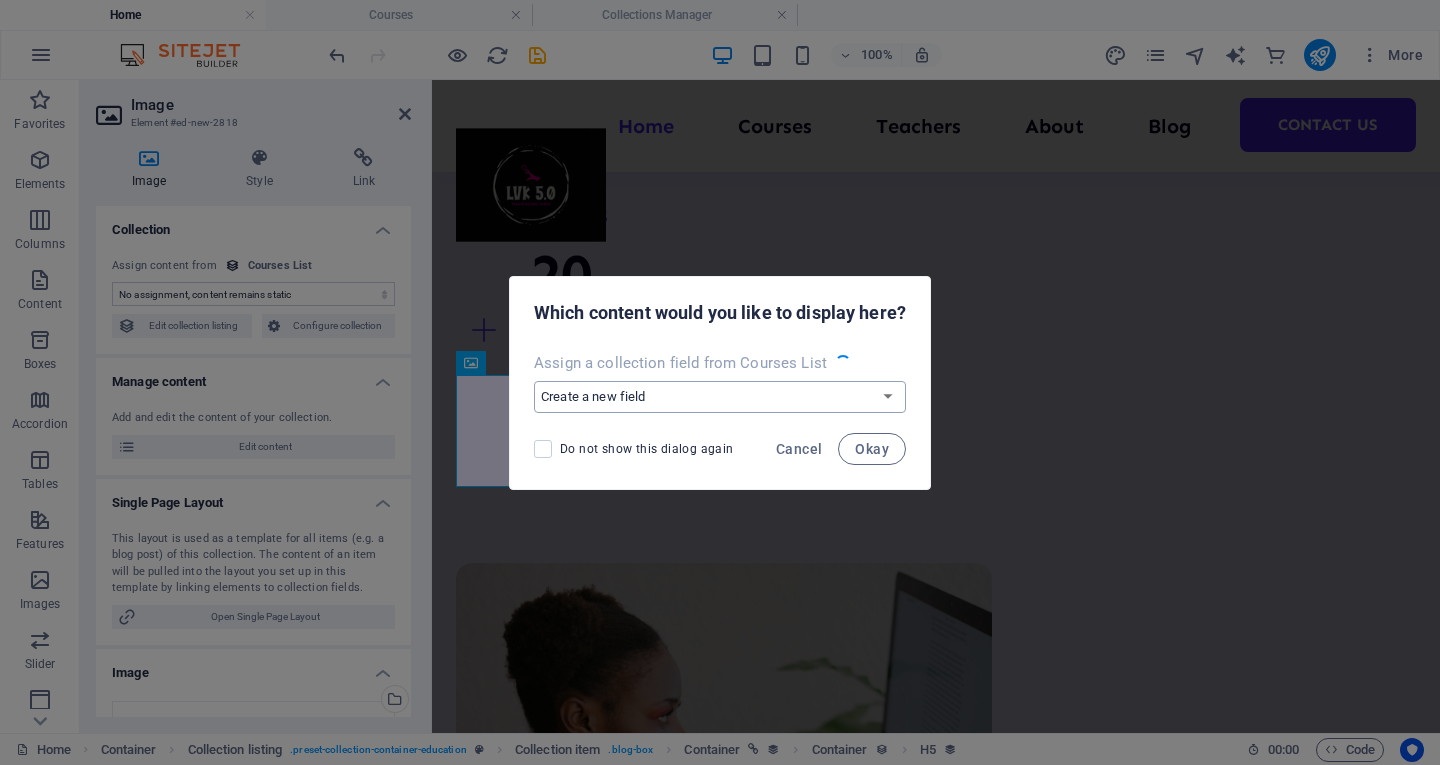 click on "No assignment, content remains static Create a new field" at bounding box center (720, 397) 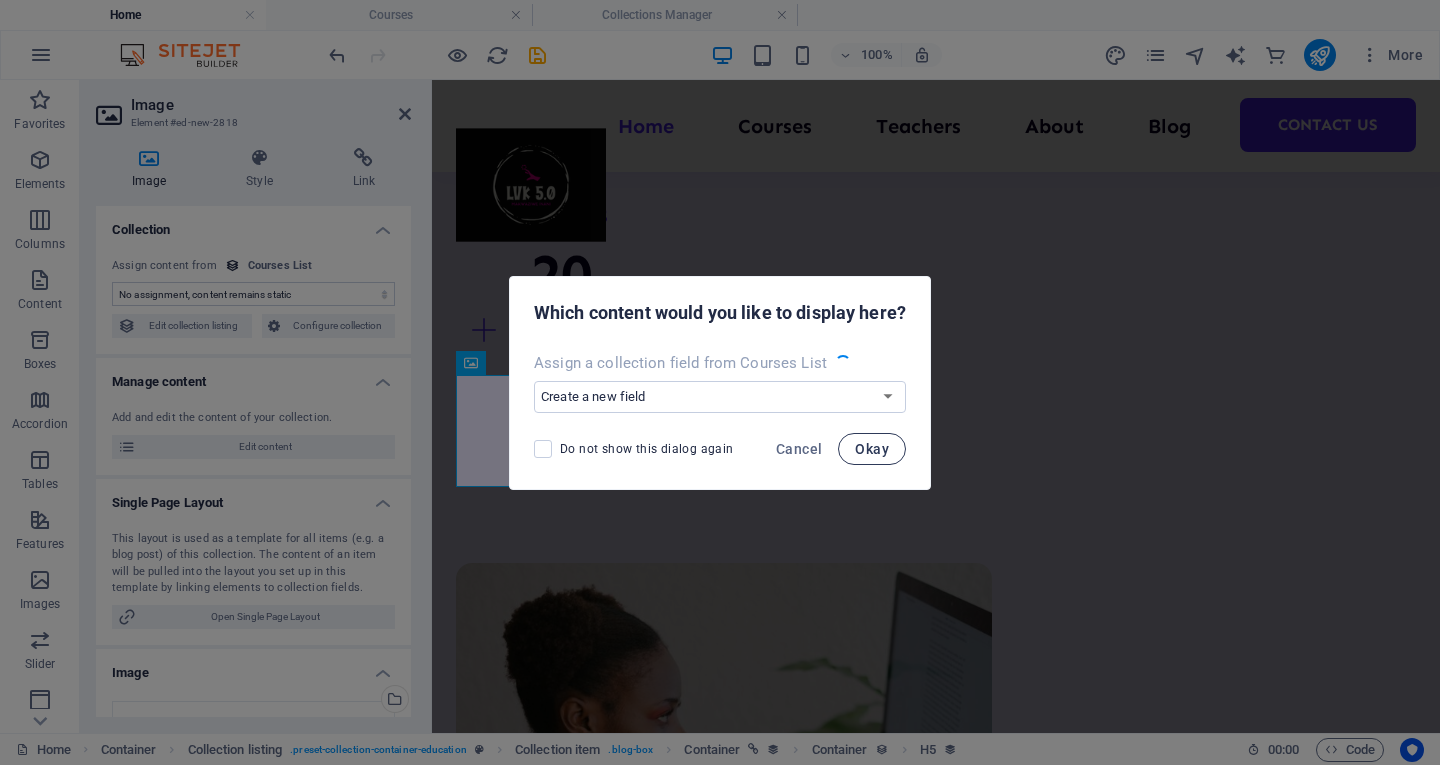 click on "Okay" at bounding box center [872, 449] 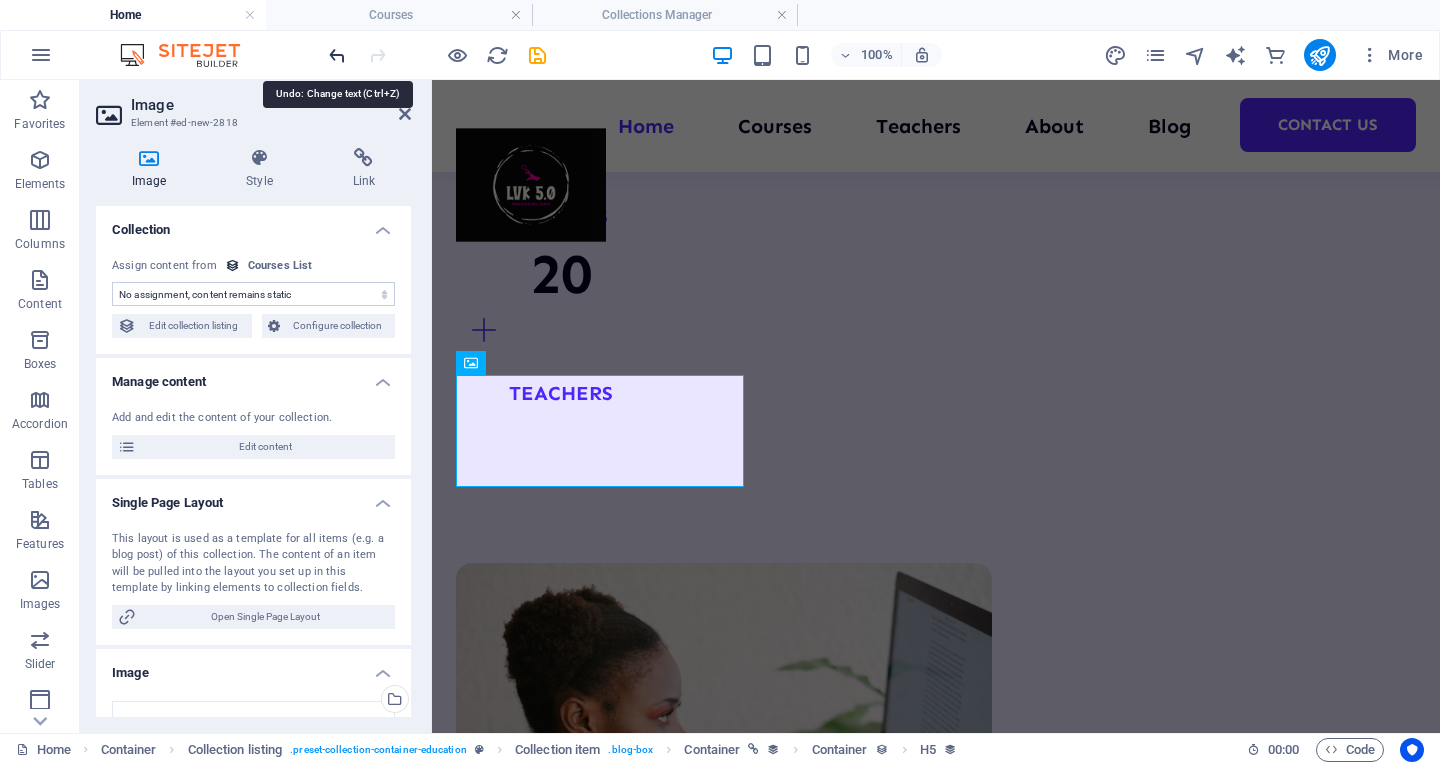 click at bounding box center (337, 55) 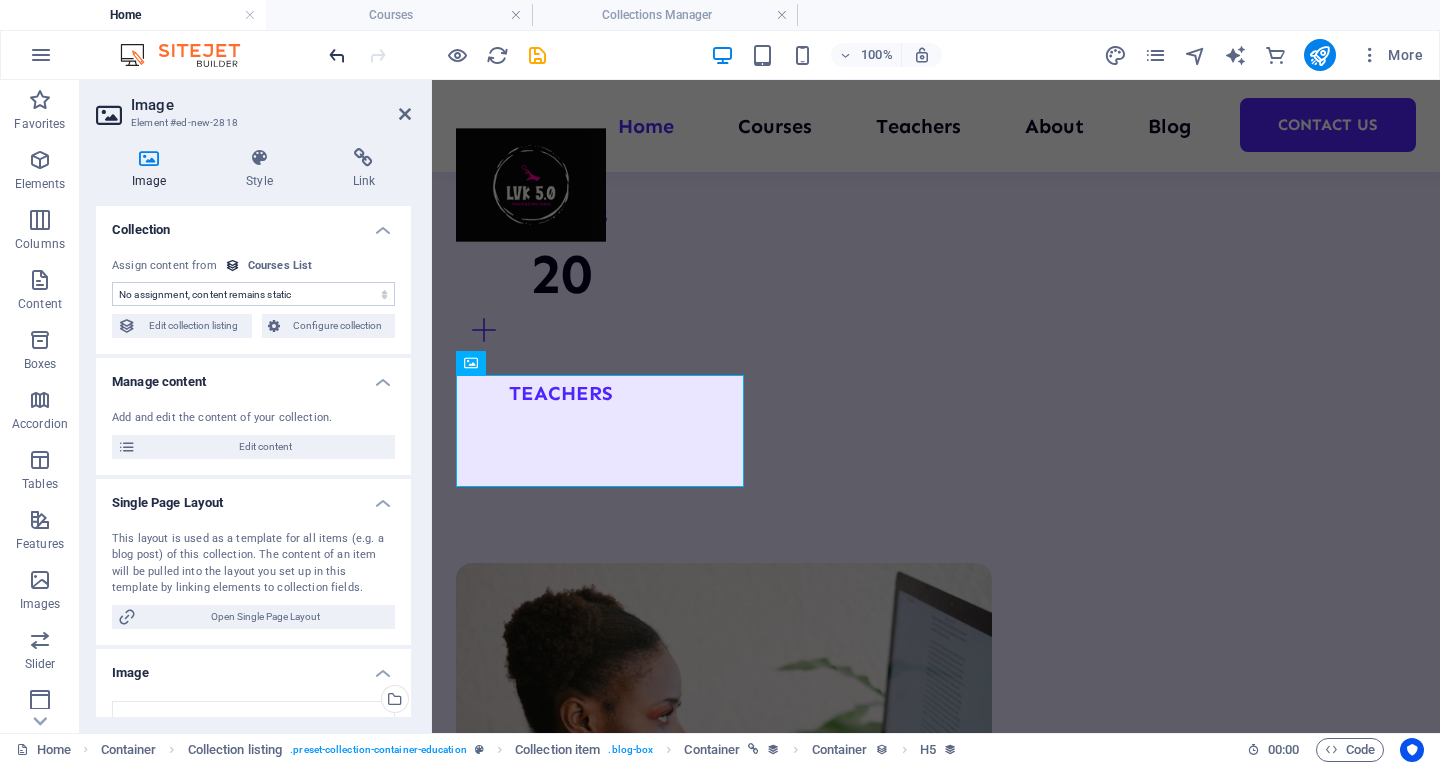 click at bounding box center [337, 55] 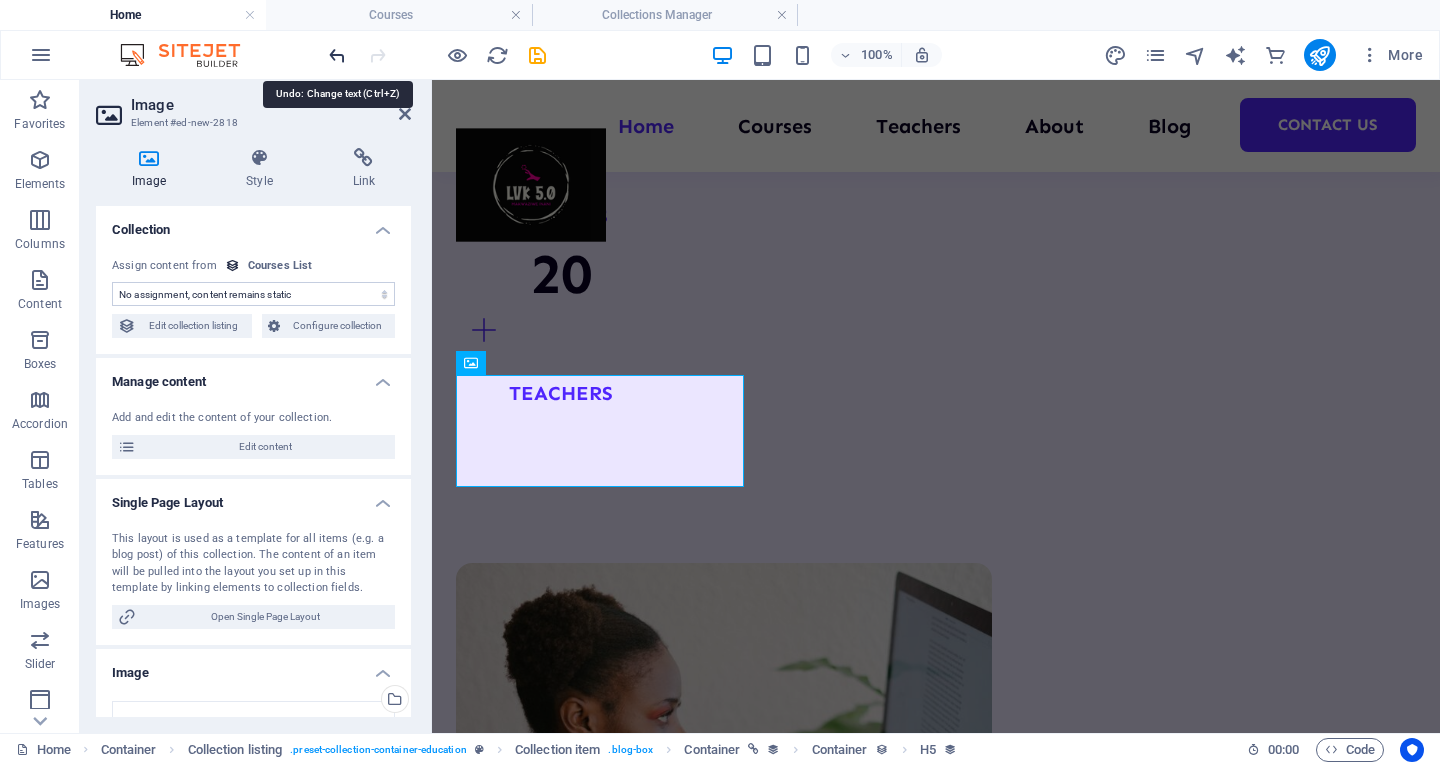 click at bounding box center (337, 55) 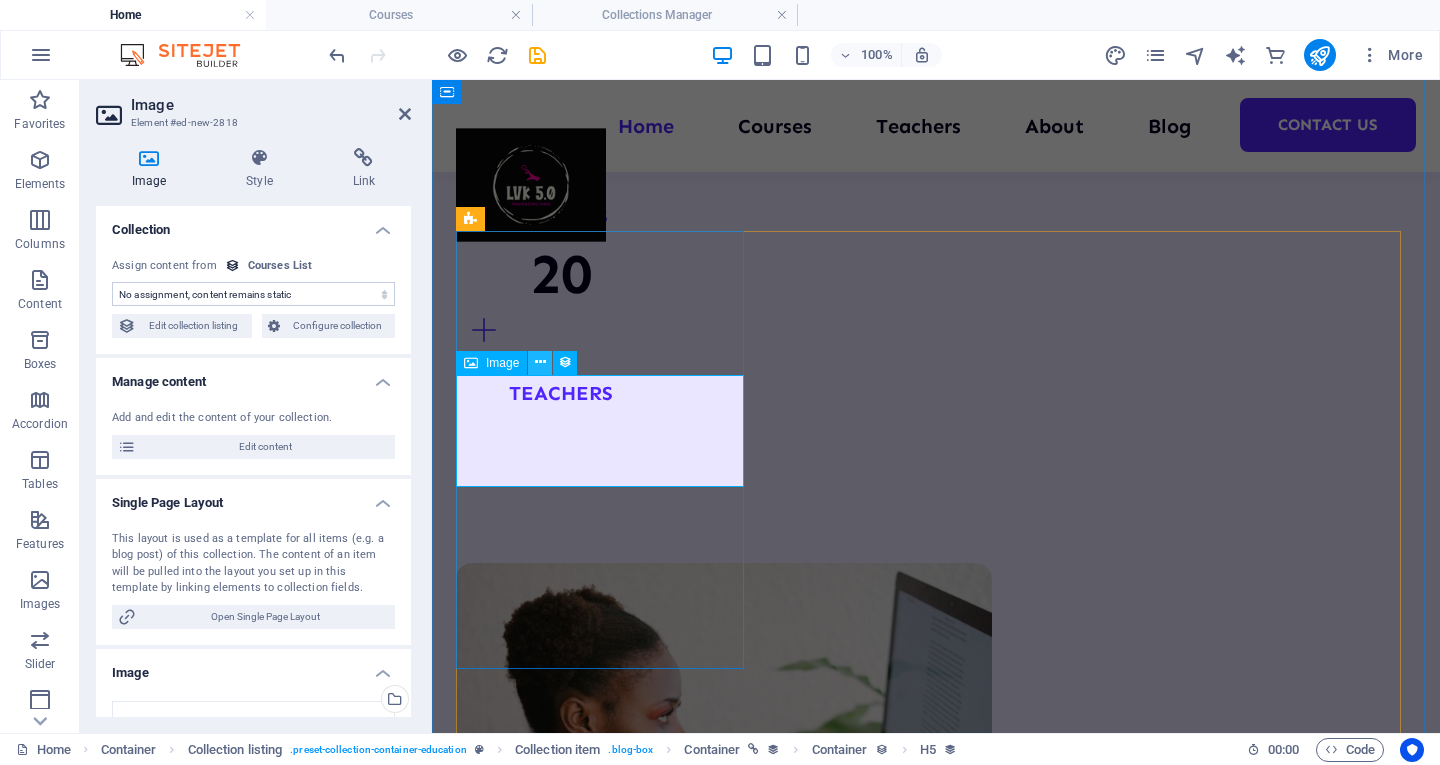 click at bounding box center [540, 362] 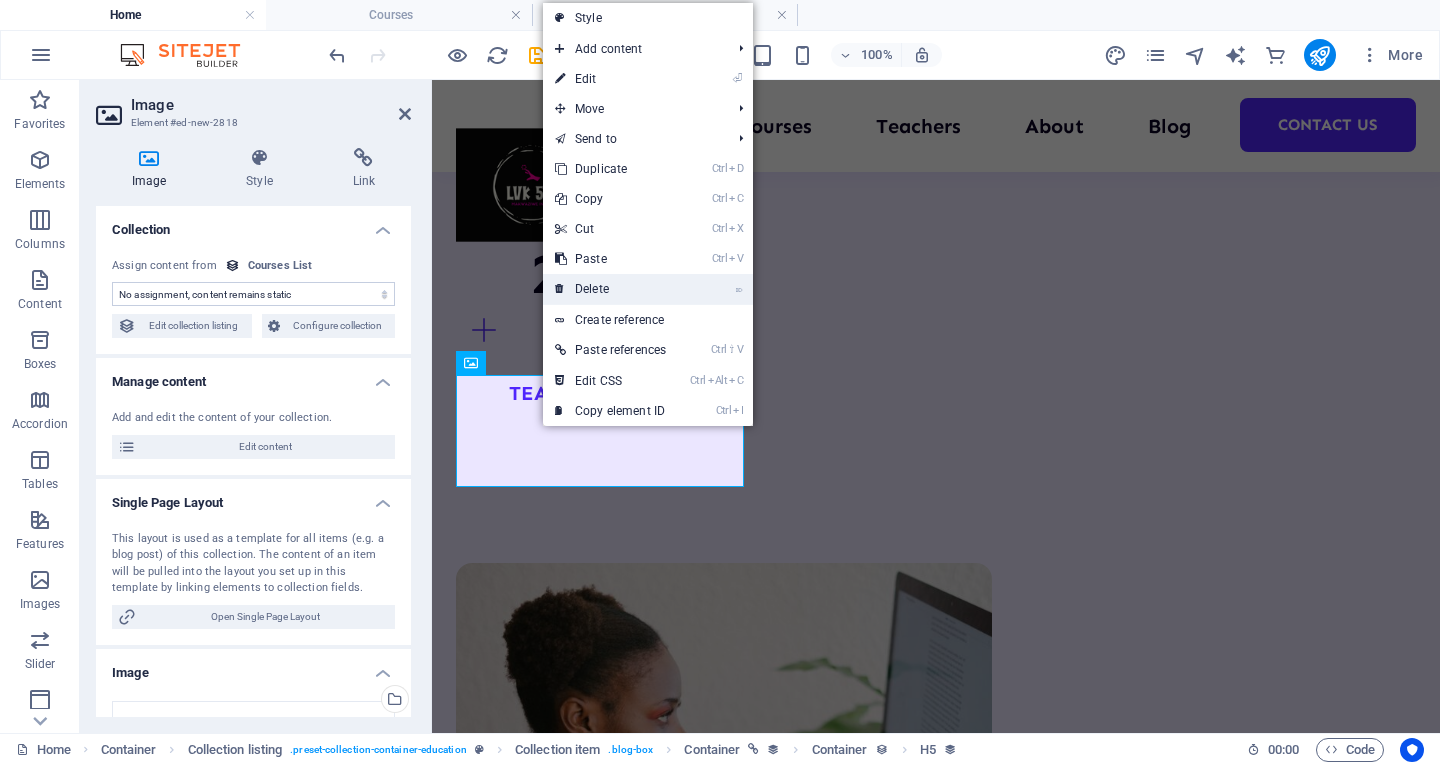 click on "⌦  Delete" at bounding box center [610, 289] 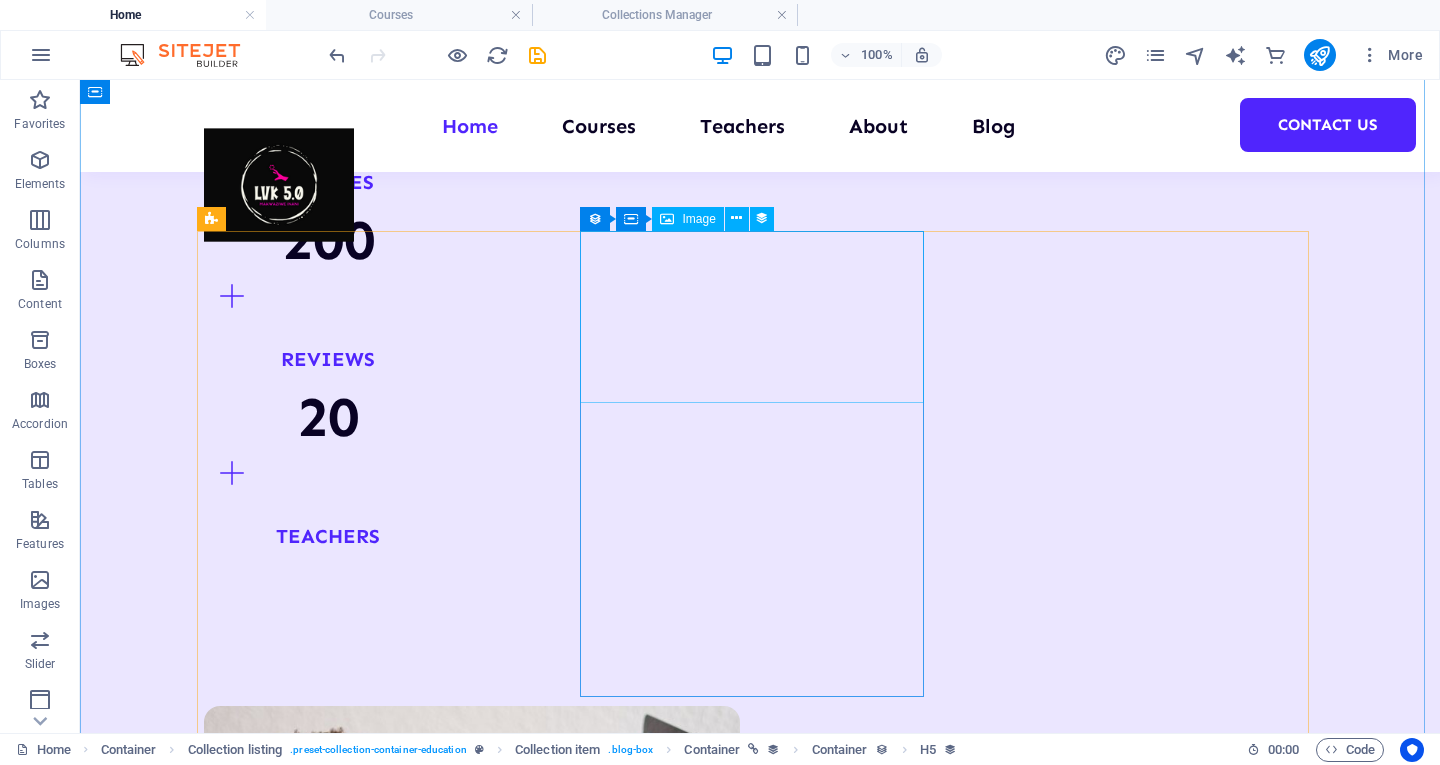 scroll, scrollTop: 2536, scrollLeft: 0, axis: vertical 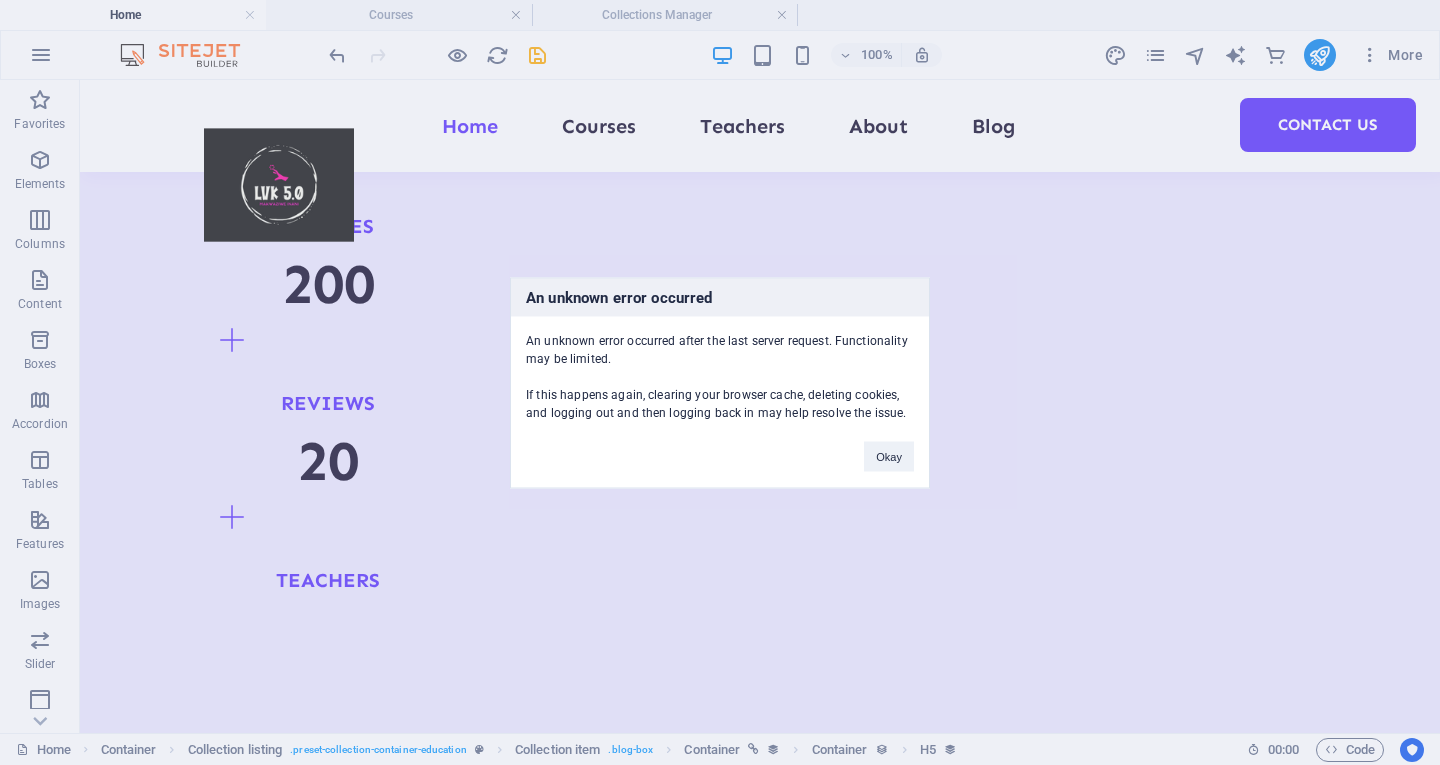 click on "An unknown error occurred An unknown error occurred after the last server request. Functionality may be limited.  If this happens again, clearing your browser cache, deleting cookies, and logging out and then logging back in may help resolve the issue. Okay" at bounding box center [720, 382] 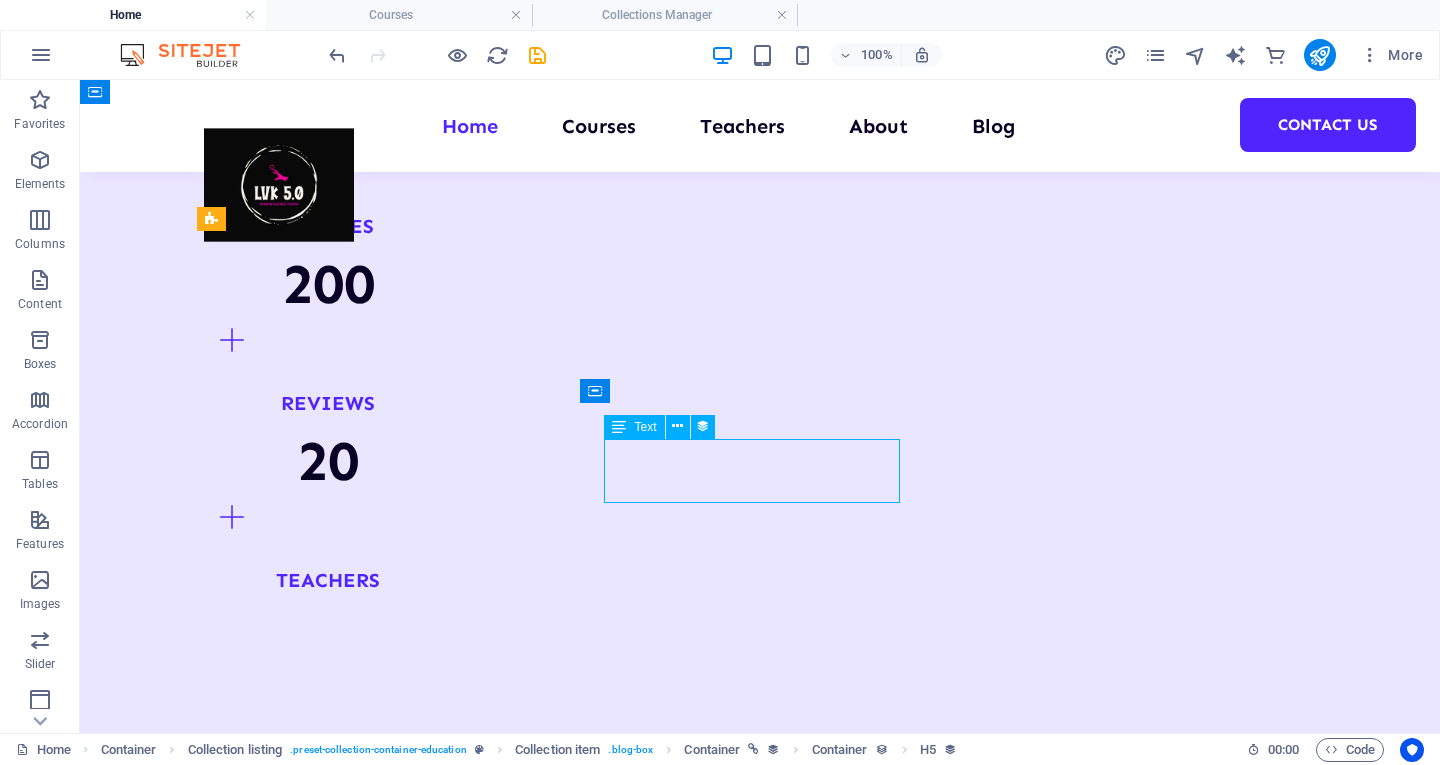 click on "Lorem ipsum dolor sit amet consectetur." at bounding box center (760, 4130) 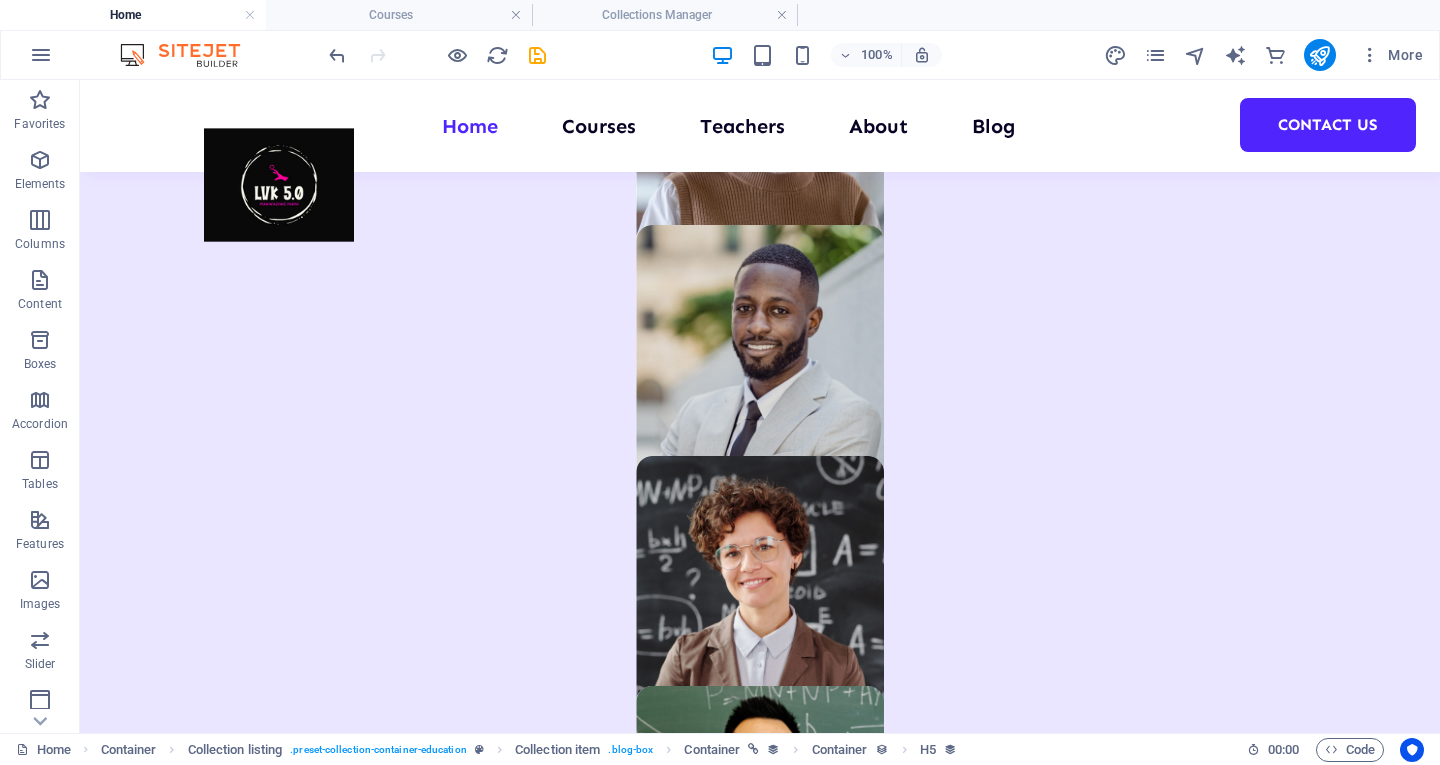 scroll, scrollTop: 1361, scrollLeft: 0, axis: vertical 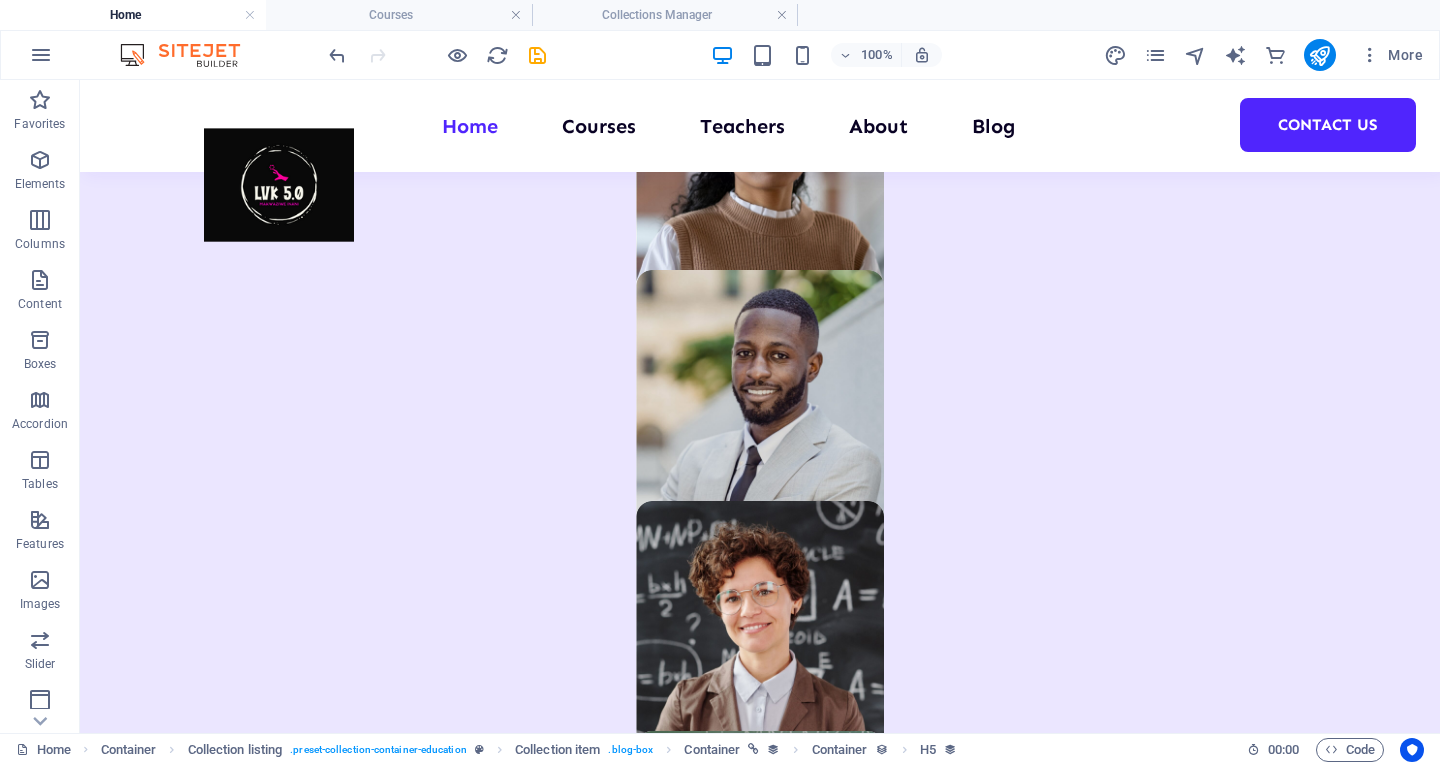 click on "Backed by a diverse, multidisciplinary team, integrating expertise from psychologists, labour law experts, education and skills practitioners, political economist, and strategic policy analysts to deliver holistic, impact-driven solutions. With external advisors in marketing, business development, and creative strategy, LVK 5.0 positions itself as a visionary force in skills development and entrepreneurial empowerment across South Africa." at bounding box center [472, 2755] 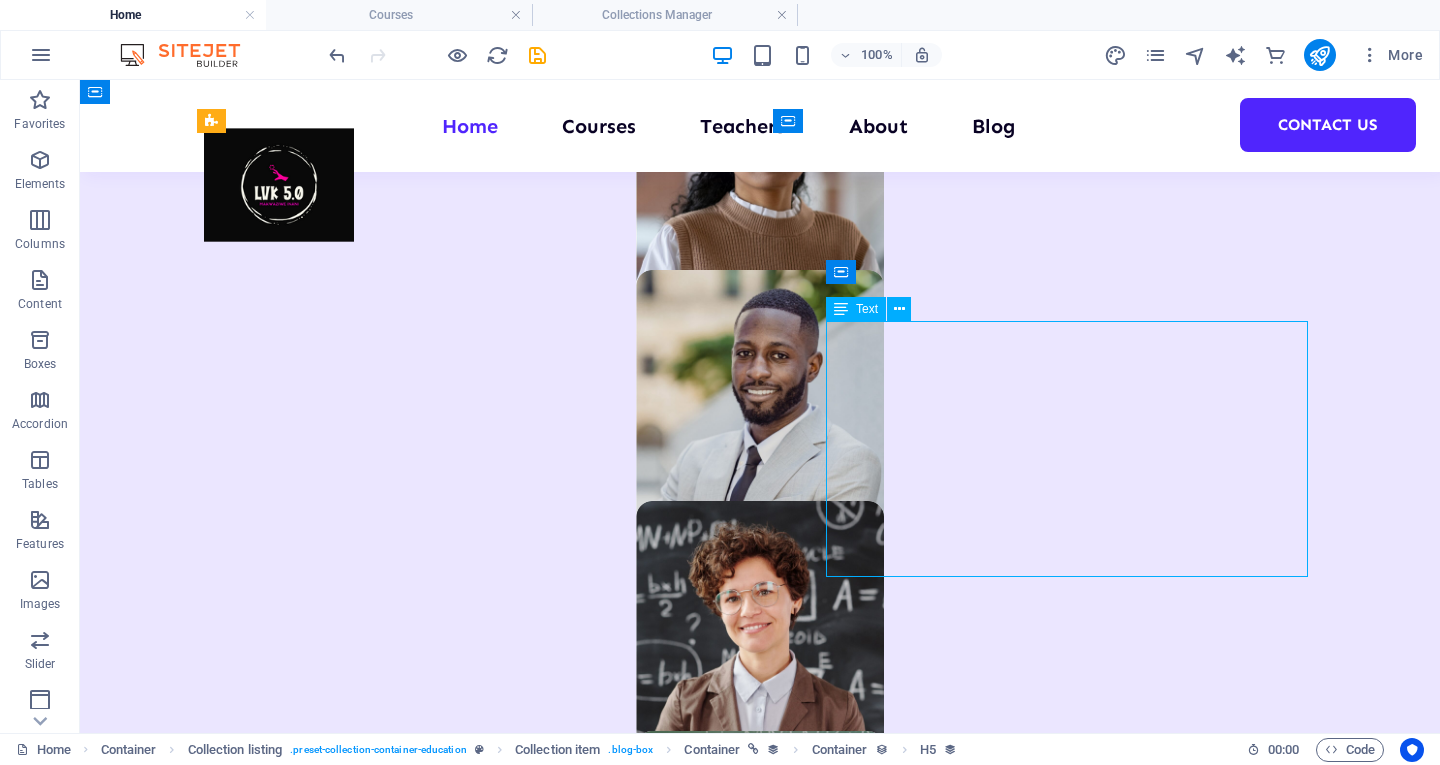 click on "Backed by a diverse, multidisciplinary team, integrating expertise from psychologists, labour law experts, education and skills practitioners, political economist, and strategic policy analysts to deliver holistic, impact-driven solutions. With external advisors in marketing, business development, and creative strategy, LVK 5.0 positions itself as a visionary force in skills development and entrepreneurial empowerment across South Africa." at bounding box center [472, 2755] 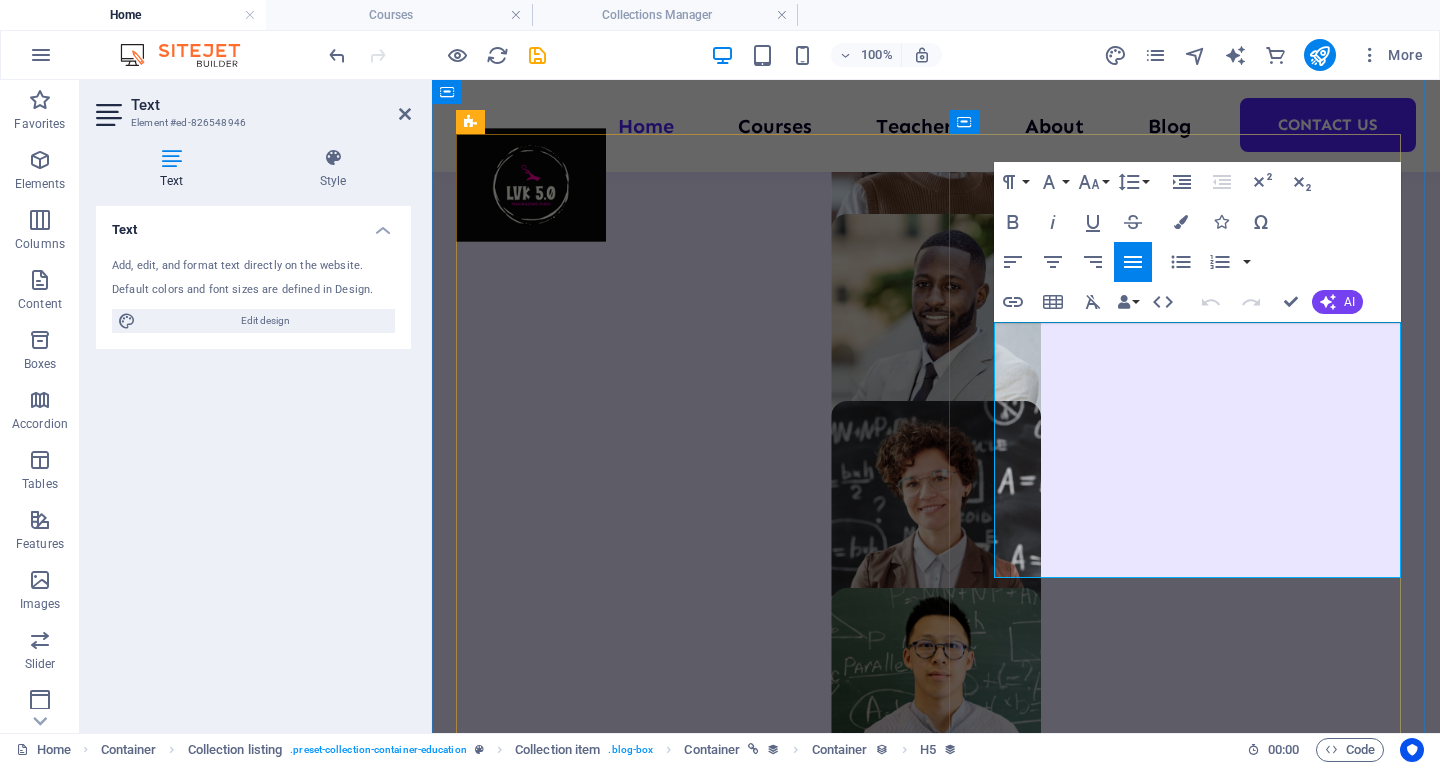click on "With external advisors in marketing, business development, and creative strategy, LVK 5.0 positions itself as" at bounding box center [686, 2600] 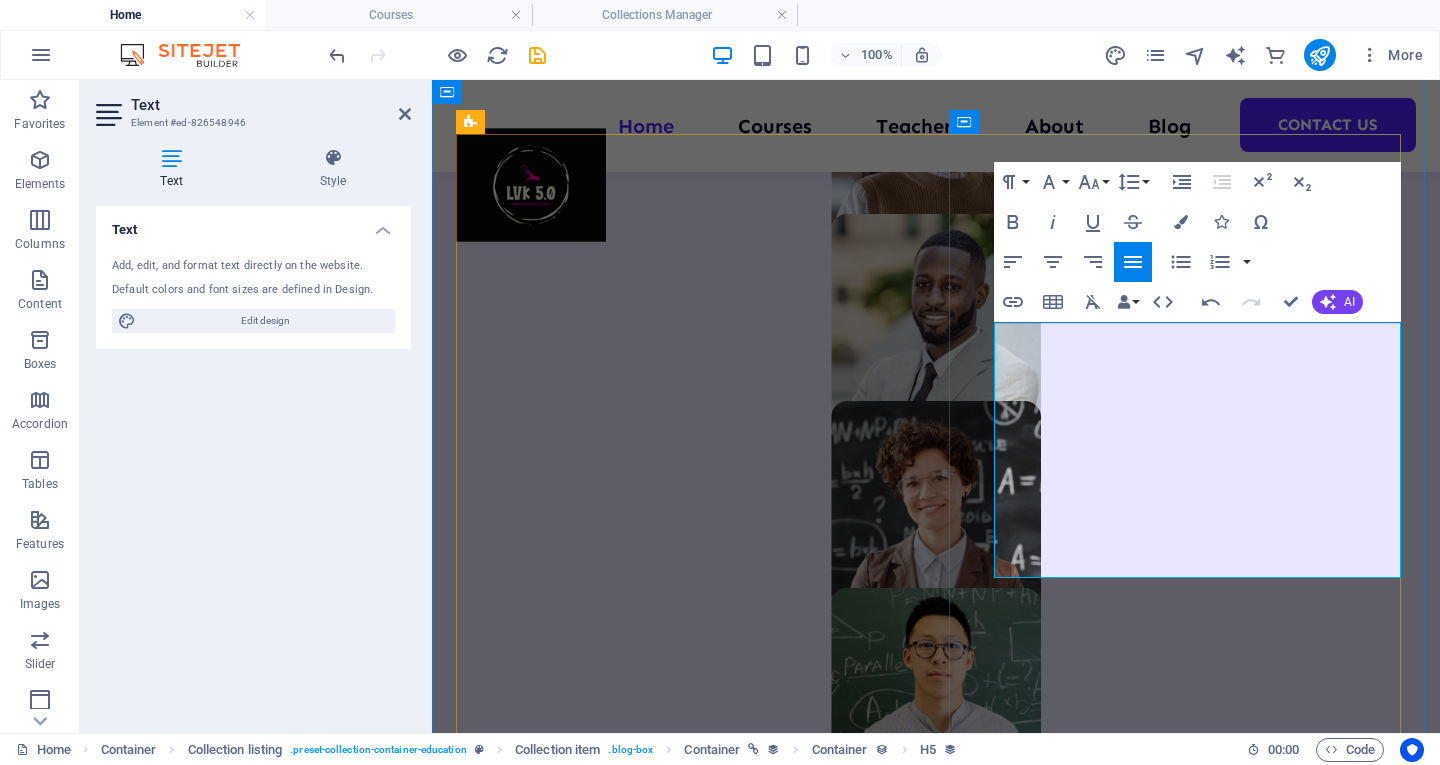 click on "With external advisors in marketing, business development, and creative strategy, LVK 5.0 positions itself as  a visionary force in skills development and" at bounding box center (686, 2616) 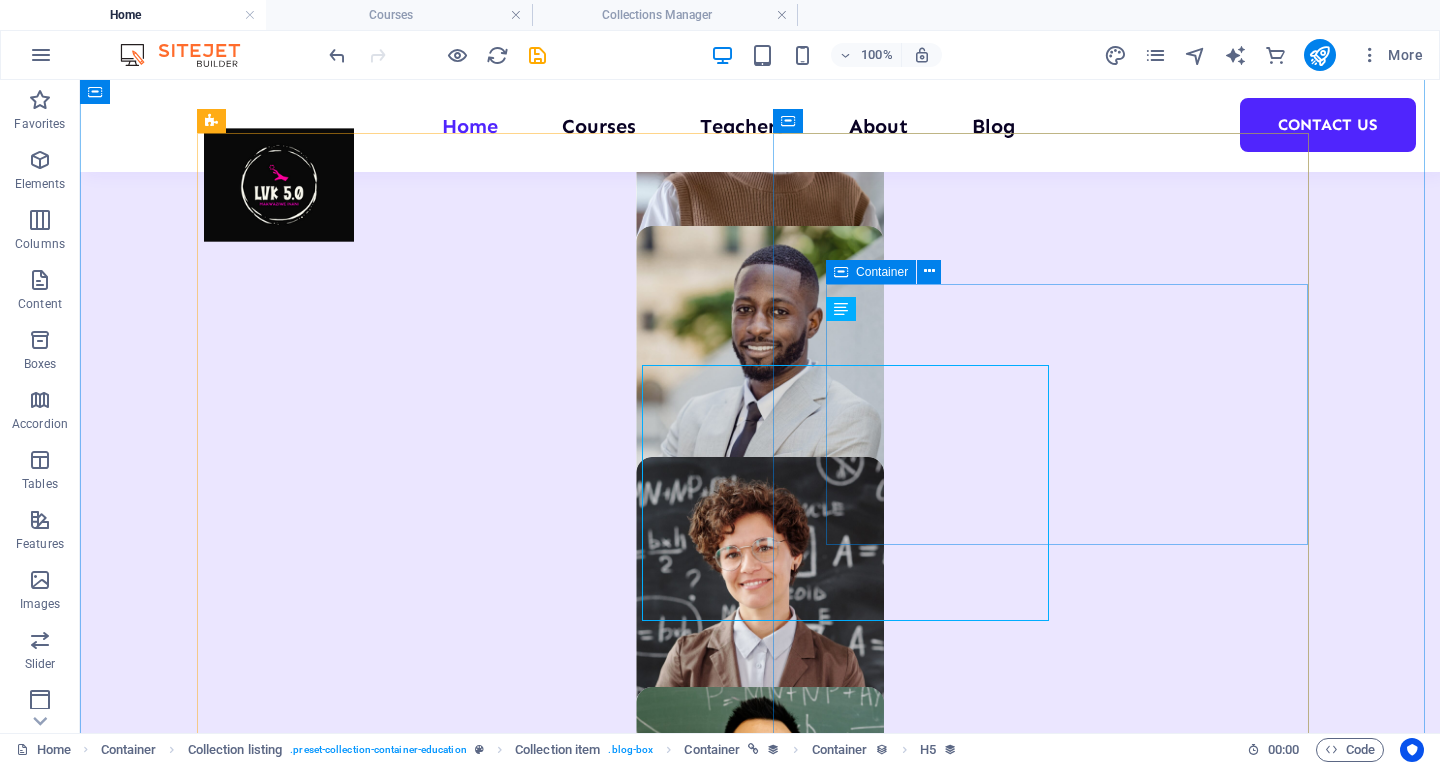 scroll, scrollTop: 1361, scrollLeft: 0, axis: vertical 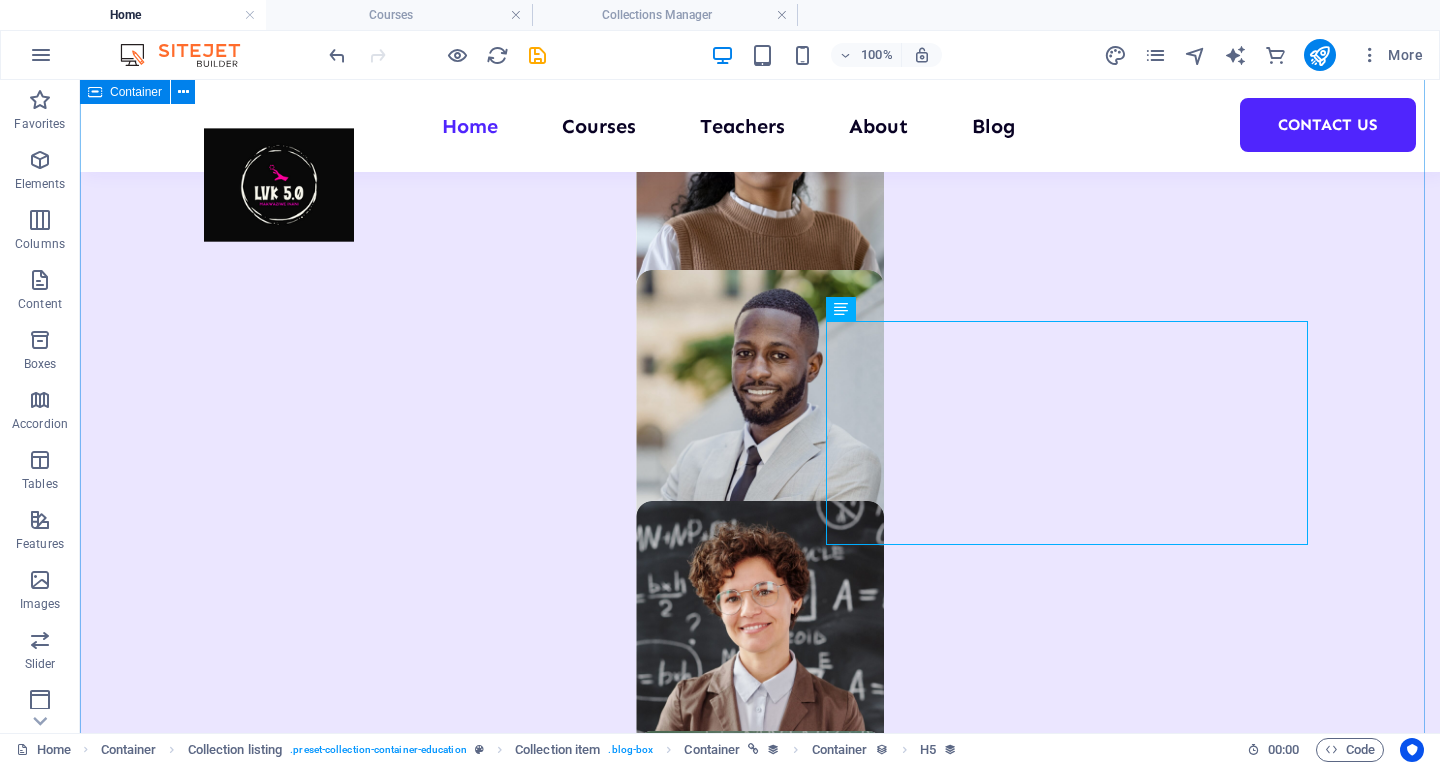 click on "About LVK 5.0  Makwaziwe Inani,  'Let Value be Known' Highly skilled Facilitators Backed by a diverse, multidisciplinary team, integrating expertise from psychologists, labour law experts, education and skills practitioners, political economist, and strategic policy analysts to deliver holistic, impact-driven solutions. With external advisors in marketing, business development, and creative strategy, LVK 5.0 positions itself as  a visionary force in skills development and  entrepreneurial empowerment across South Africa. Future-Fit Courses From Work Essential Skills to Technopreneur, Design Thinking and Innovation, our courses has embedded content and expertise for the Future World of Work and Entrepreneurship Great Network of Social Capital At LVK 5.0 (or Makwaziwe Inani as we are fondly referred to) we are intentional about our network of social capital which is placed at the service of our people. All about us" at bounding box center (760, 2589) 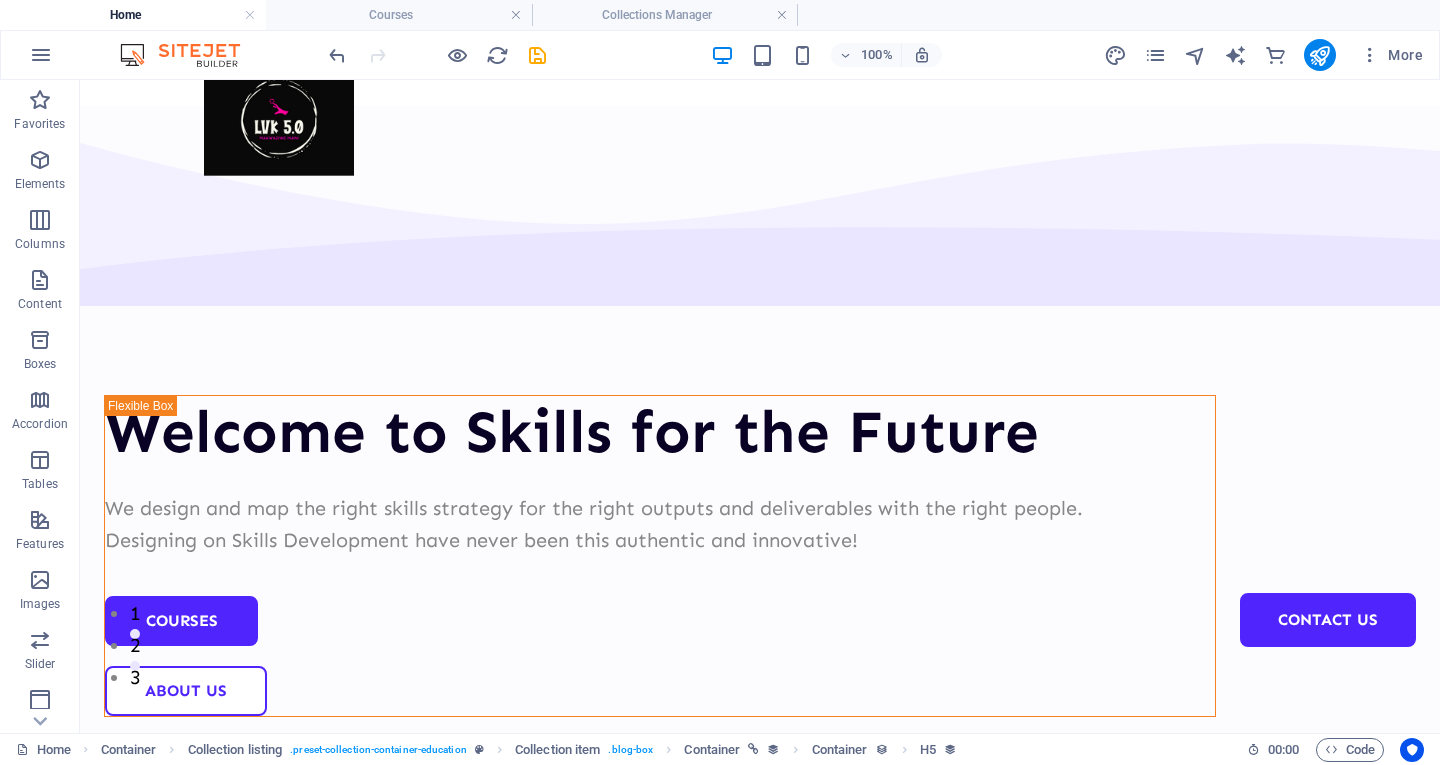 scroll, scrollTop: 0, scrollLeft: 0, axis: both 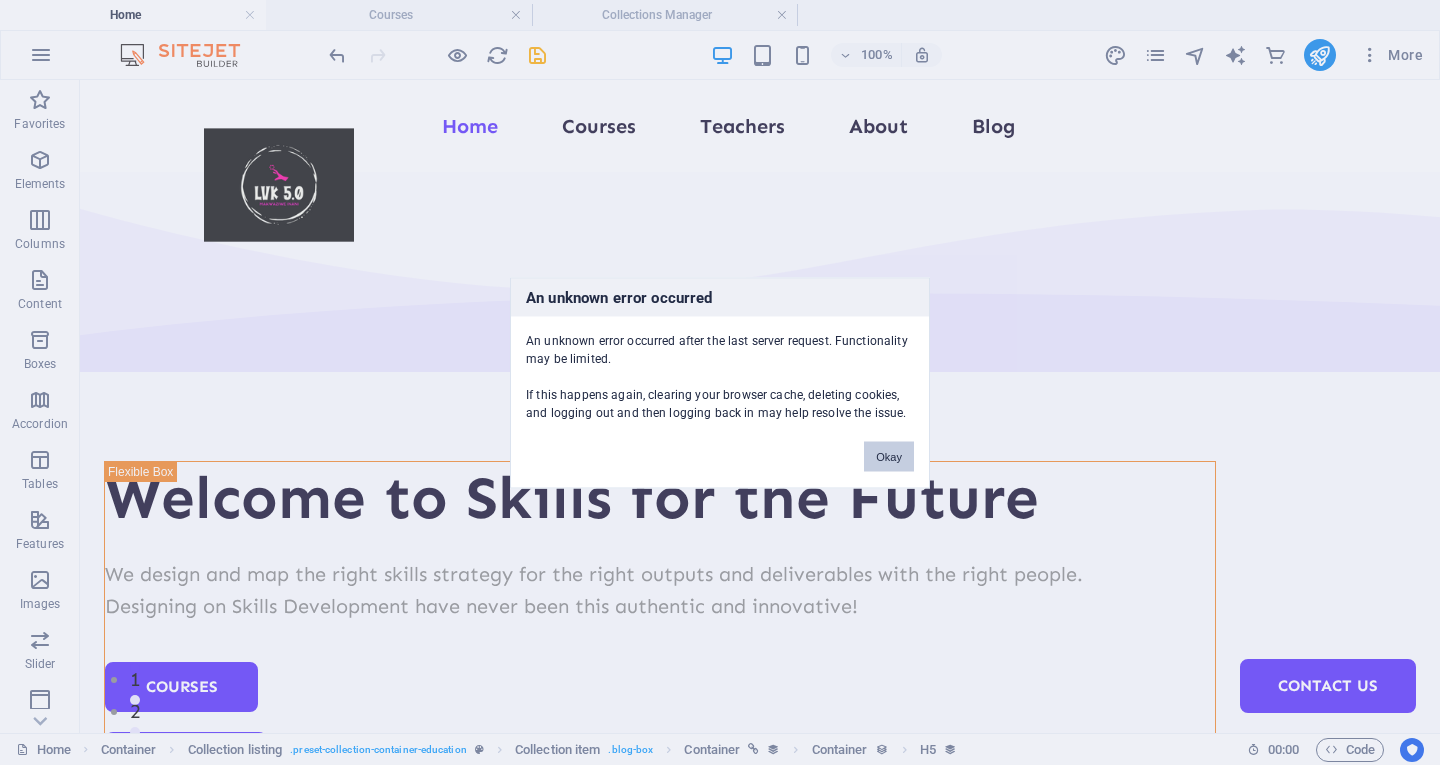 click on "Okay" at bounding box center [889, 456] 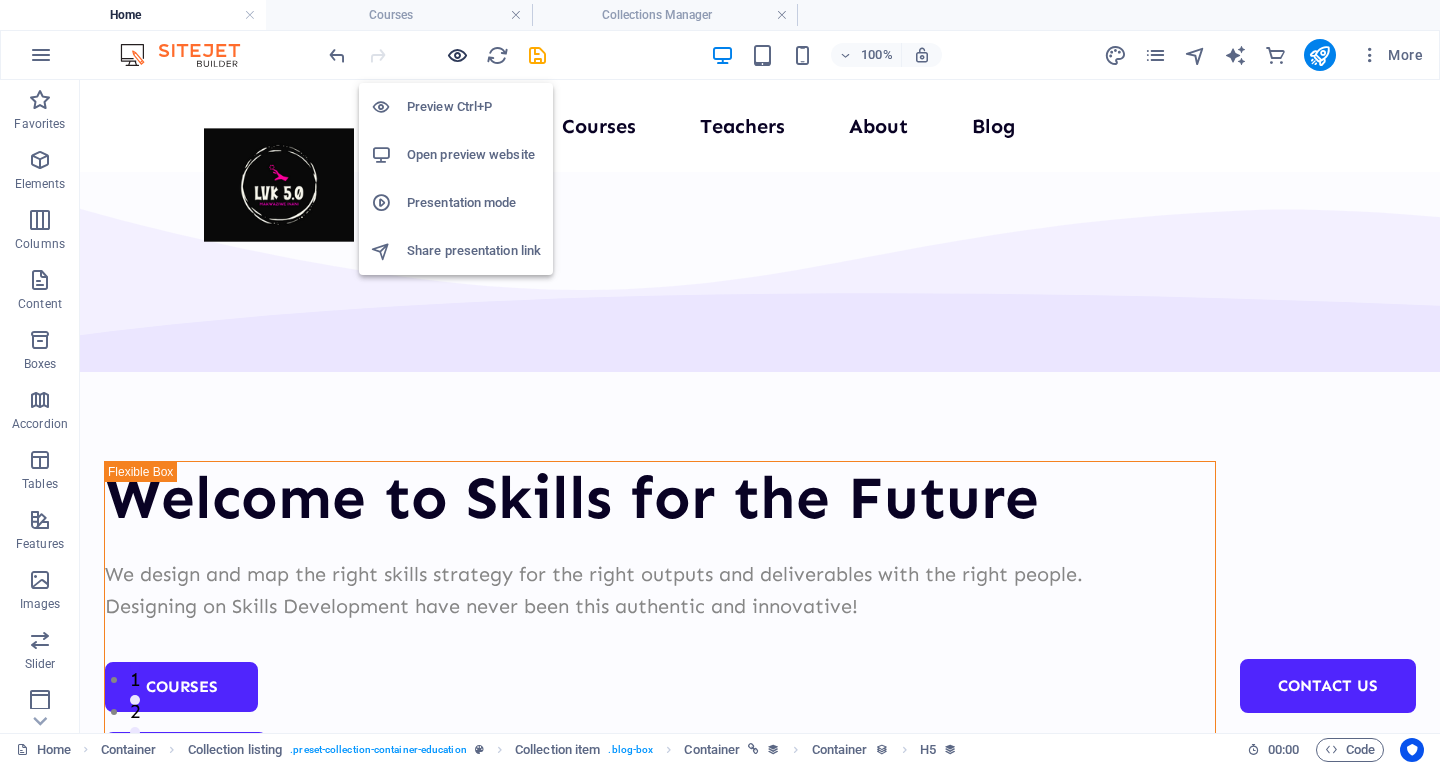 click at bounding box center (457, 55) 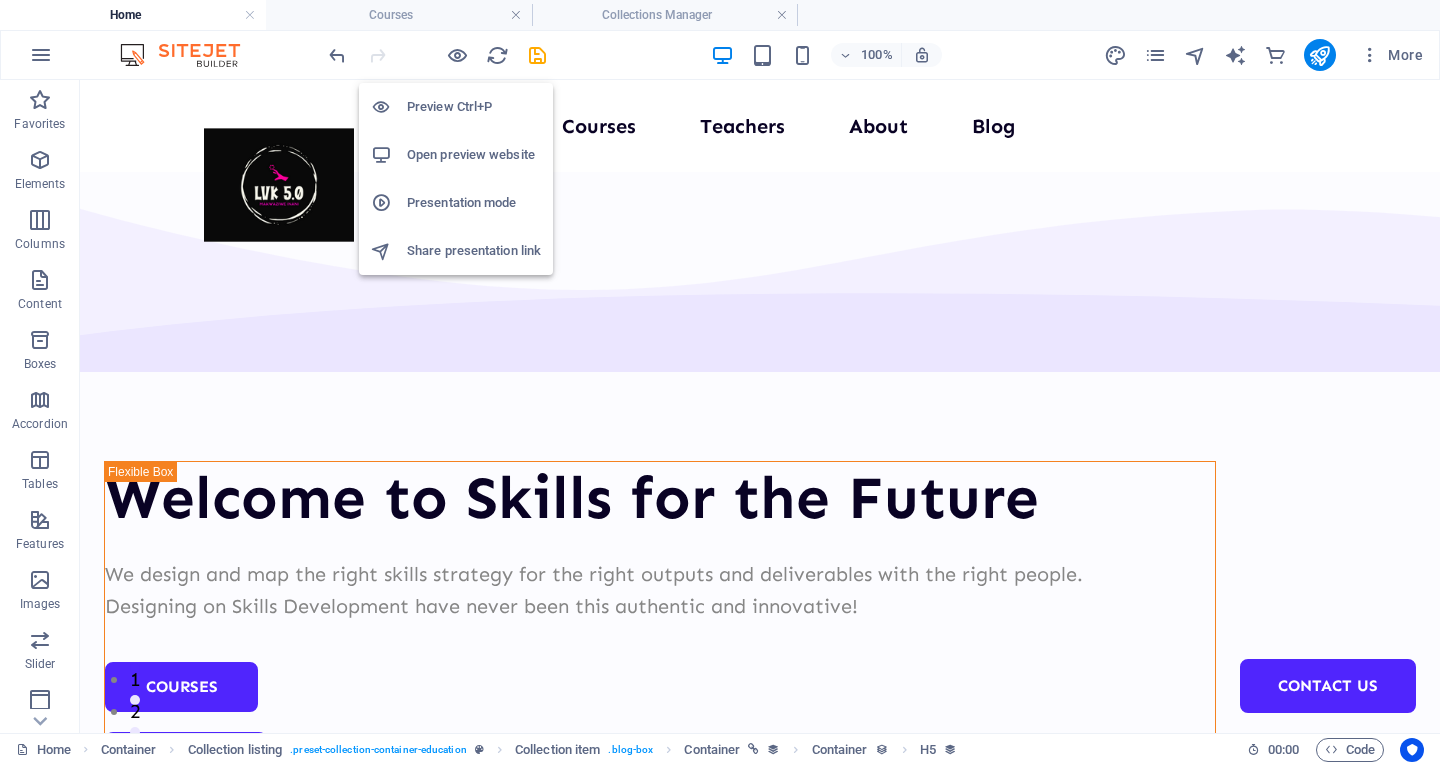 click on "Preview Ctrl+P" at bounding box center [474, 107] 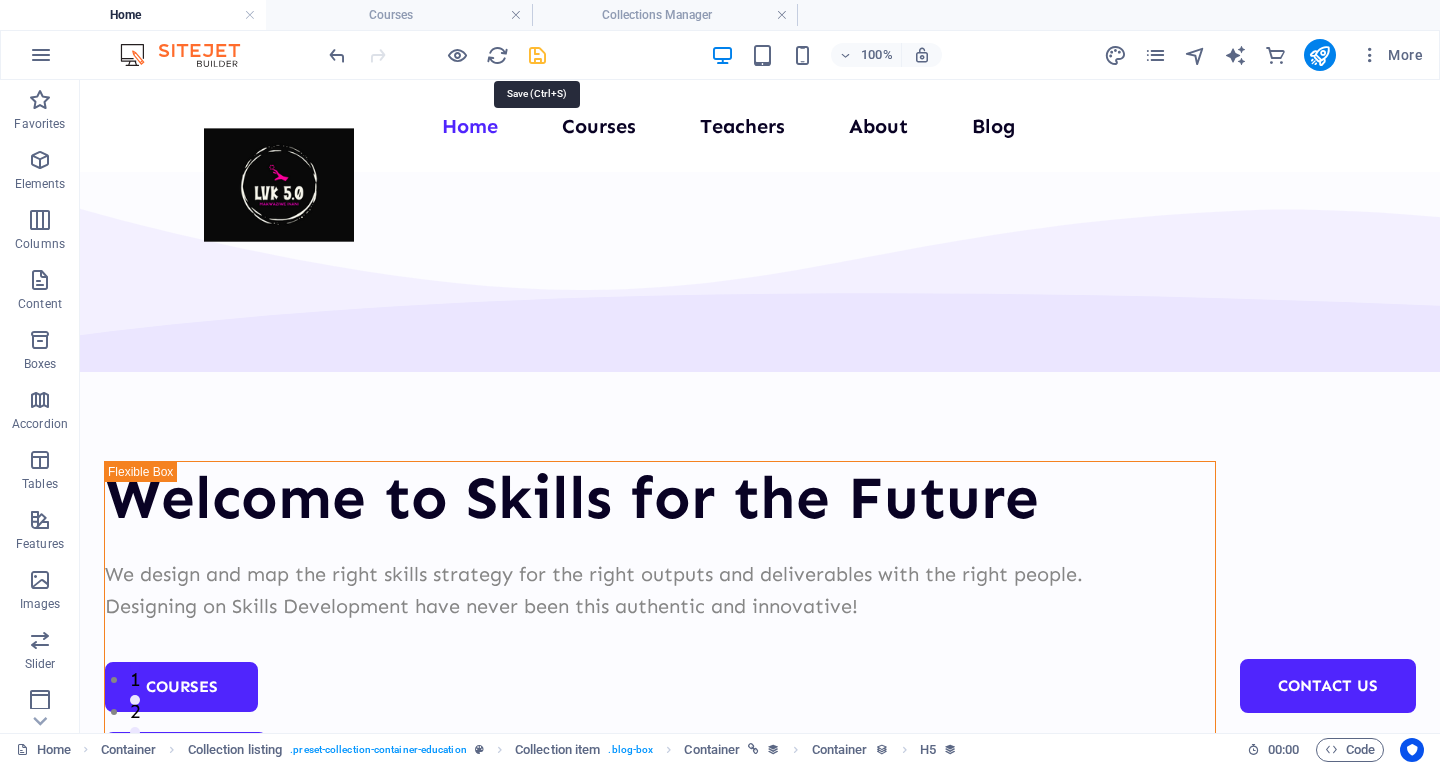 click at bounding box center [537, 55] 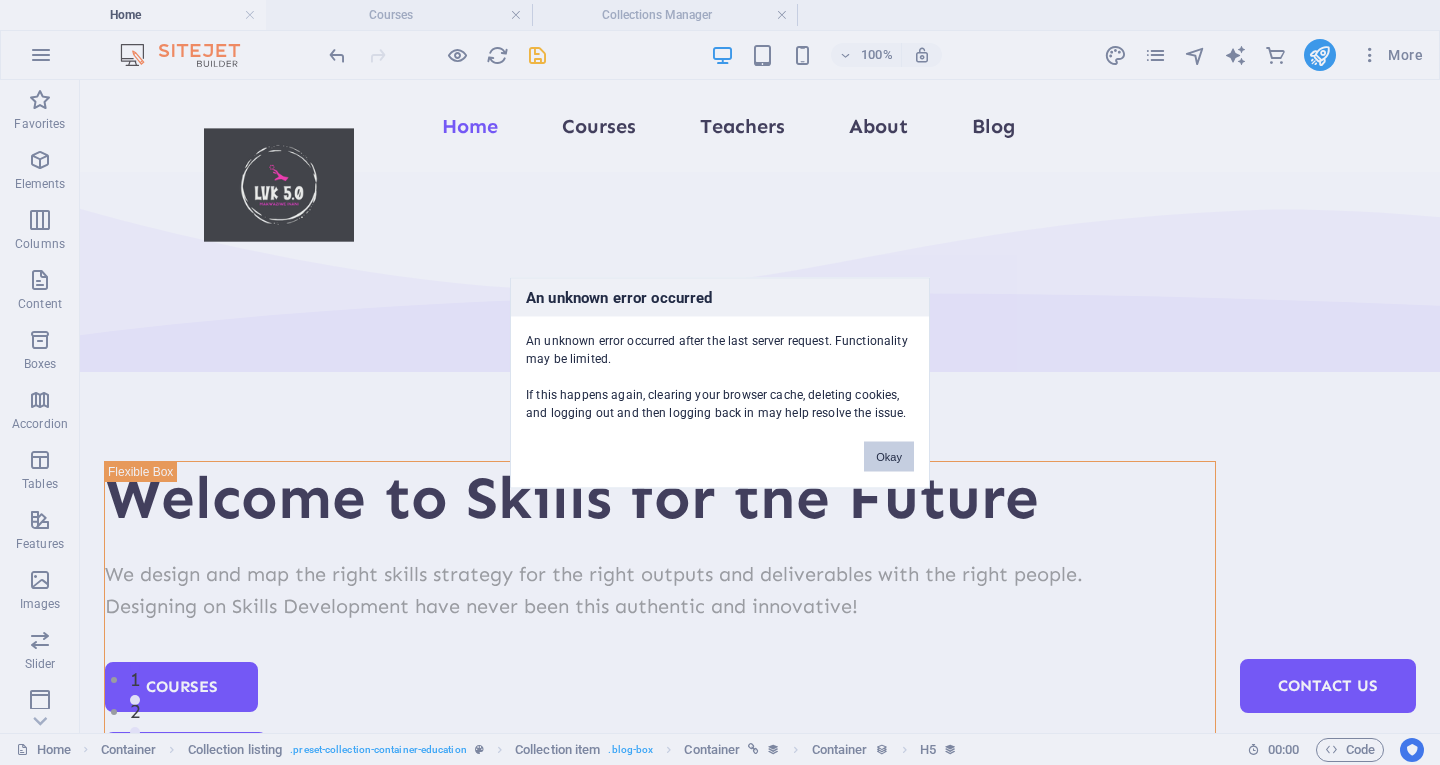 click on "Okay" at bounding box center (889, 456) 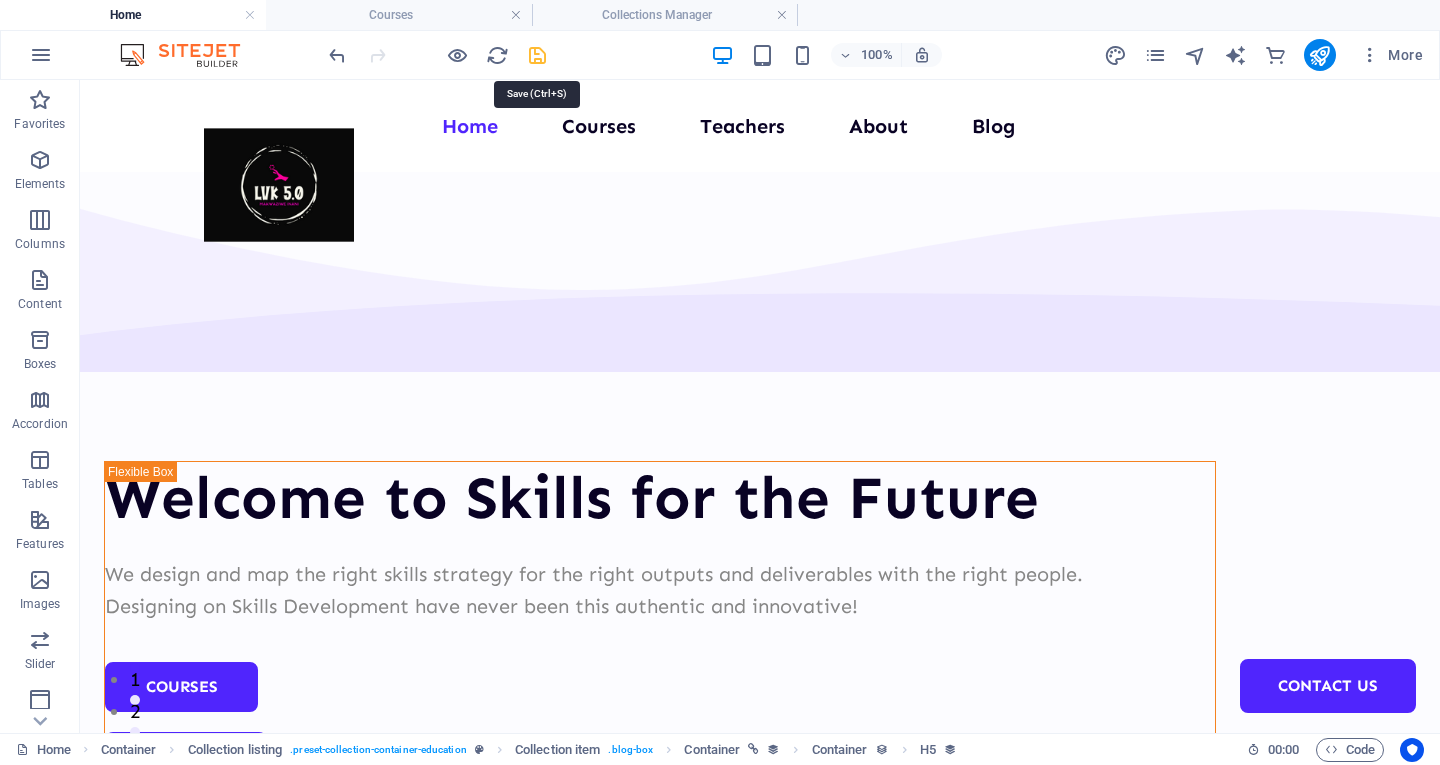 click at bounding box center [537, 55] 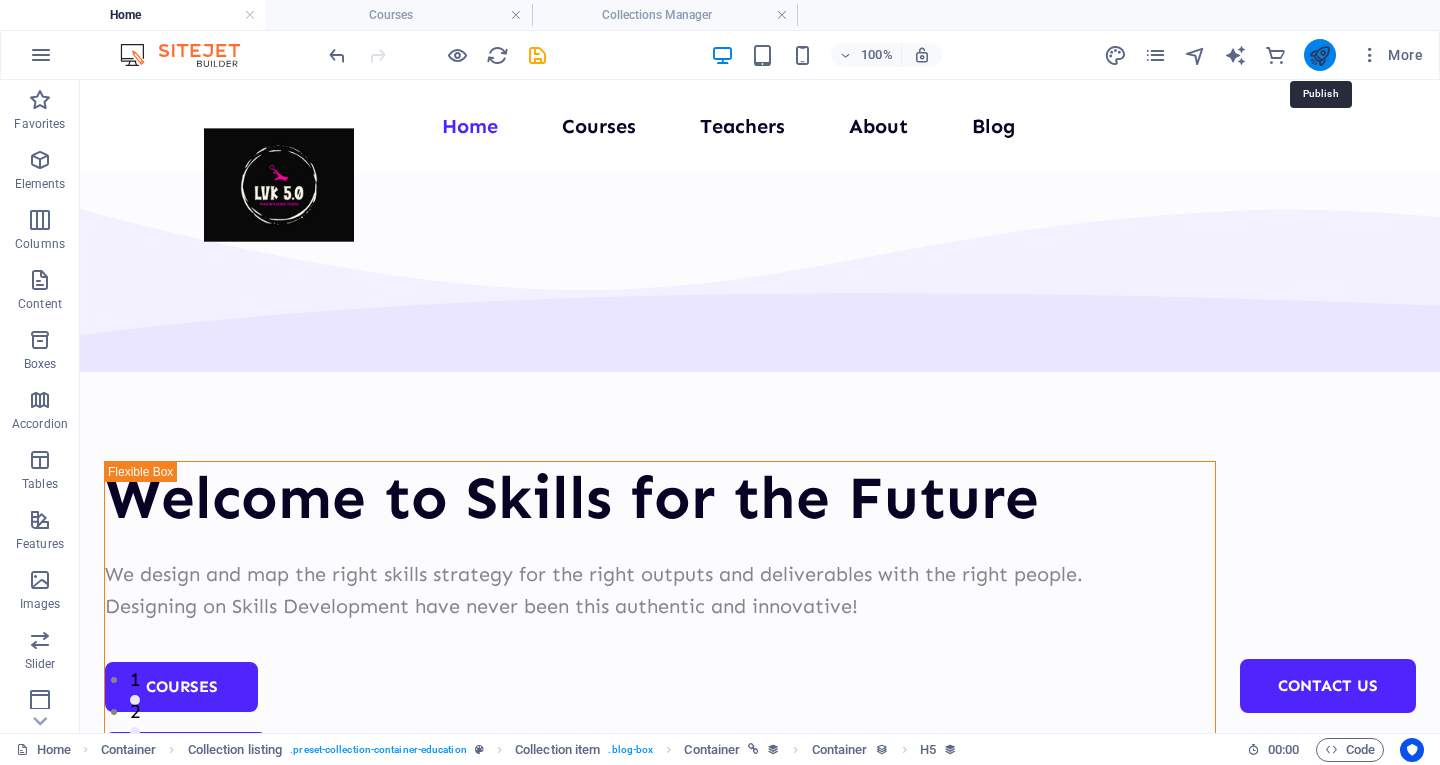 click at bounding box center (1319, 55) 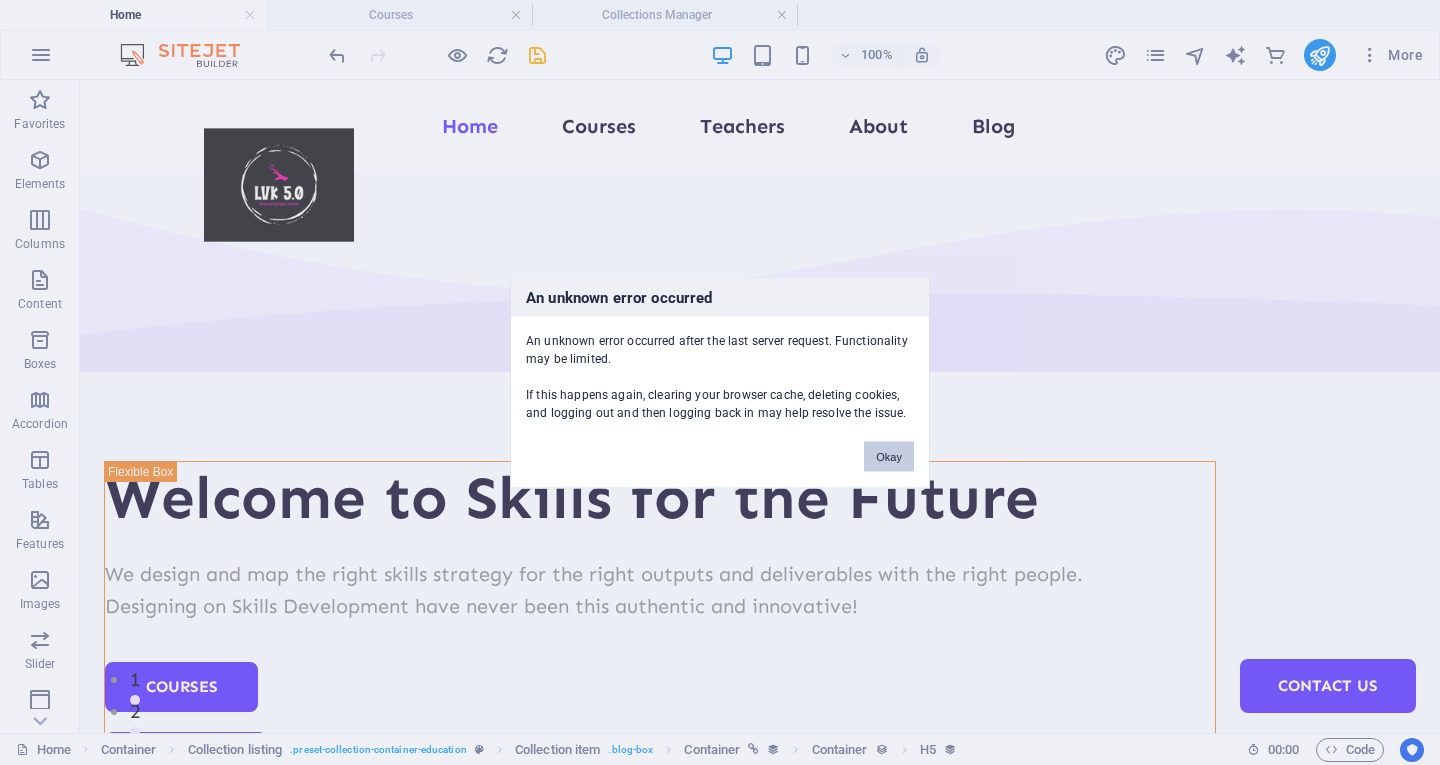 click on "Okay" at bounding box center [889, 456] 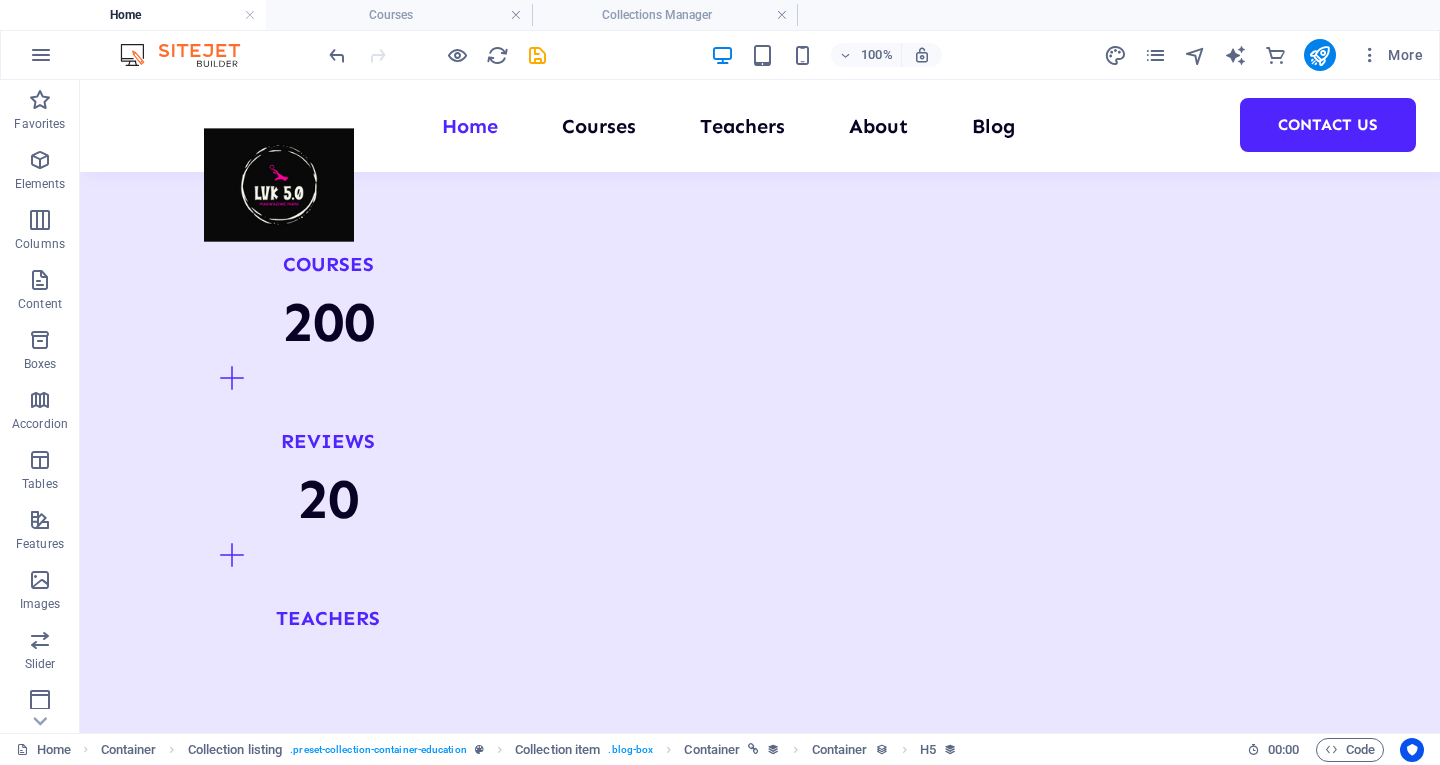 scroll, scrollTop: 2513, scrollLeft: 0, axis: vertical 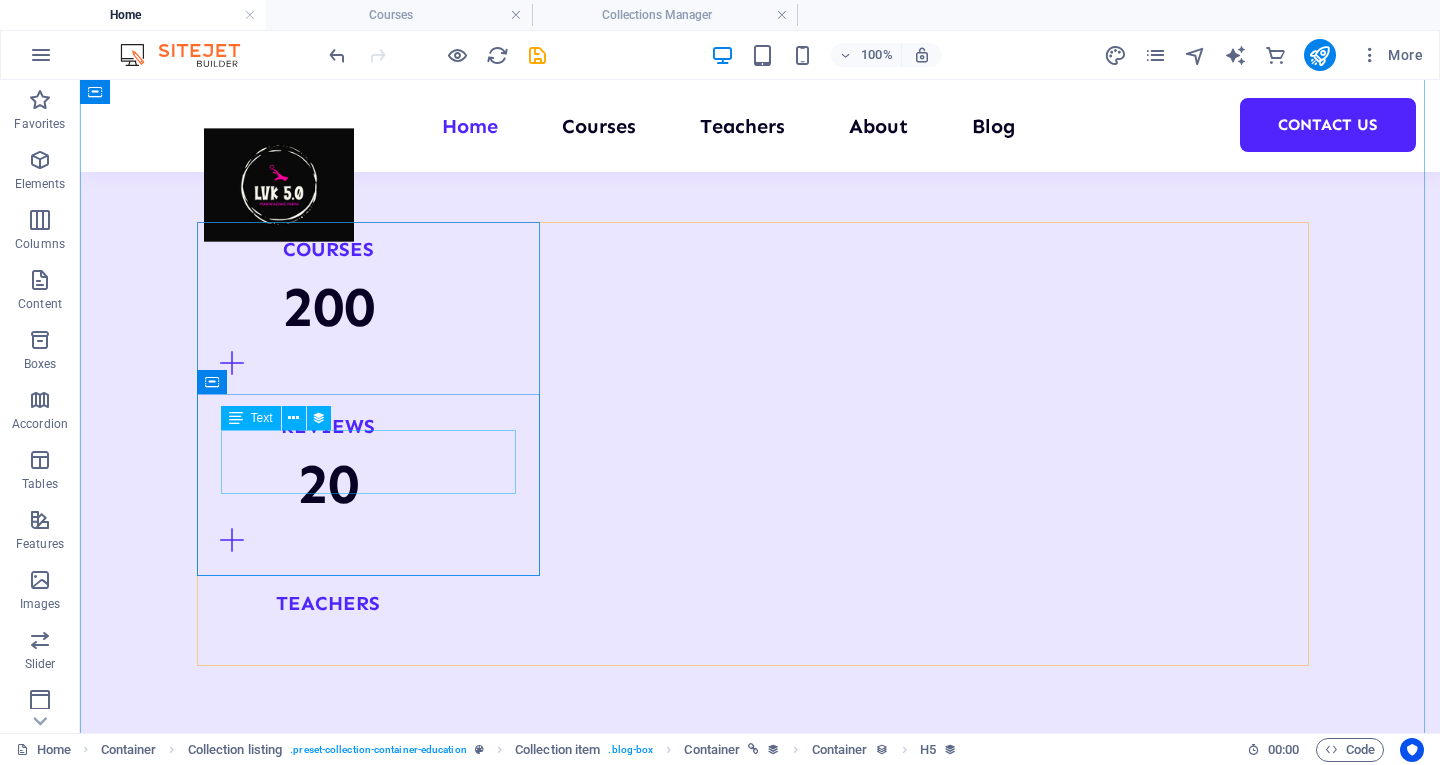 click on "Lorem ipsum dolor sit amet consectetur." at bounding box center (760, 3361) 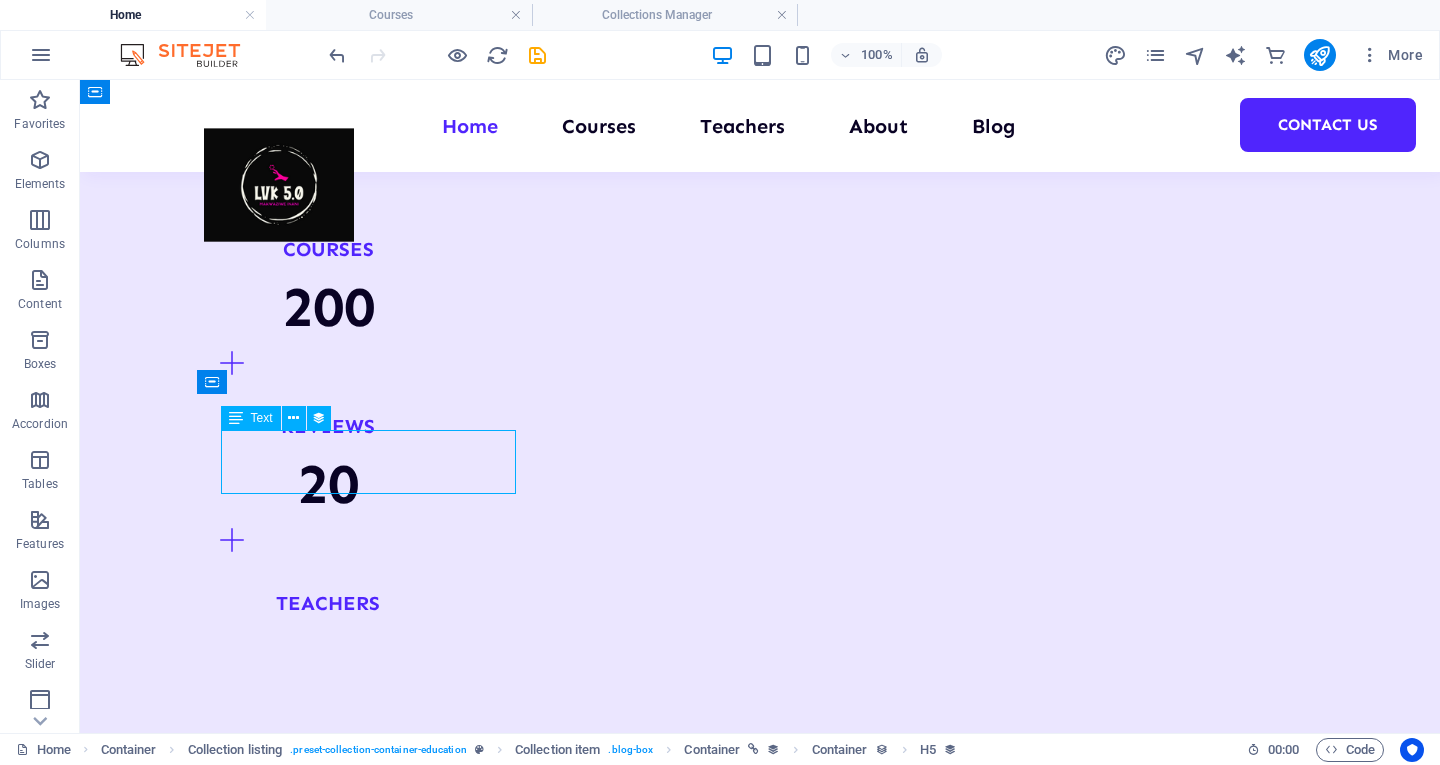 click on "Lorem ipsum dolor sit amet consectetur." at bounding box center [760, 3361] 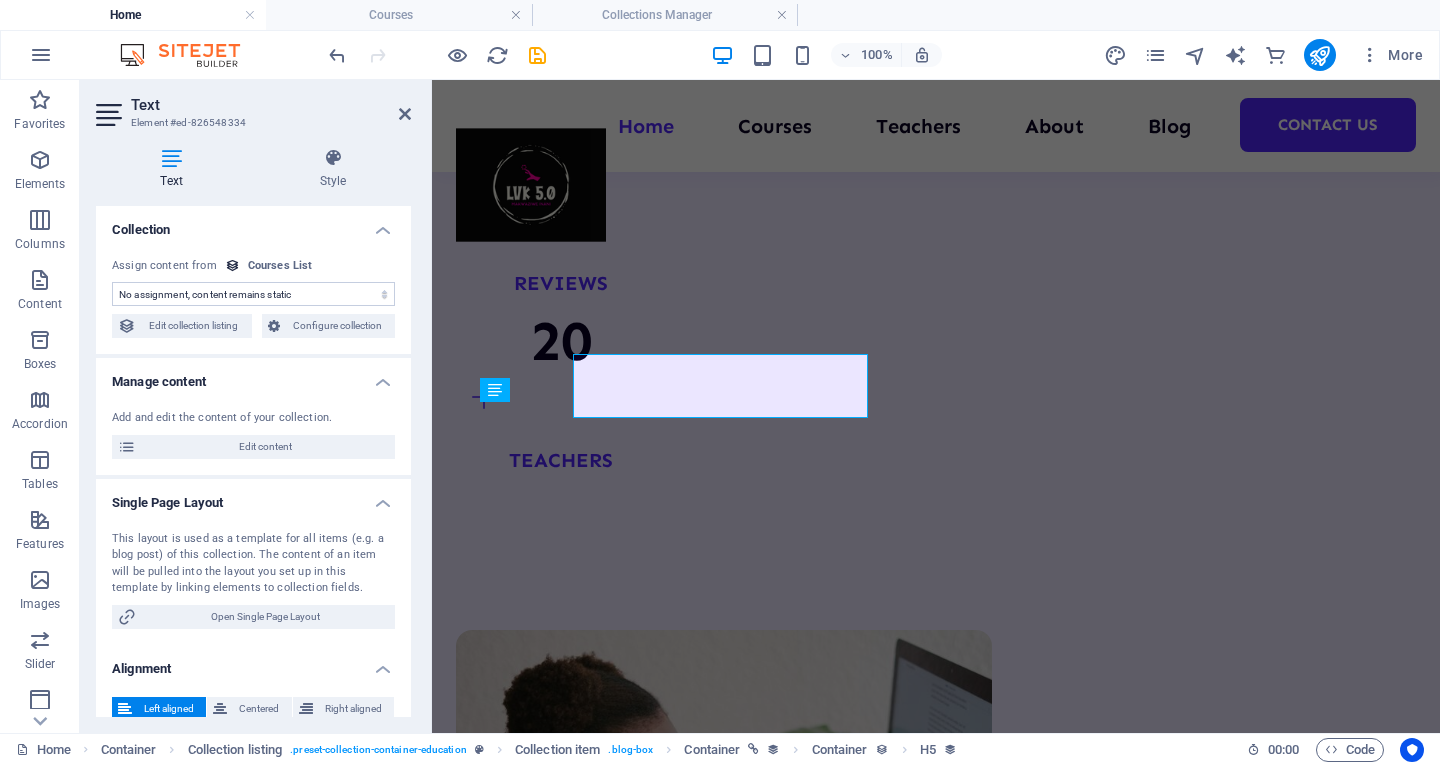 scroll, scrollTop: 2589, scrollLeft: 0, axis: vertical 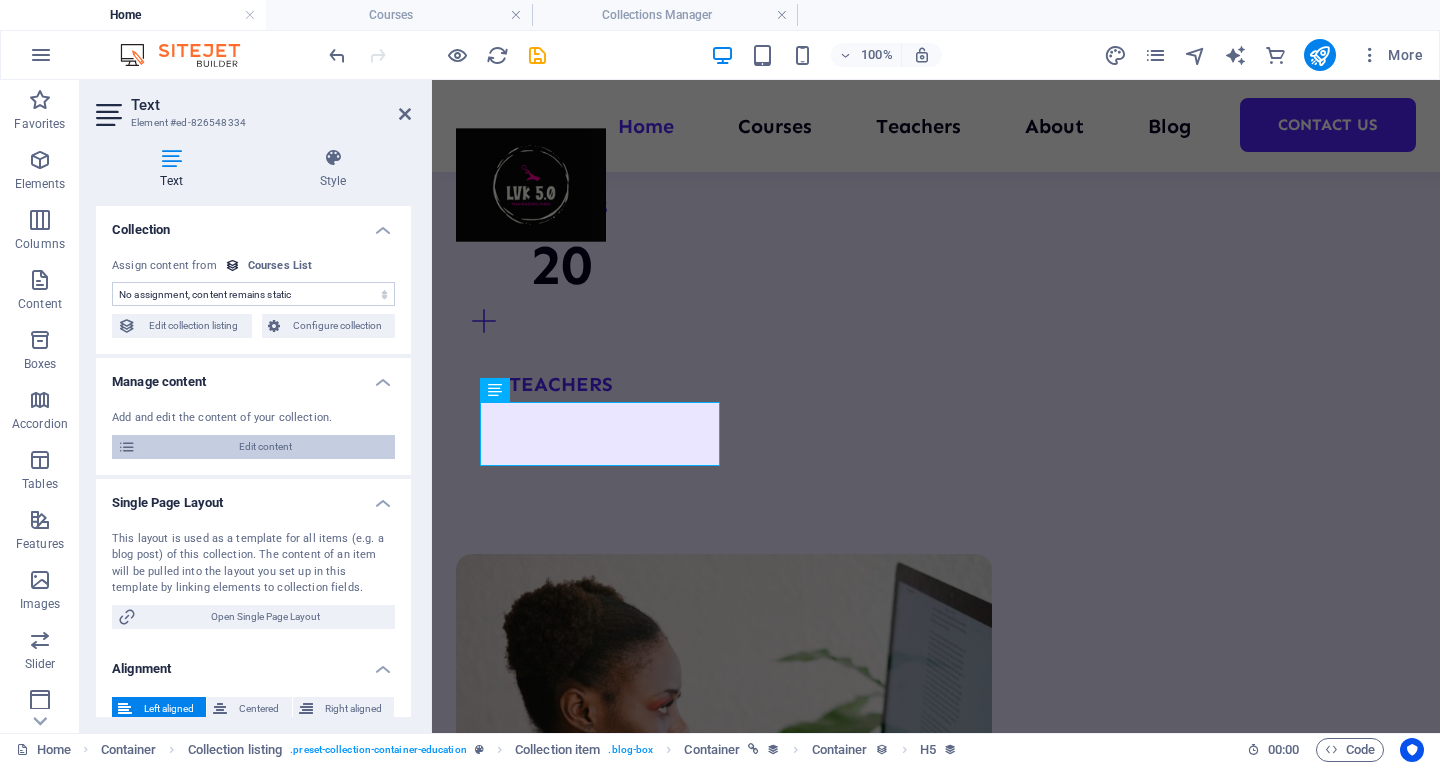 click on "Edit content" at bounding box center (265, 447) 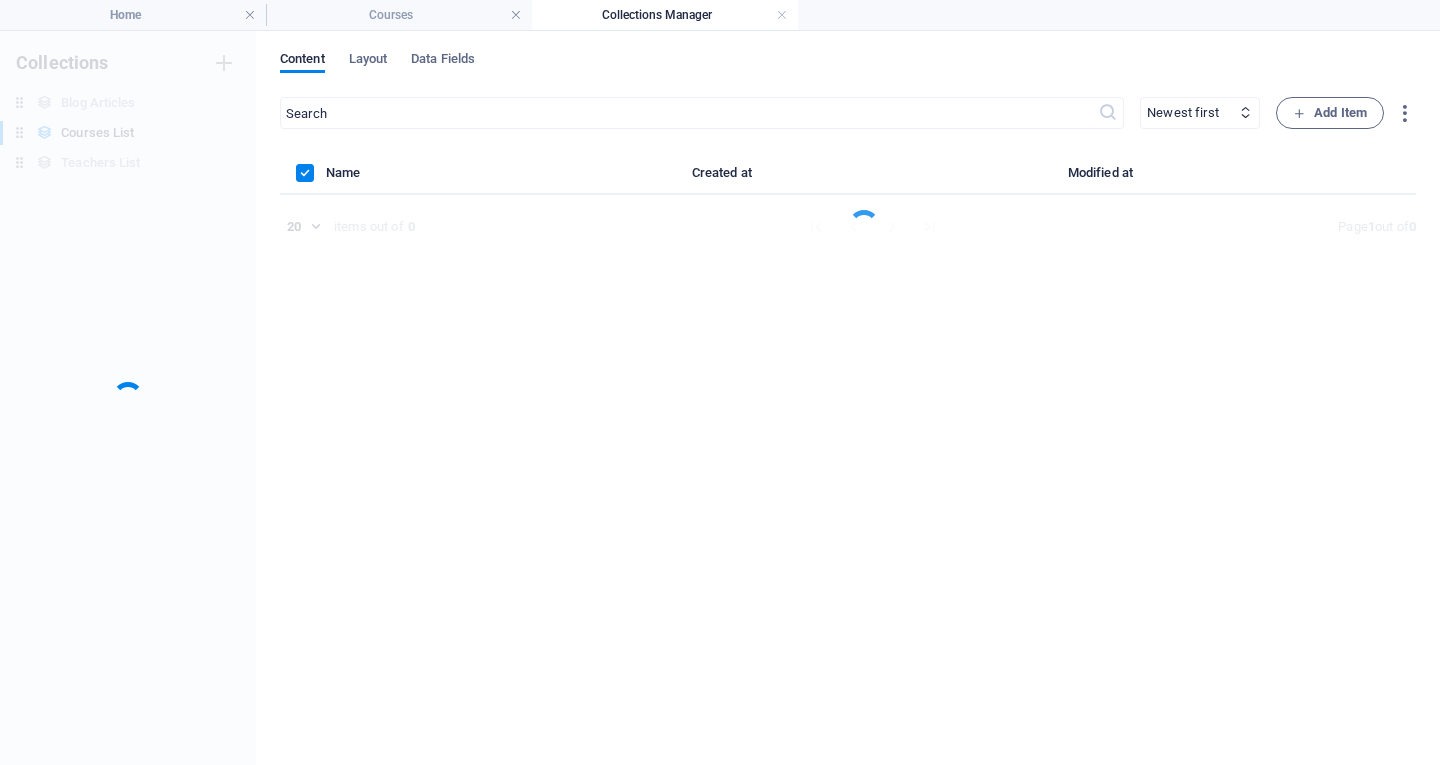 scroll, scrollTop: 0, scrollLeft: 0, axis: both 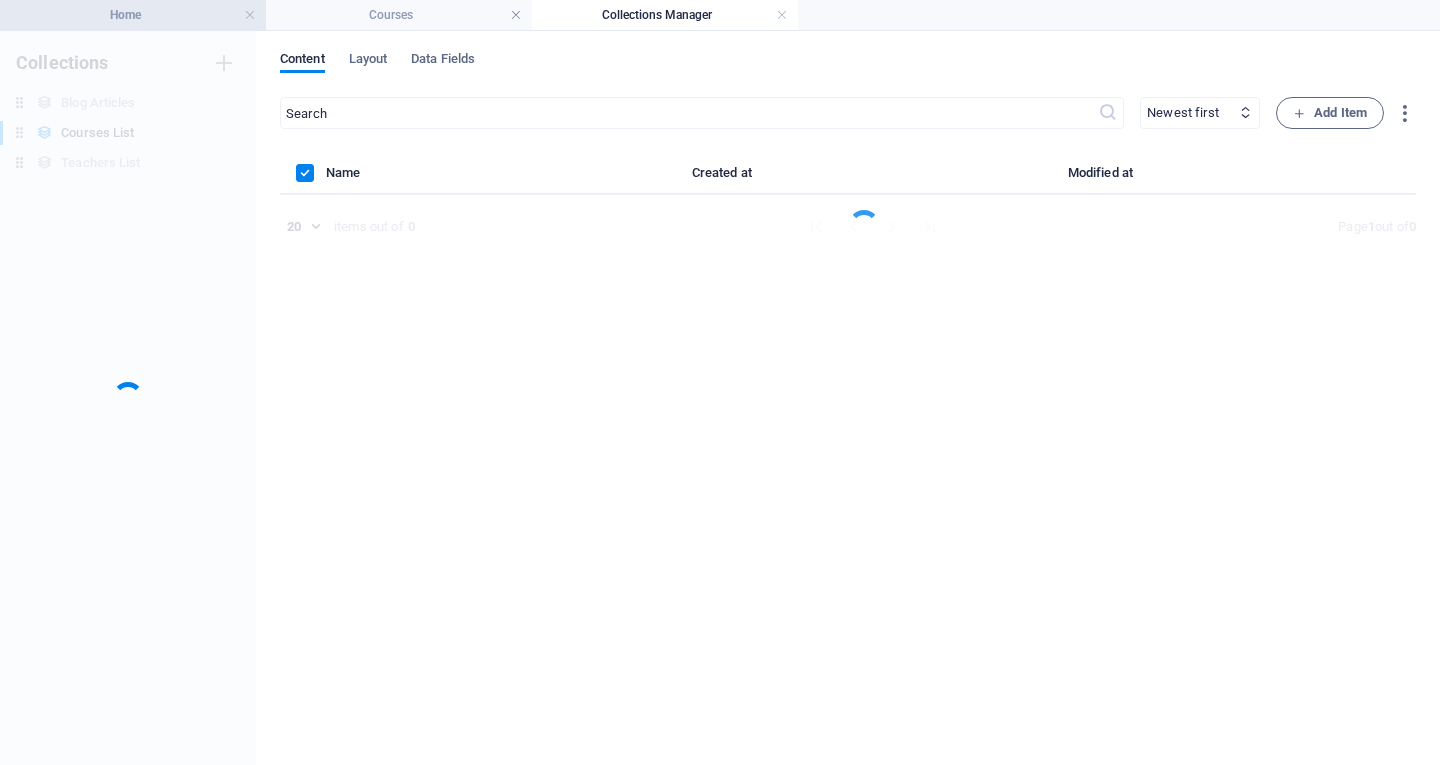 click on "Home" at bounding box center (133, 15) 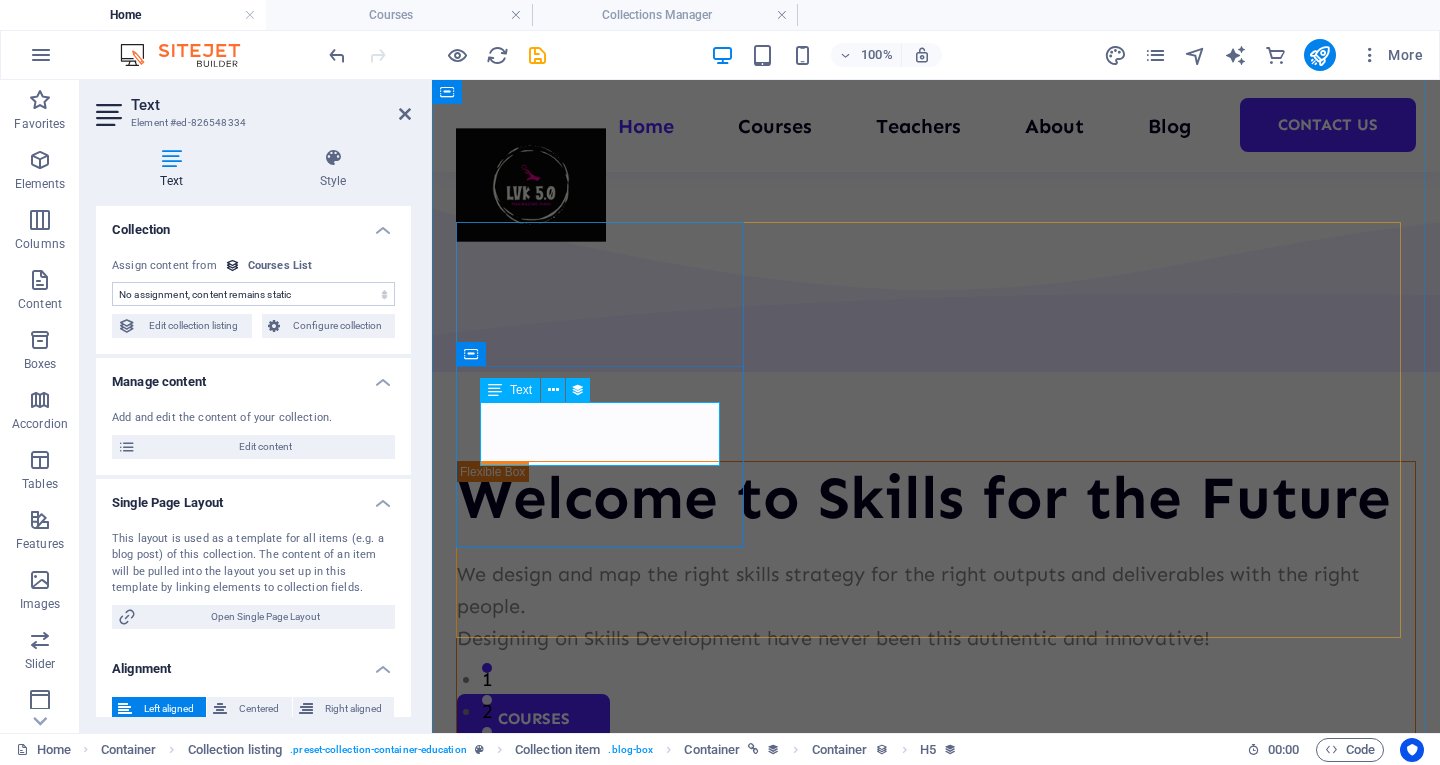 scroll, scrollTop: 2589, scrollLeft: 0, axis: vertical 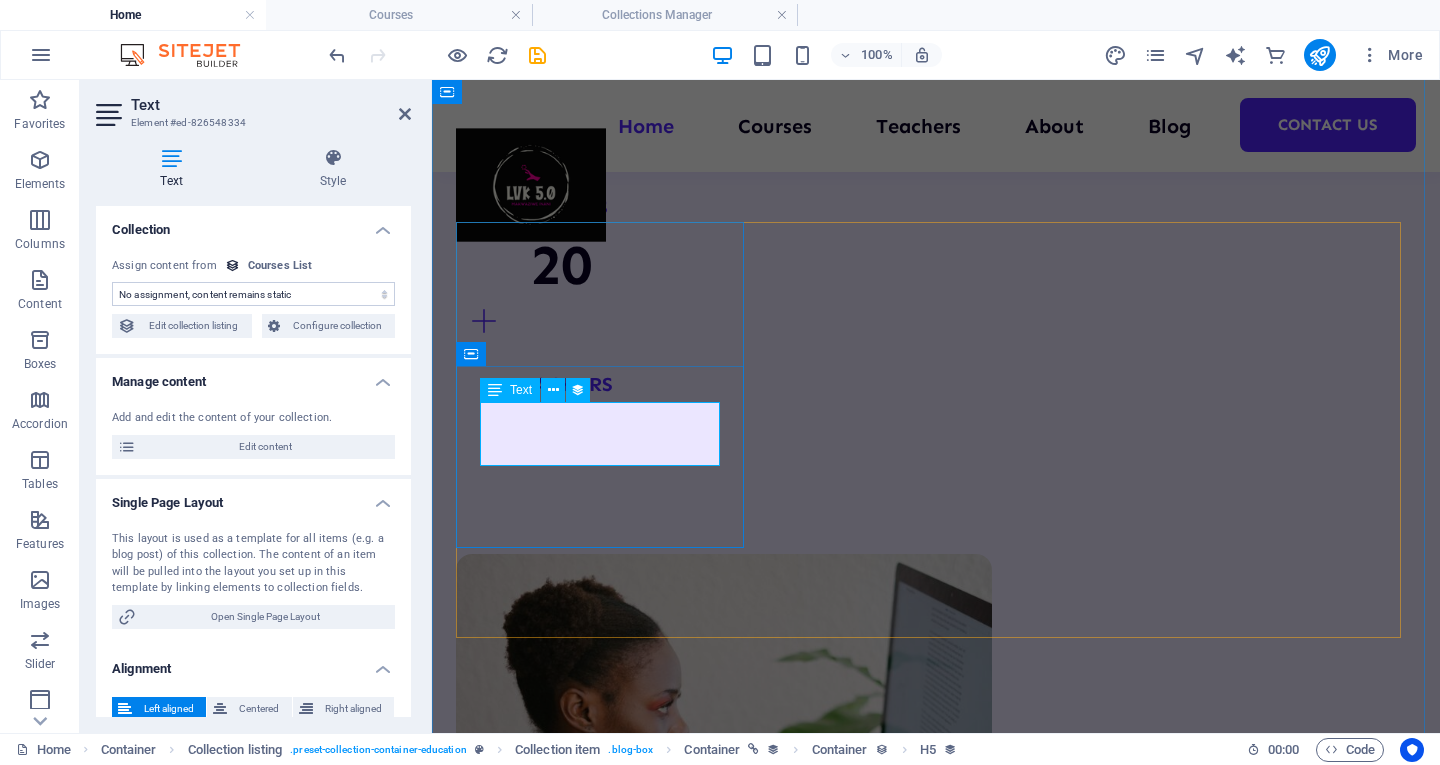 click on "Lorem ipsum dolor sit amet consectetur." at bounding box center (936, 3098) 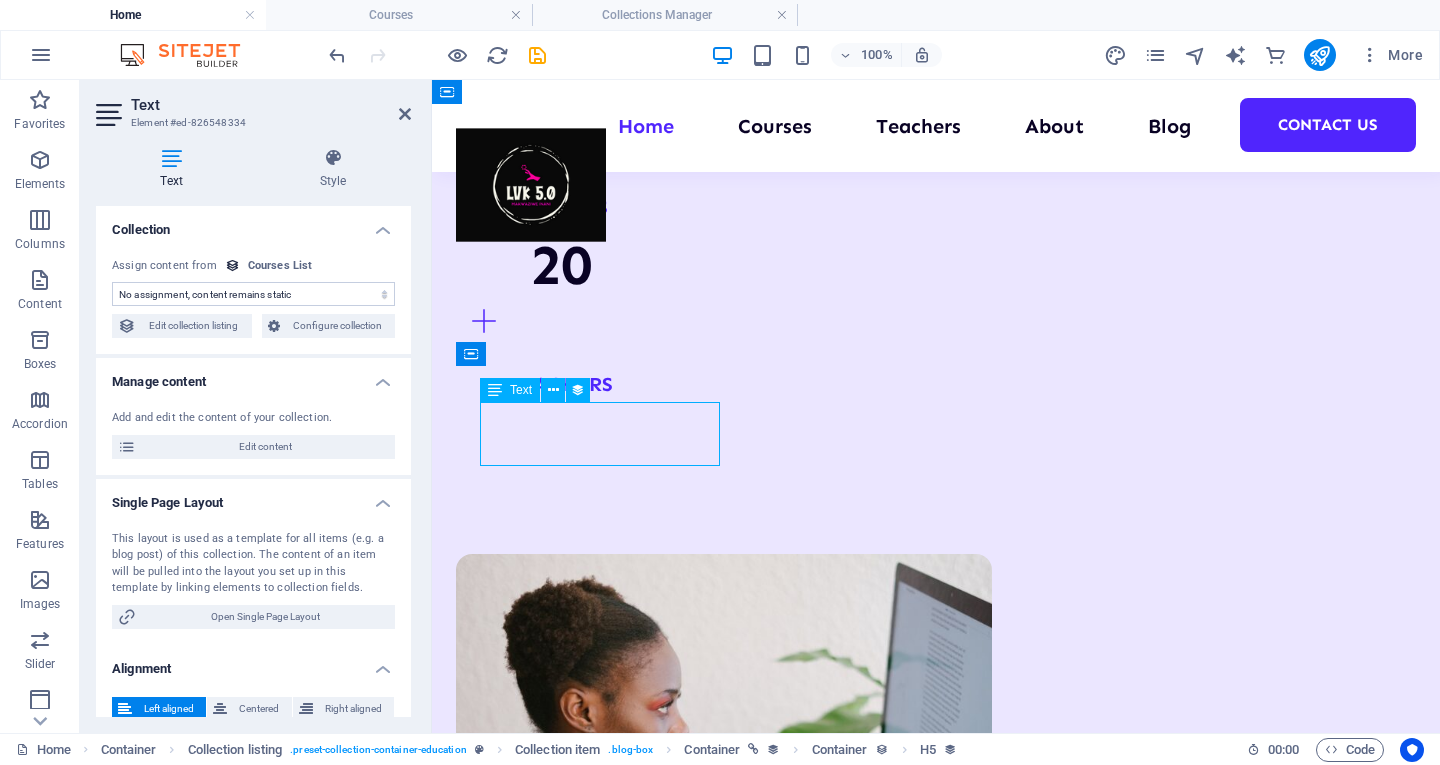 drag, startPoint x: 654, startPoint y: 448, endPoint x: 583, endPoint y: 441, distance: 71.34424 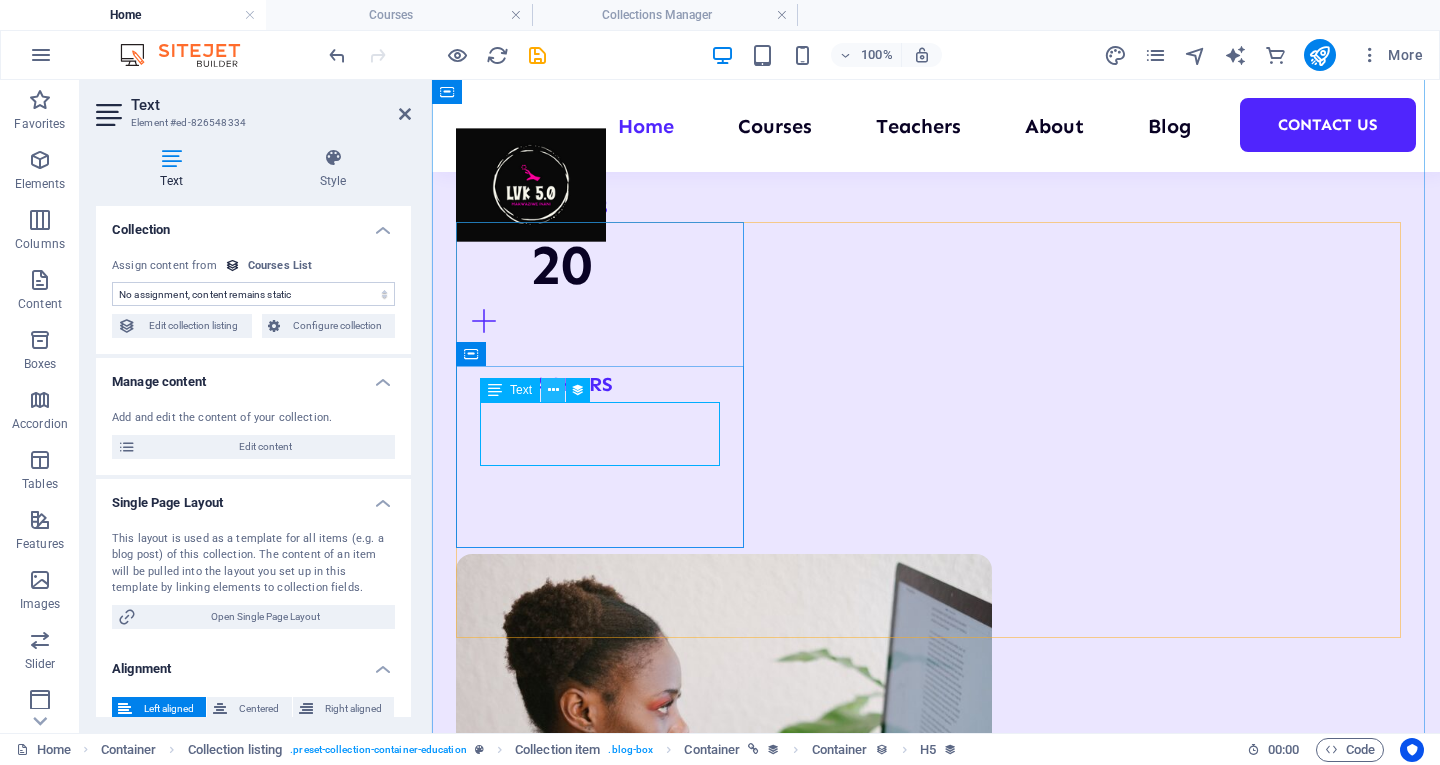click at bounding box center (553, 390) 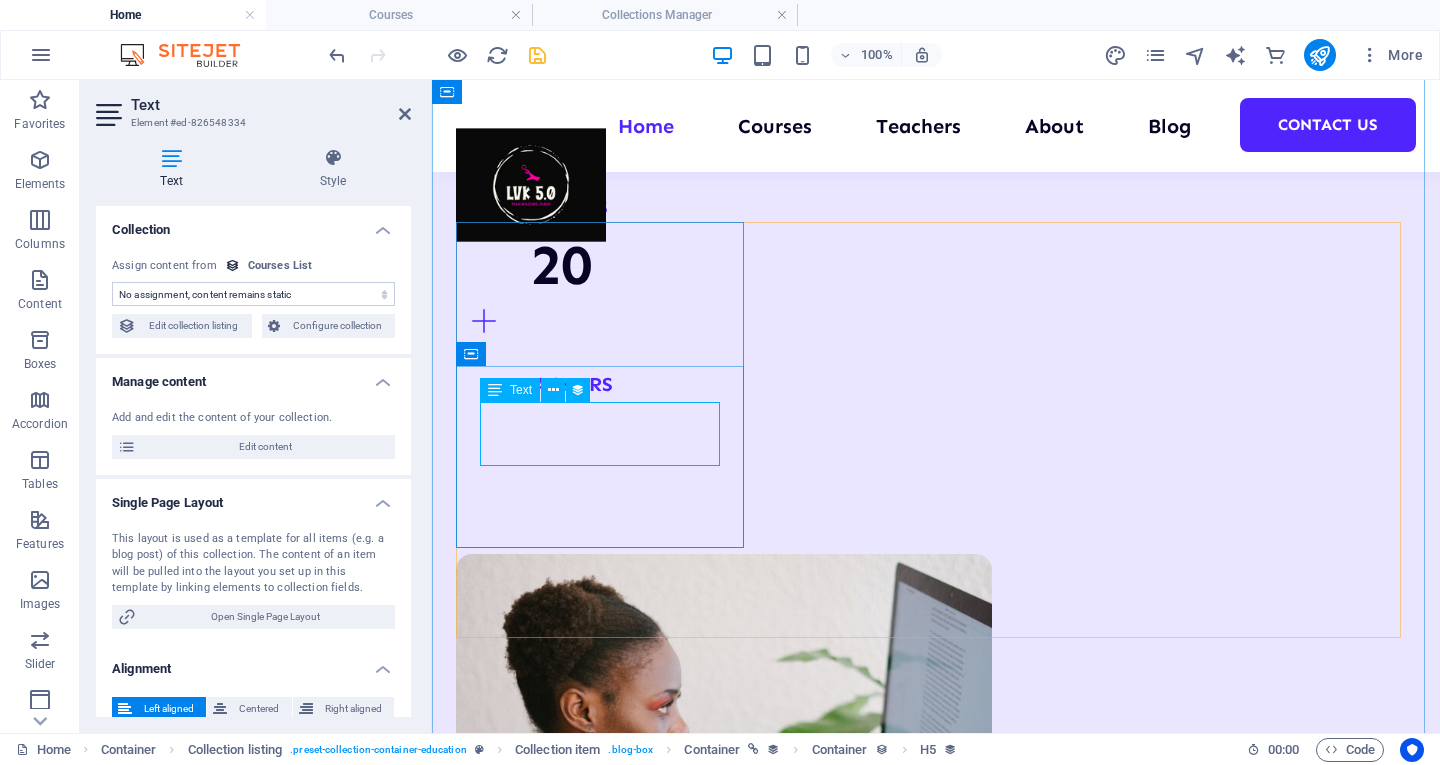 click at bounding box center (537, 55) 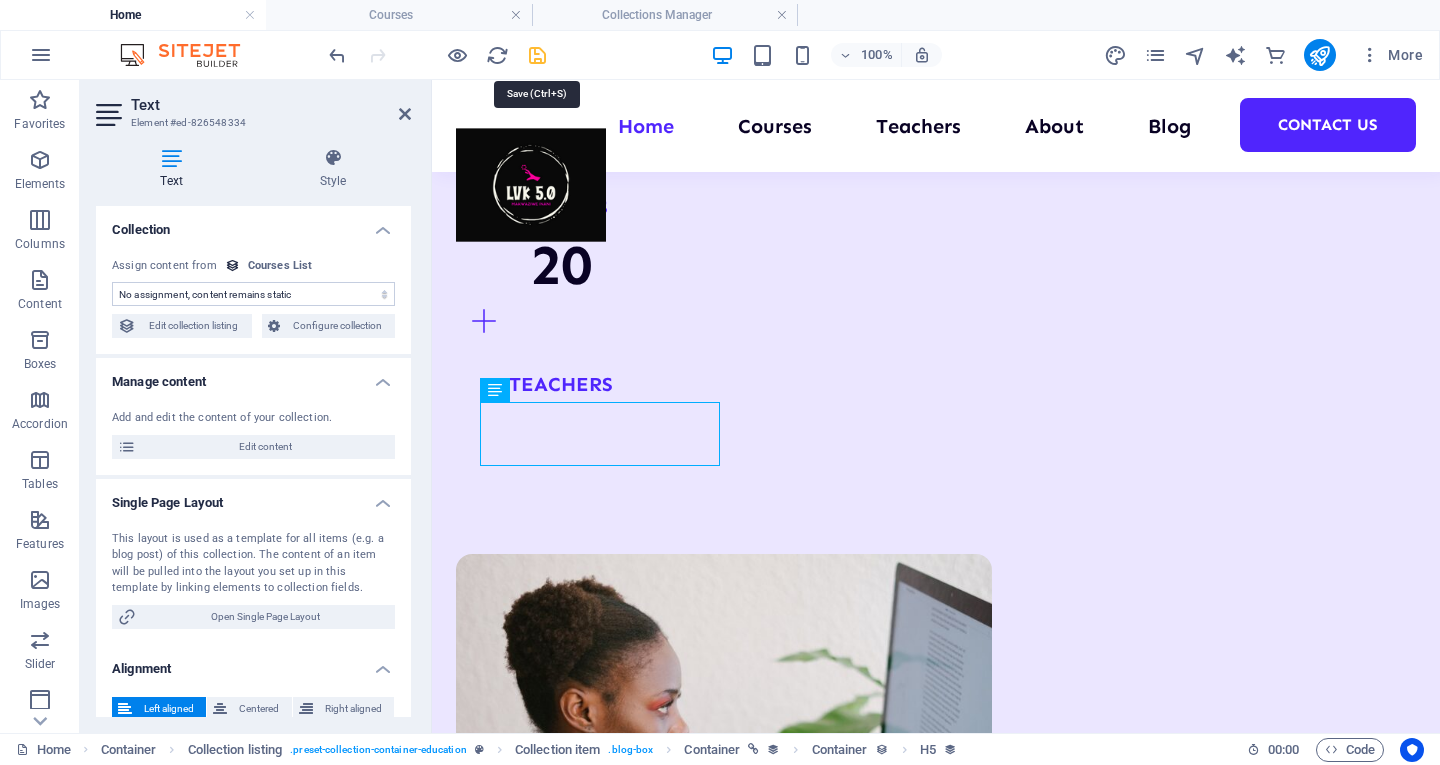 click at bounding box center [537, 55] 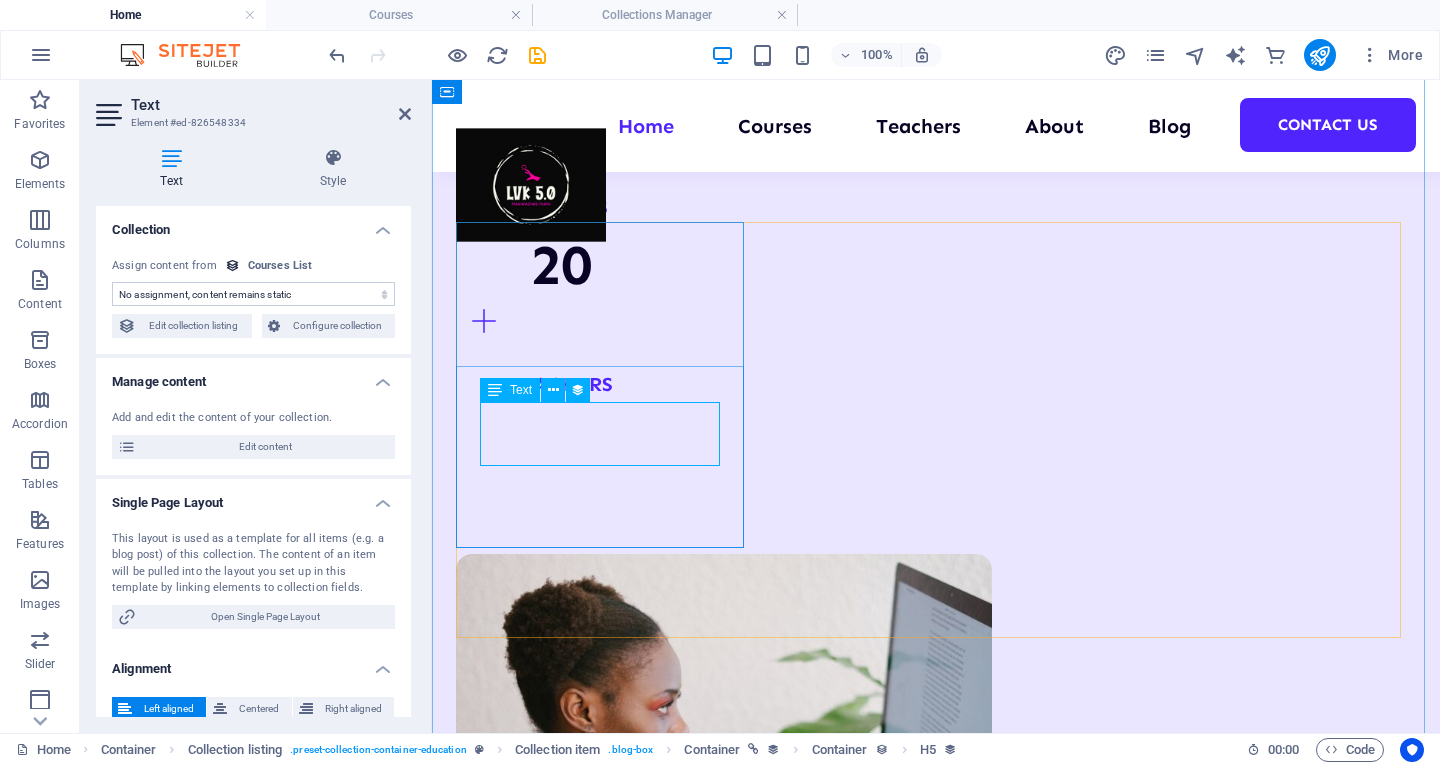 click at bounding box center (936, 2806) 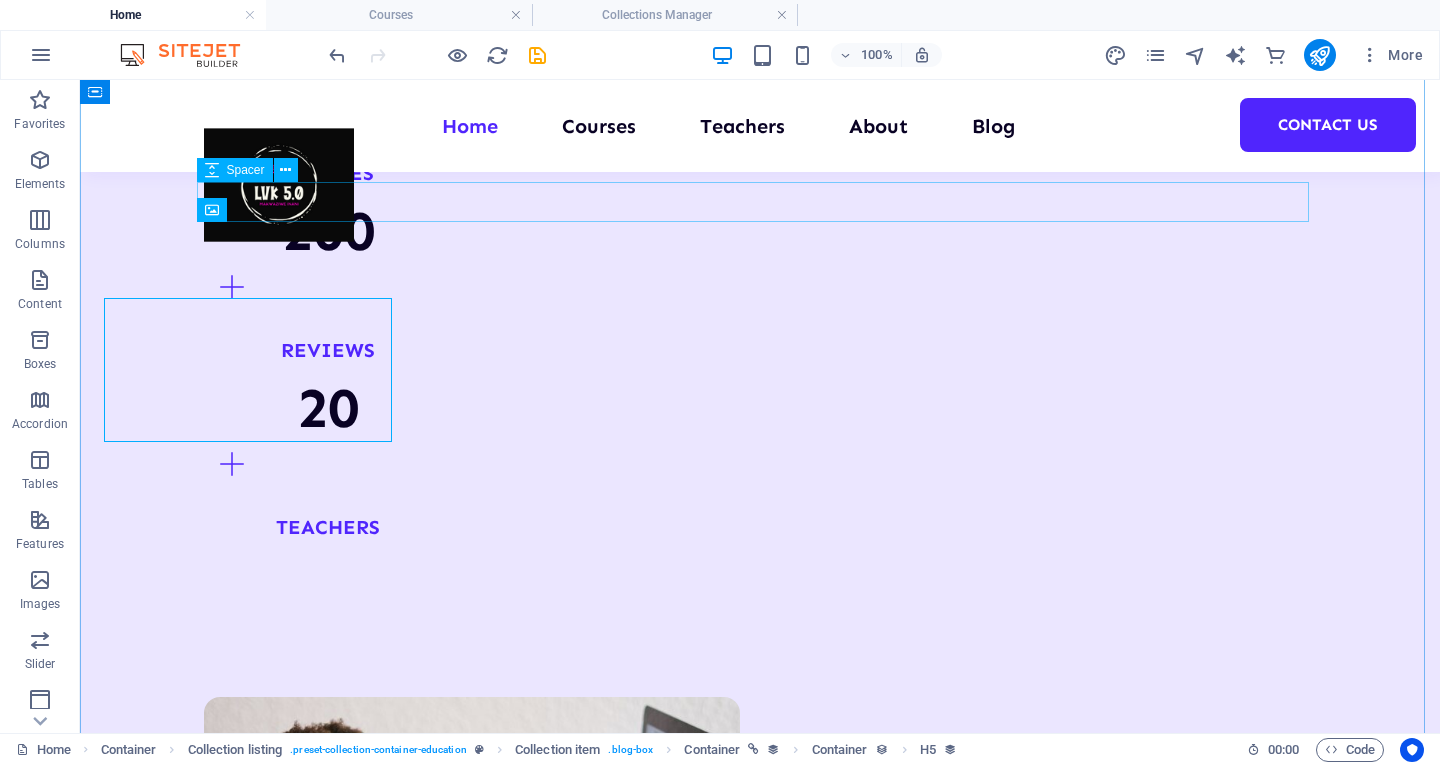 scroll, scrollTop: 2513, scrollLeft: 0, axis: vertical 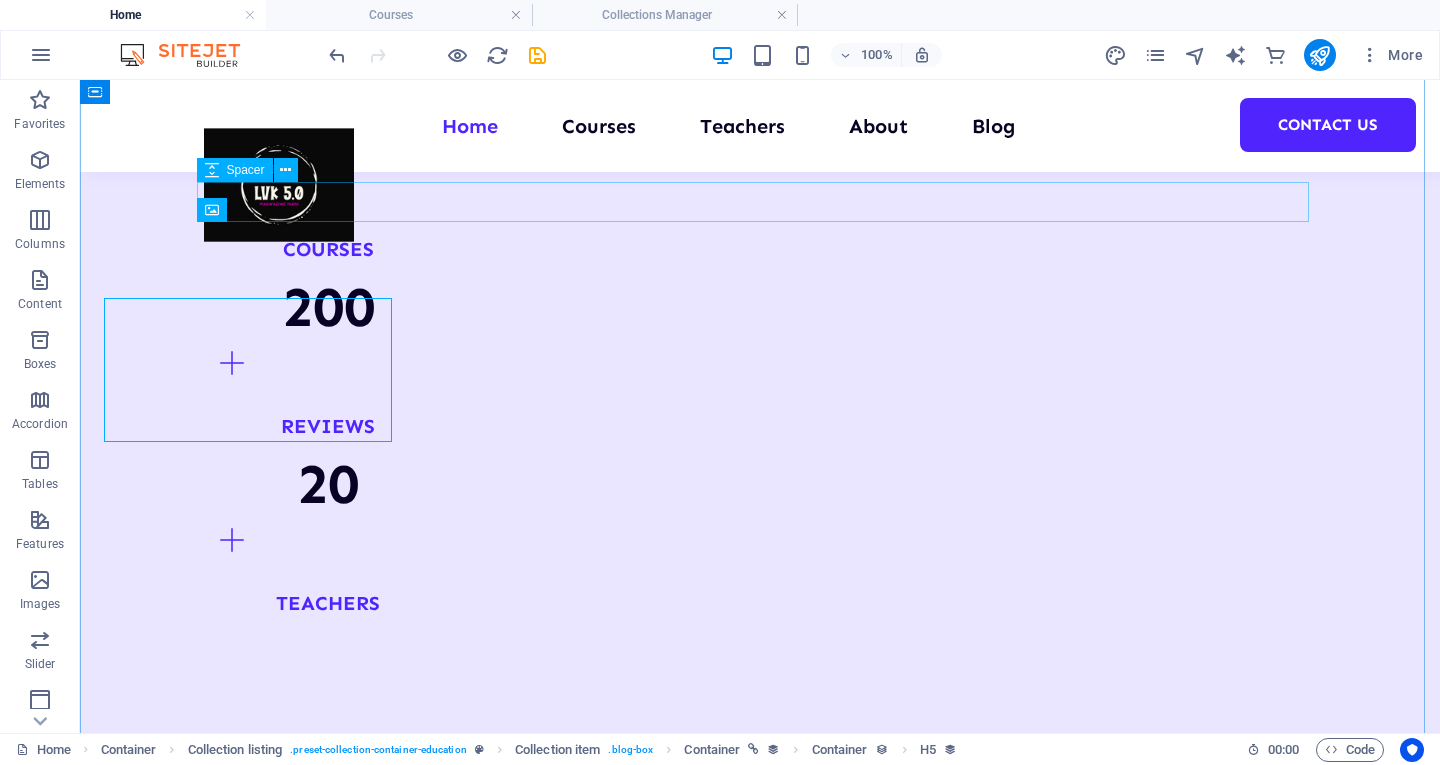 click at bounding box center (760, 2733) 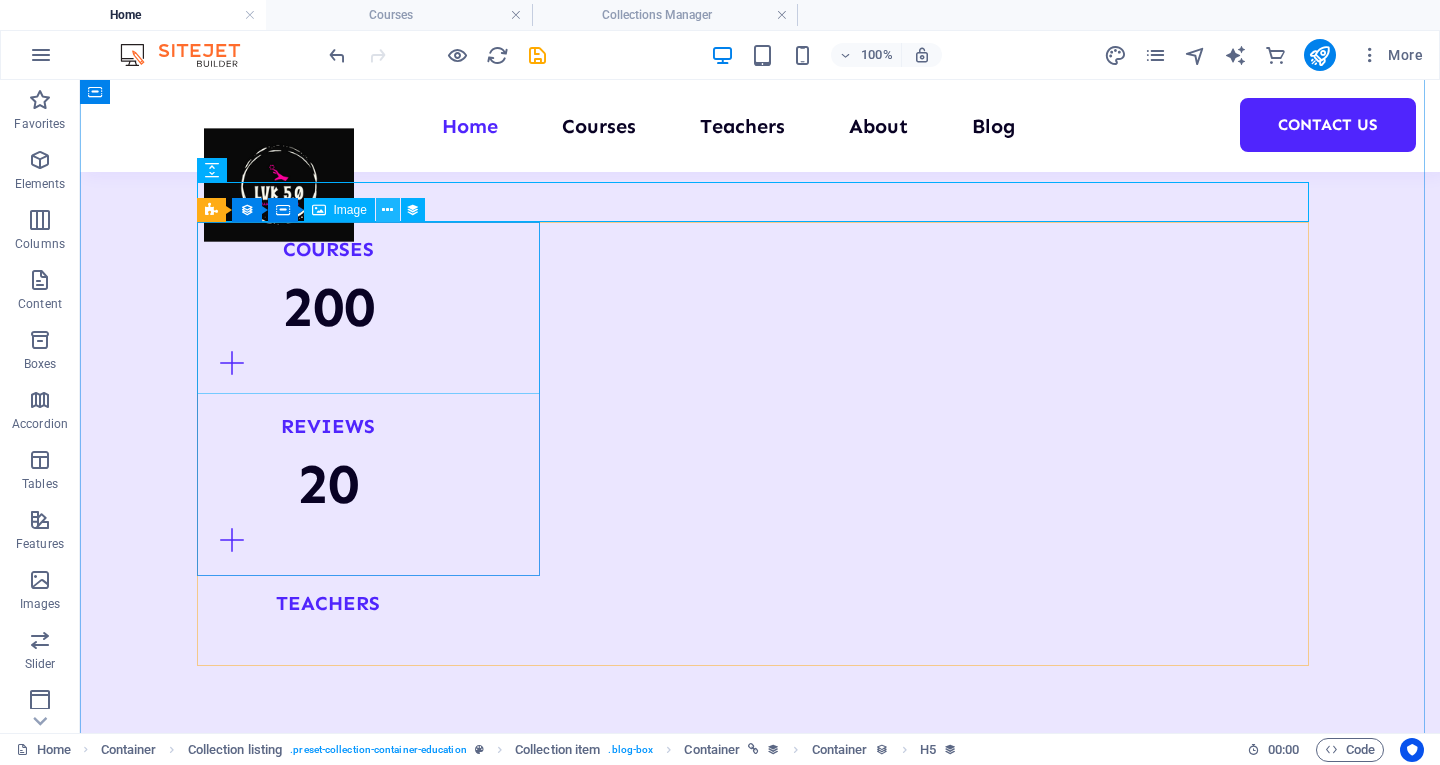 click at bounding box center [387, 210] 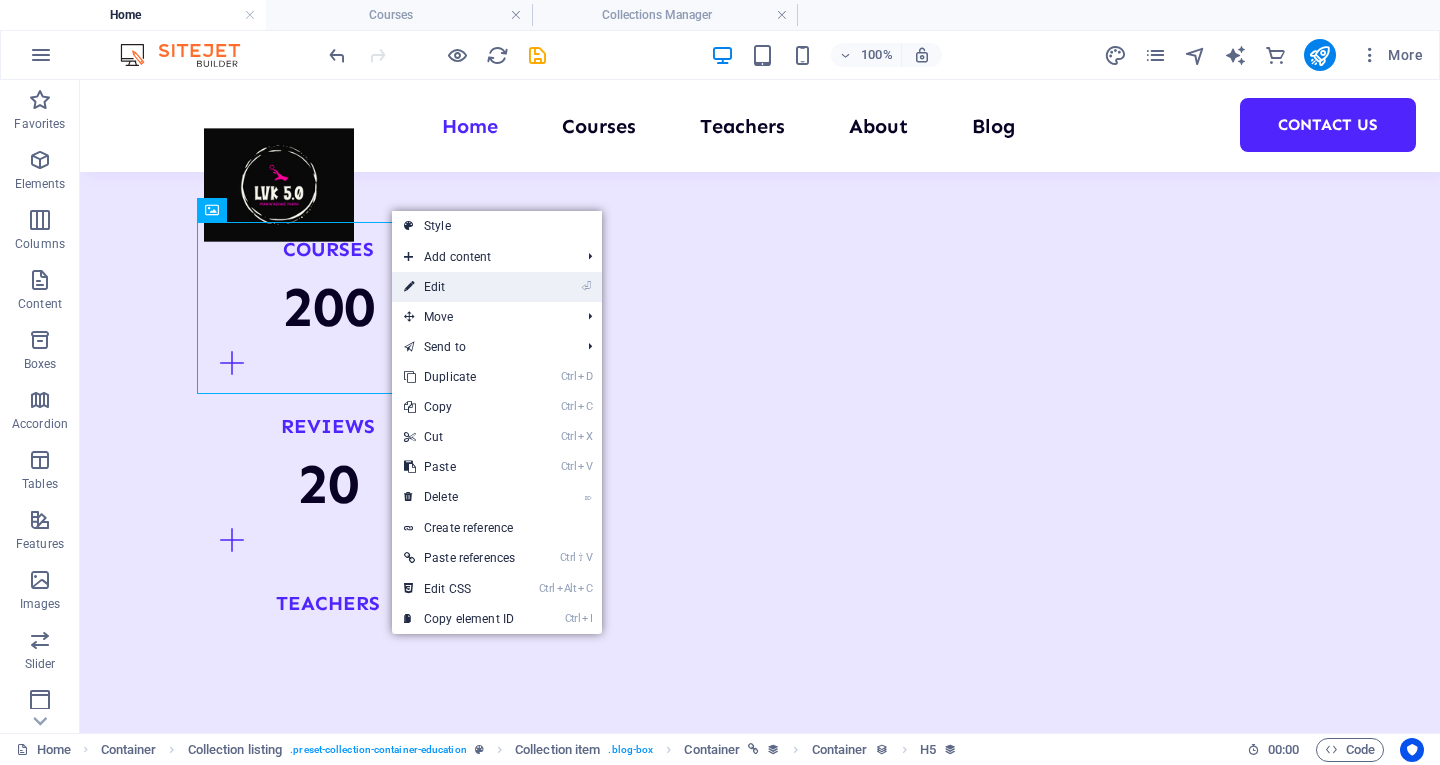 click on "⏎  Edit" at bounding box center (459, 287) 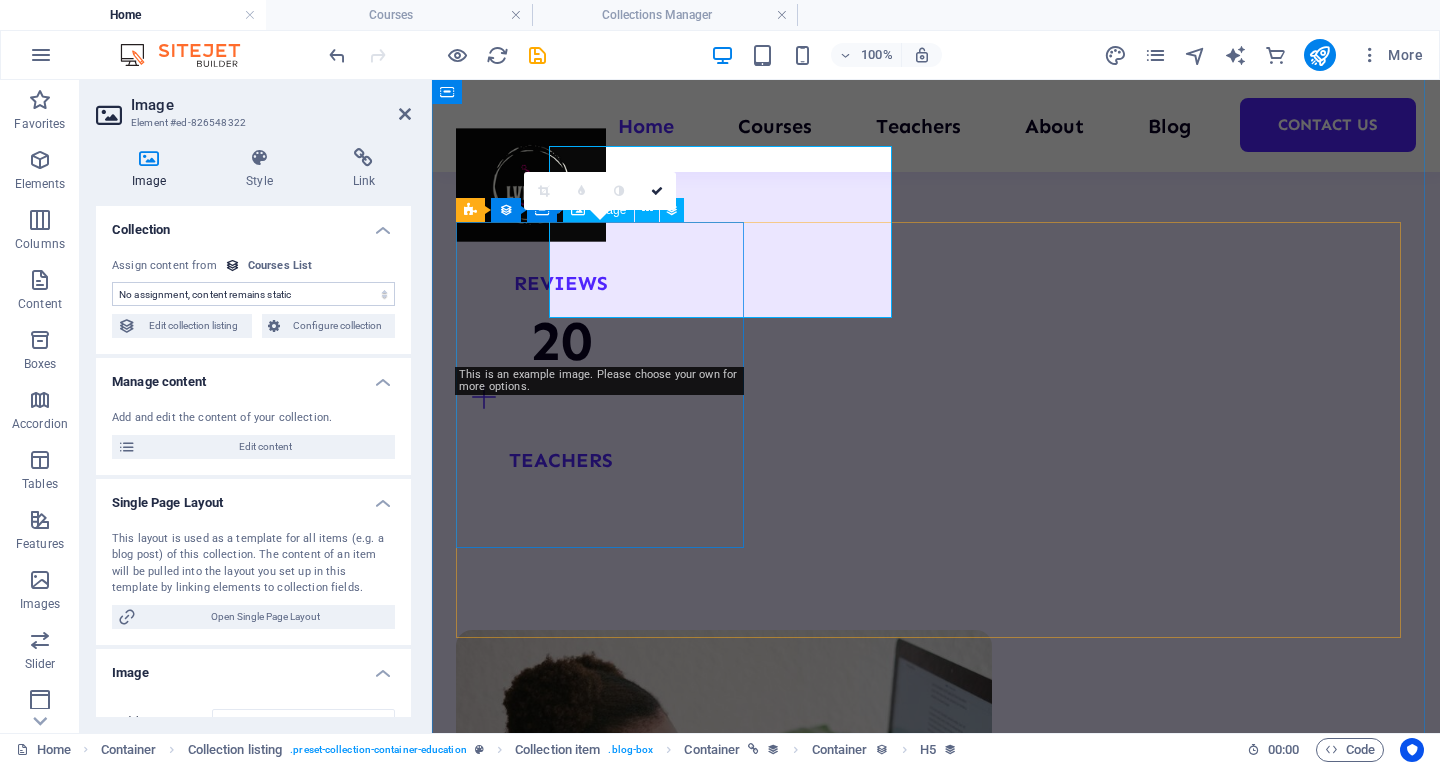 scroll, scrollTop: 2589, scrollLeft: 0, axis: vertical 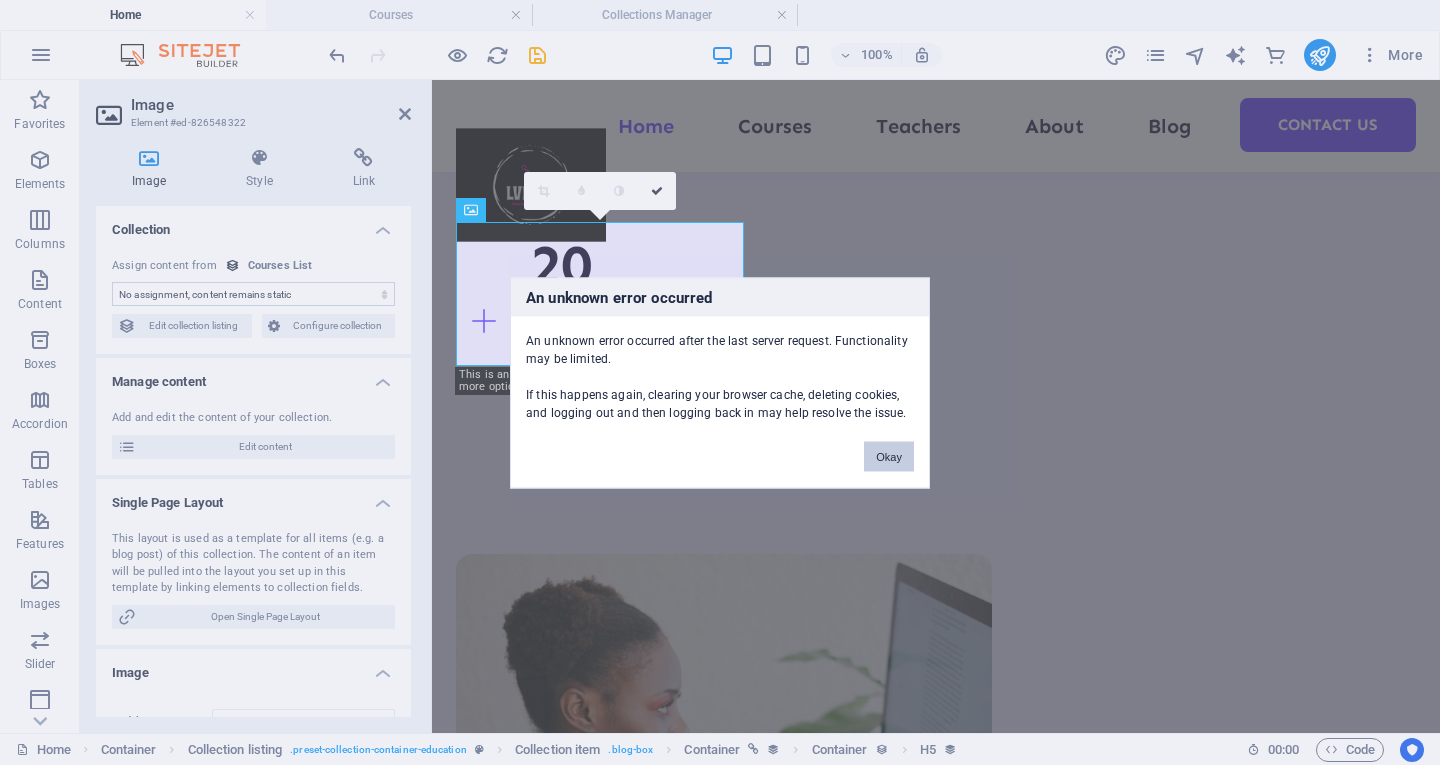 click on "Okay" at bounding box center [889, 456] 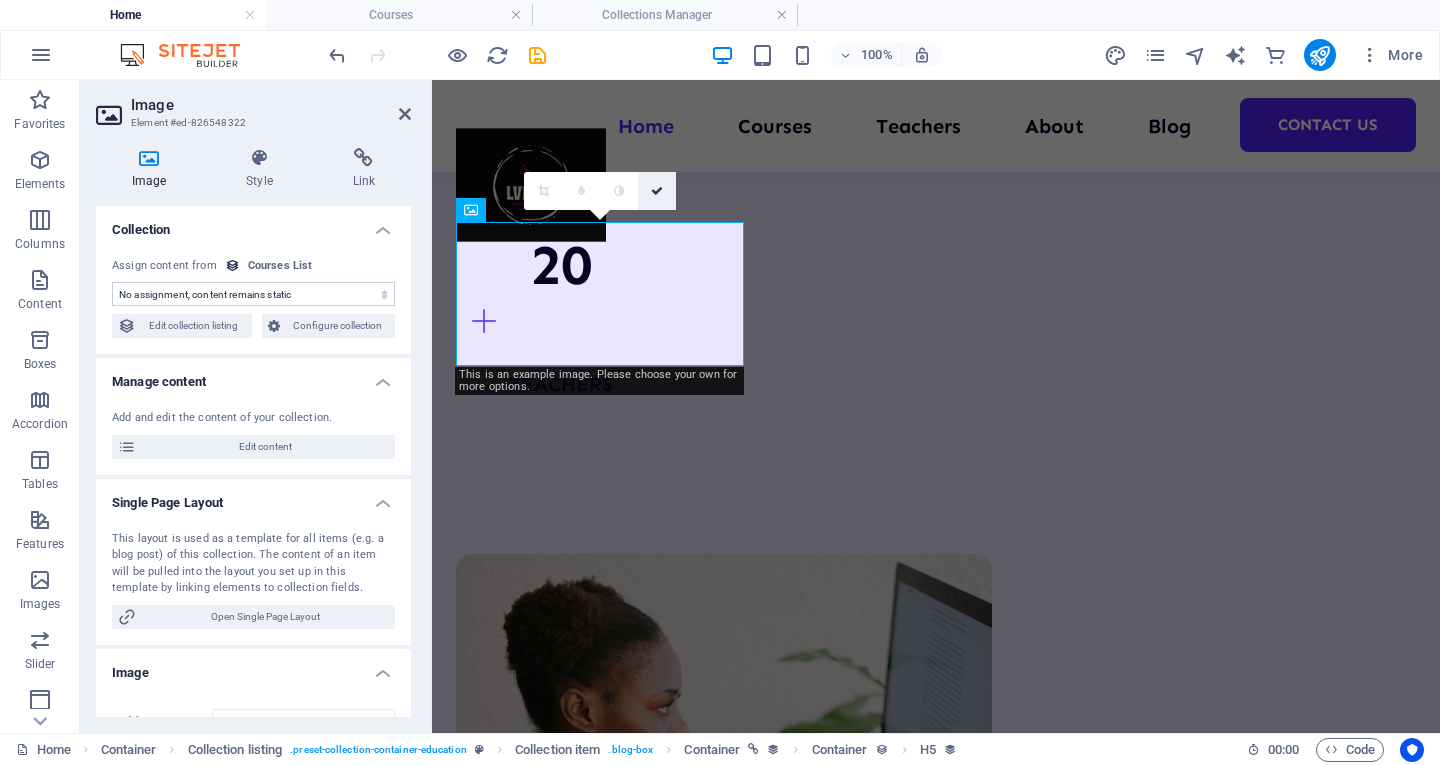 click at bounding box center [657, 191] 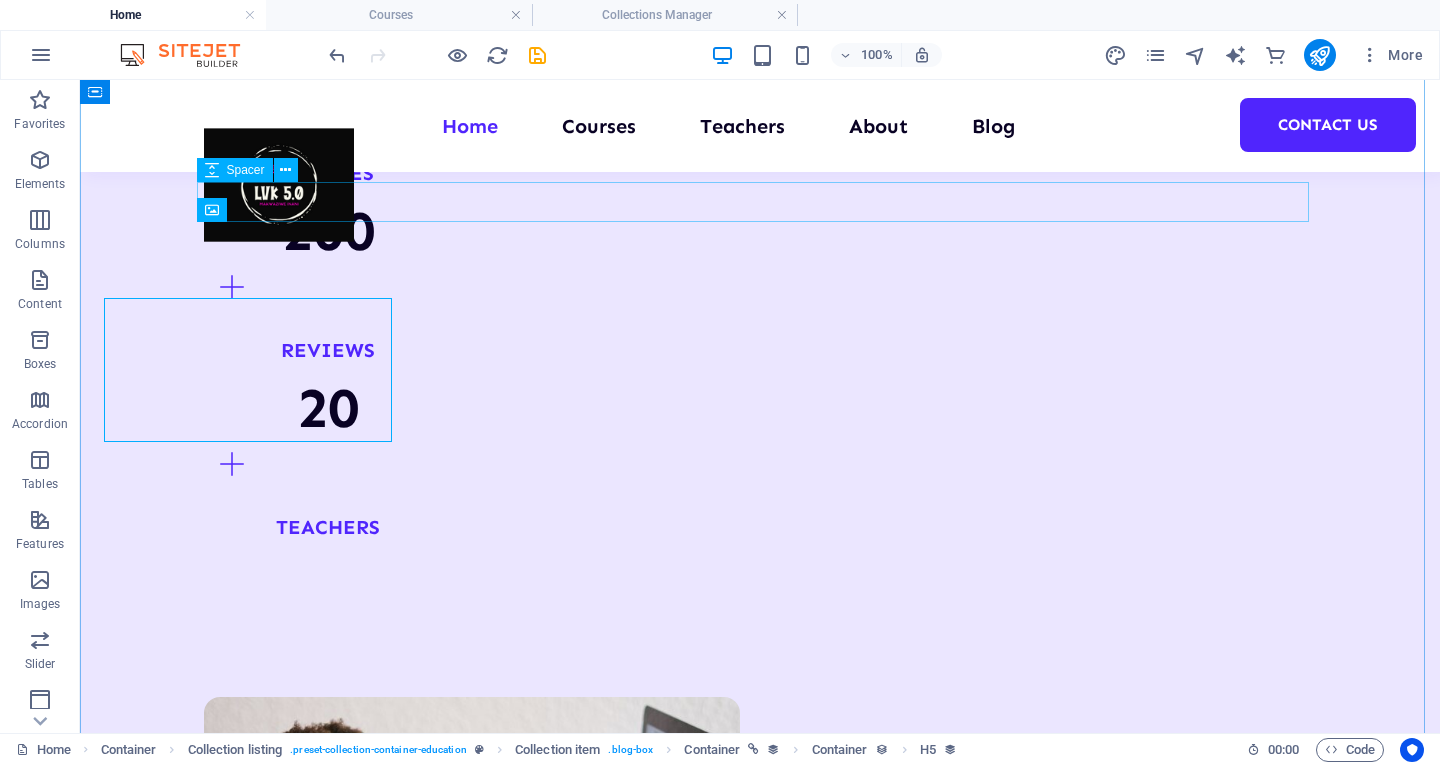 scroll, scrollTop: 2513, scrollLeft: 0, axis: vertical 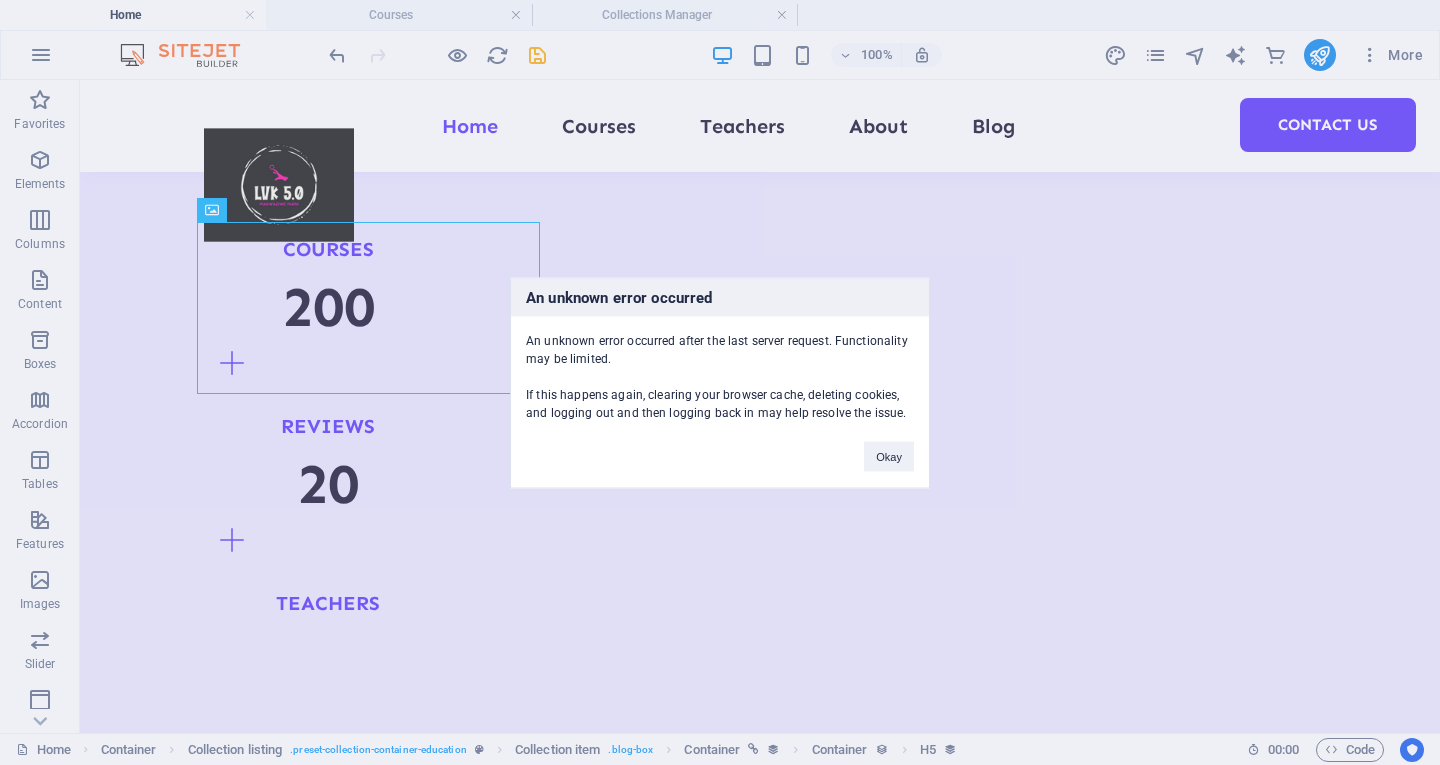 click on "An unknown error occurred An unknown error occurred after the last server request. Functionality may be limited.  If this happens again, clearing your browser cache, deleting cookies, and logging out and then logging back in may help resolve the issue. Okay" at bounding box center [720, 382] 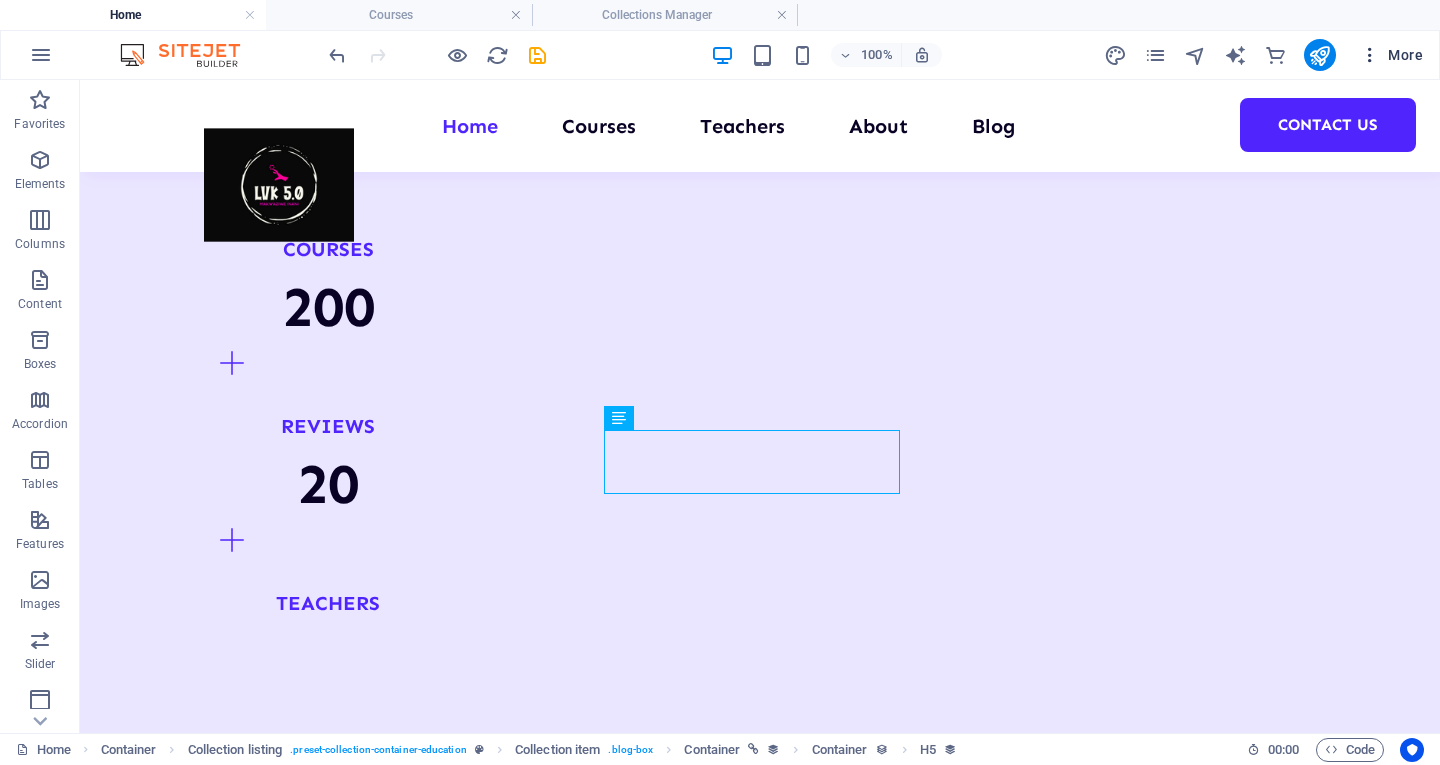 click on "More" at bounding box center [1391, 55] 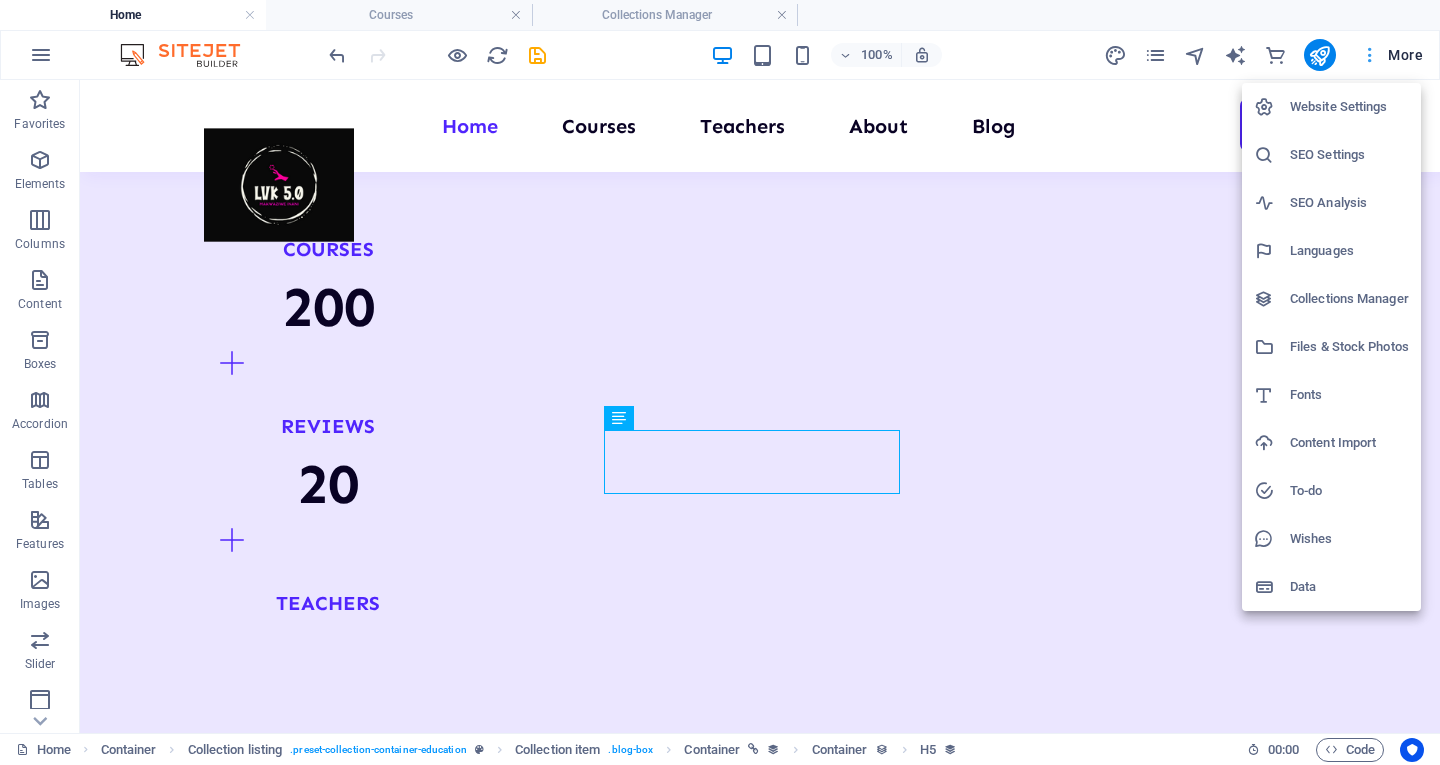 click at bounding box center [720, 382] 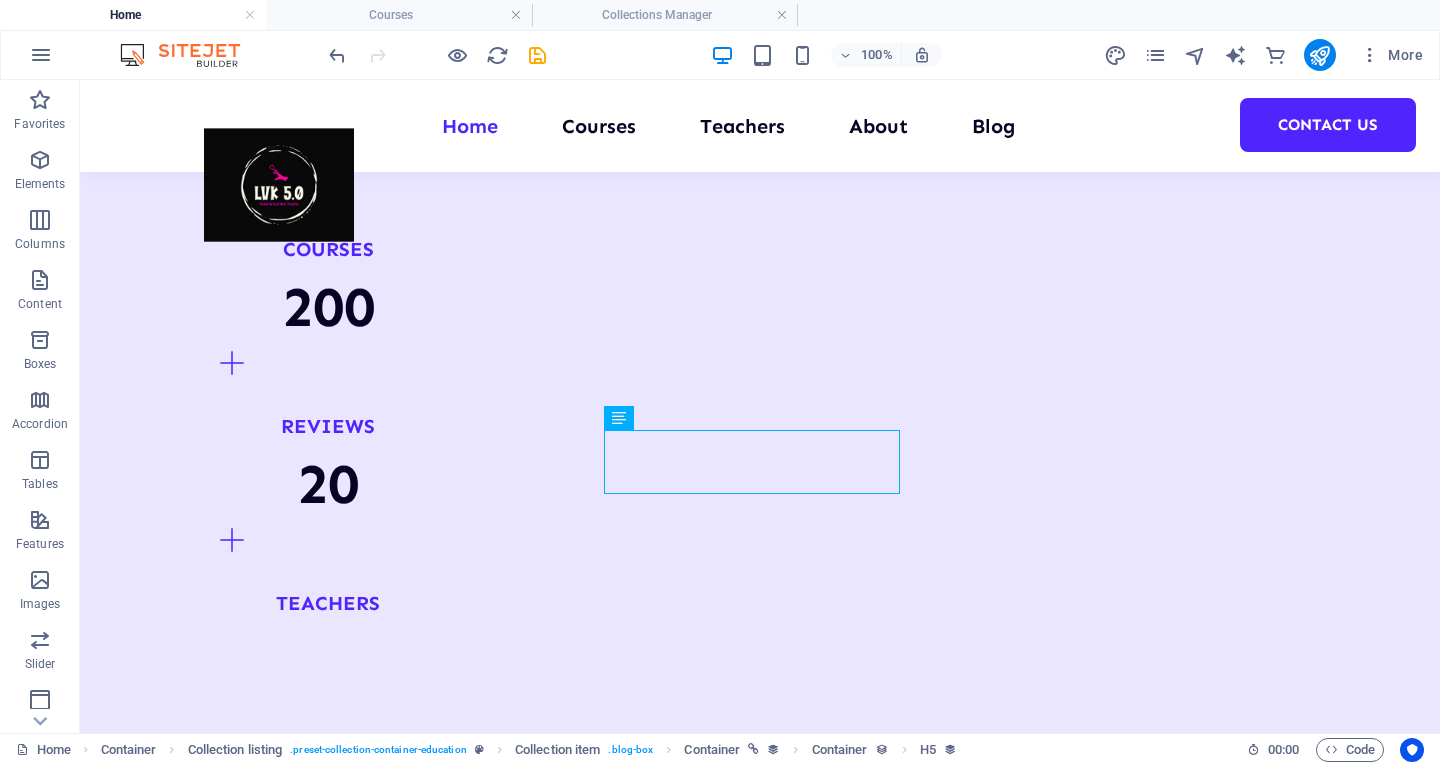 click on "Home Courses Teachers About Blog Contact Us" at bounding box center (760, 126) 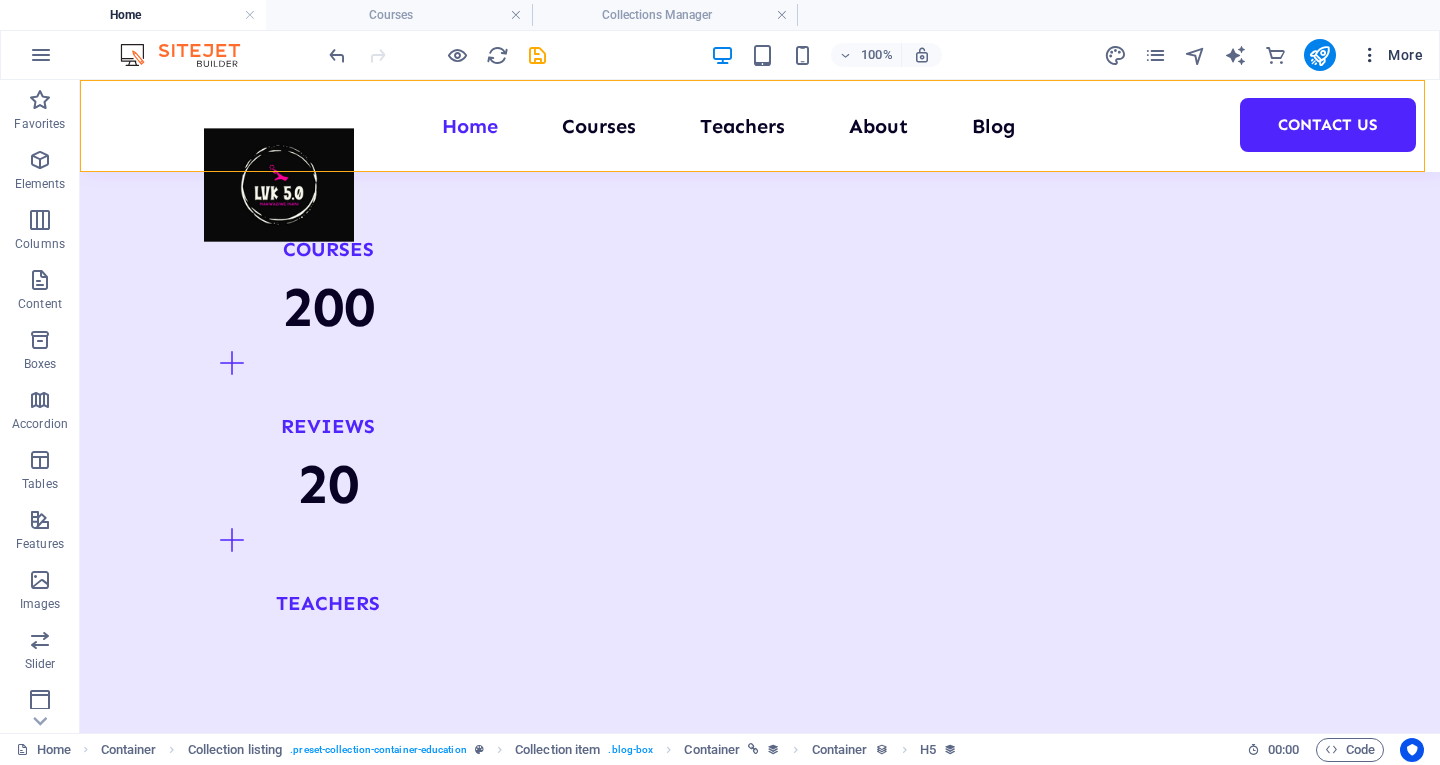click on "More" at bounding box center [1391, 55] 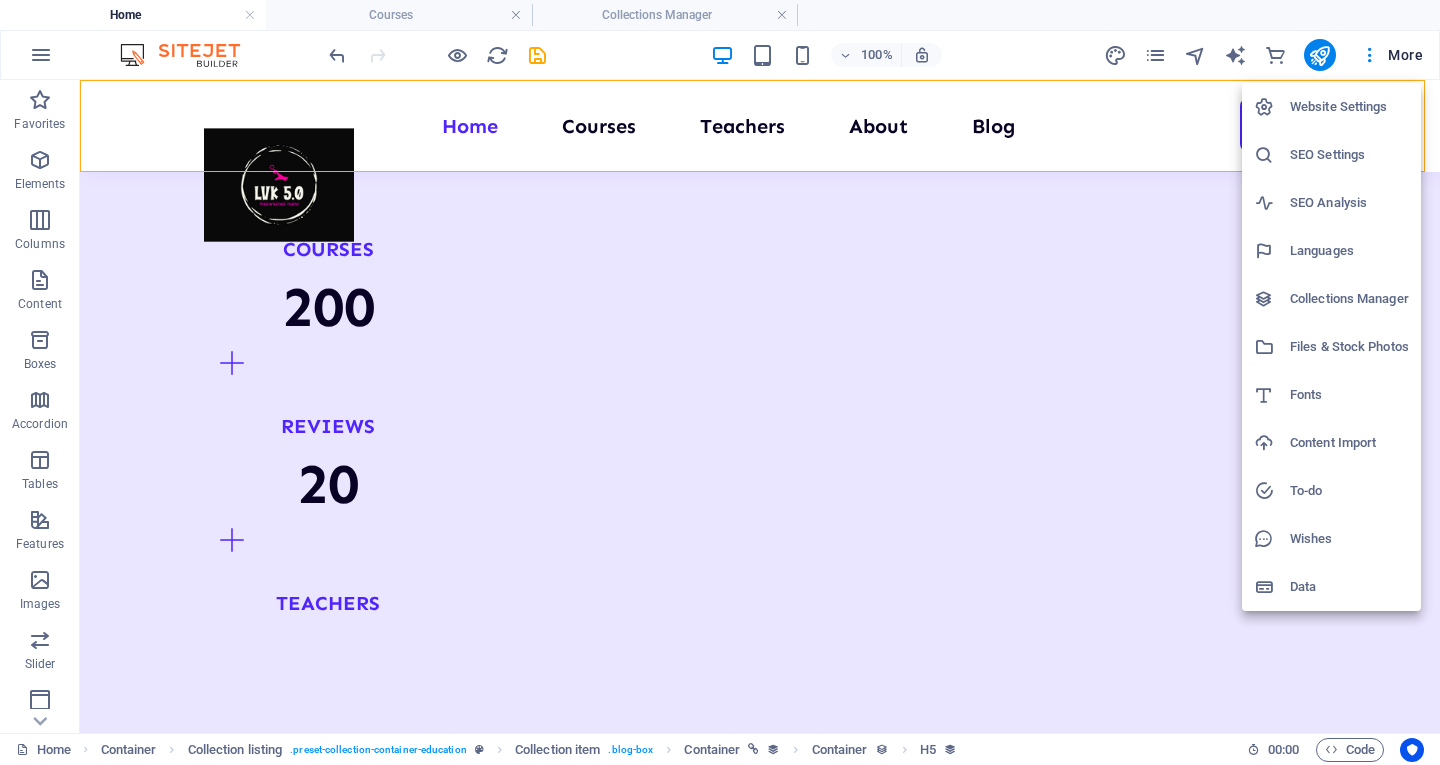 click on "Website Settings" at bounding box center (1349, 107) 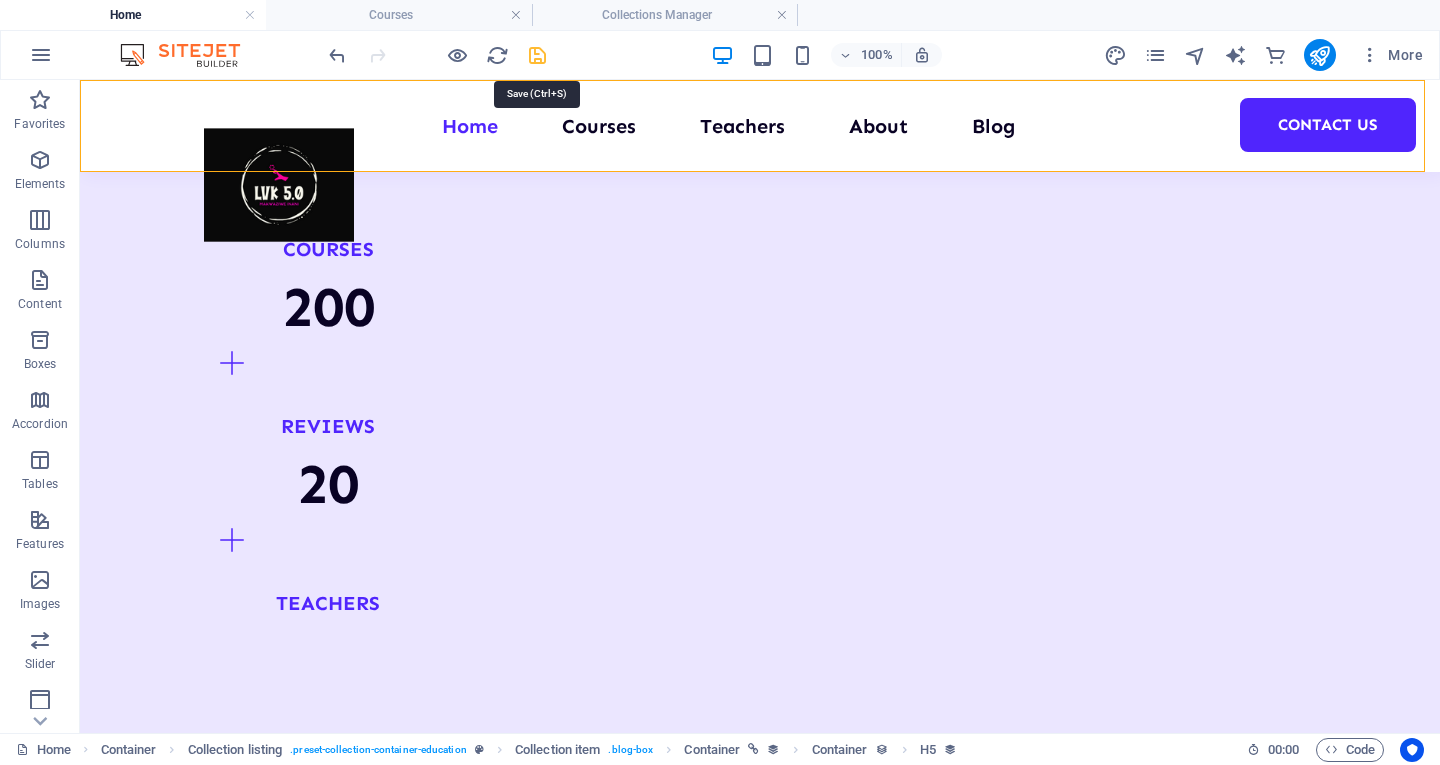click at bounding box center (537, 55) 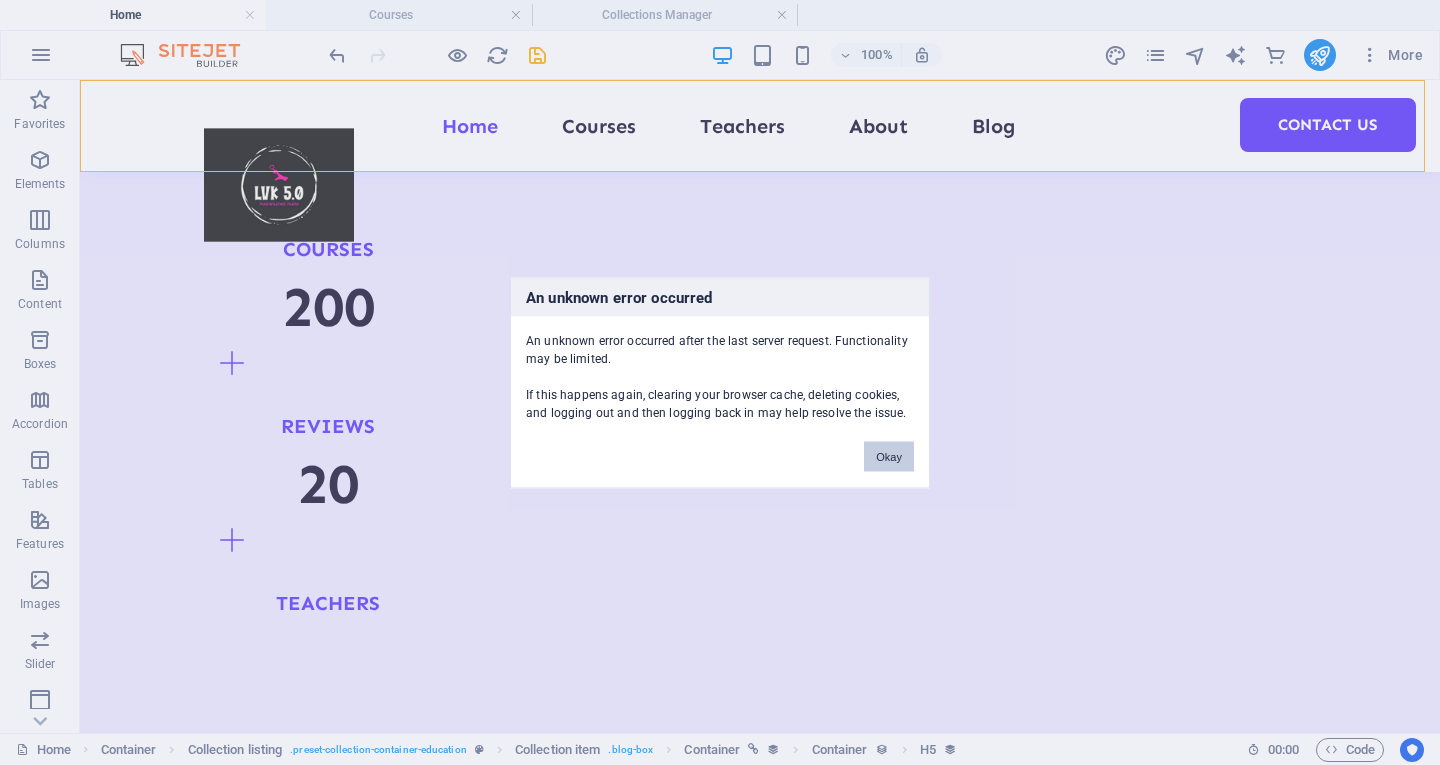 click on "Okay" at bounding box center [889, 456] 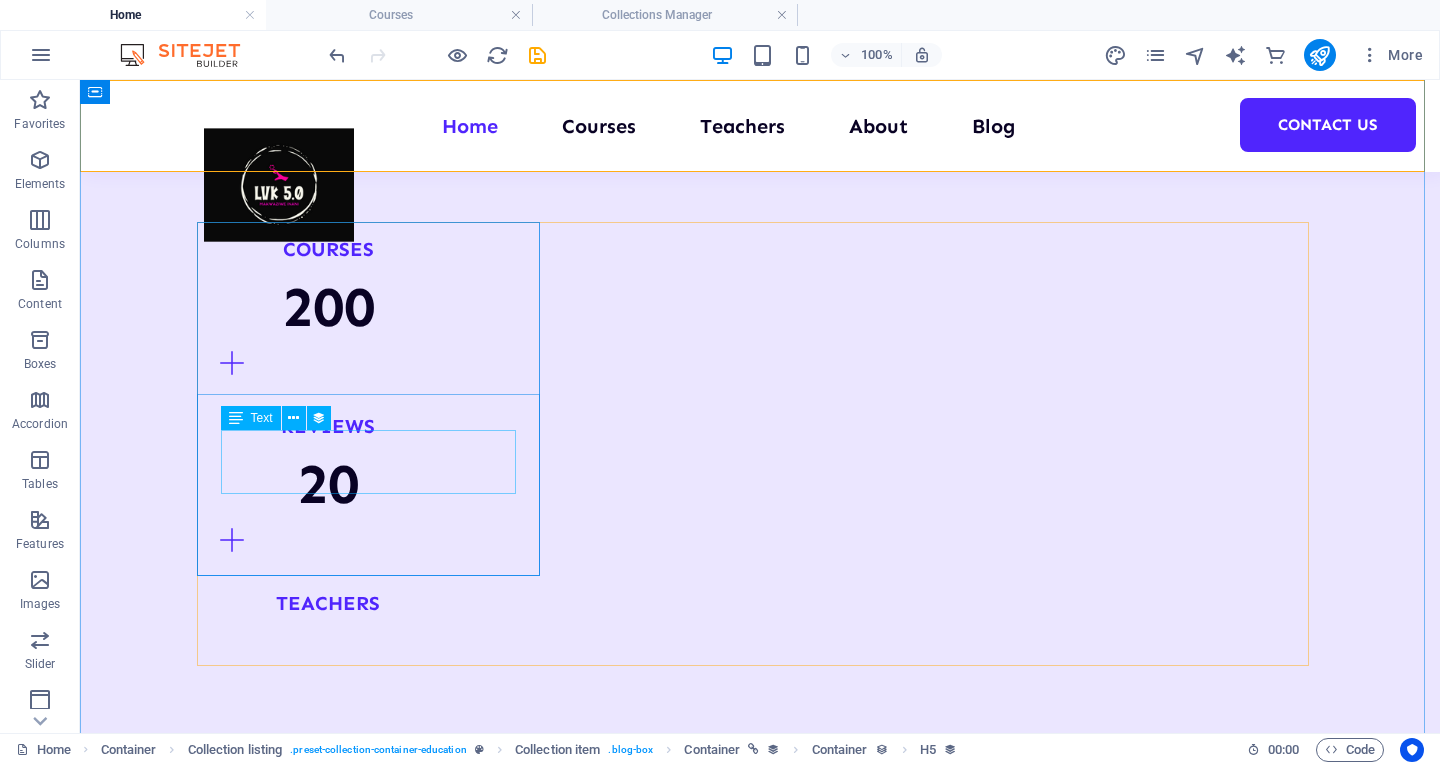 click on "Lorem ipsum dolor sit amet consectetur." at bounding box center (760, 3361) 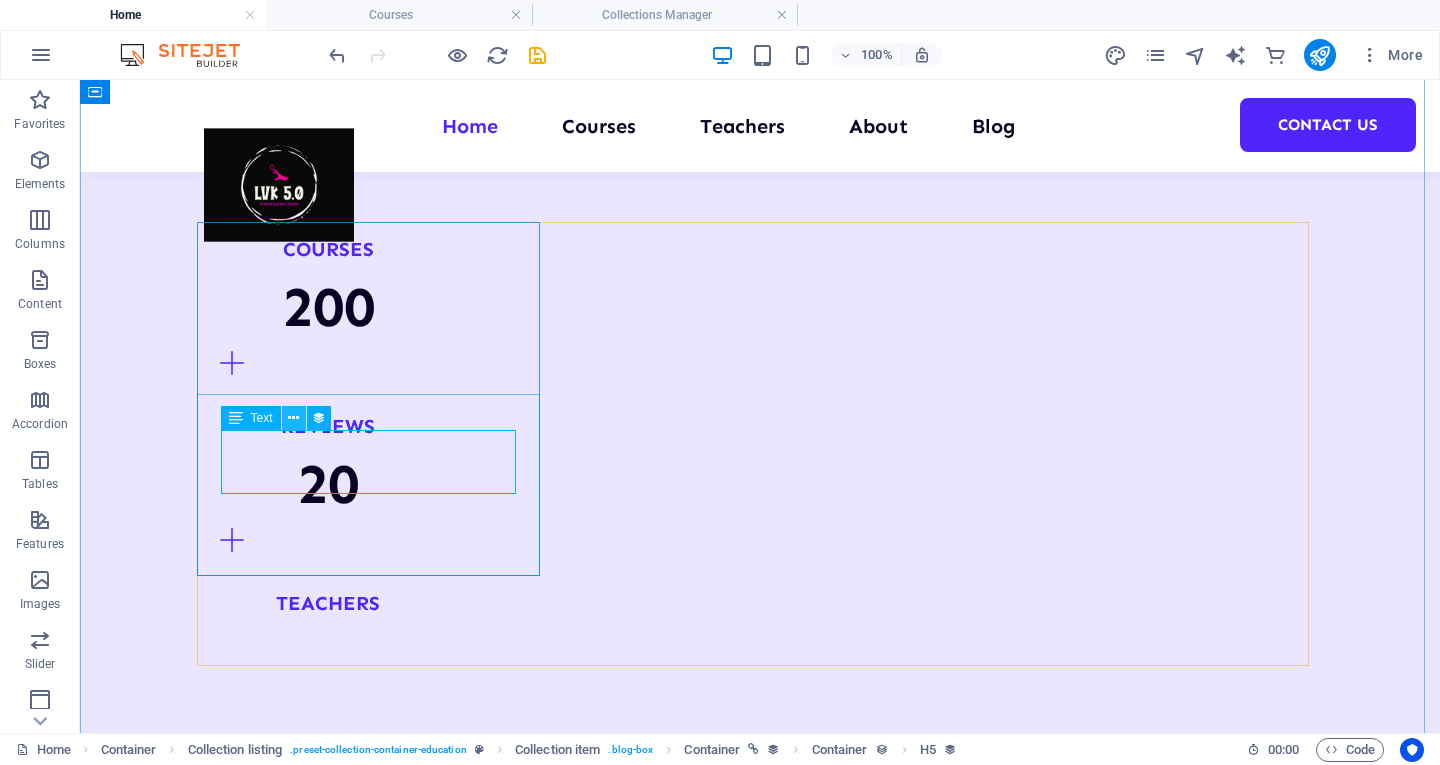 click at bounding box center [293, 418] 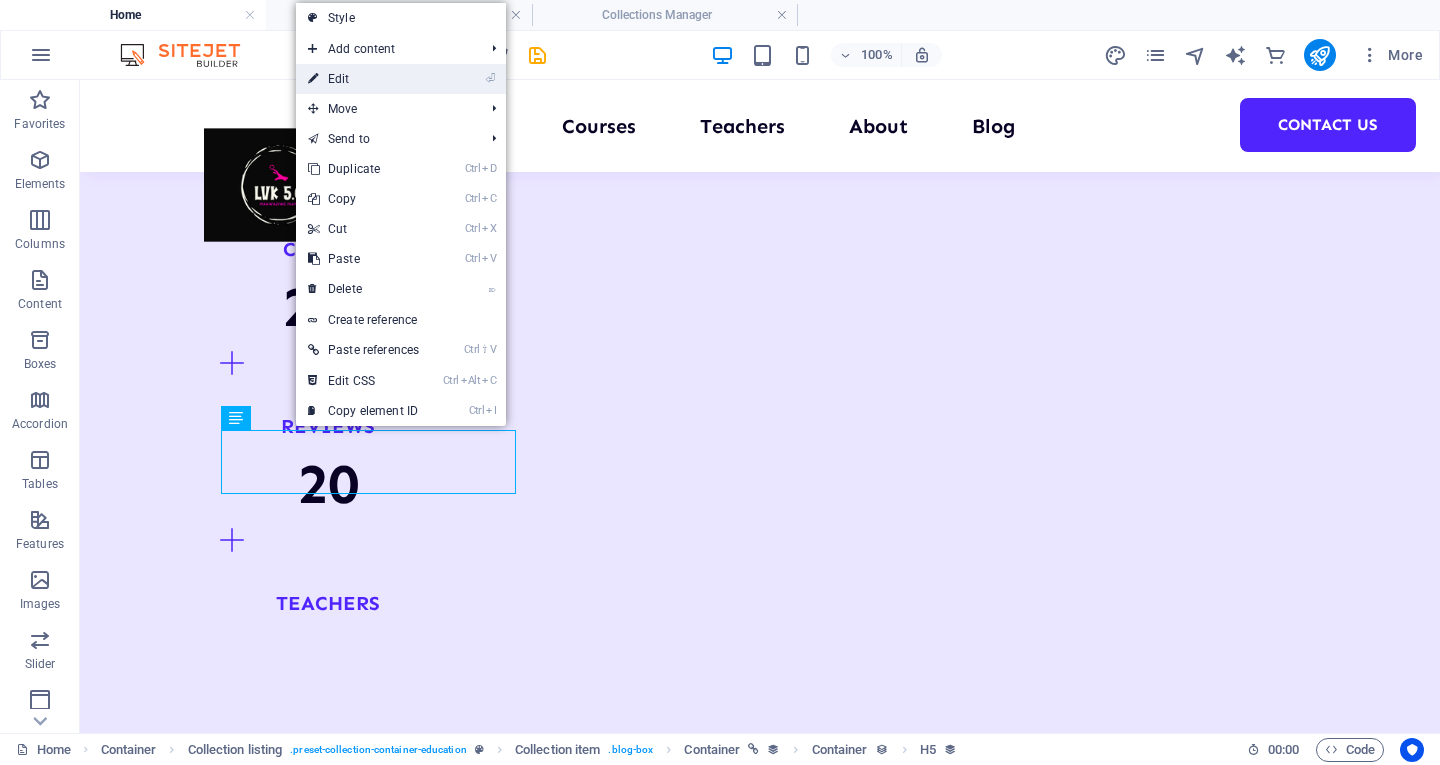 click on "⏎  Edit" at bounding box center [363, 79] 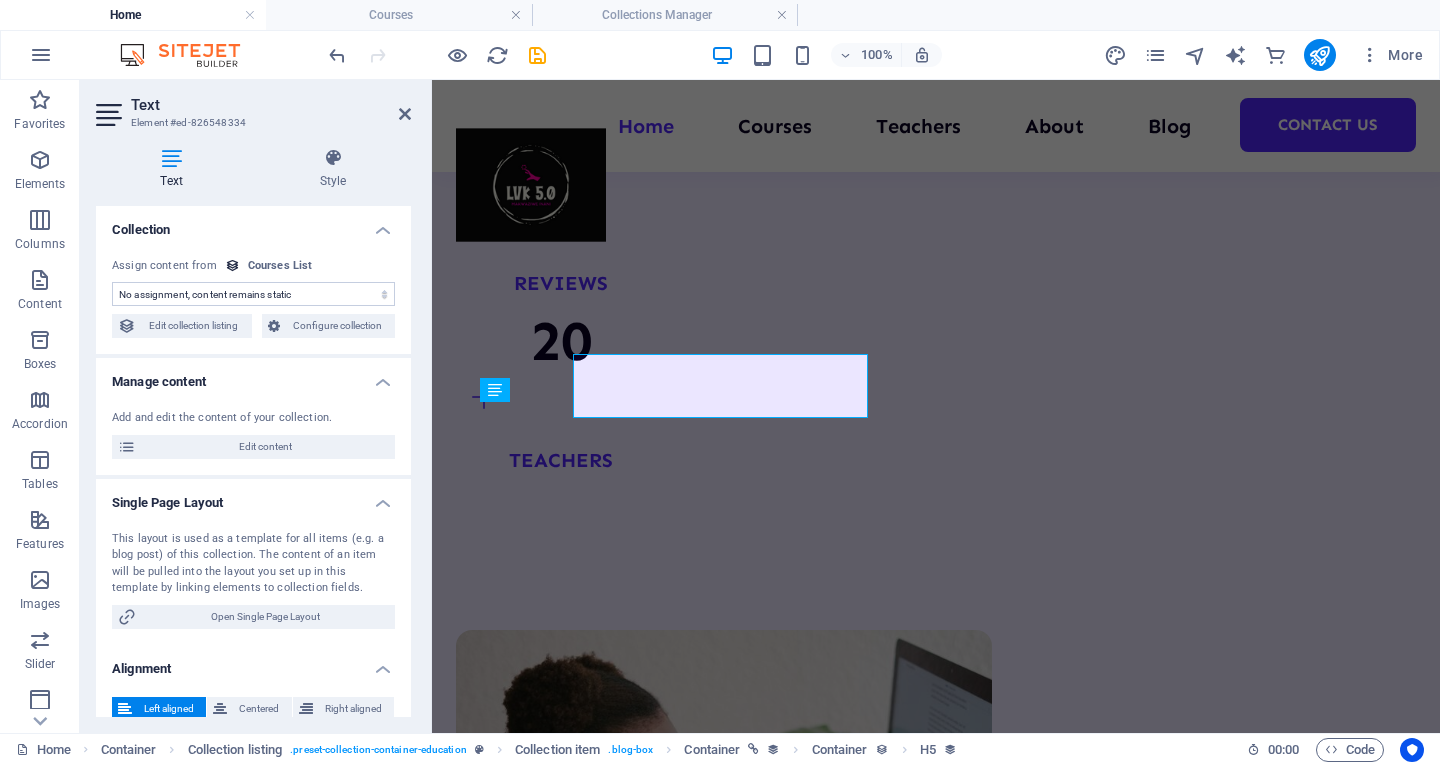 scroll, scrollTop: 2589, scrollLeft: 0, axis: vertical 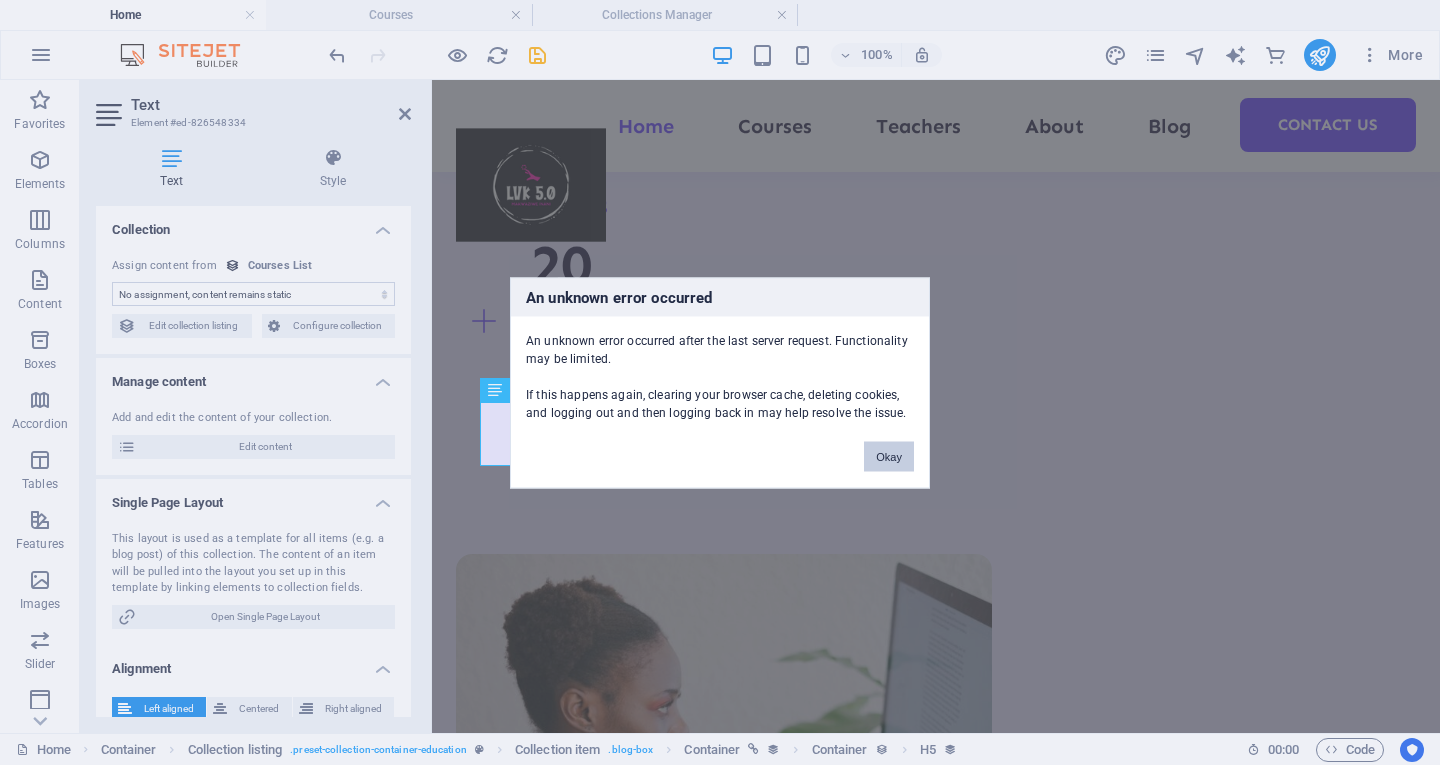 click on "Okay" at bounding box center [889, 456] 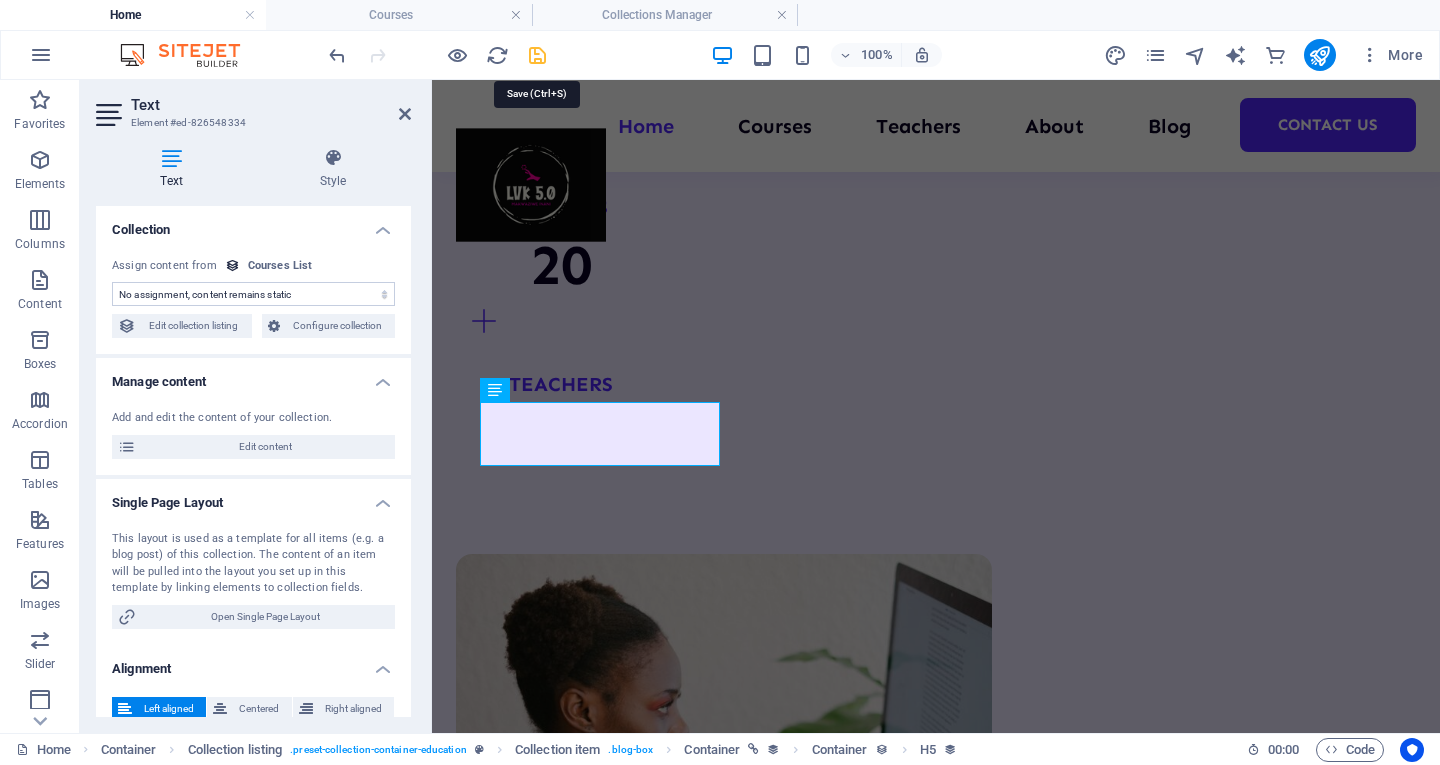 click at bounding box center (537, 55) 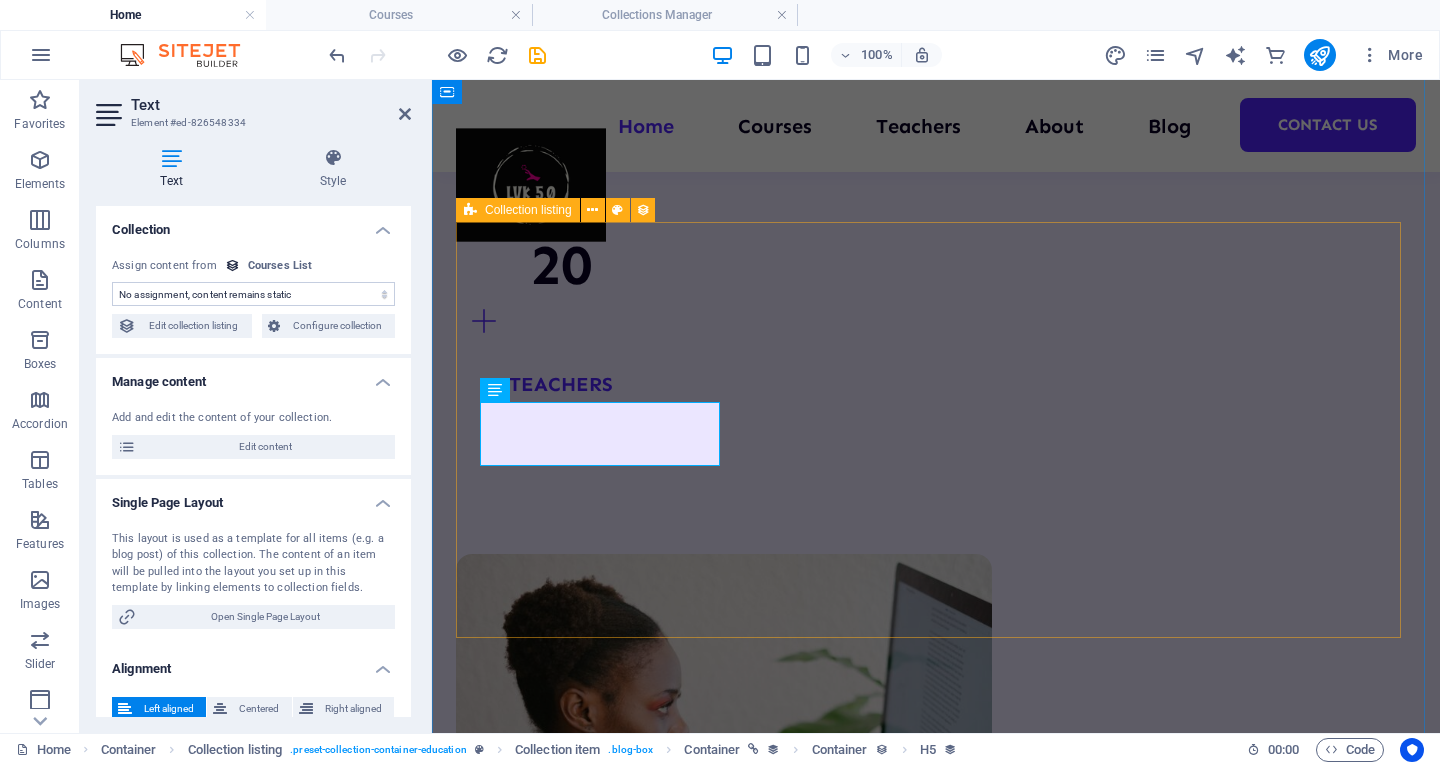 drag, startPoint x: 763, startPoint y: 583, endPoint x: 702, endPoint y: 149, distance: 438.2659 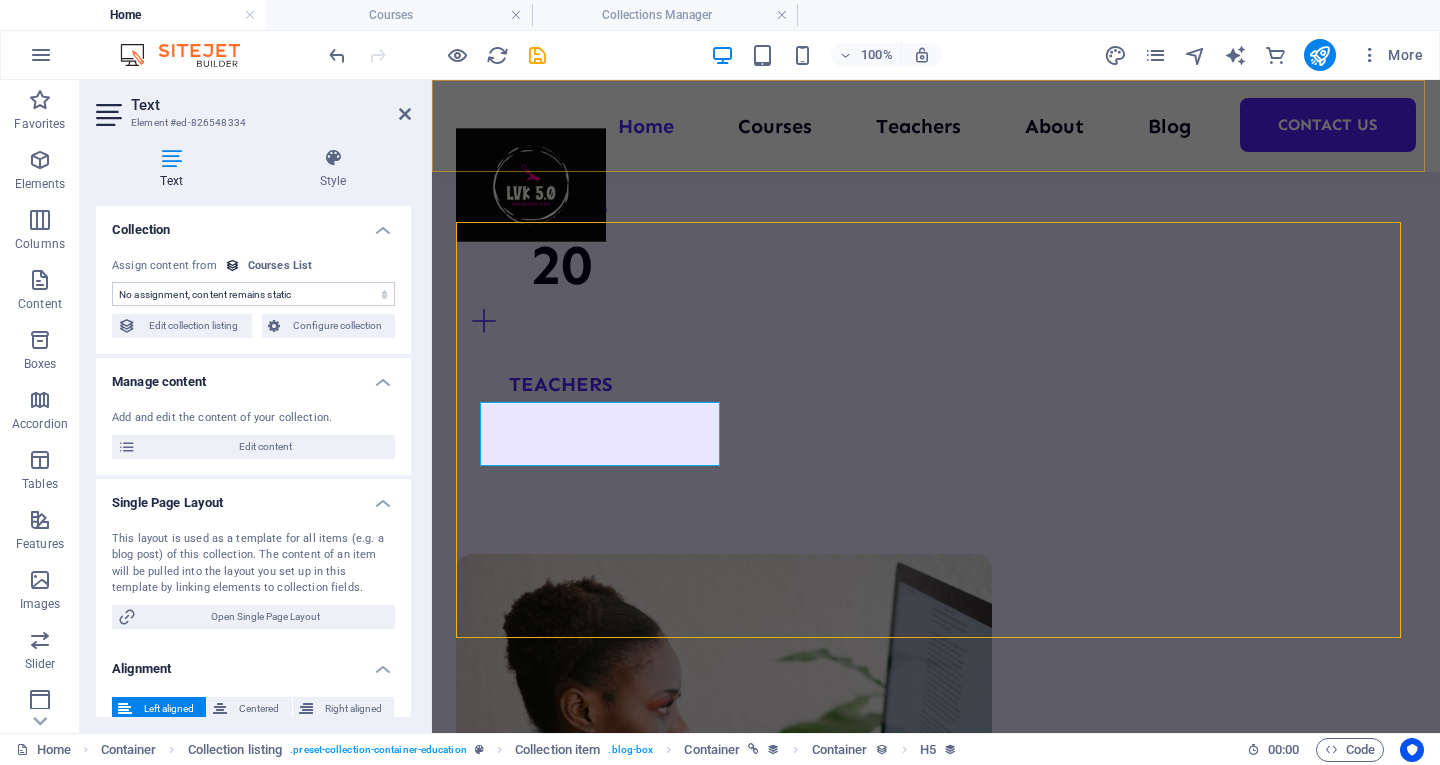 scroll, scrollTop: 2513, scrollLeft: 0, axis: vertical 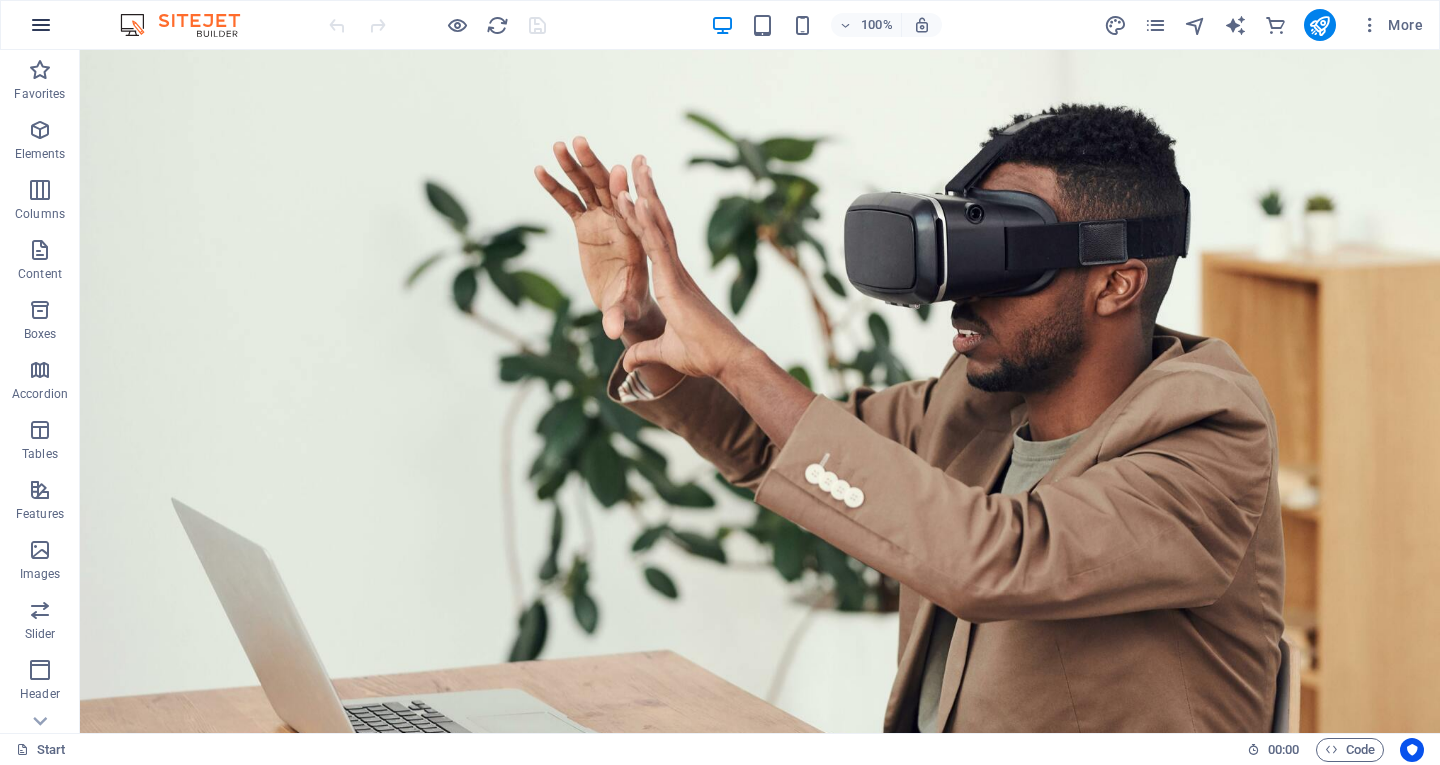 click at bounding box center (41, 25) 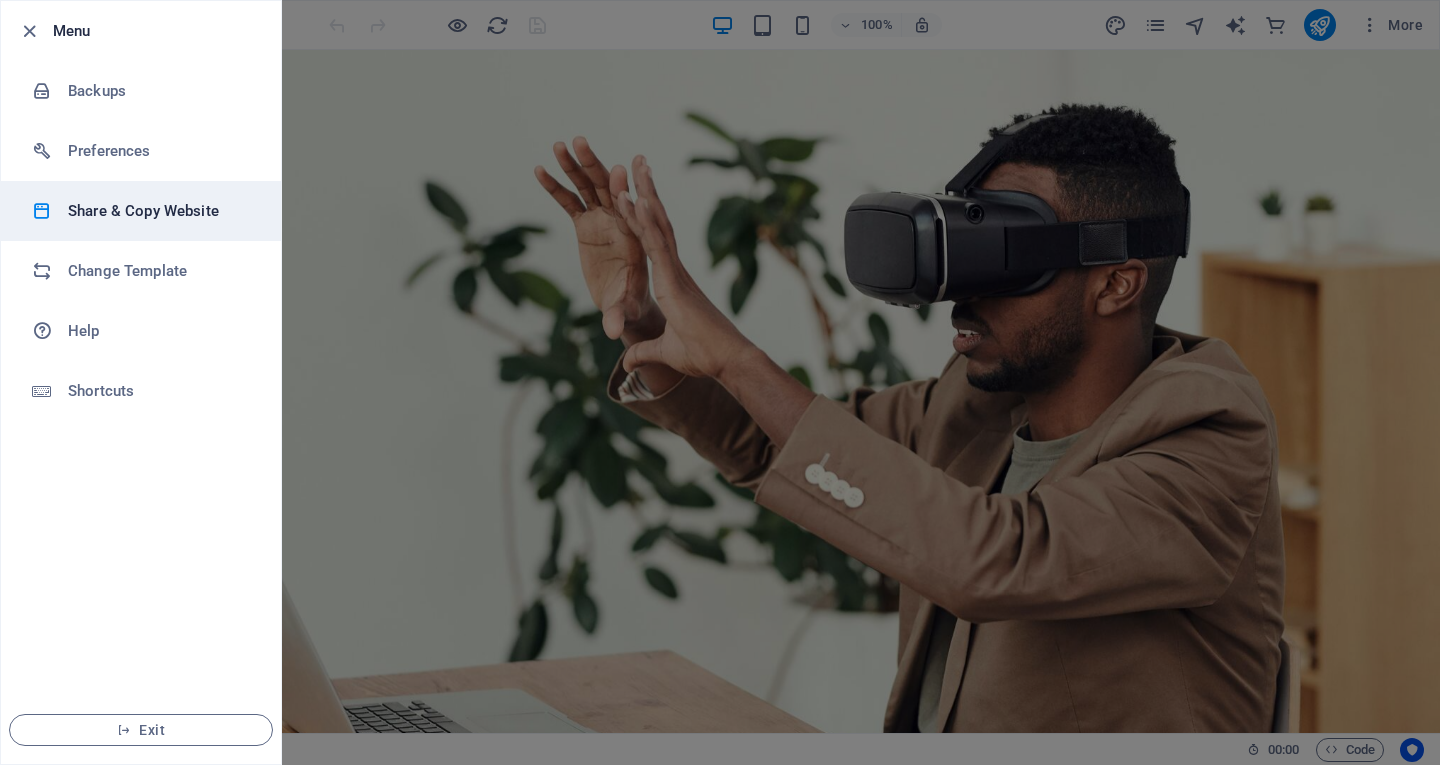 click on "Share & Copy Website" at bounding box center (160, 211) 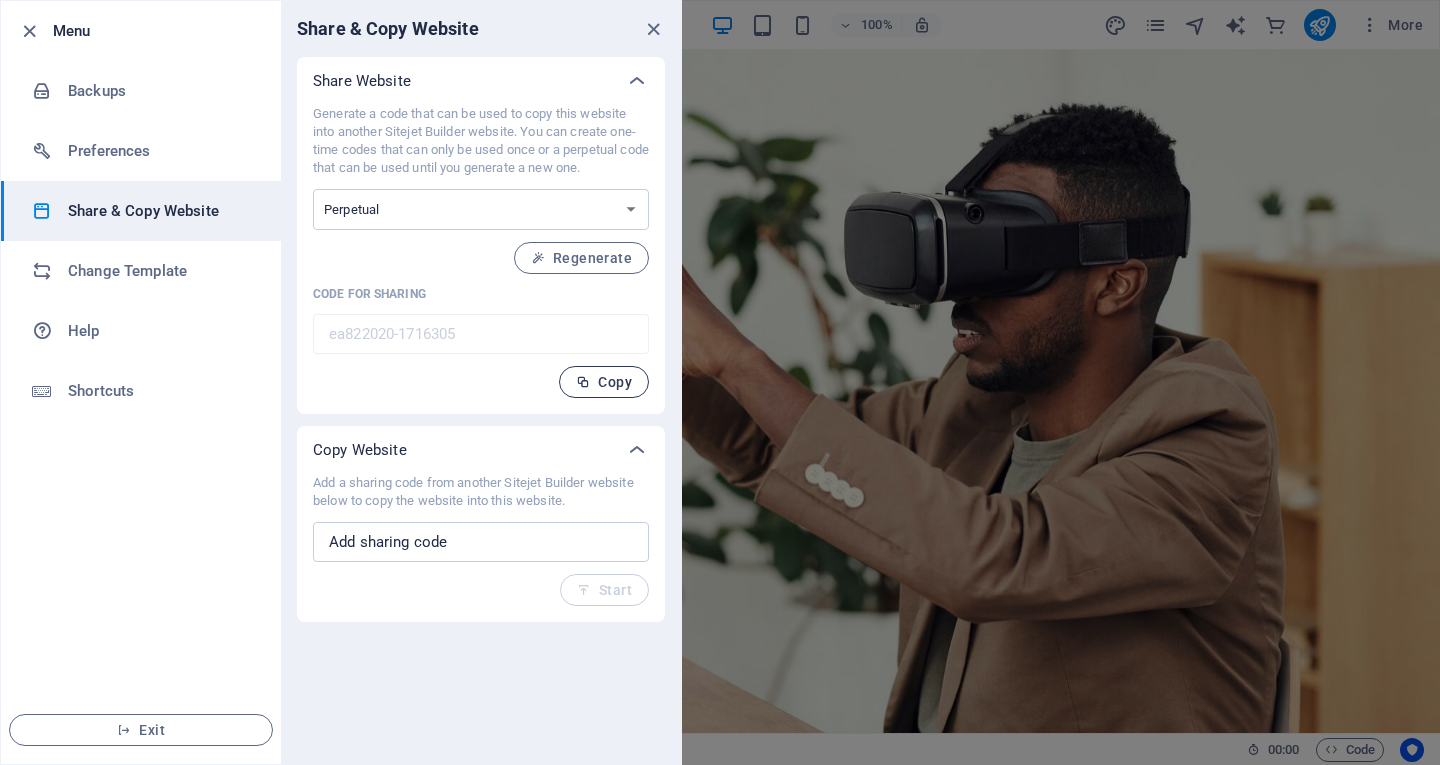 click on "Copy" at bounding box center [604, 382] 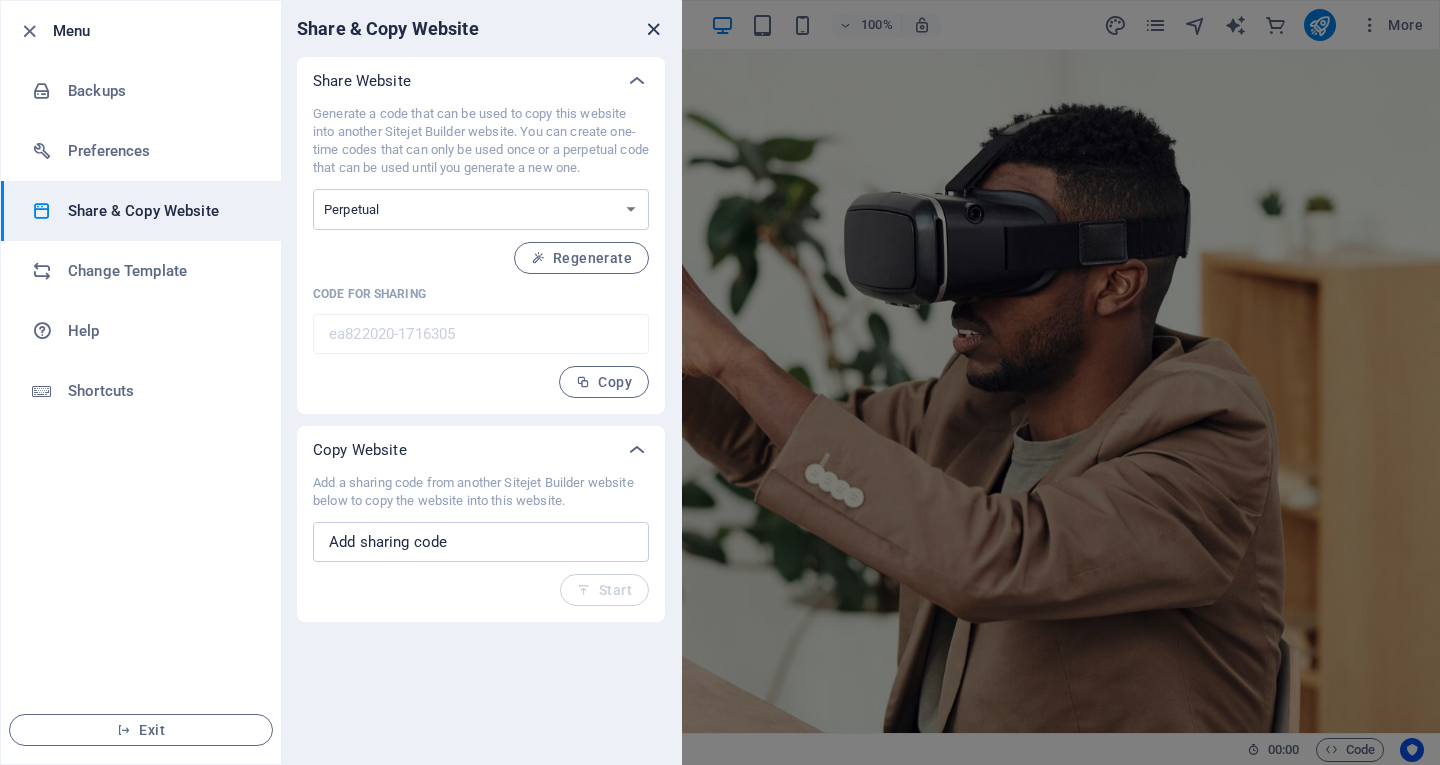 click at bounding box center [653, 29] 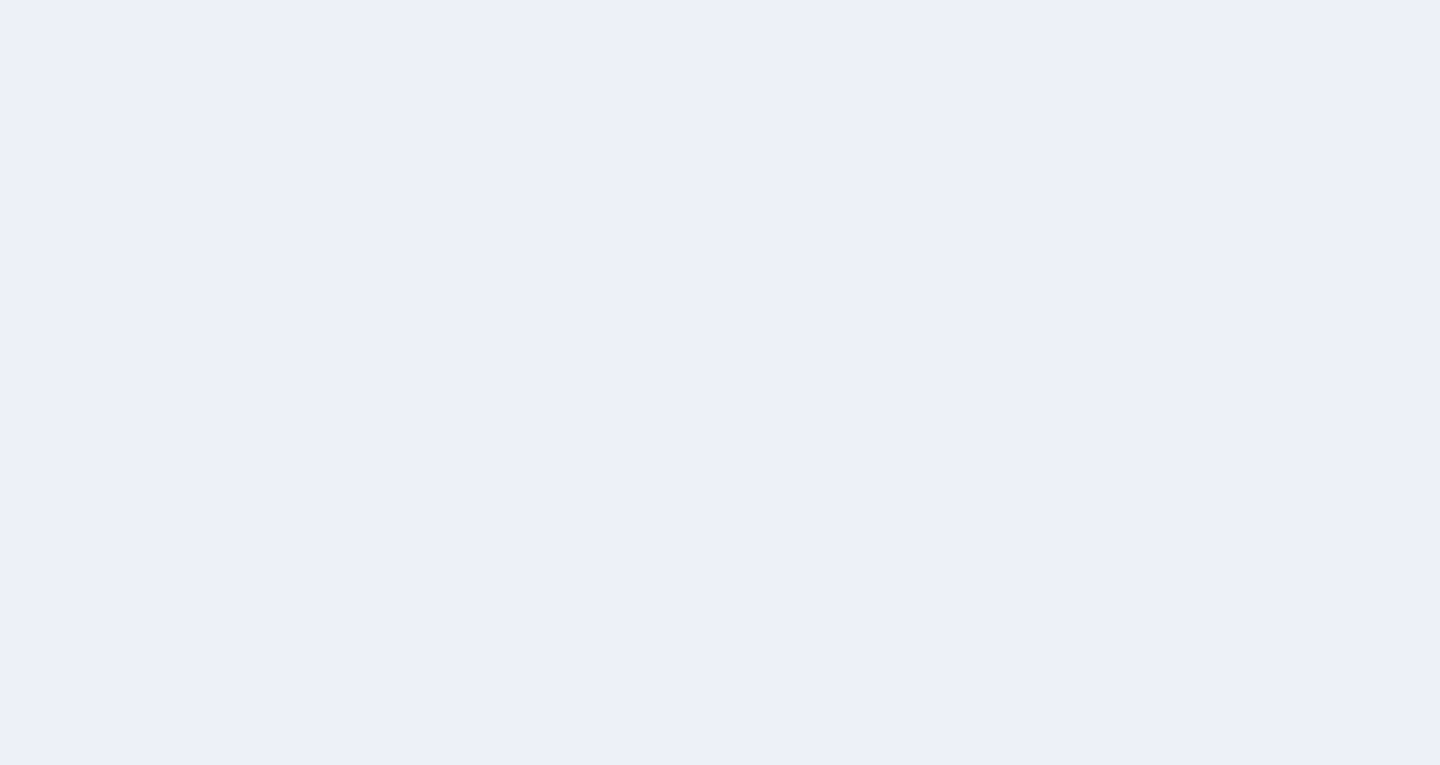 scroll, scrollTop: 0, scrollLeft: 0, axis: both 